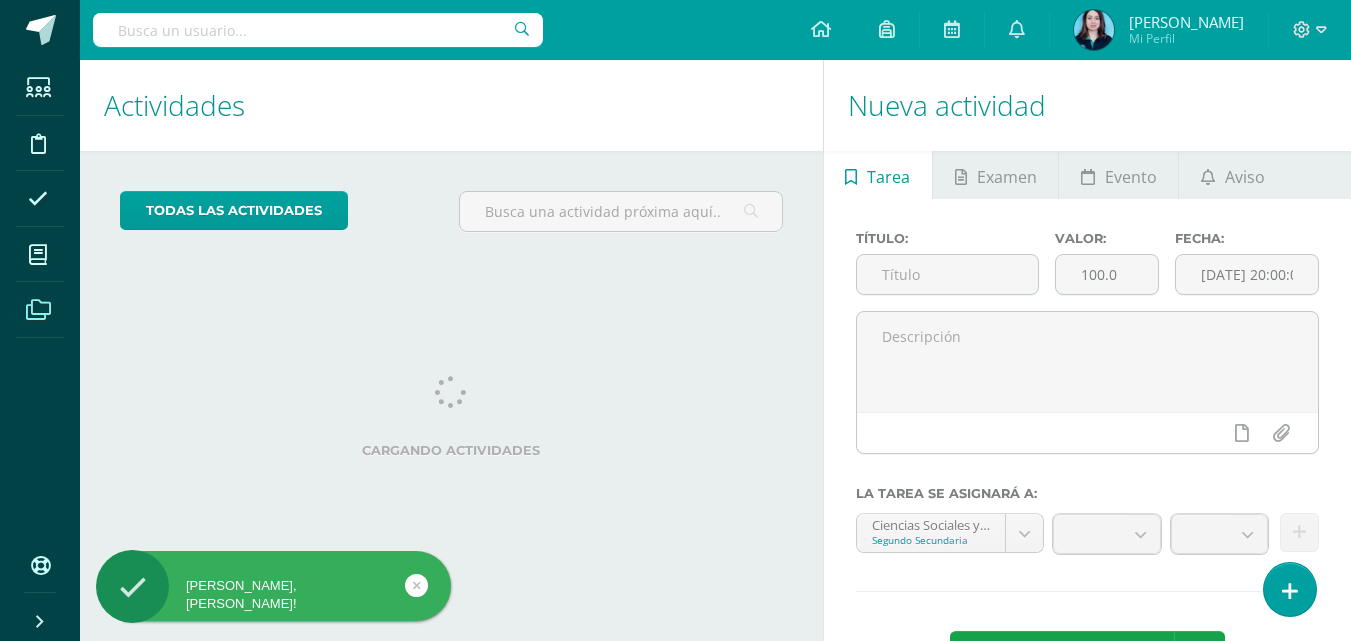 scroll, scrollTop: 0, scrollLeft: 0, axis: both 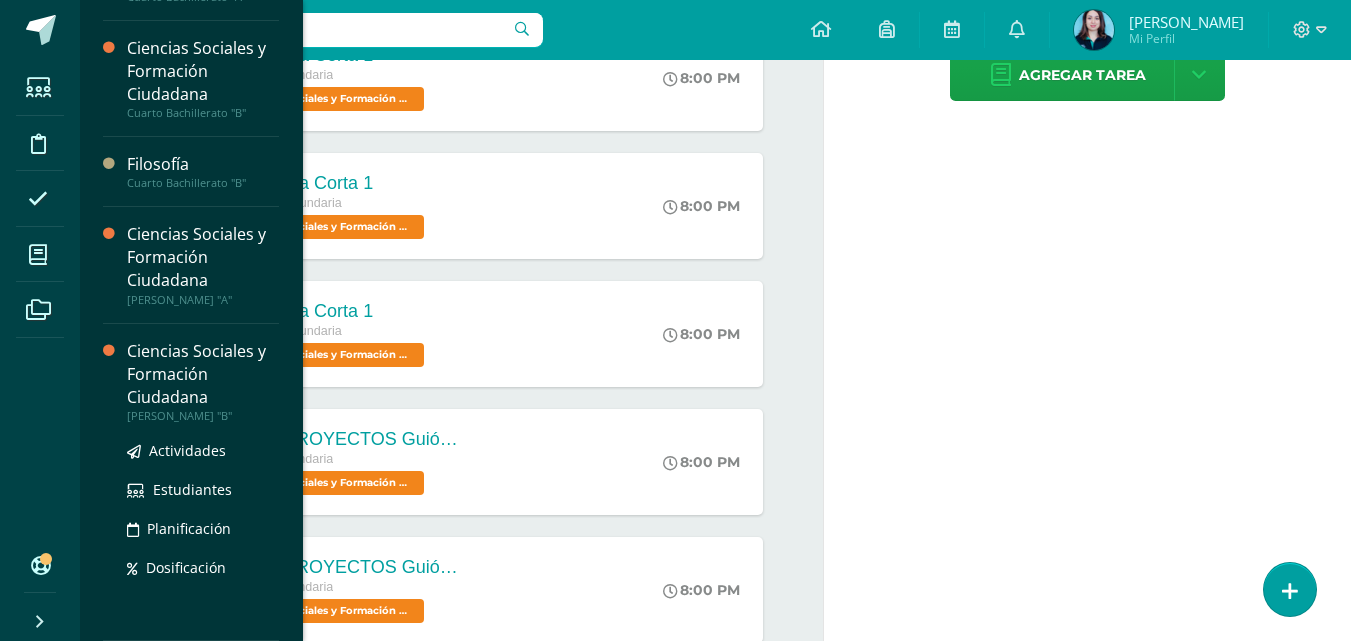 click on "Ciencias Sociales y Formación Ciudadana" at bounding box center (203, 374) 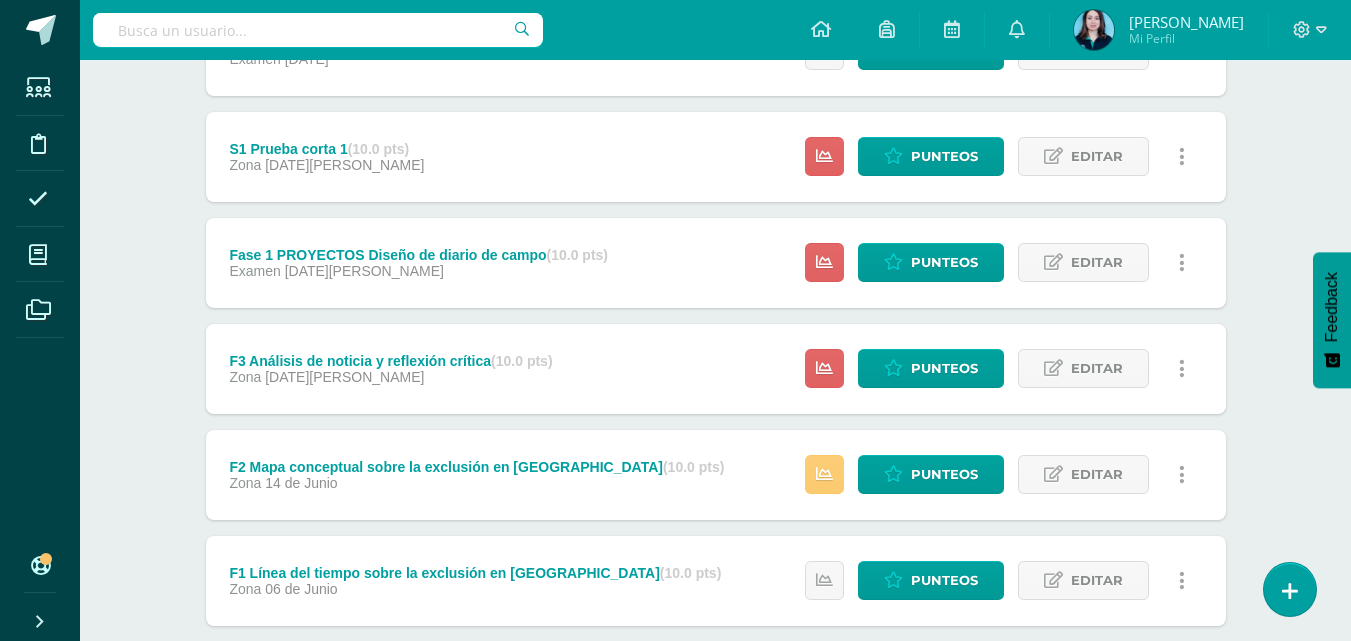 scroll, scrollTop: 869, scrollLeft: 0, axis: vertical 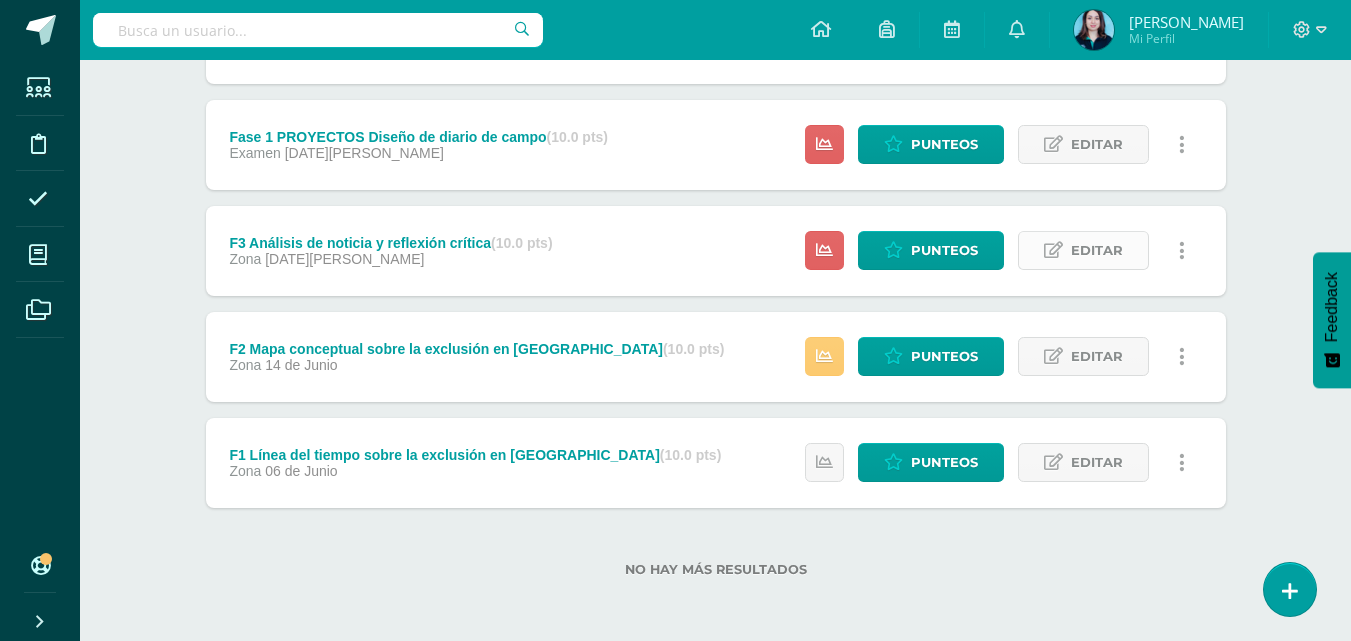 click at bounding box center (1053, 250) 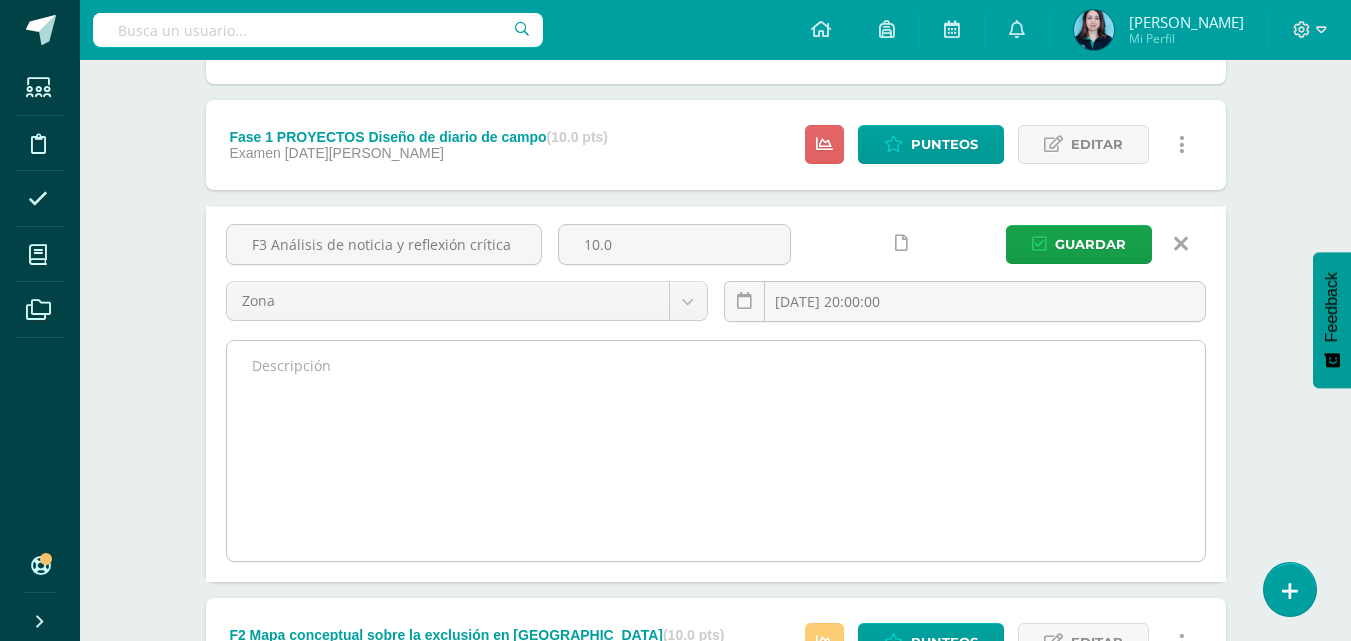 paste on "Deberás buscar una noticia digital sobre casos reales de desigualdad en [GEOGRAPHIC_DATA].
Cada alumno debe leer su noticia y responder en una hoja:
¿Qué hecho se narra en la noticia?
¿Qué sectores sociales se ven involucrados?
¿Cuál es la problemática social de fondo?
¿Qué relación encuentras entre esta situación y lo que hemos trabajado en clase sobre el Estado y la ciudadanía?
¿Crees que el Estado ha respondido adecuadamente ante esta situación? ¿Por qué sí o por qué no?
¿Qué acciones podríamos tomar como ciudadanos para contribuir a resolver o visibilizar este problema?" 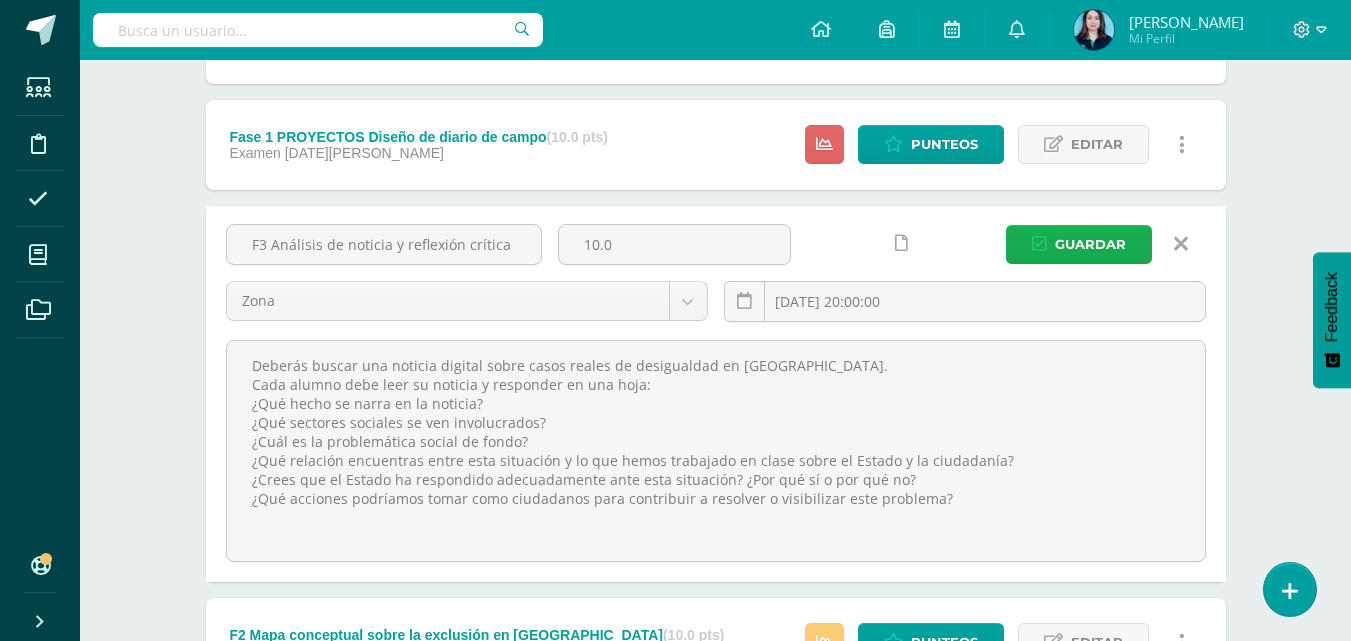 type on "Deberás buscar una noticia digital sobre casos reales de desigualdad en [GEOGRAPHIC_DATA].
Cada alumno debe leer su noticia y responder en una hoja:
¿Qué hecho se narra en la noticia?
¿Qué sectores sociales se ven involucrados?
¿Cuál es la problemática social de fondo?
¿Qué relación encuentras entre esta situación y lo que hemos trabajado en clase sobre el Estado y la ciudadanía?
¿Crees que el Estado ha respondido adecuadamente ante esta situación? ¿Por qué sí o por qué no?
¿Qué acciones podríamos tomar como ciudadanos para contribuir a resolver o visibilizar este problema?" 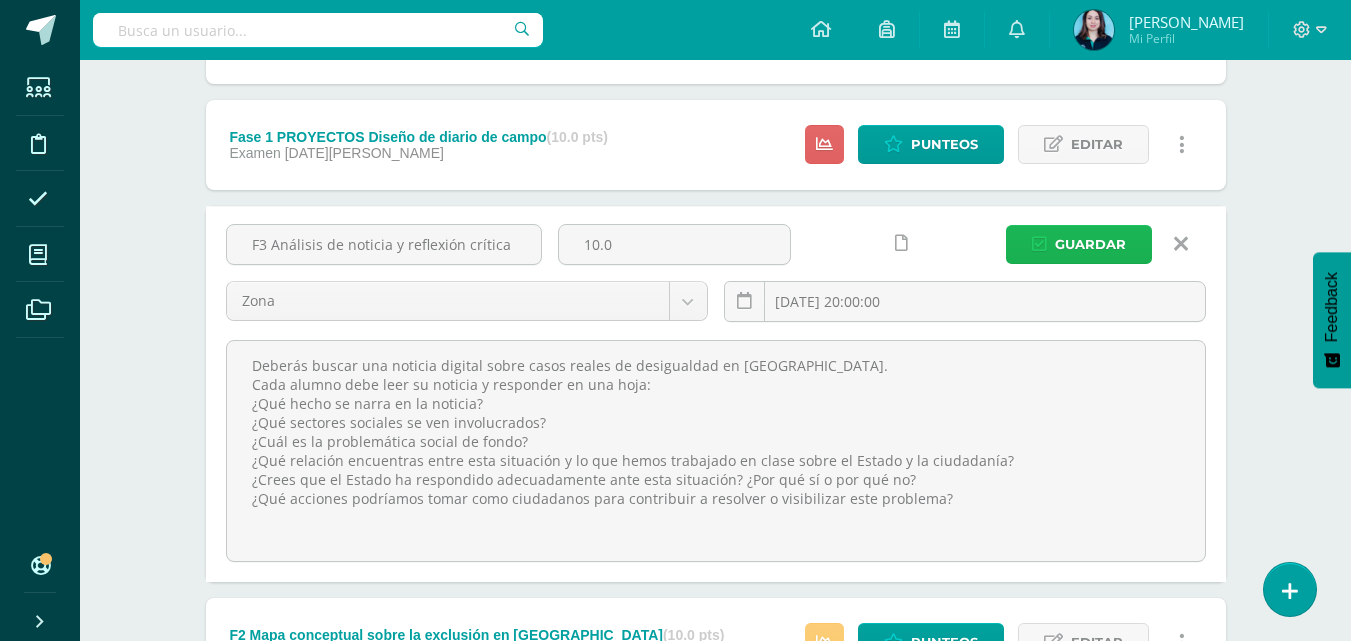 click on "Guardar" at bounding box center [1090, 244] 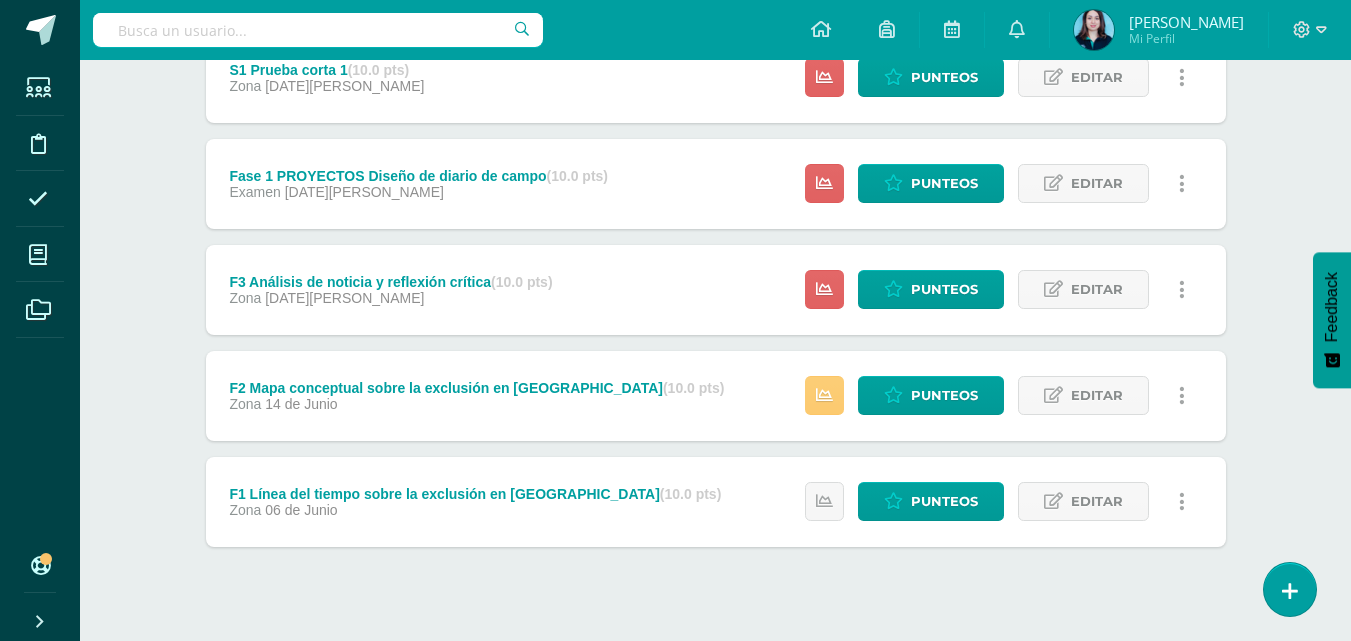 scroll, scrollTop: 862, scrollLeft: 0, axis: vertical 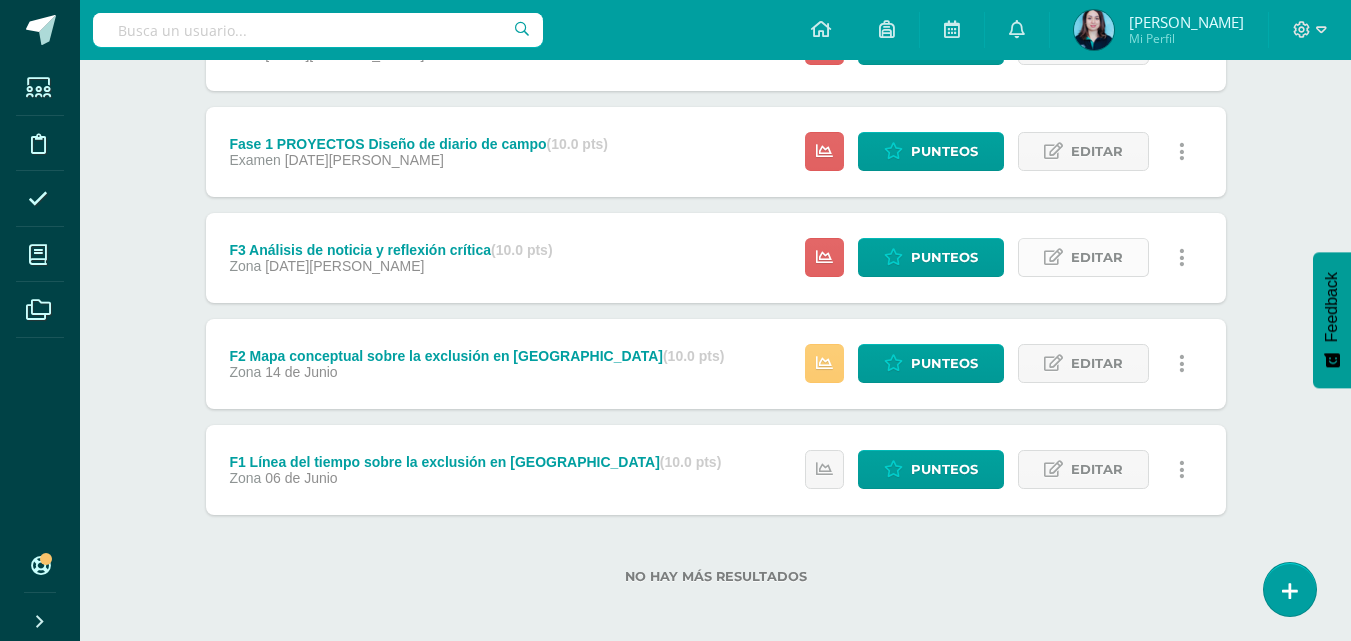 click on "Editar" at bounding box center (1097, 257) 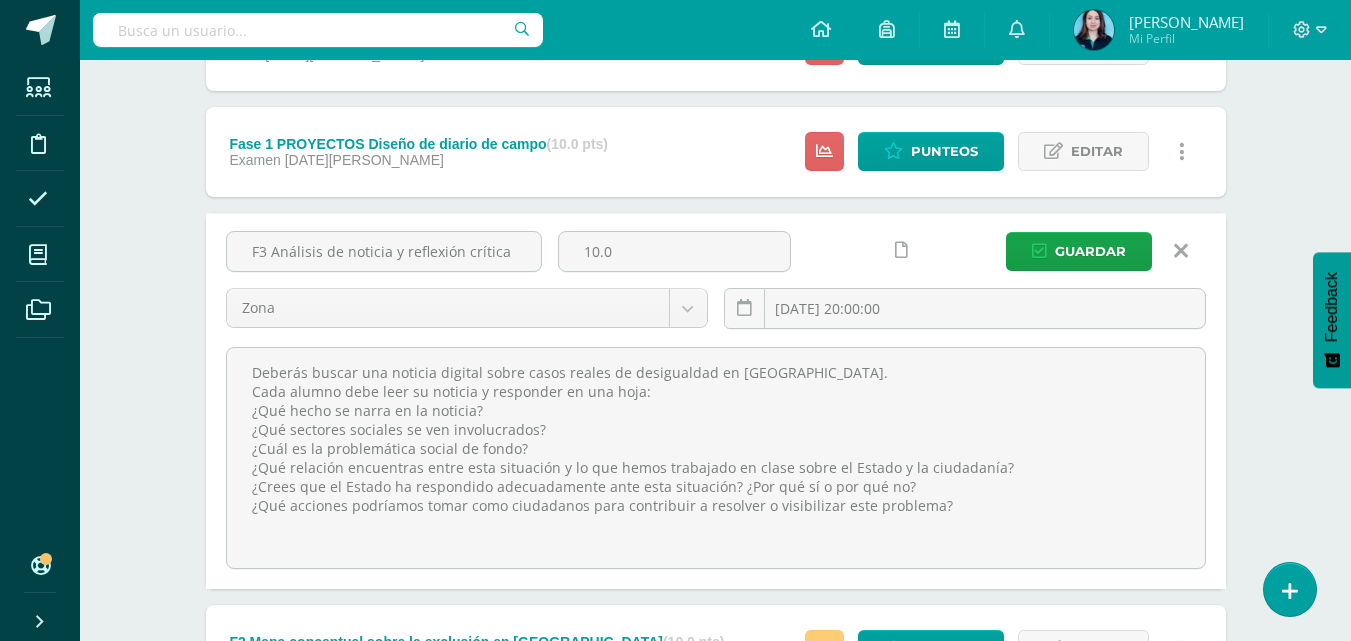 click at bounding box center [901, 250] 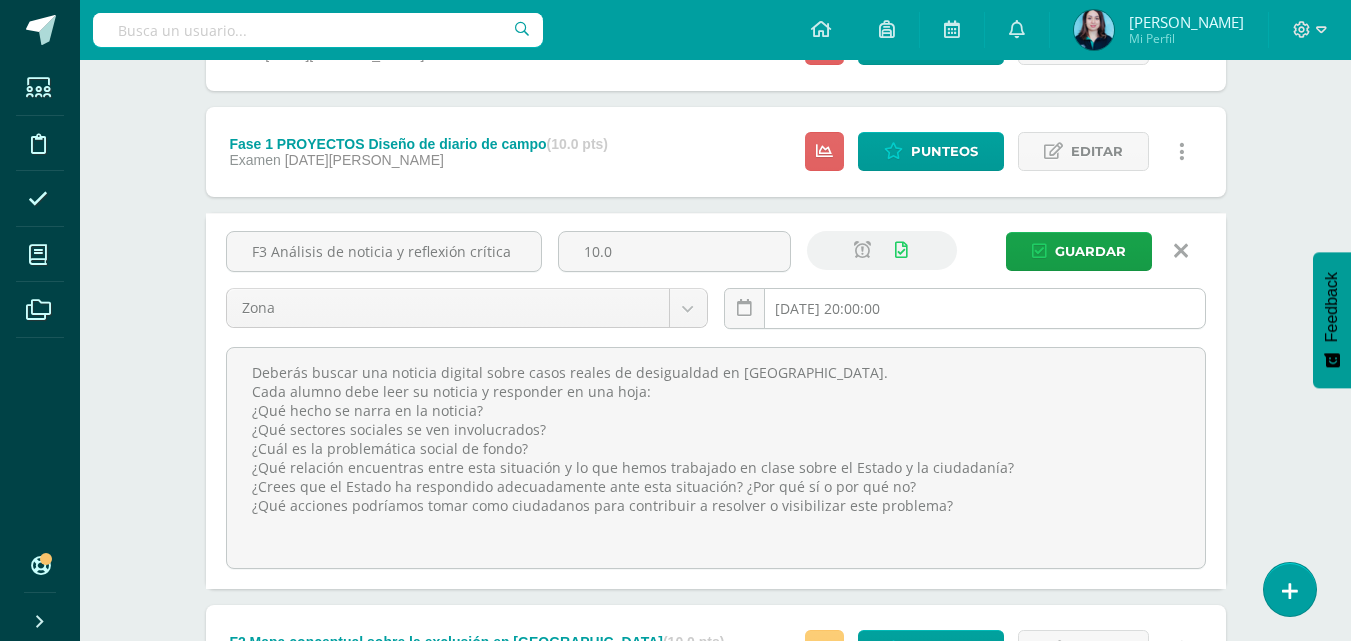 click on "2025-07-04 20:00:00" at bounding box center [965, 308] 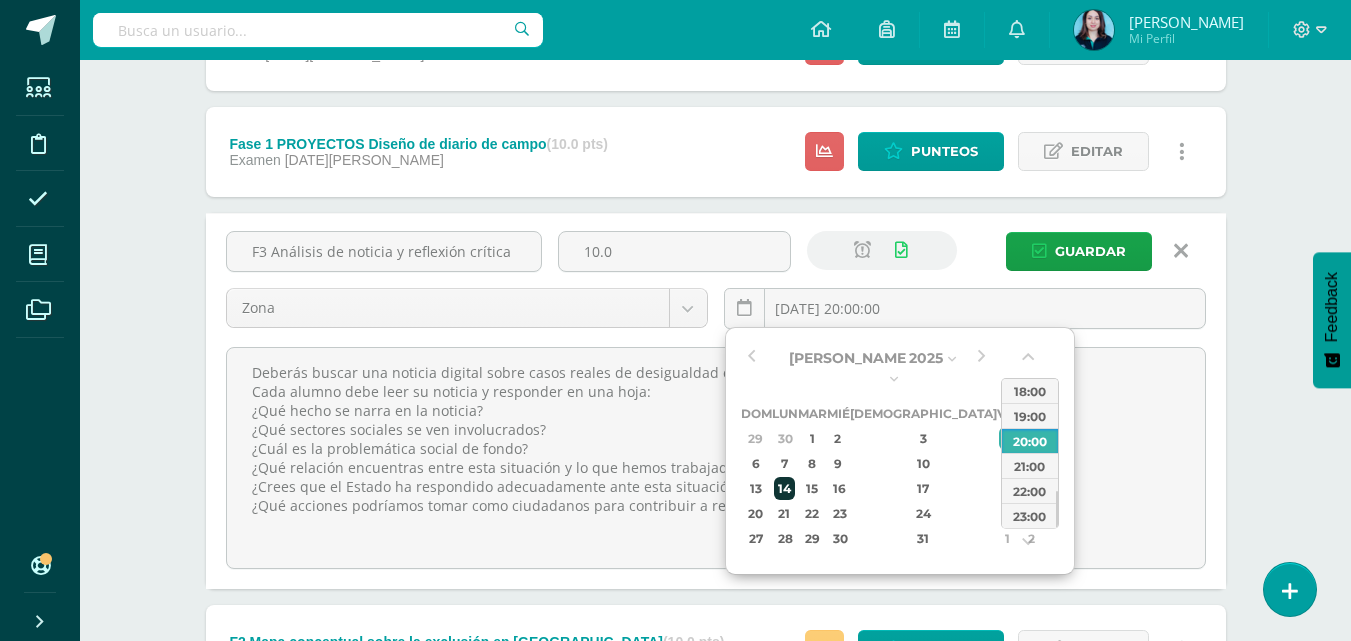 click on "14" at bounding box center [784, 488] 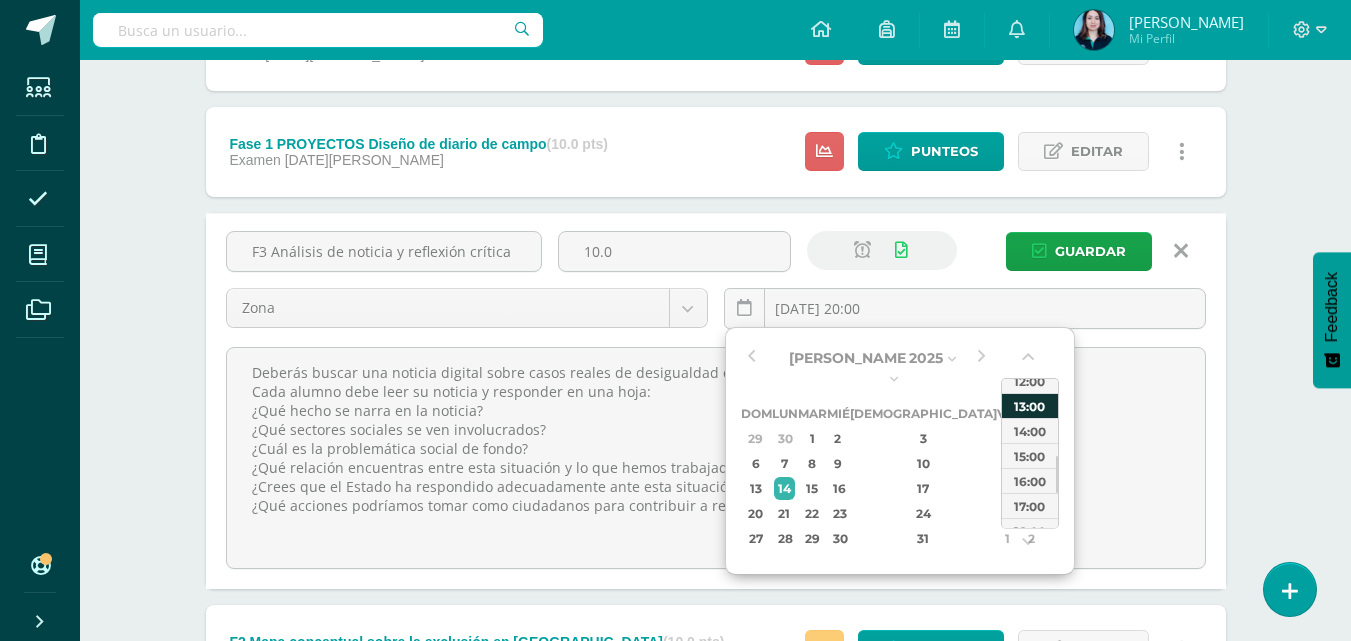 click on "13:00" at bounding box center [1030, 405] 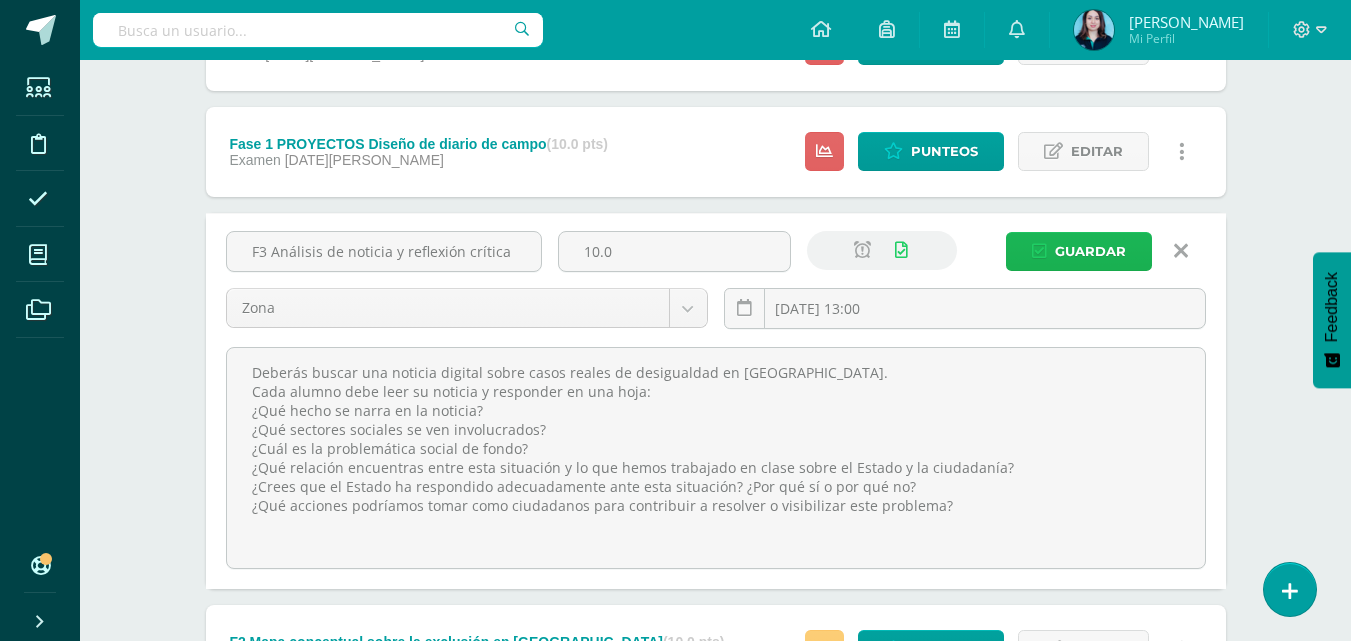 click on "Guardar" at bounding box center [1090, 251] 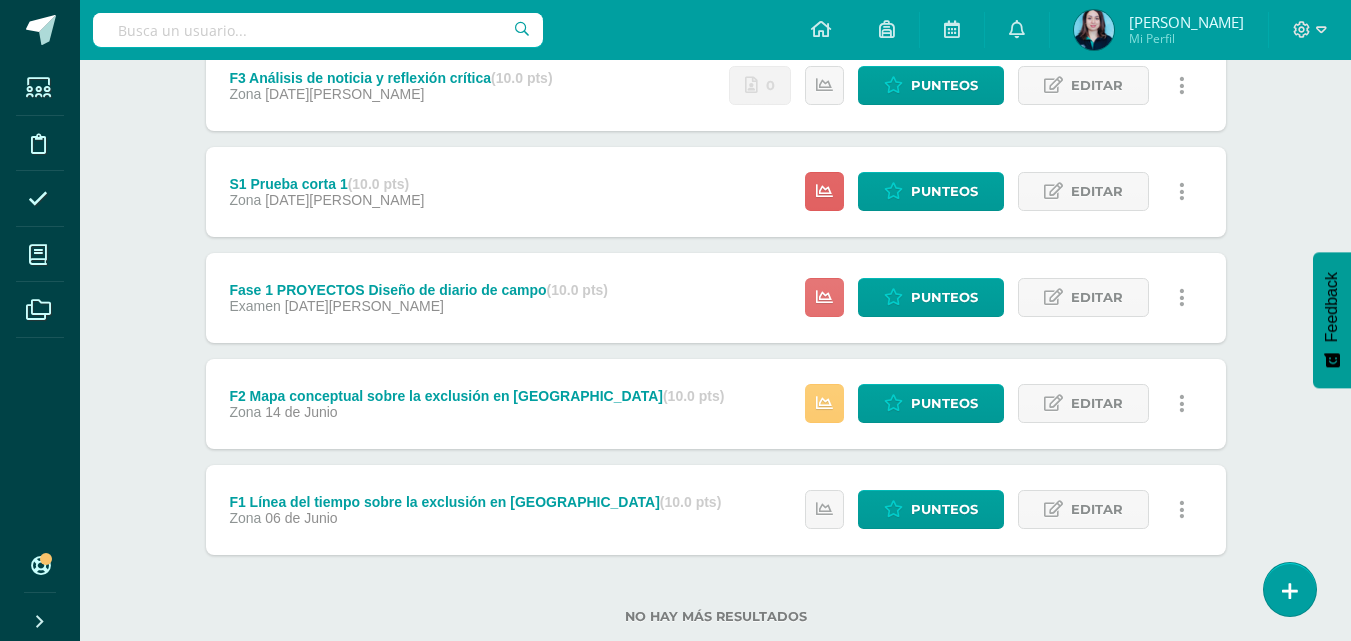 scroll, scrollTop: 869, scrollLeft: 0, axis: vertical 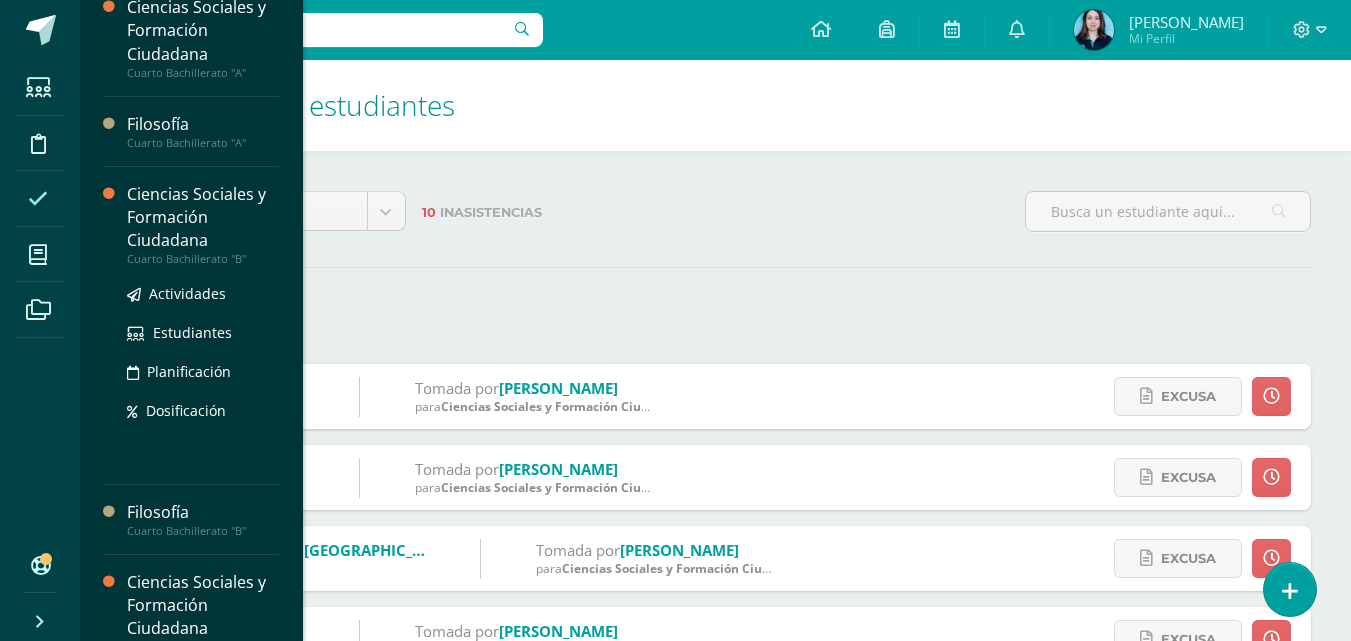 click on "Ciencias Sociales y Formación Ciudadana" at bounding box center (203, 217) 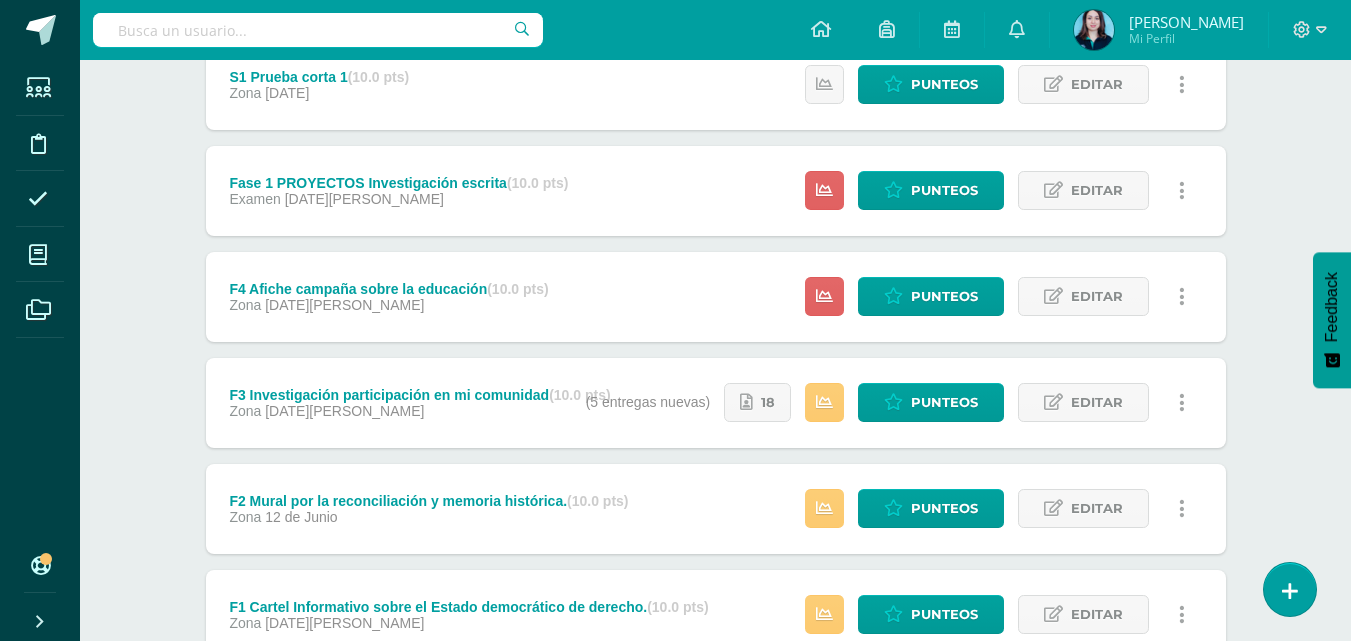 scroll, scrollTop: 862, scrollLeft: 0, axis: vertical 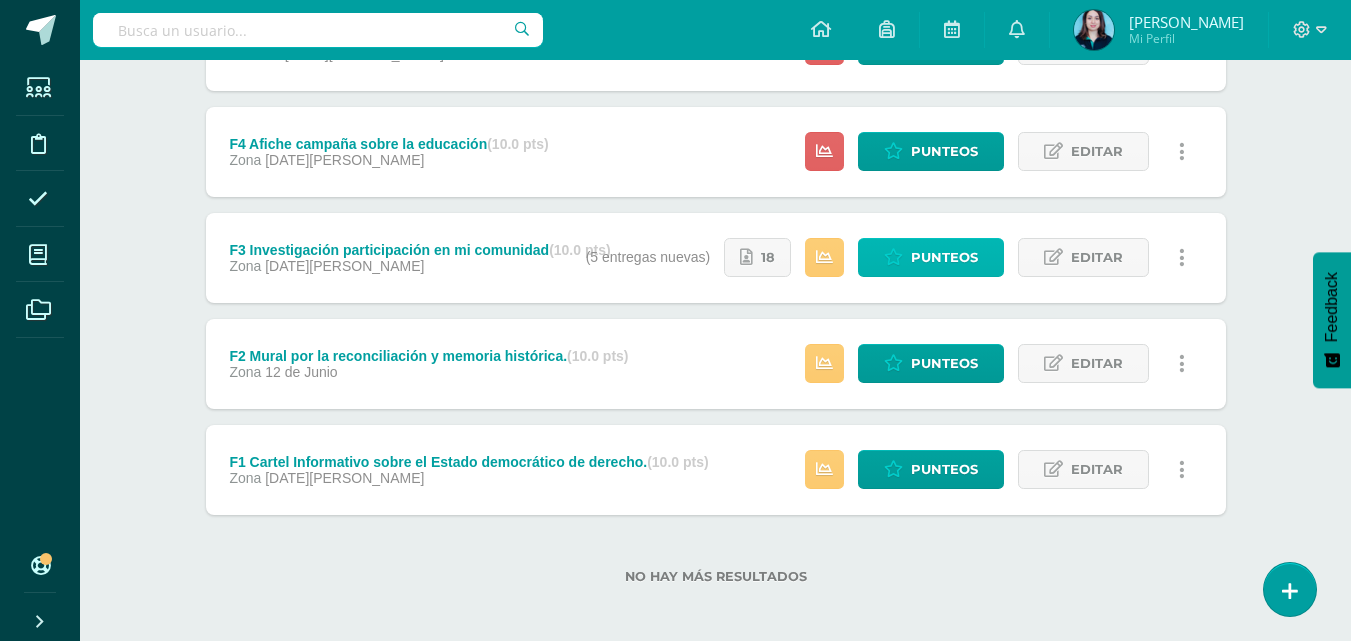 click on "Punteos" at bounding box center (931, 257) 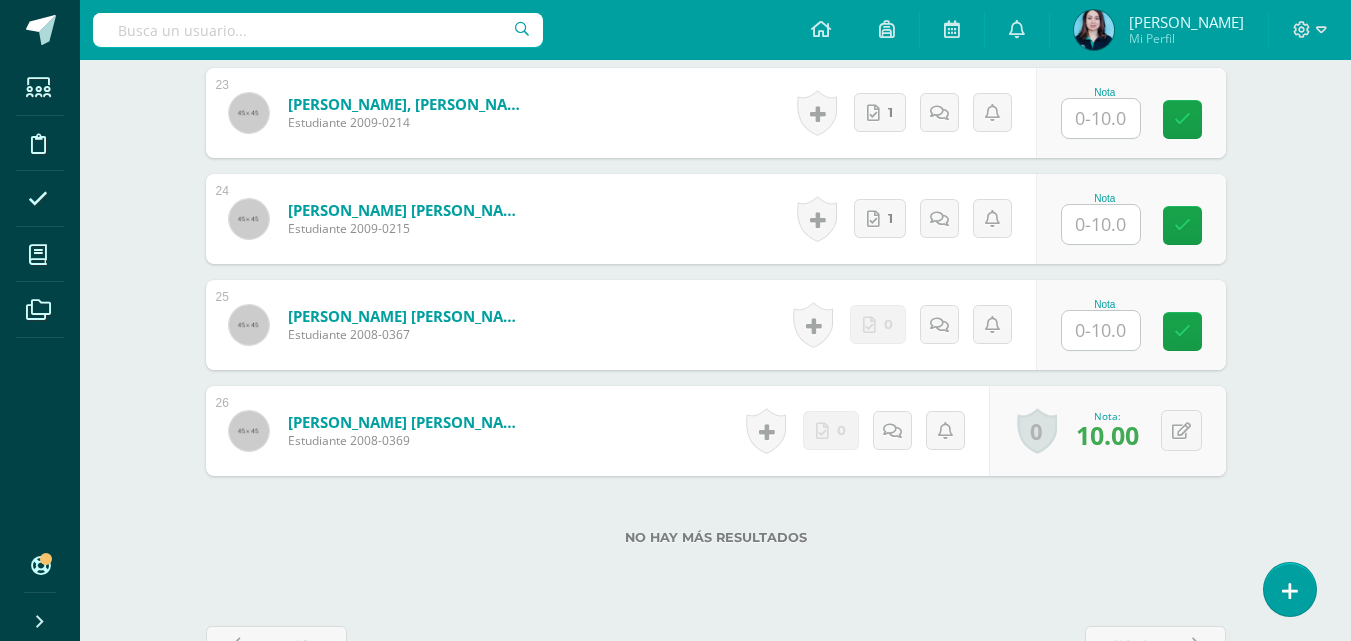 scroll, scrollTop: 2923, scrollLeft: 0, axis: vertical 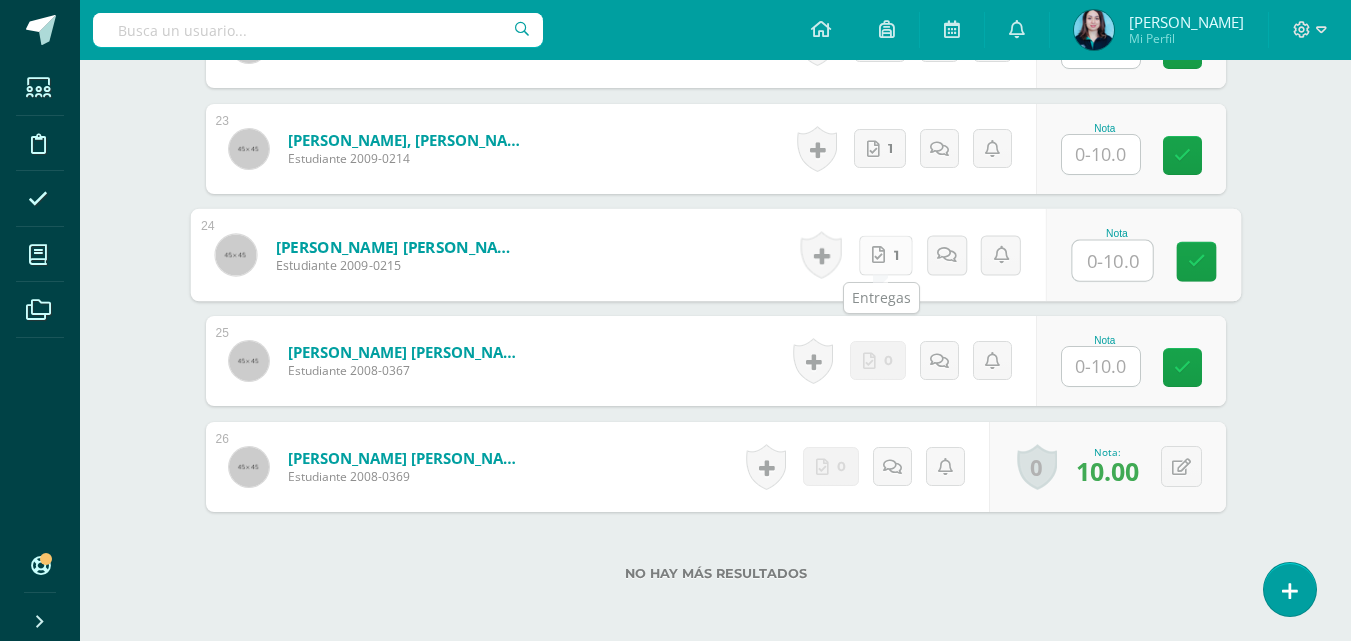 click on "1" at bounding box center (885, 255) 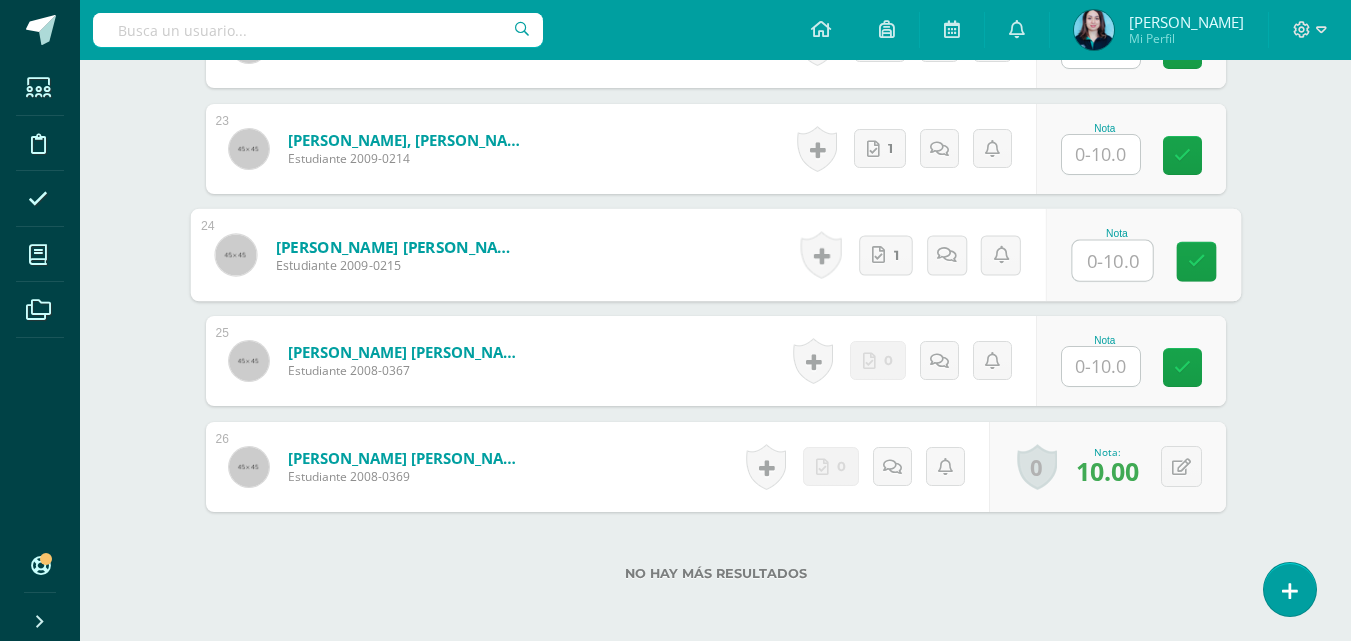 click at bounding box center (1112, 261) 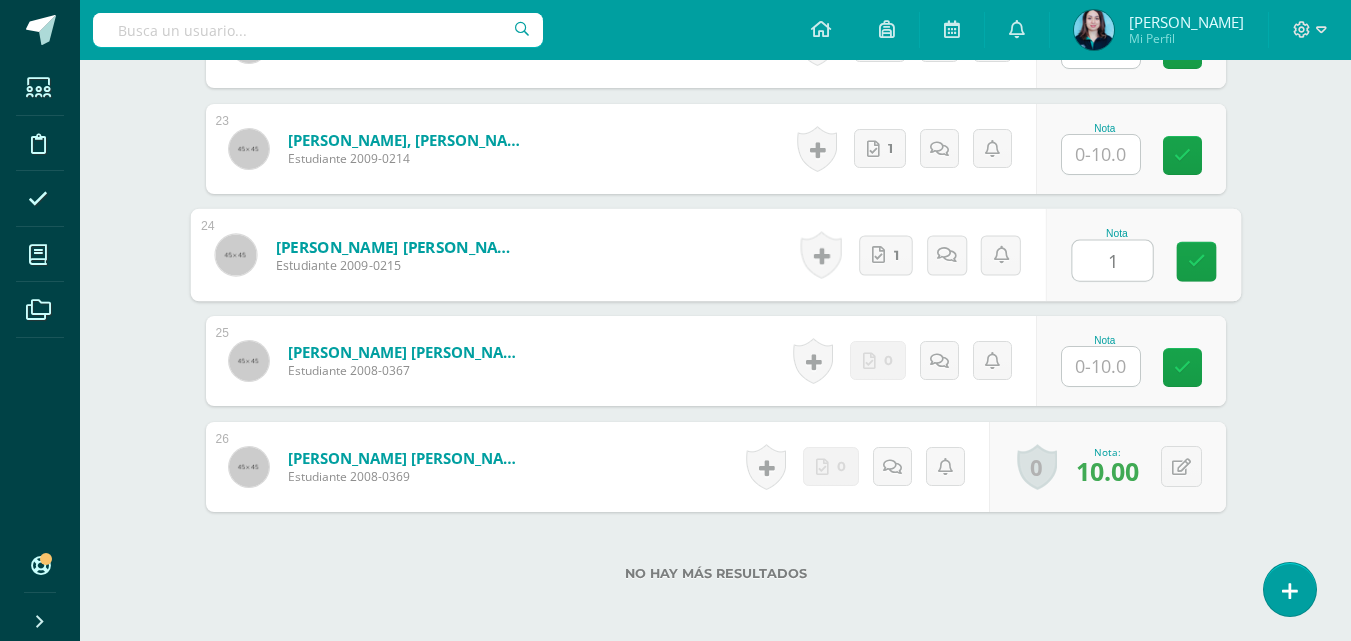 type on "10" 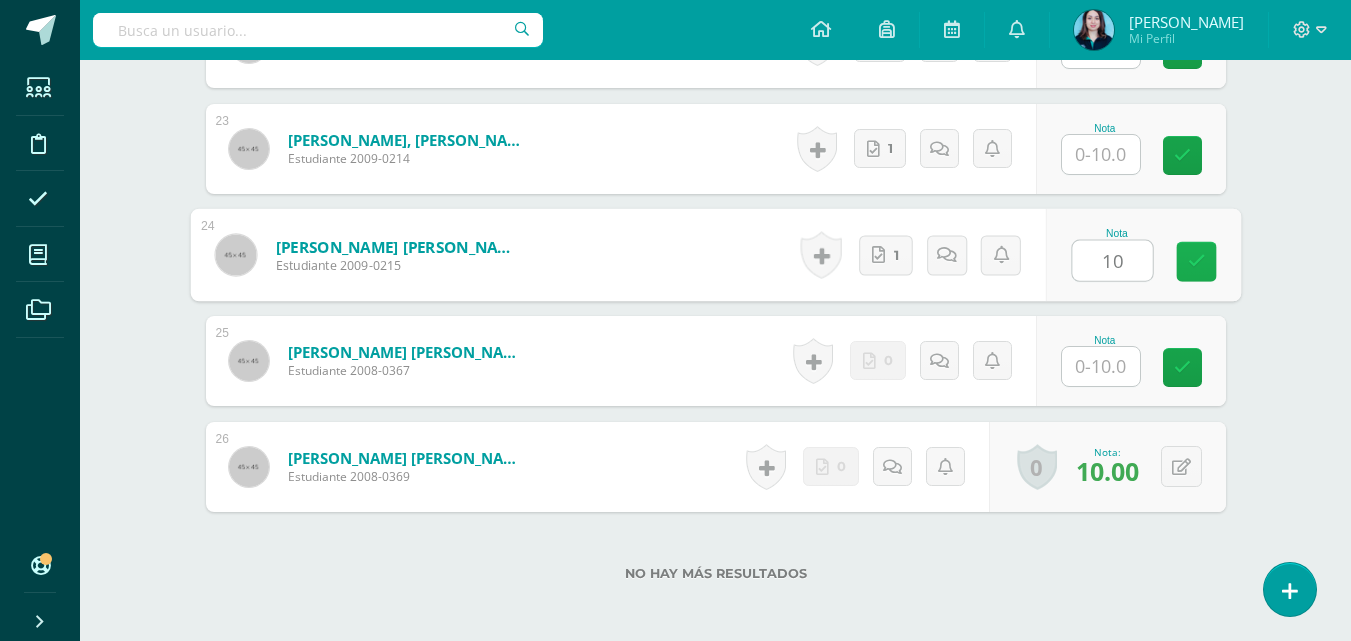 click at bounding box center (1196, 262) 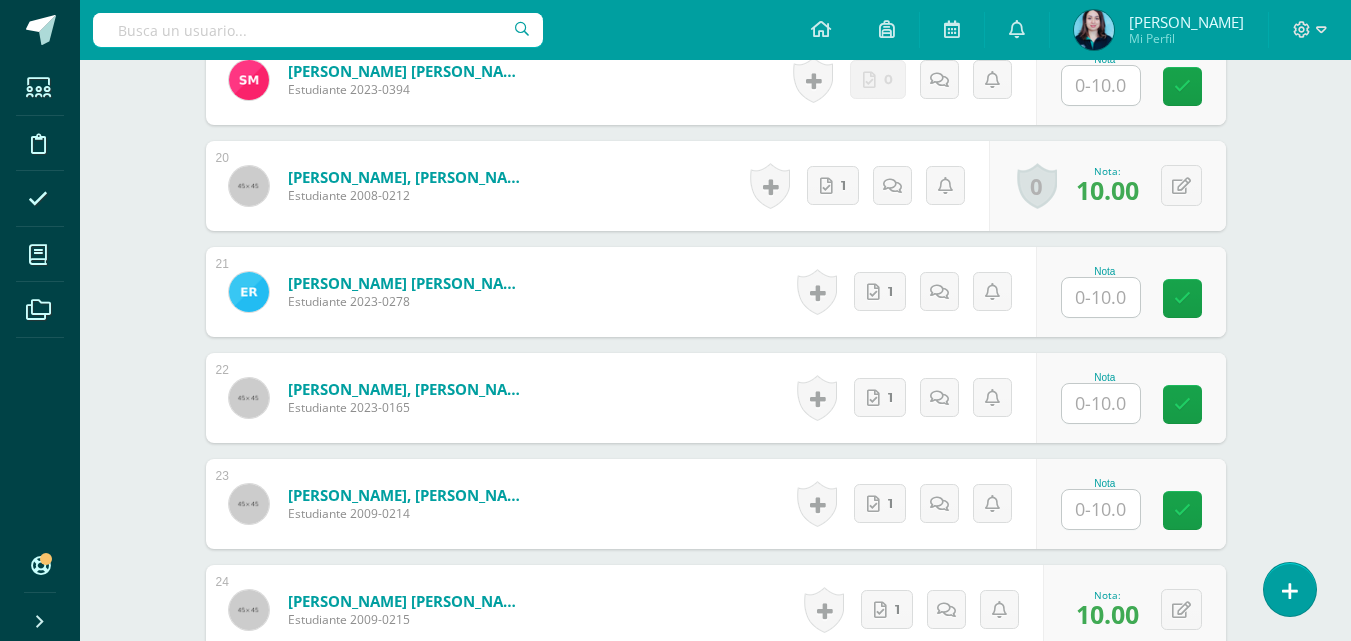 scroll, scrollTop: 2523, scrollLeft: 0, axis: vertical 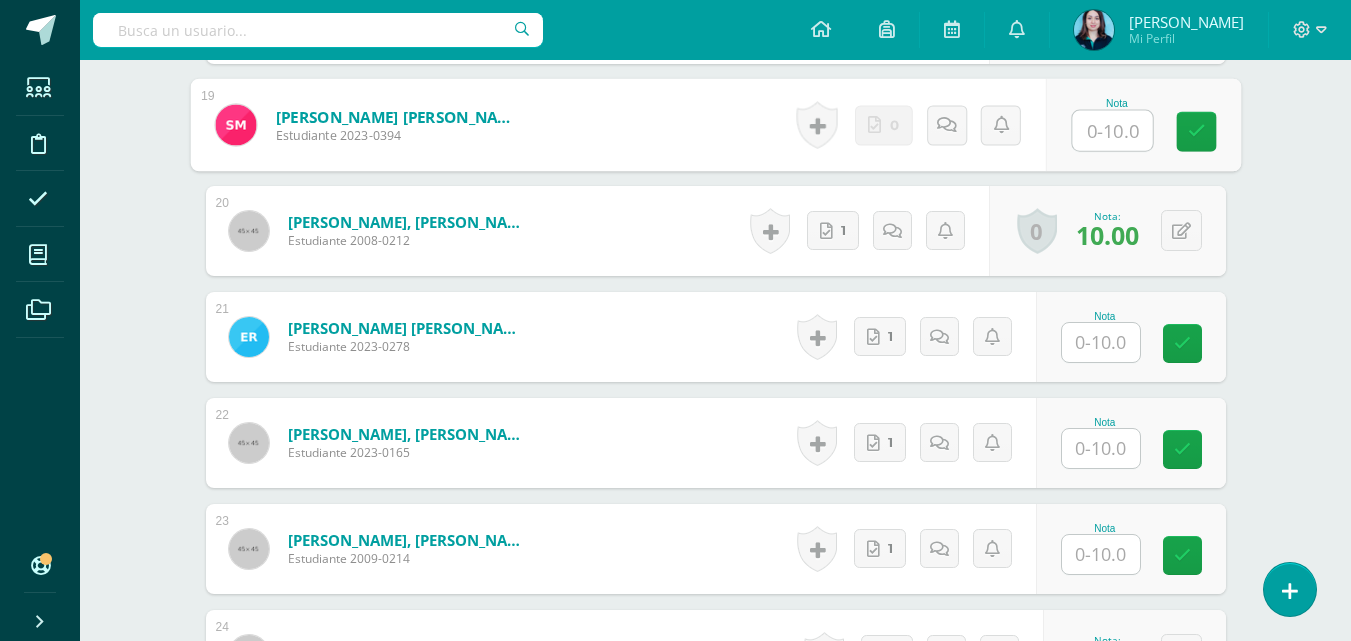 click at bounding box center [1112, 131] 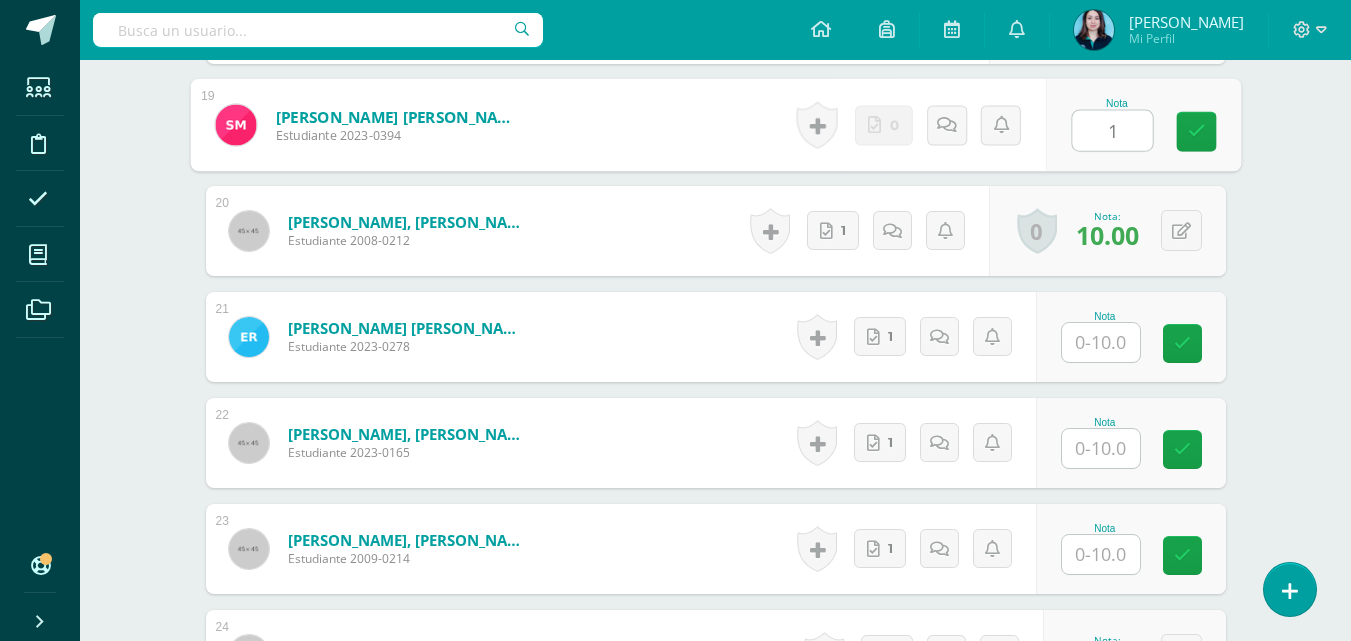 type on "10" 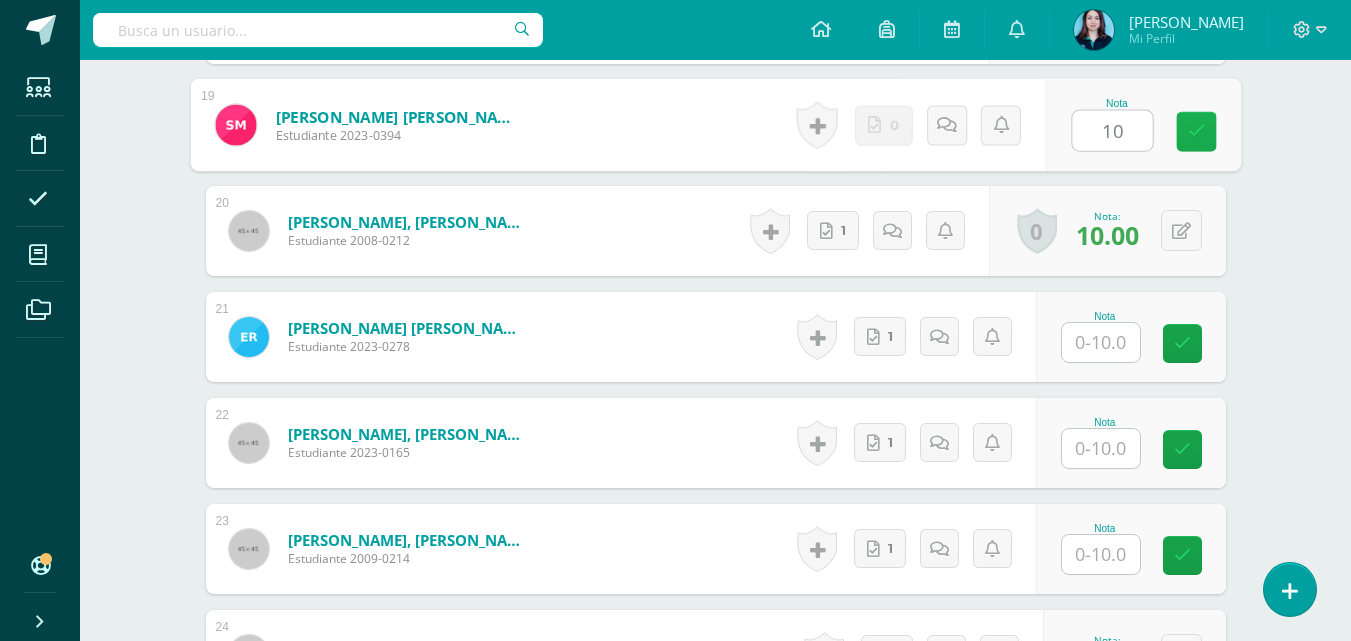 click at bounding box center (1196, 131) 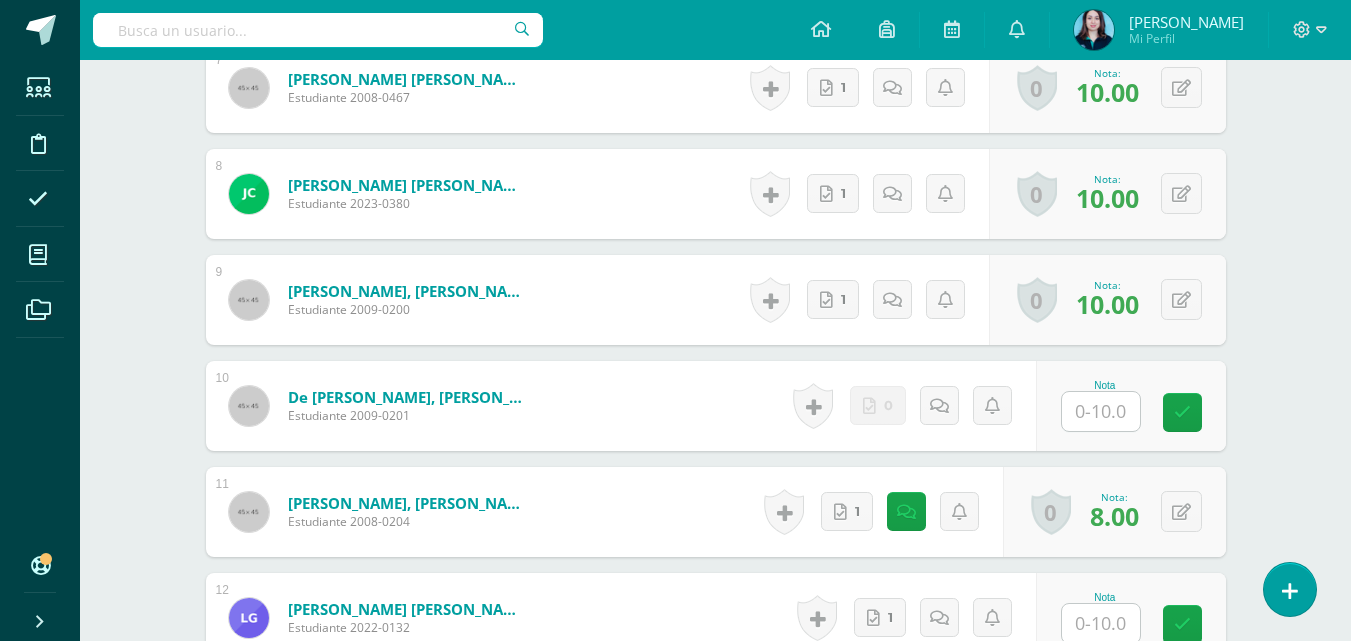 scroll, scrollTop: 1323, scrollLeft: 0, axis: vertical 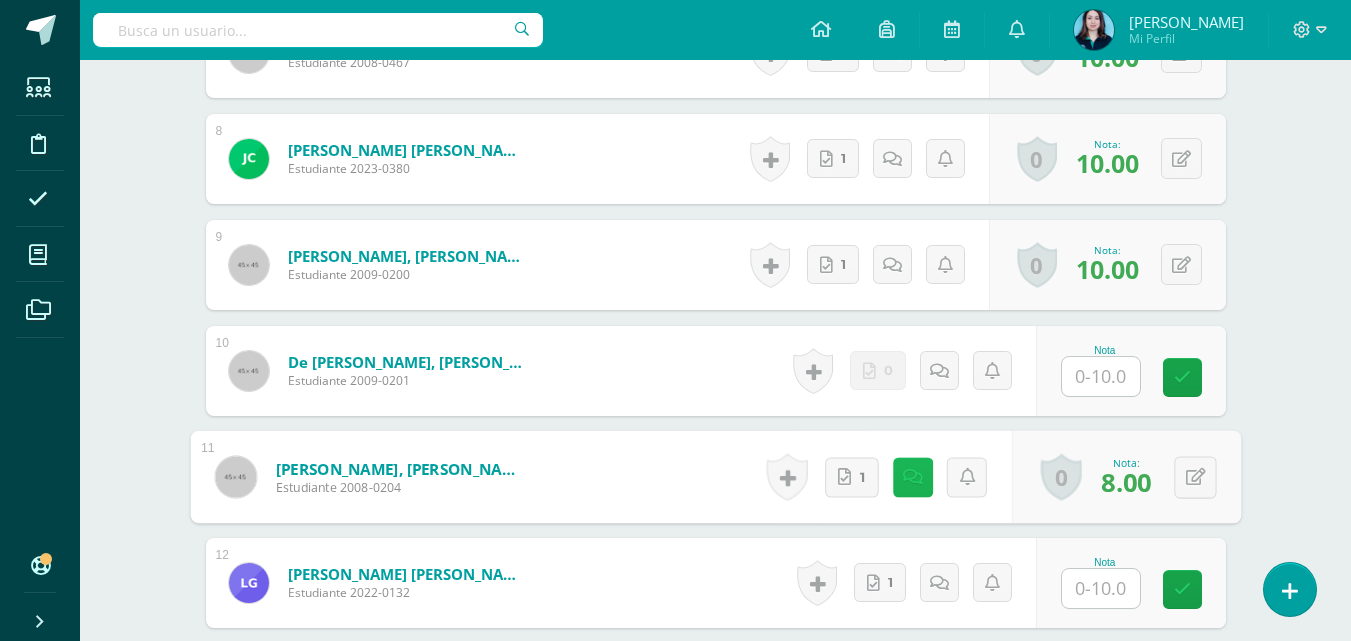 click at bounding box center (912, 477) 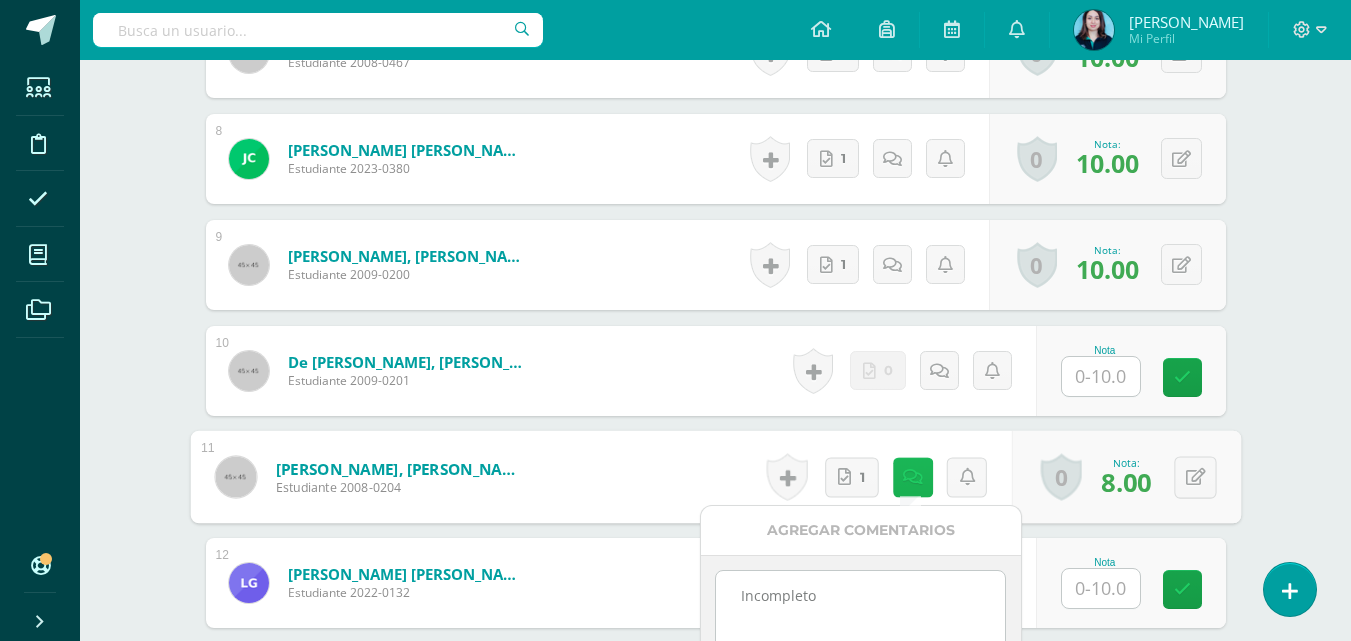 click at bounding box center (912, 476) 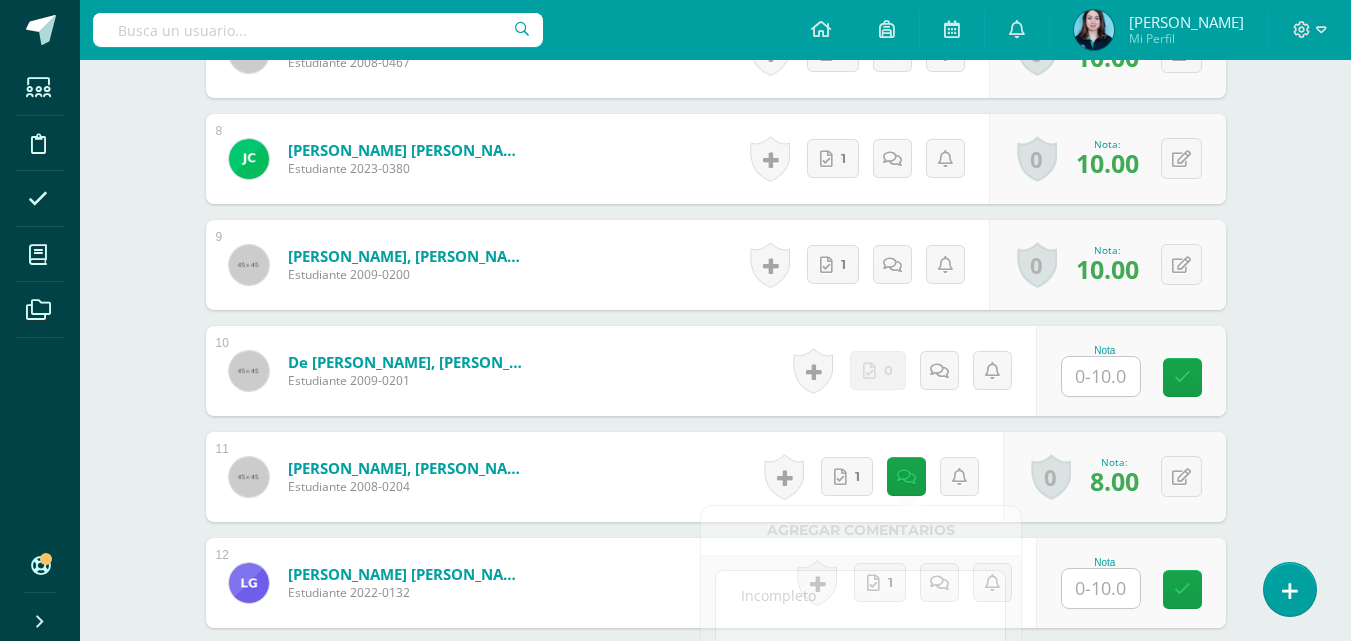 click on "1
Aguilar Leal, Natalie Valeria
Estudiante  2009-0195
Nota
10.00
0
Logros
Logros obtenidos
10.00" at bounding box center (716, 742) 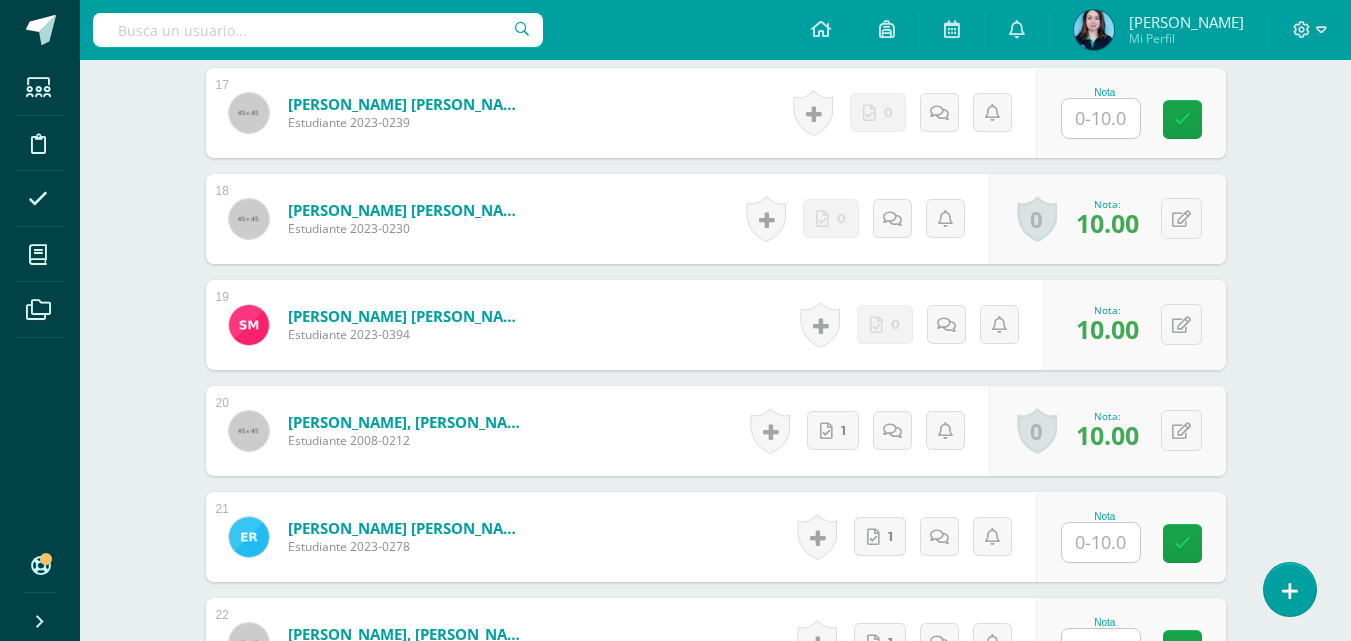 scroll, scrollTop: 2623, scrollLeft: 0, axis: vertical 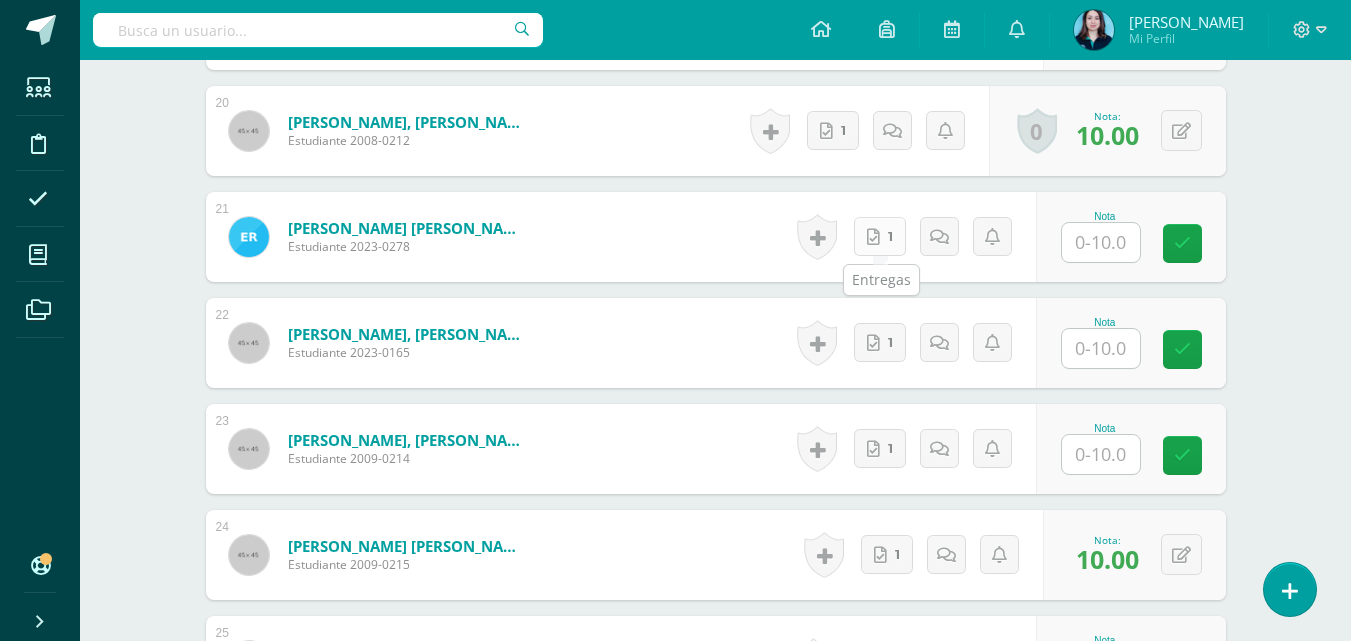 click on "1" at bounding box center (880, 236) 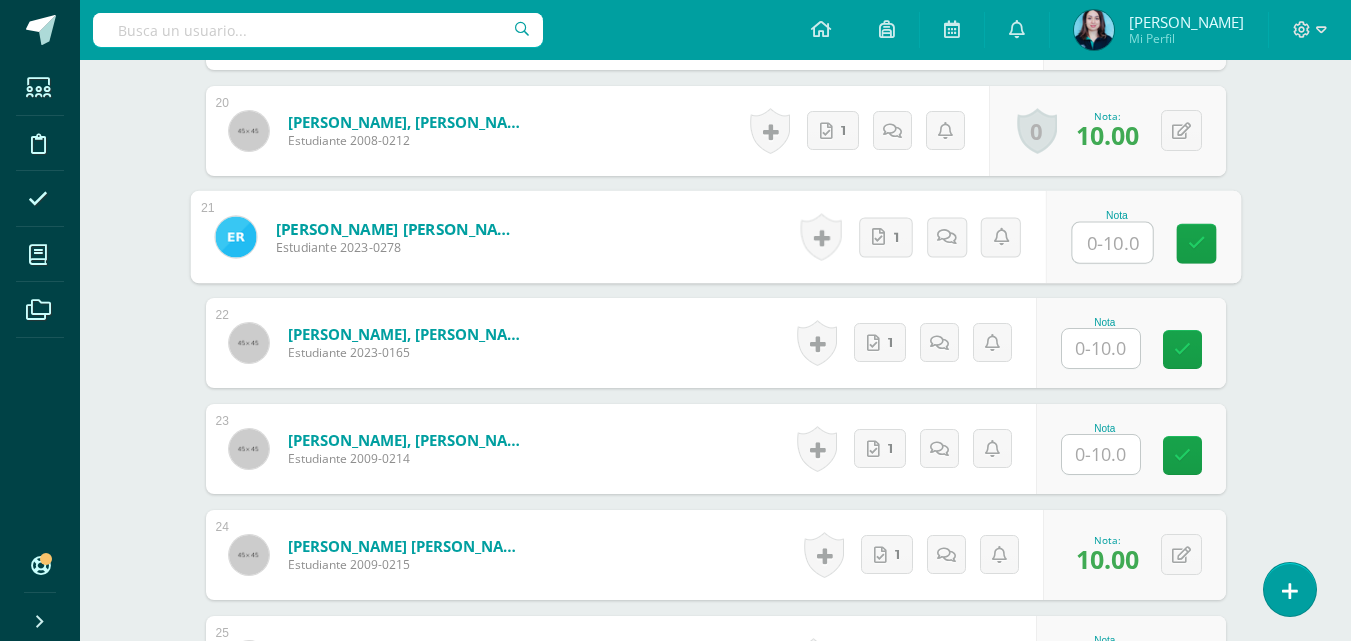 click at bounding box center (1112, 243) 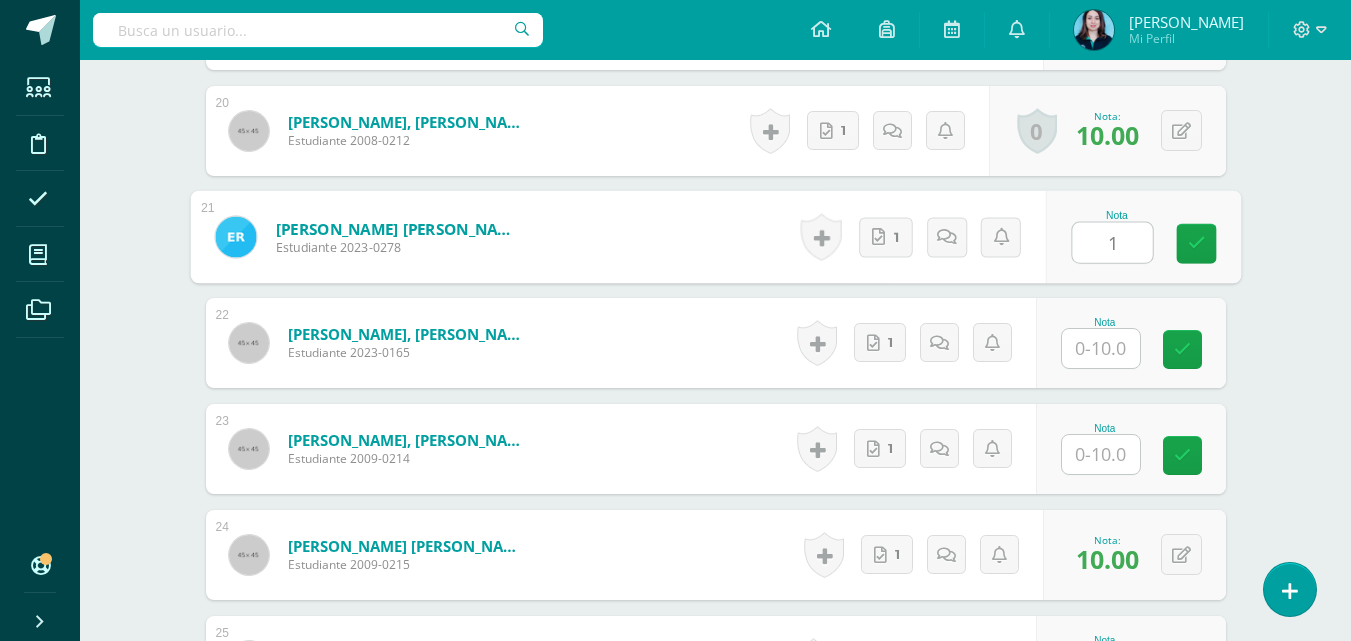 type on "10" 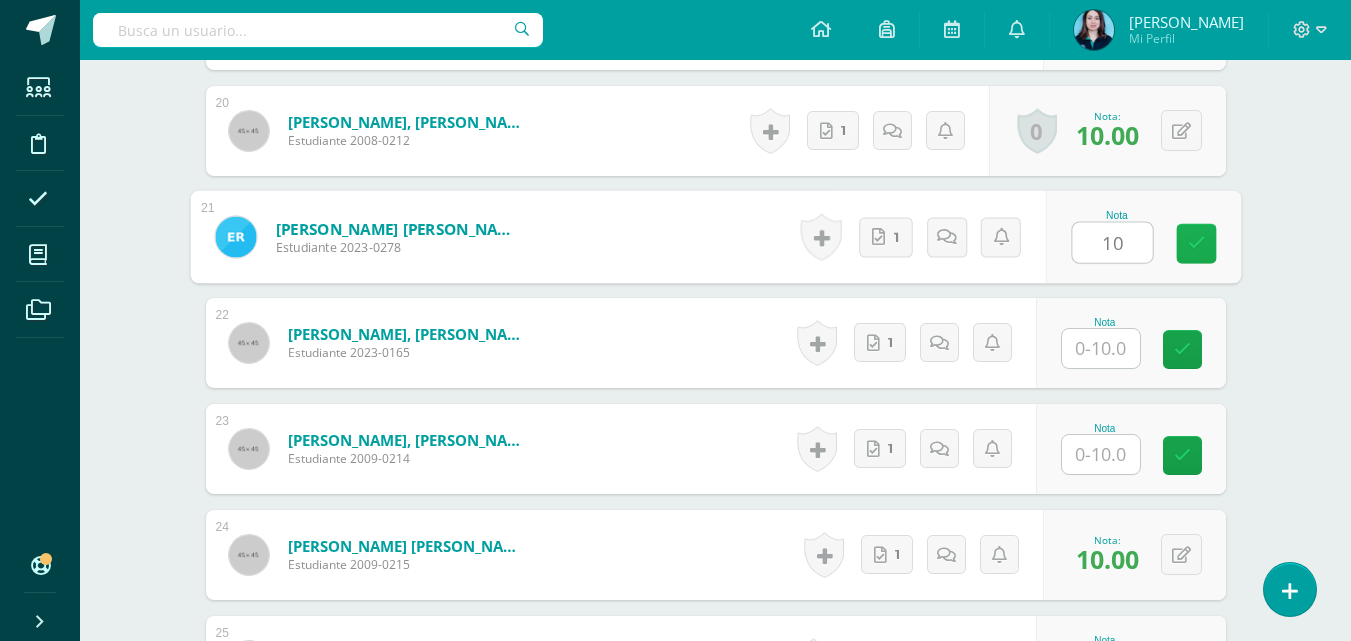 click at bounding box center [1196, 244] 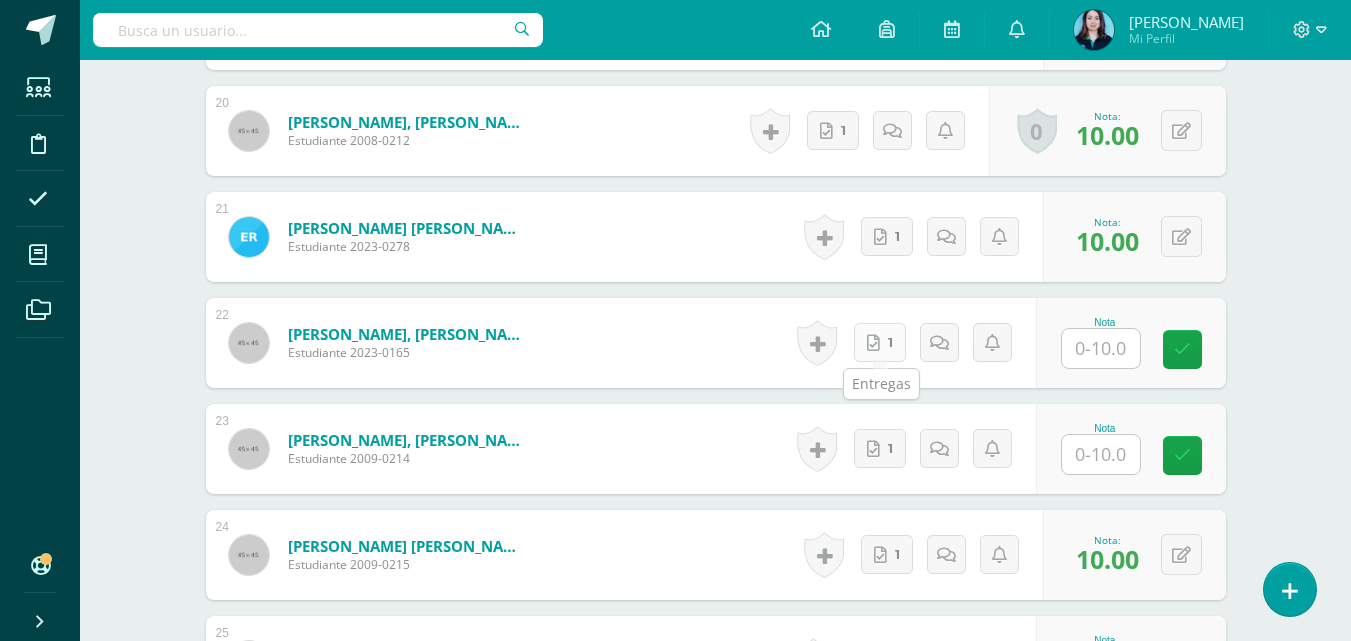 click on "1" at bounding box center (880, 342) 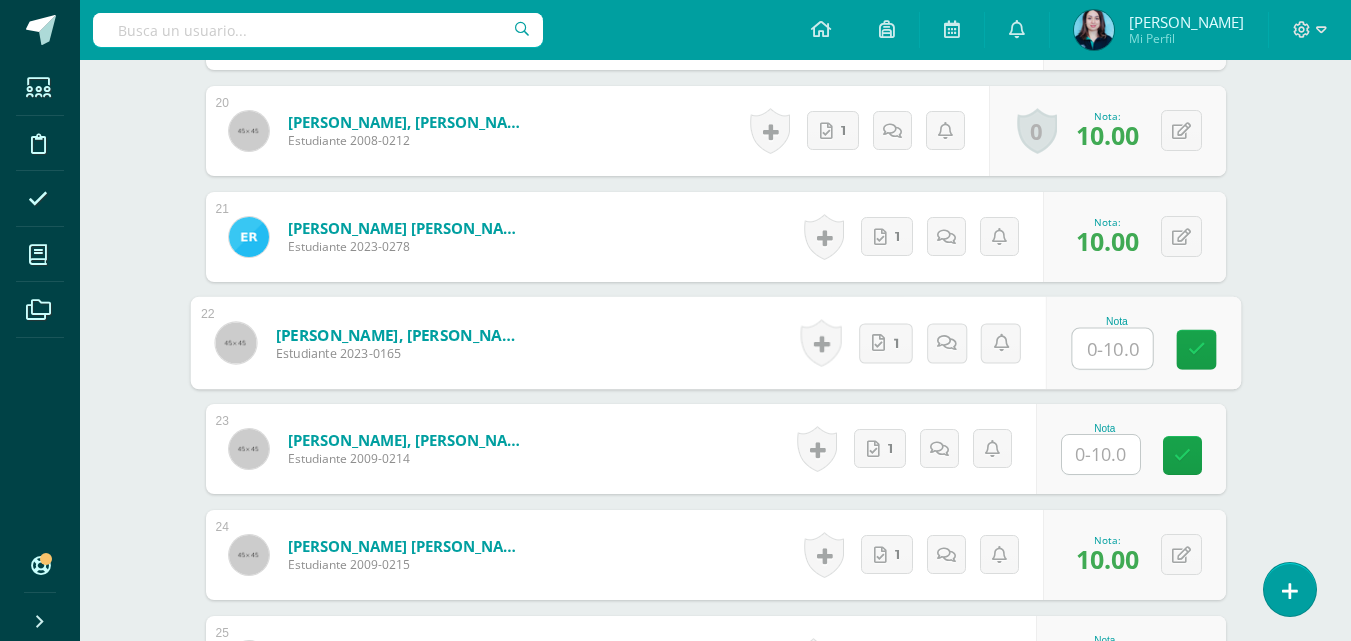 click at bounding box center (1112, 349) 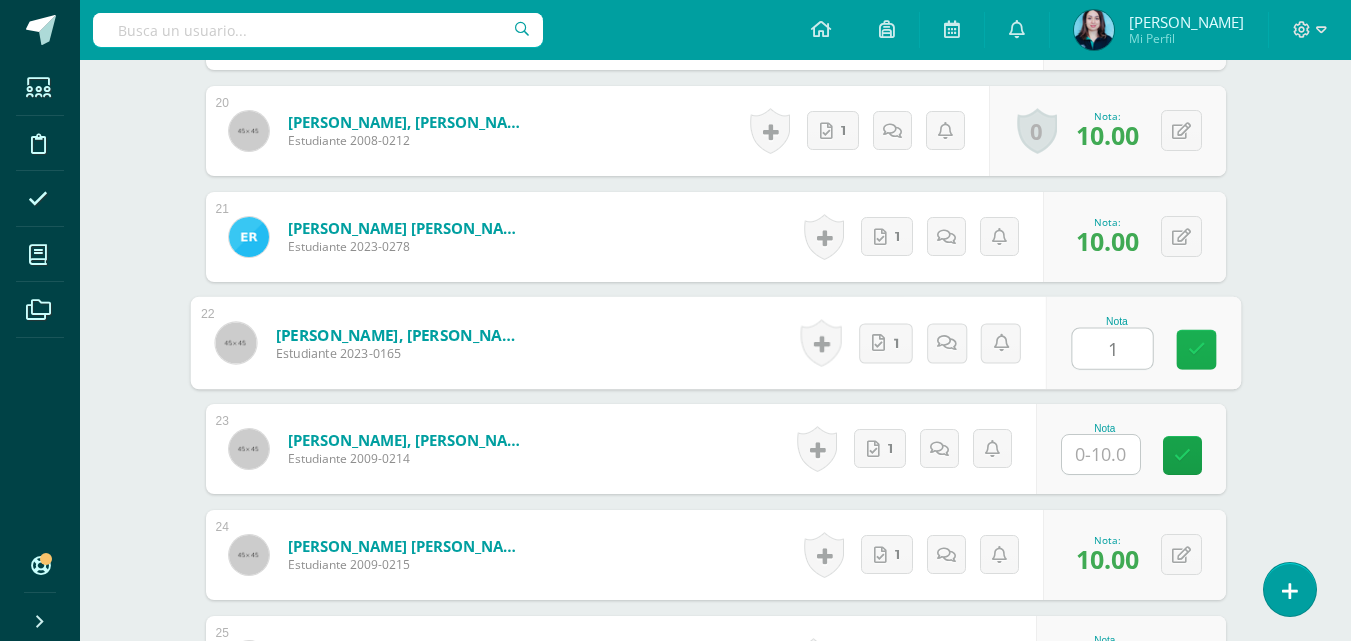 type on "10" 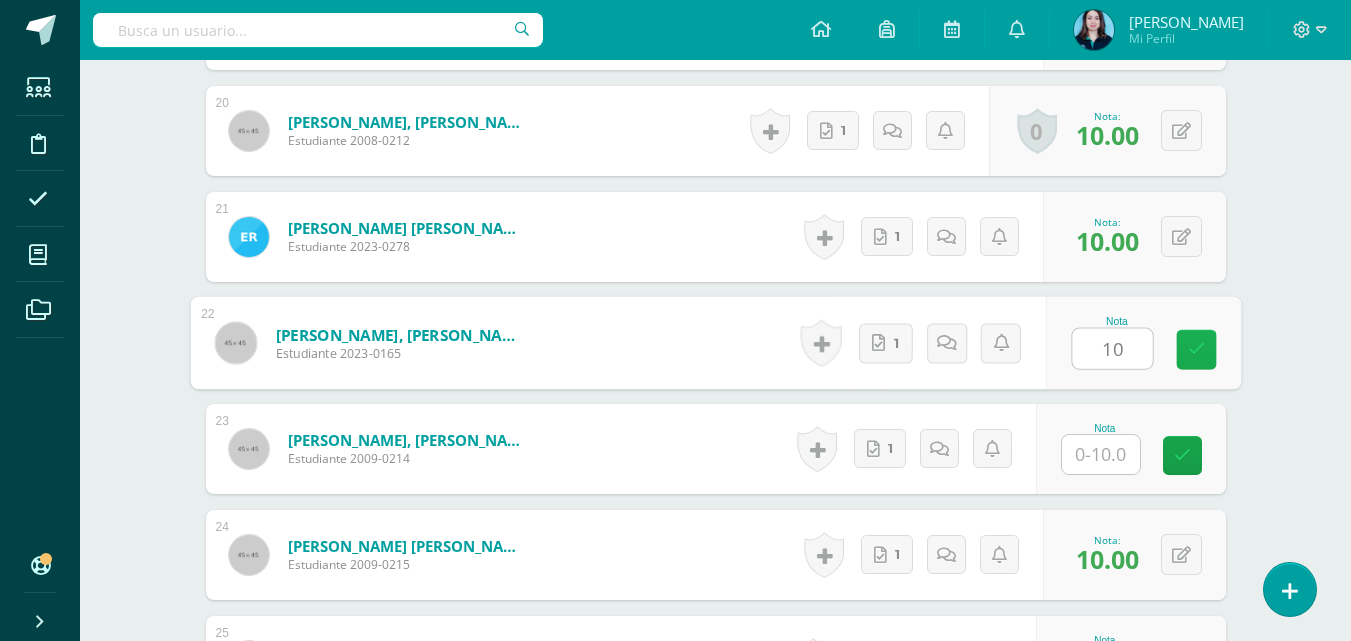 click at bounding box center (1196, 350) 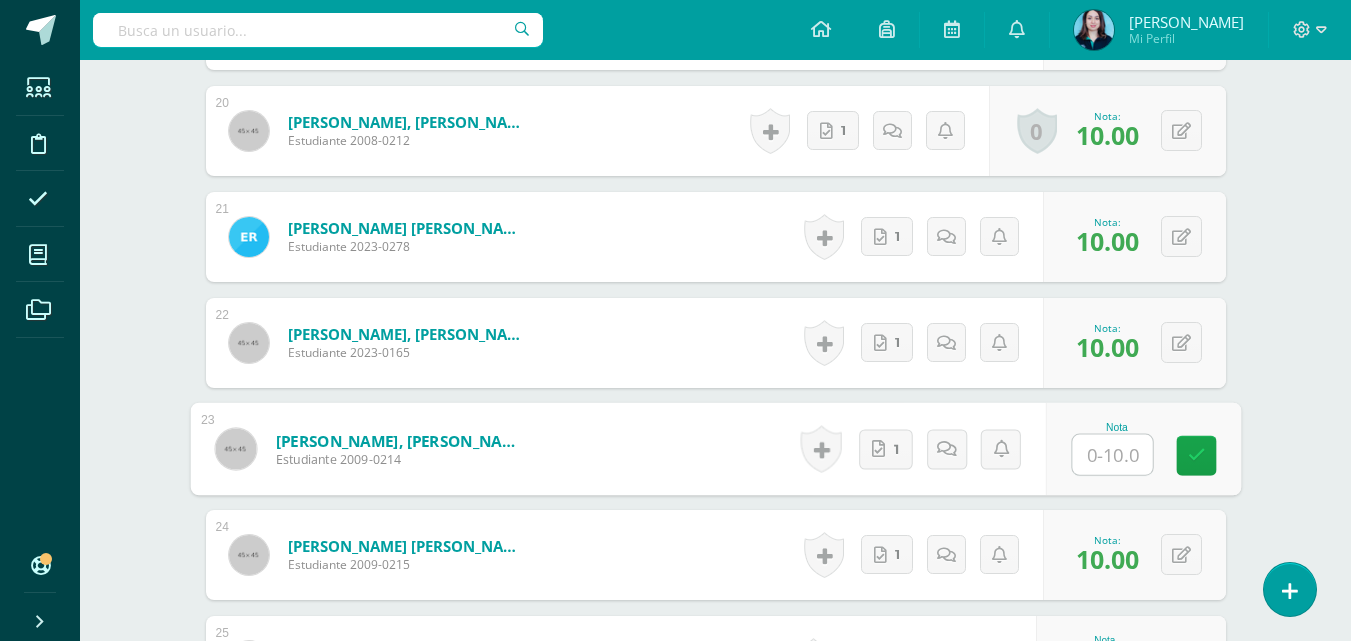 click at bounding box center [1112, 455] 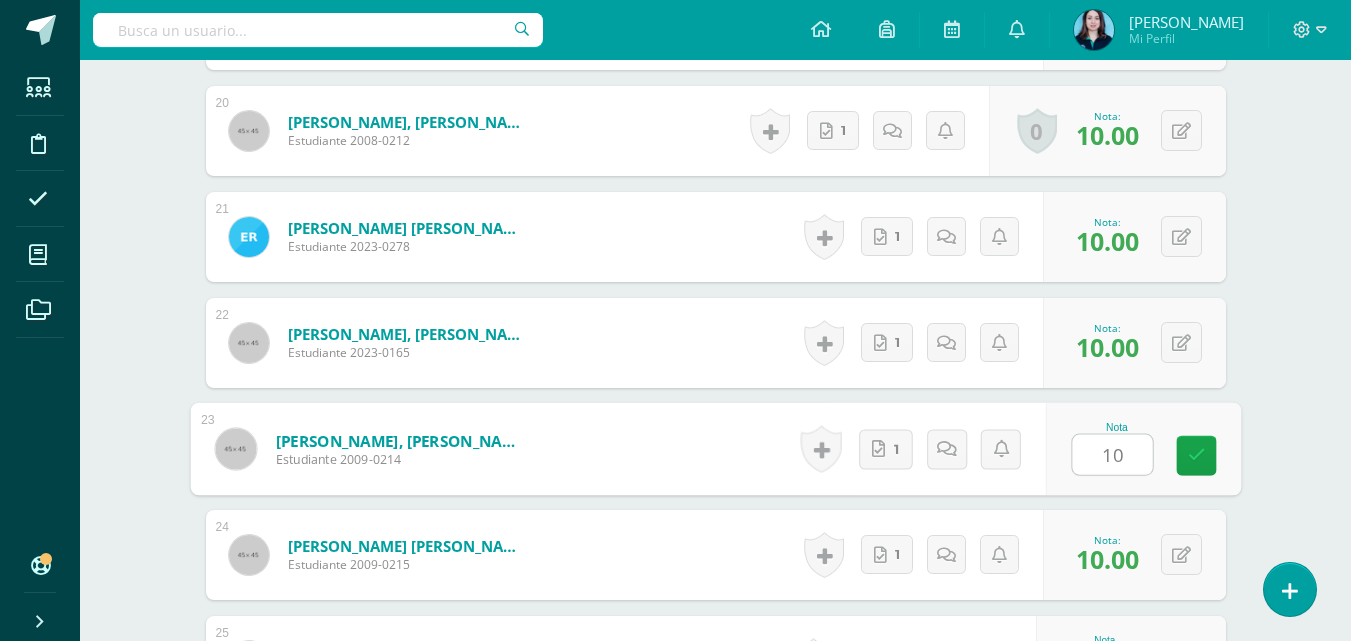 type on "10" 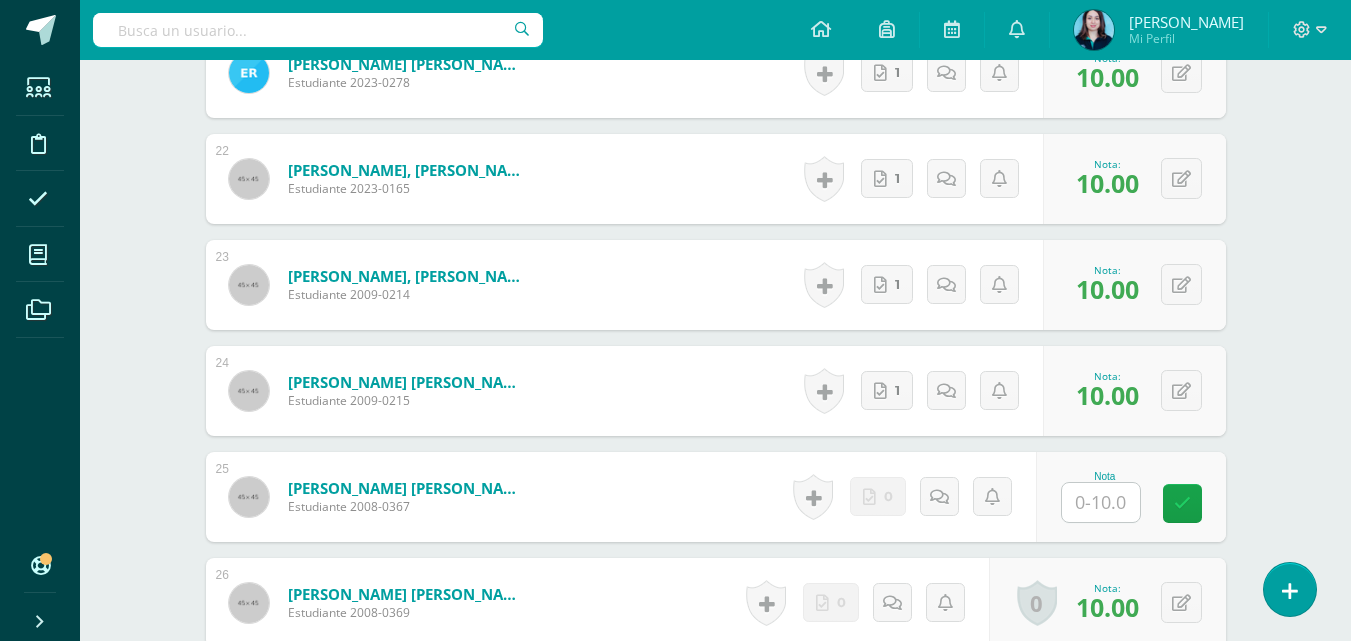 scroll, scrollTop: 2823, scrollLeft: 0, axis: vertical 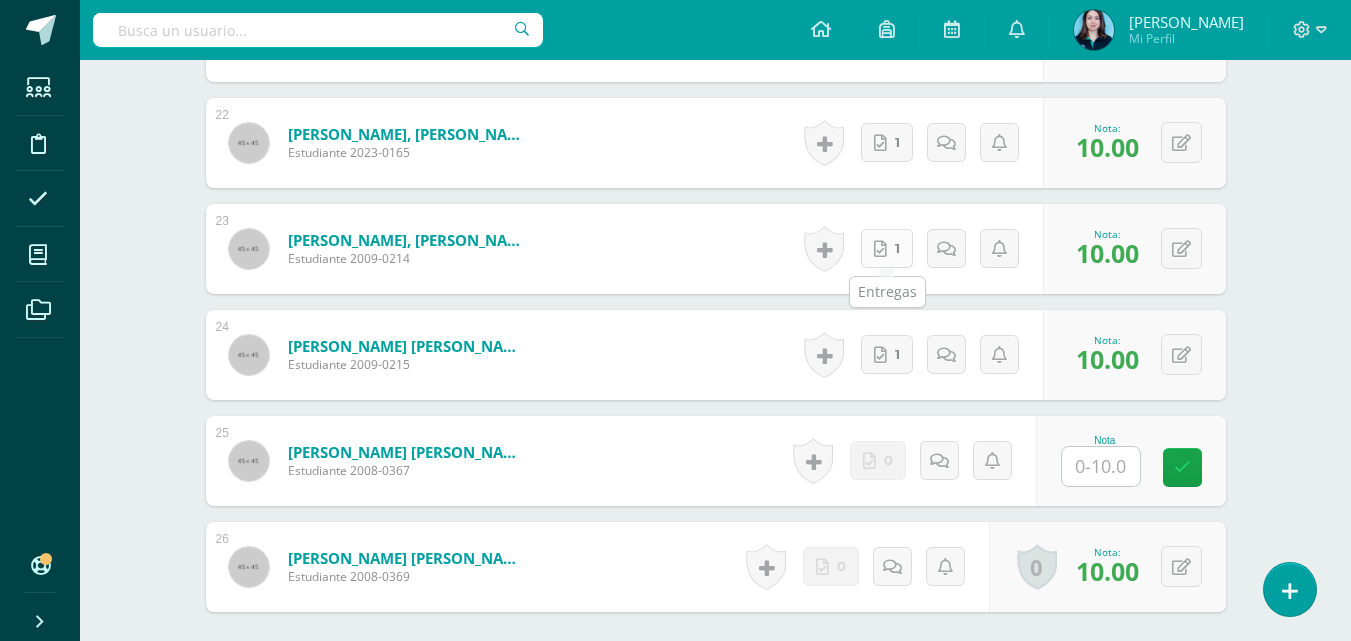 click on "1" at bounding box center [887, 248] 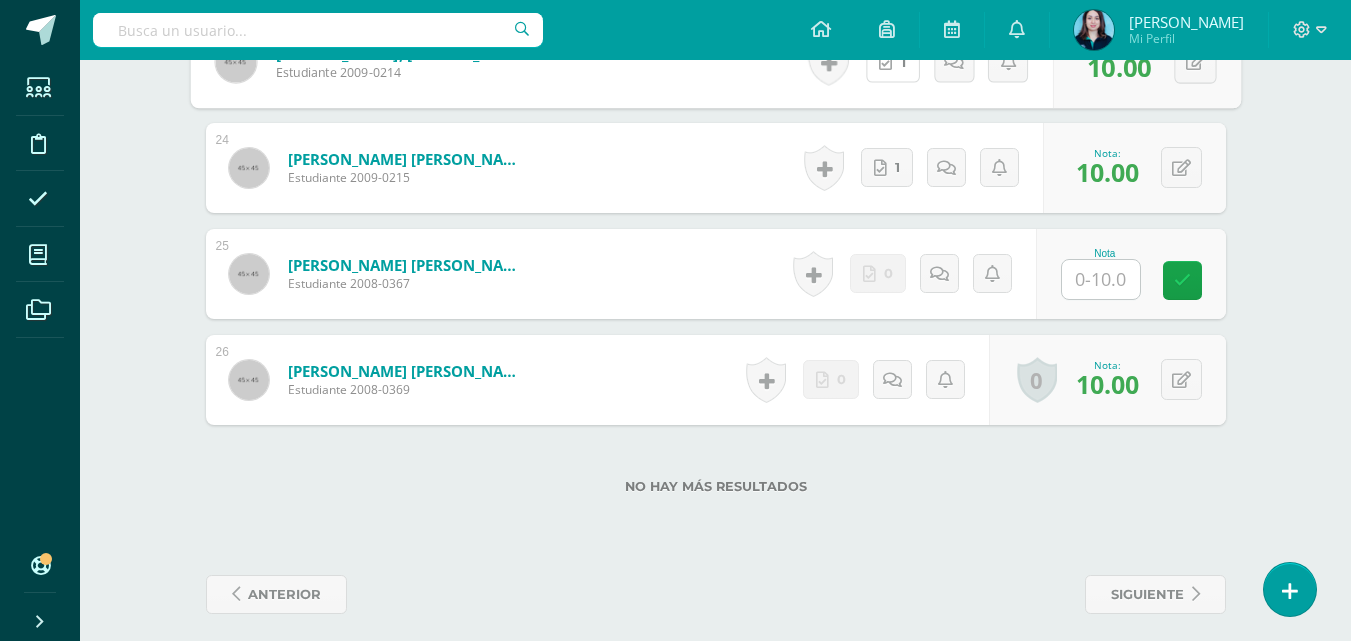 scroll, scrollTop: 2823, scrollLeft: 0, axis: vertical 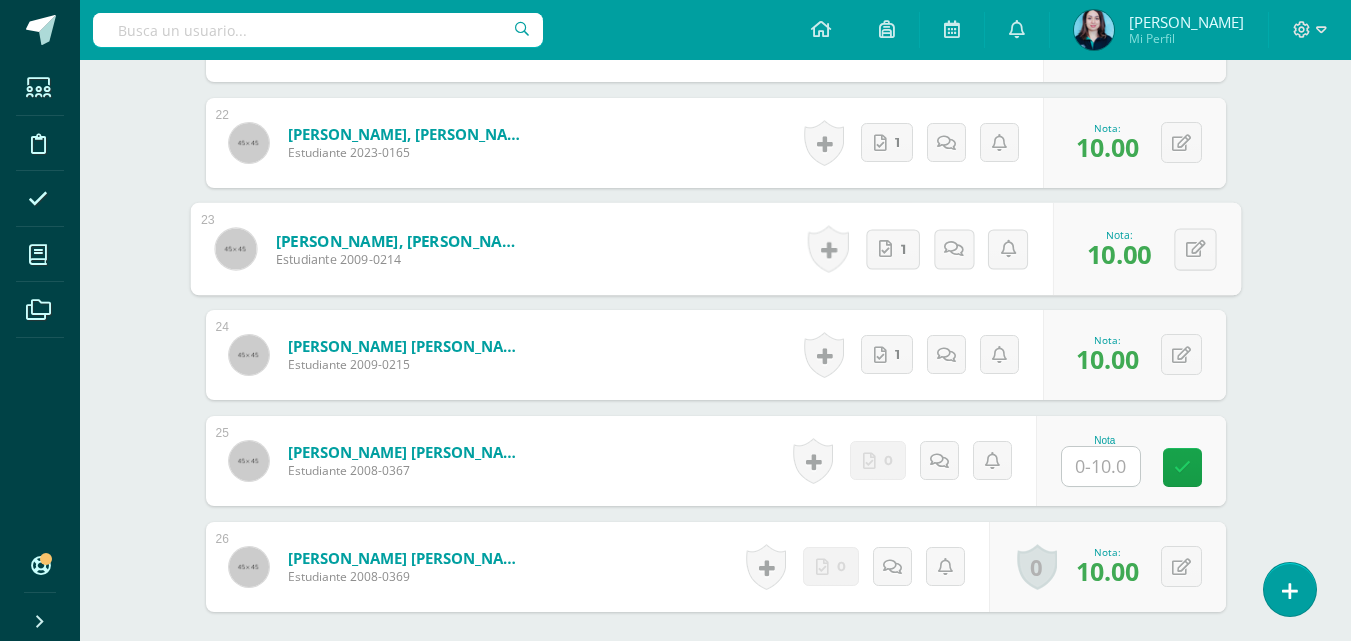 click at bounding box center (1101, 466) 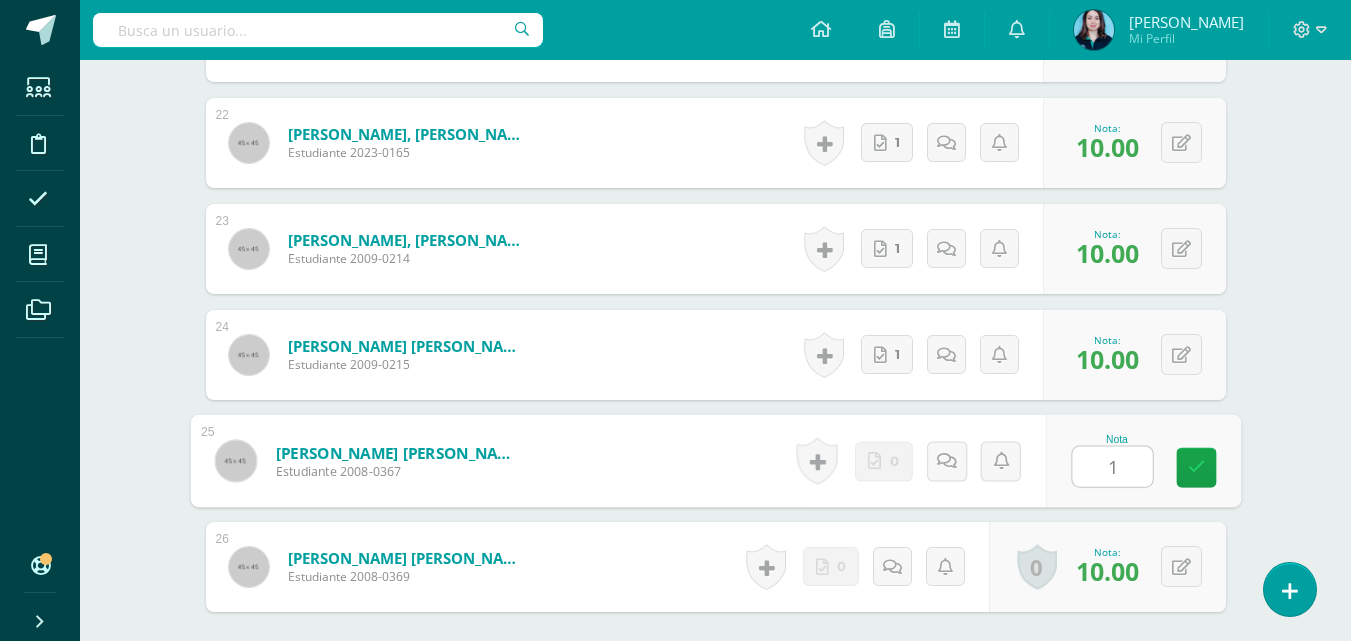type on "10" 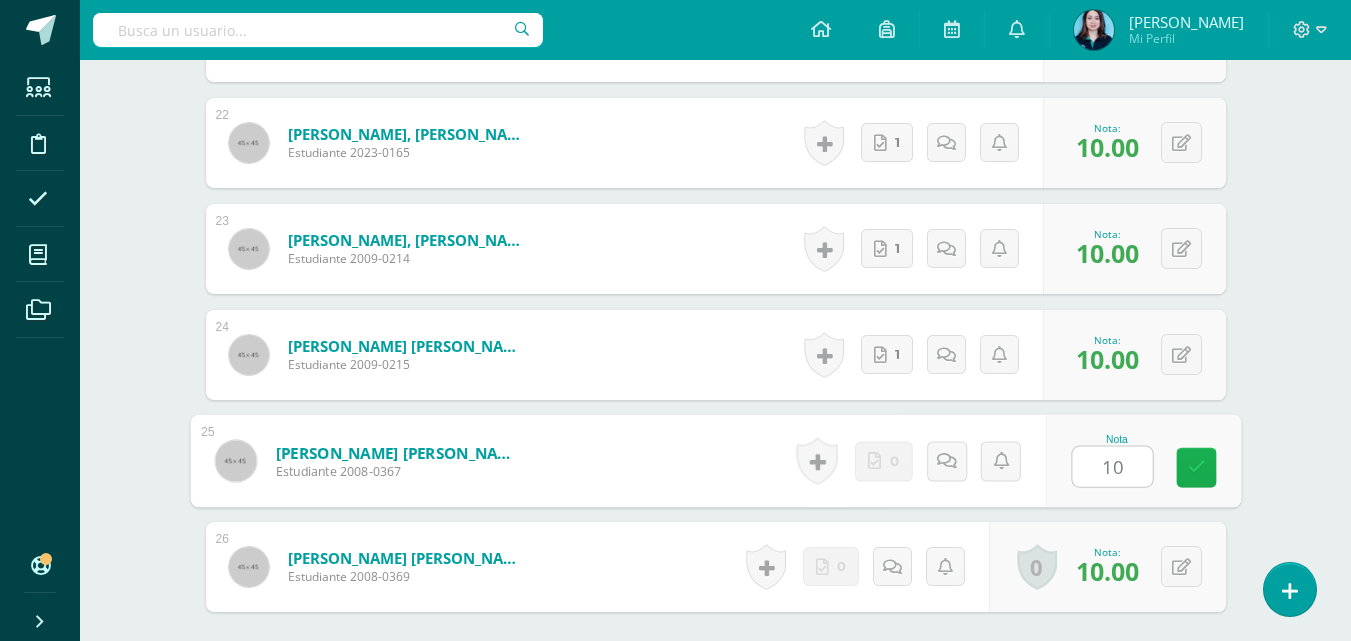 click at bounding box center [1196, 467] 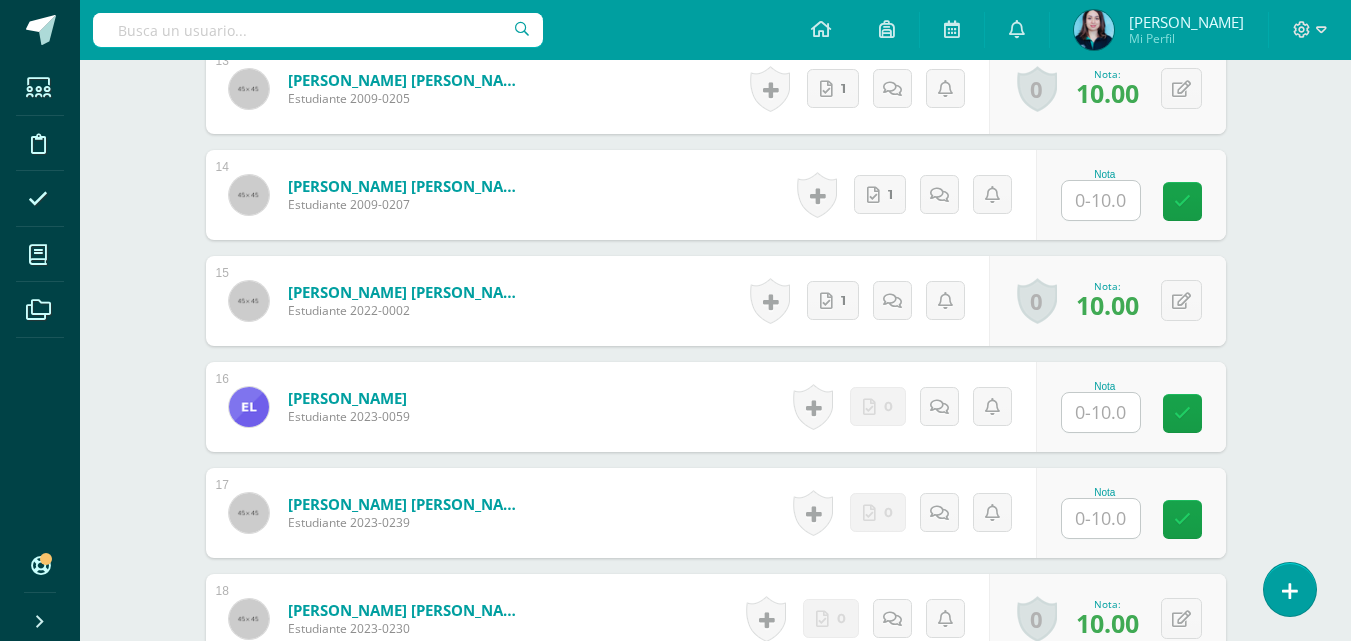 scroll, scrollTop: 1723, scrollLeft: 0, axis: vertical 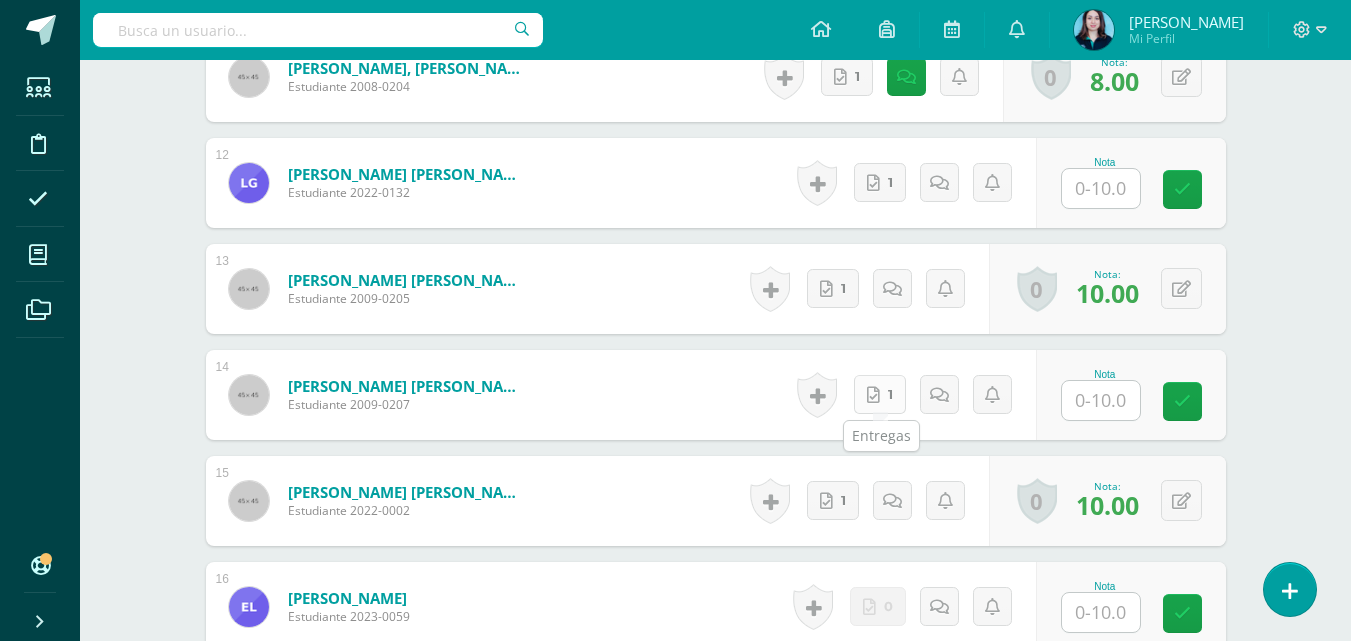 click on "1" at bounding box center [880, 394] 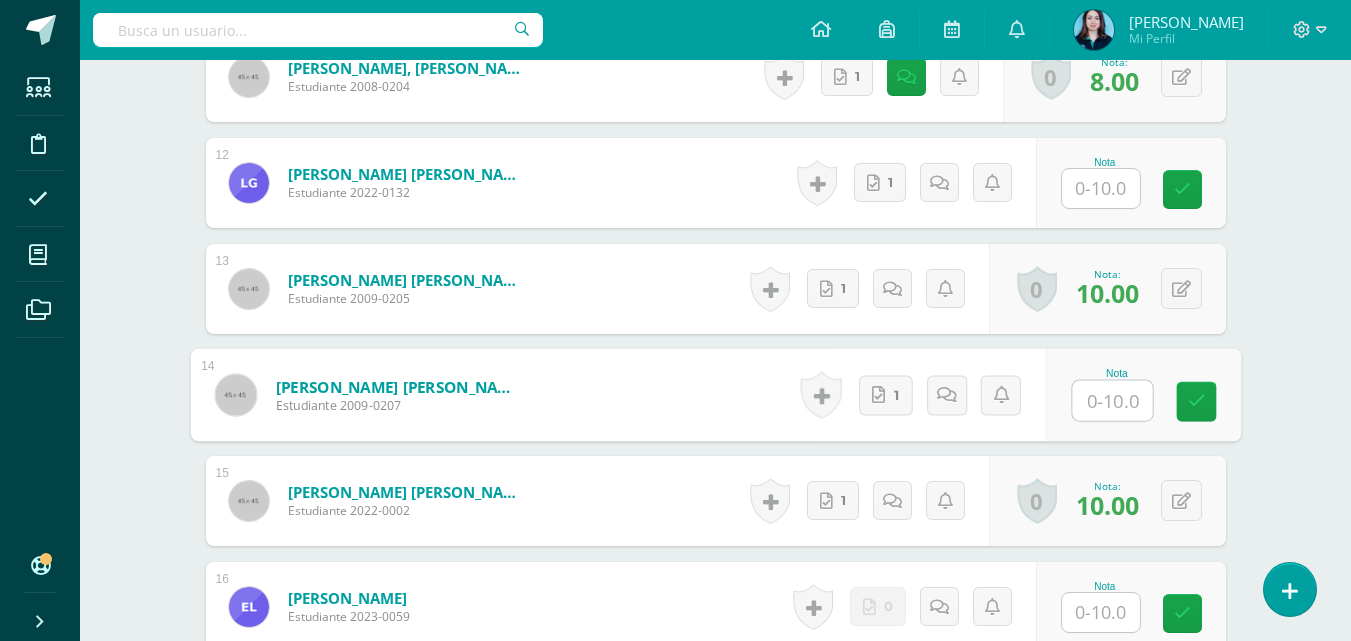 click at bounding box center (1112, 401) 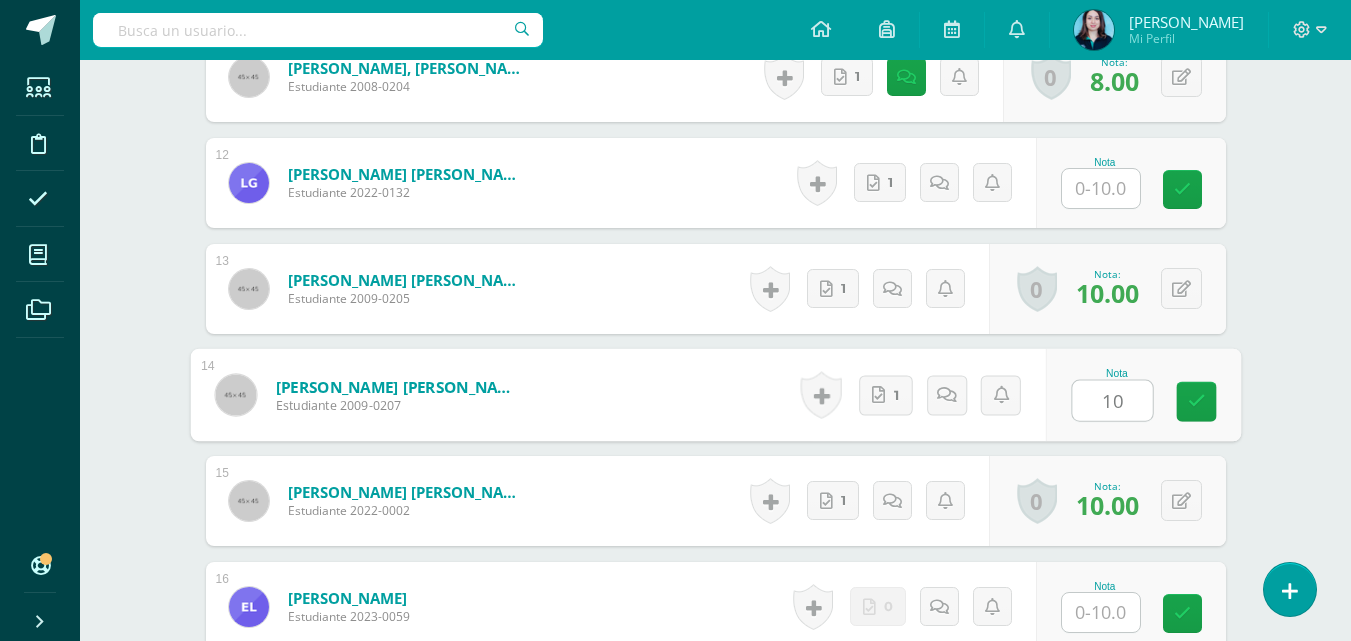 type on "10" 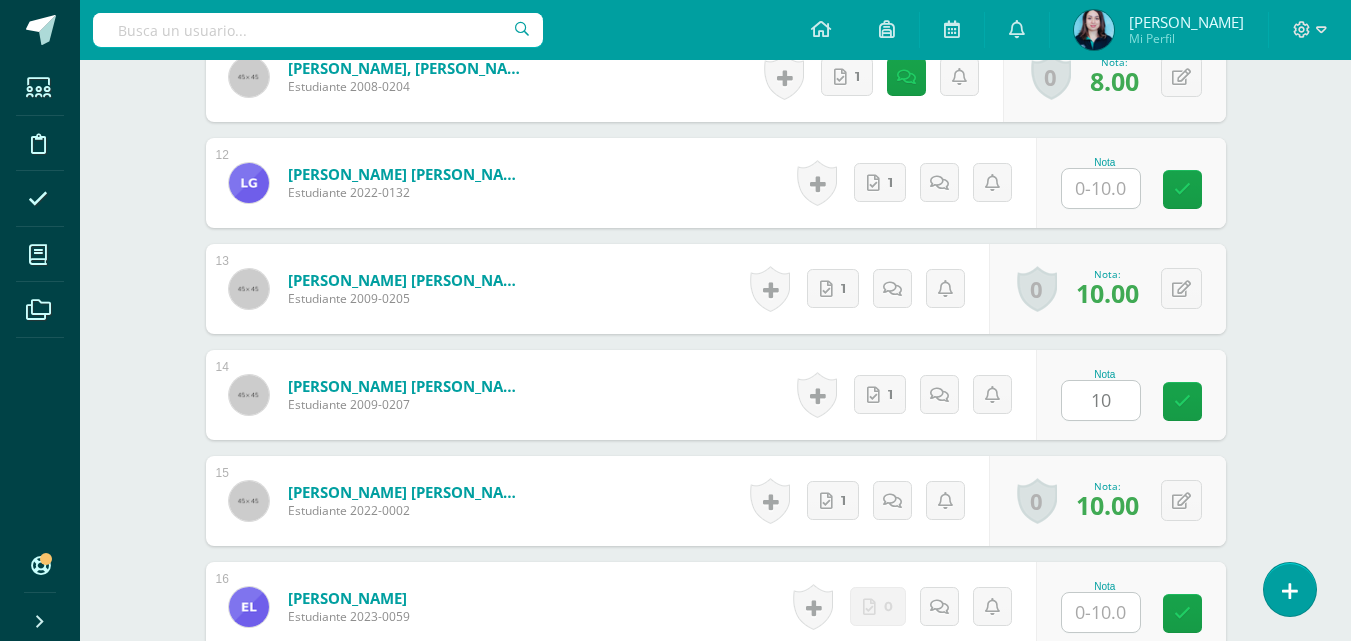click on "Nota
10" at bounding box center (1131, 395) 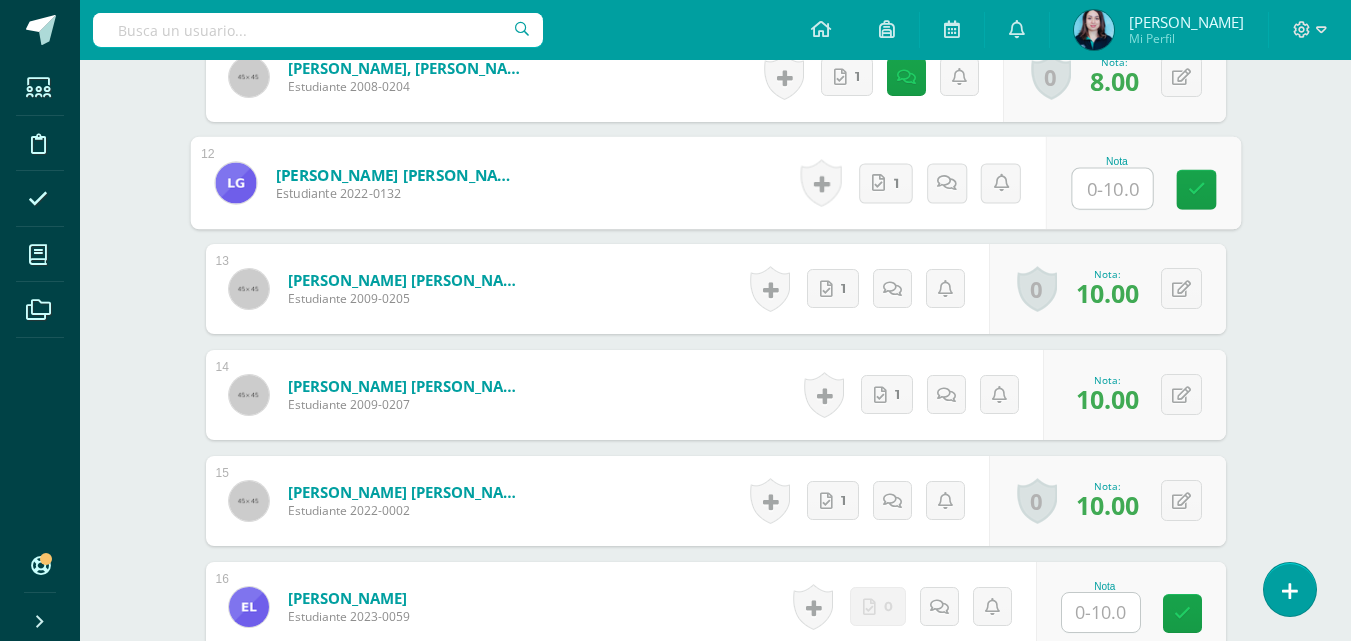 click at bounding box center (1112, 189) 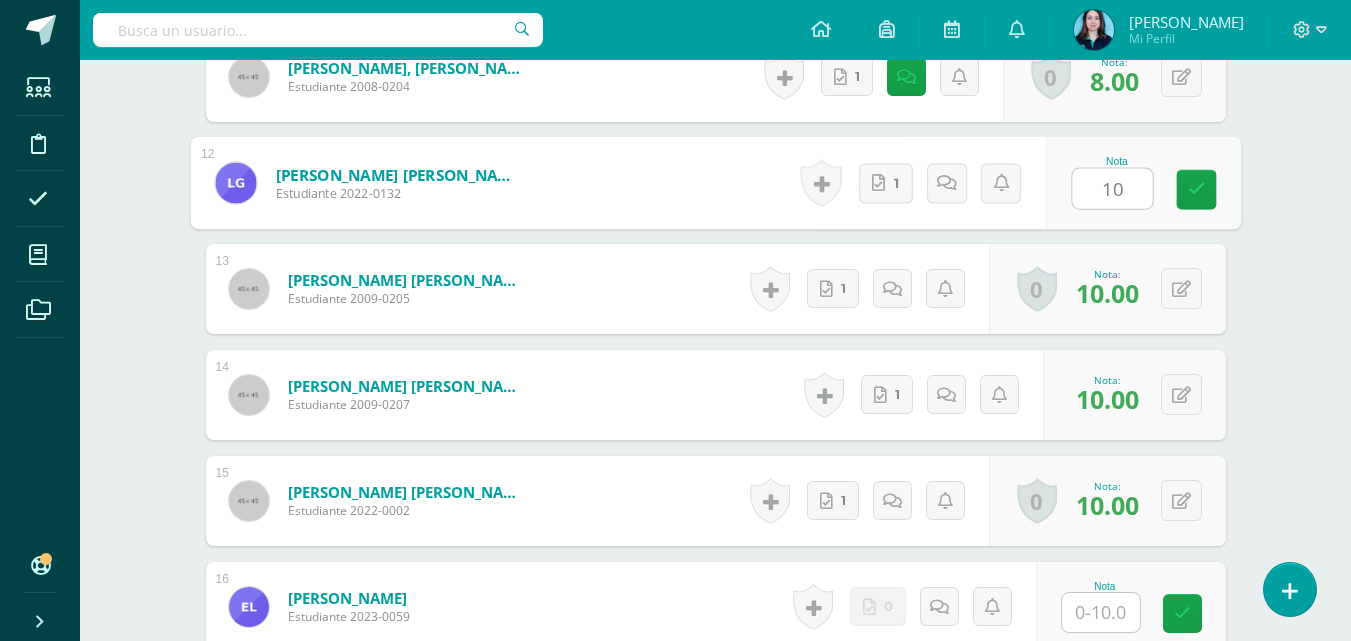 type on "10" 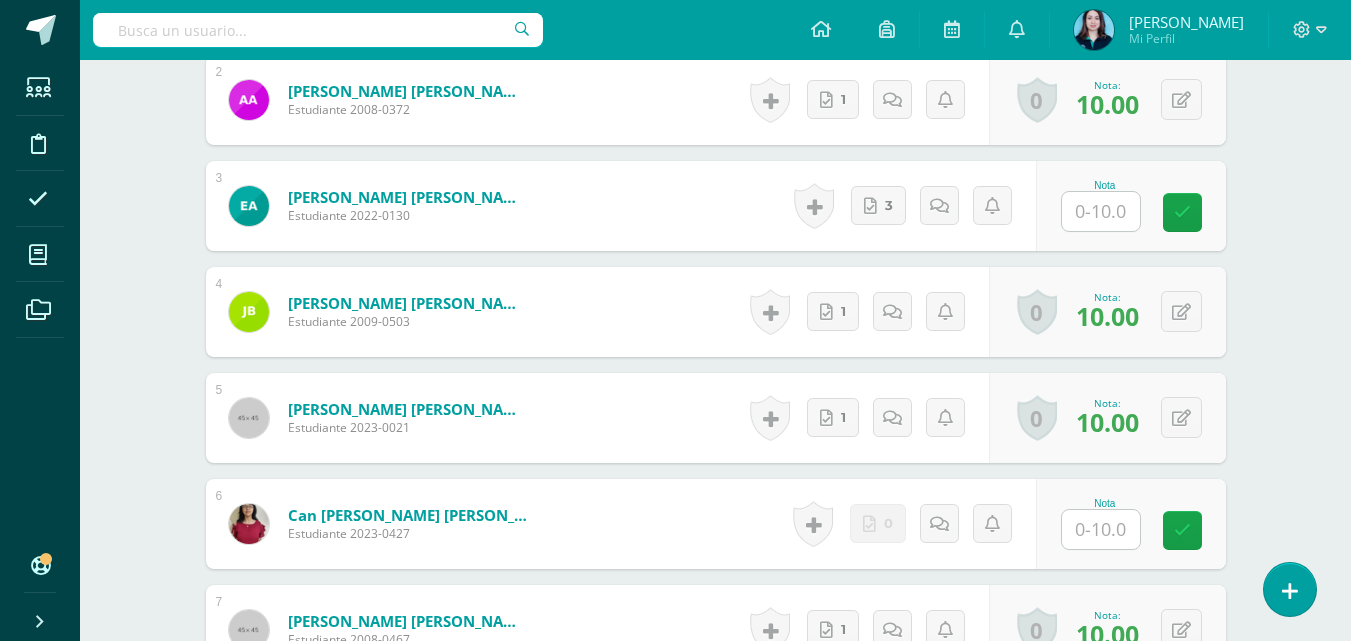 scroll, scrollTop: 1023, scrollLeft: 0, axis: vertical 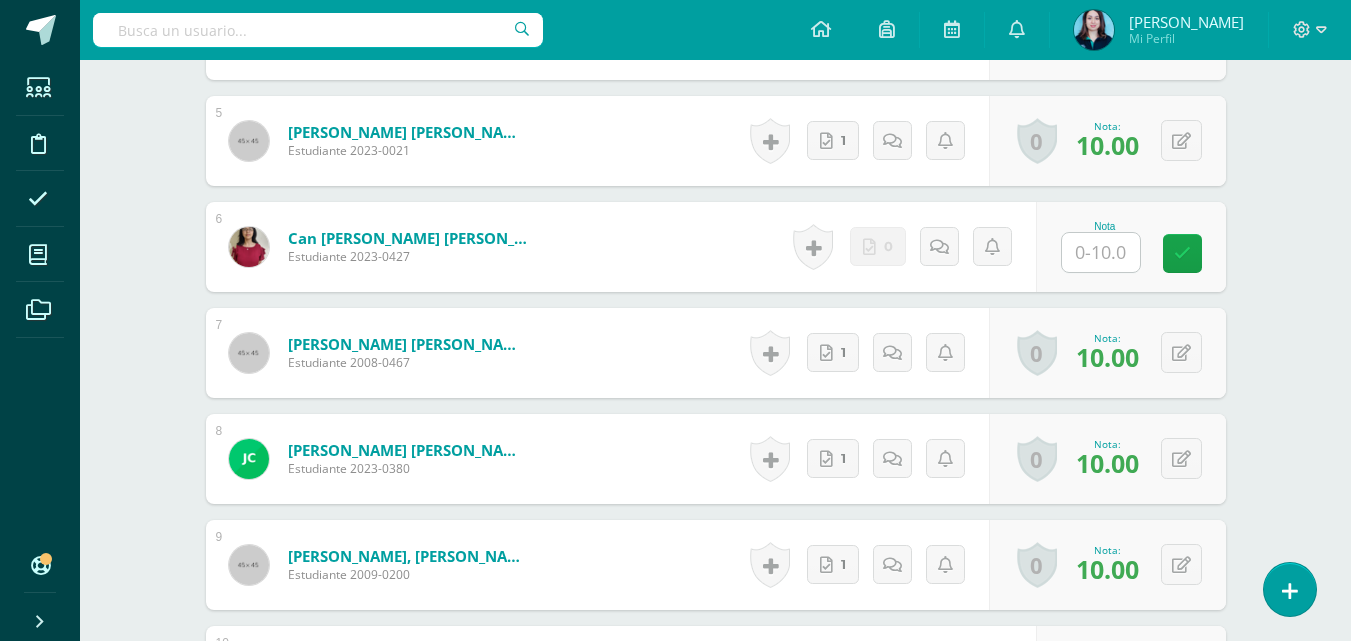 click at bounding box center (1101, 252) 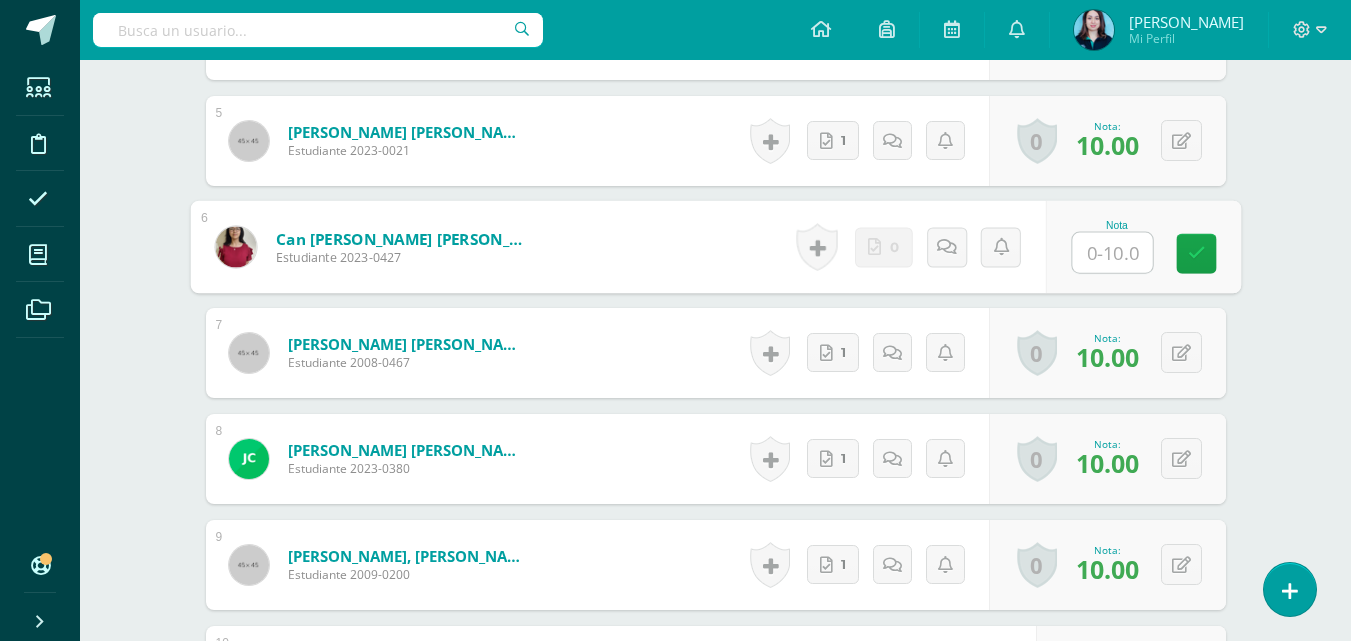 type on "2" 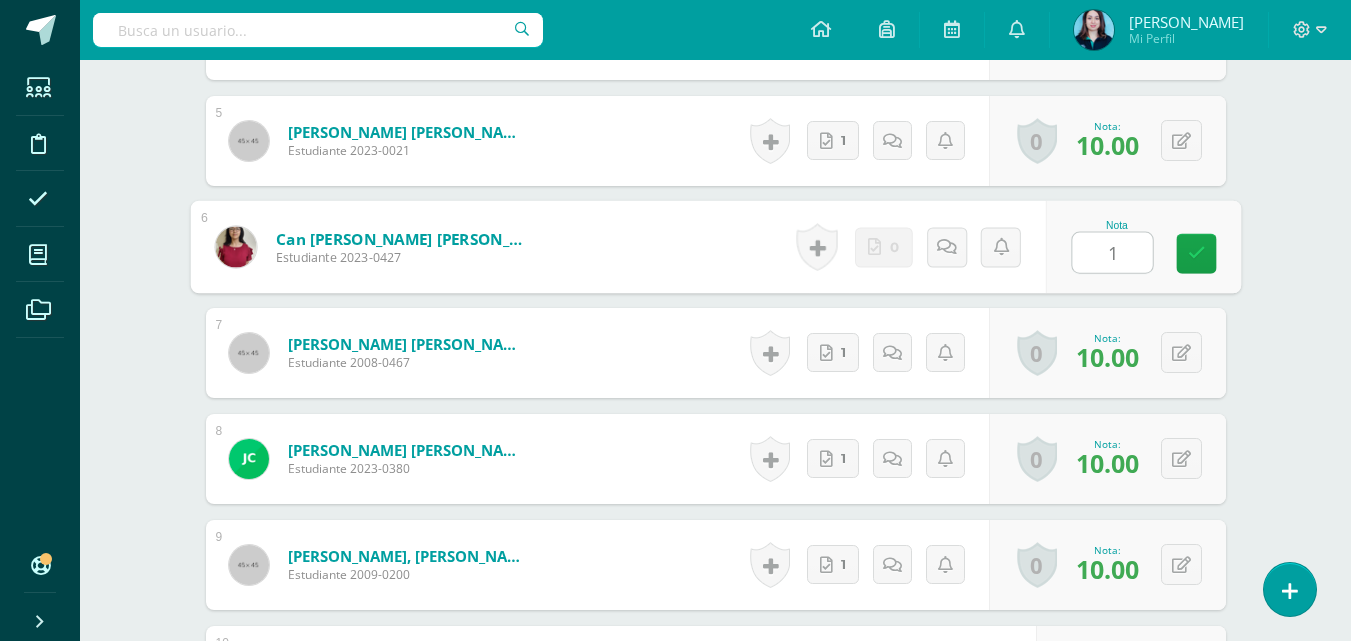 type on "10" 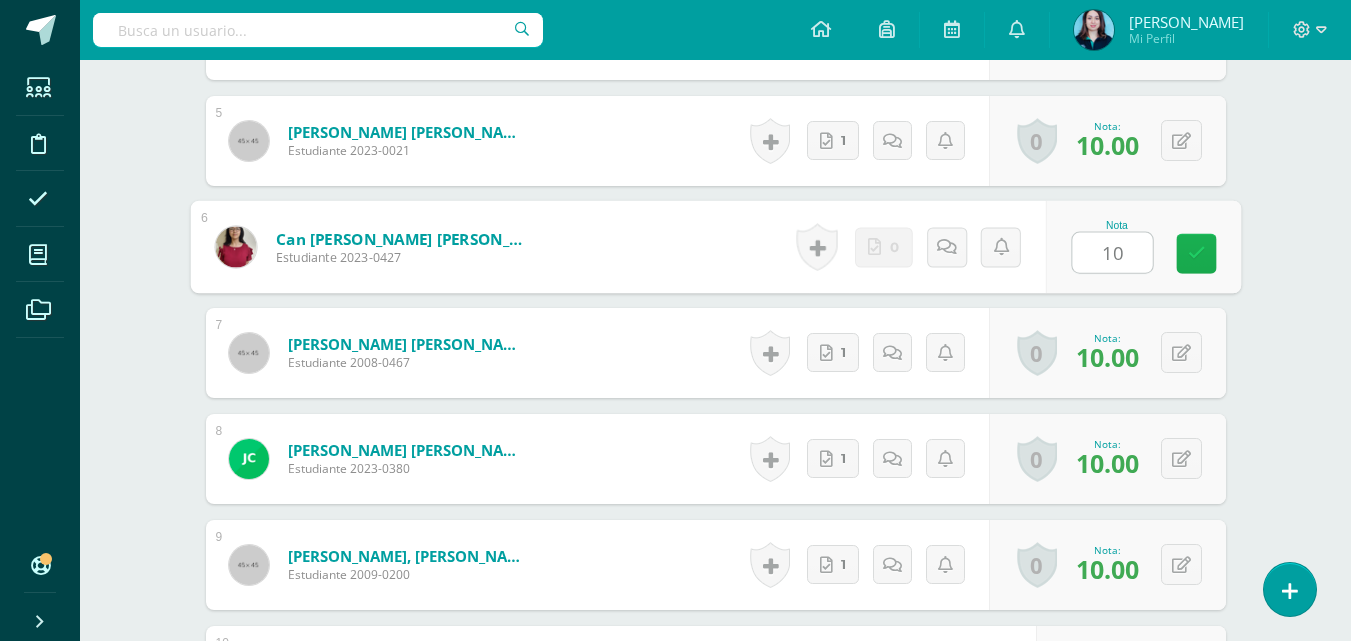 click at bounding box center [1196, 254] 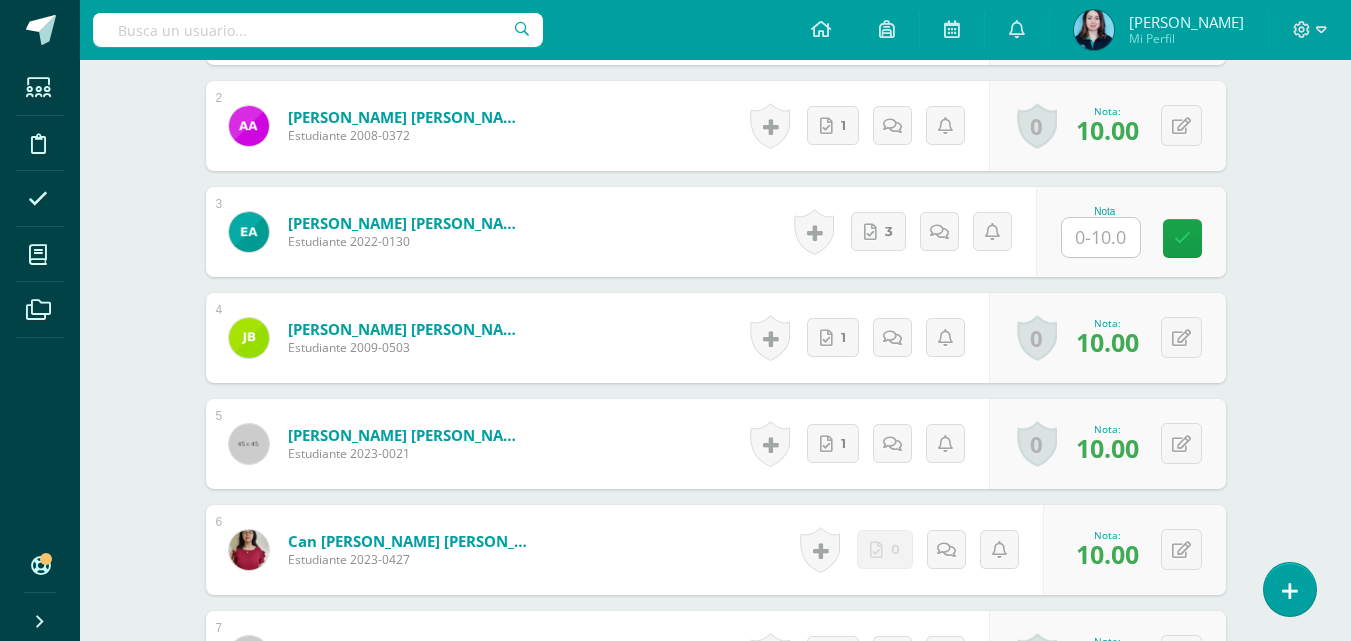 scroll, scrollTop: 523, scrollLeft: 0, axis: vertical 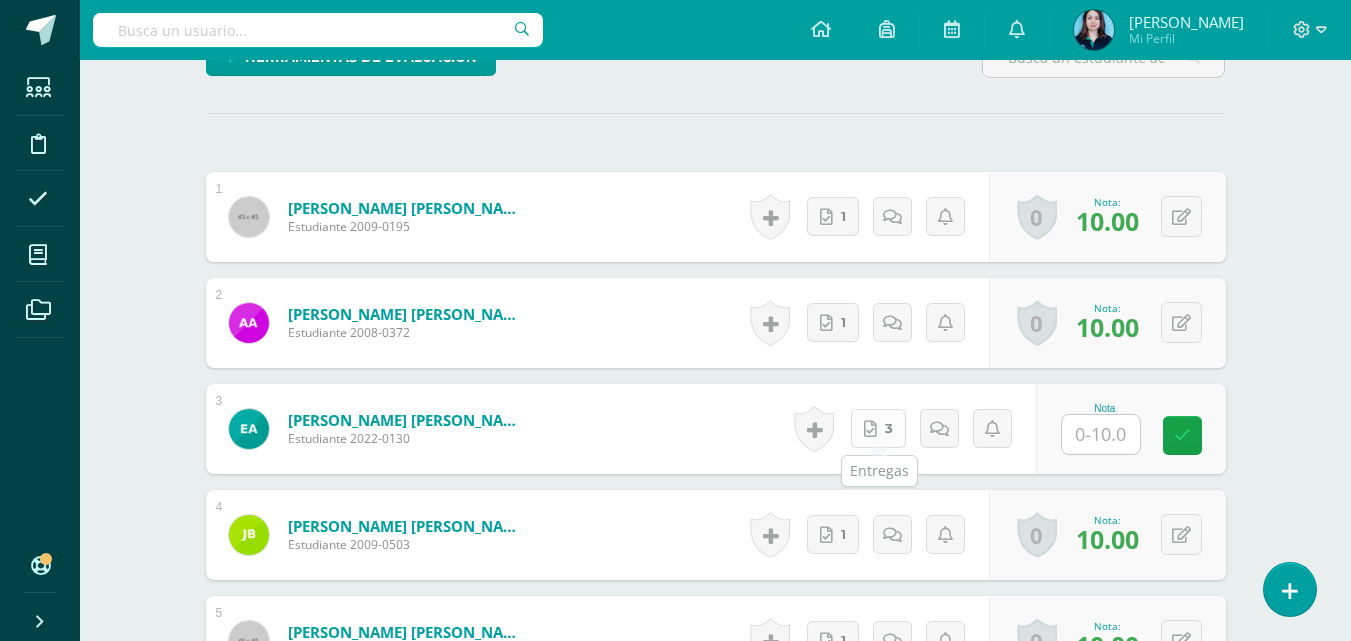 click on "3" at bounding box center (878, 428) 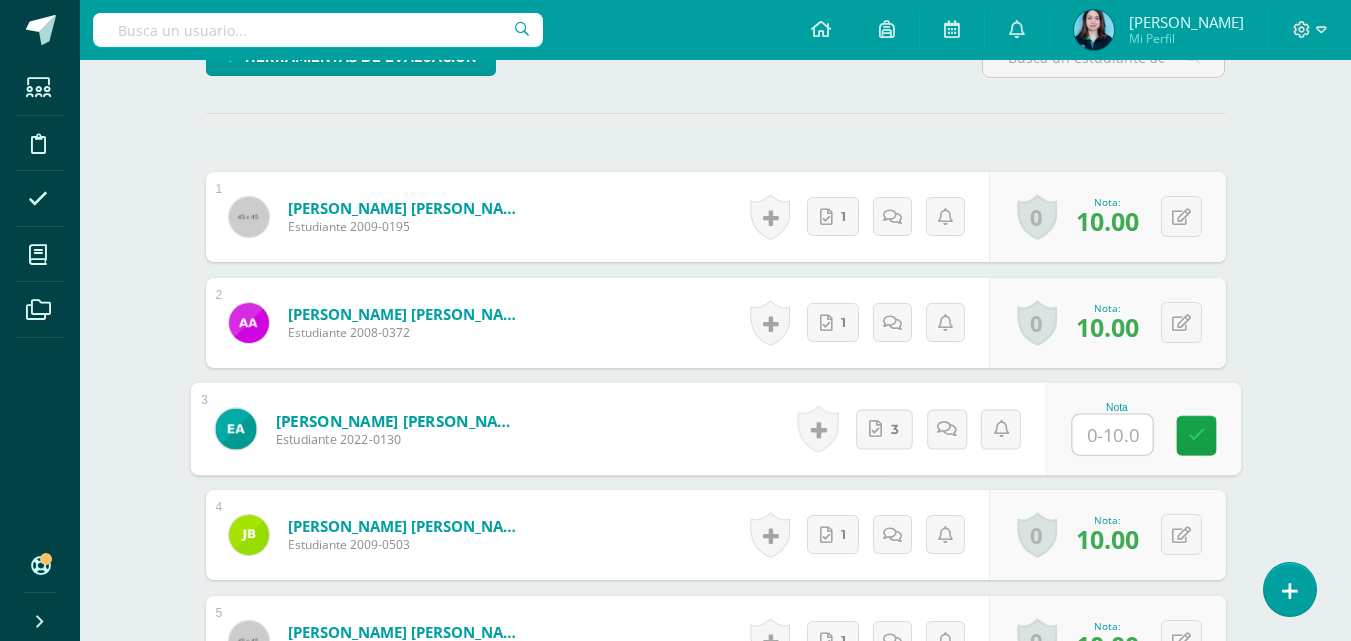 click at bounding box center [1112, 435] 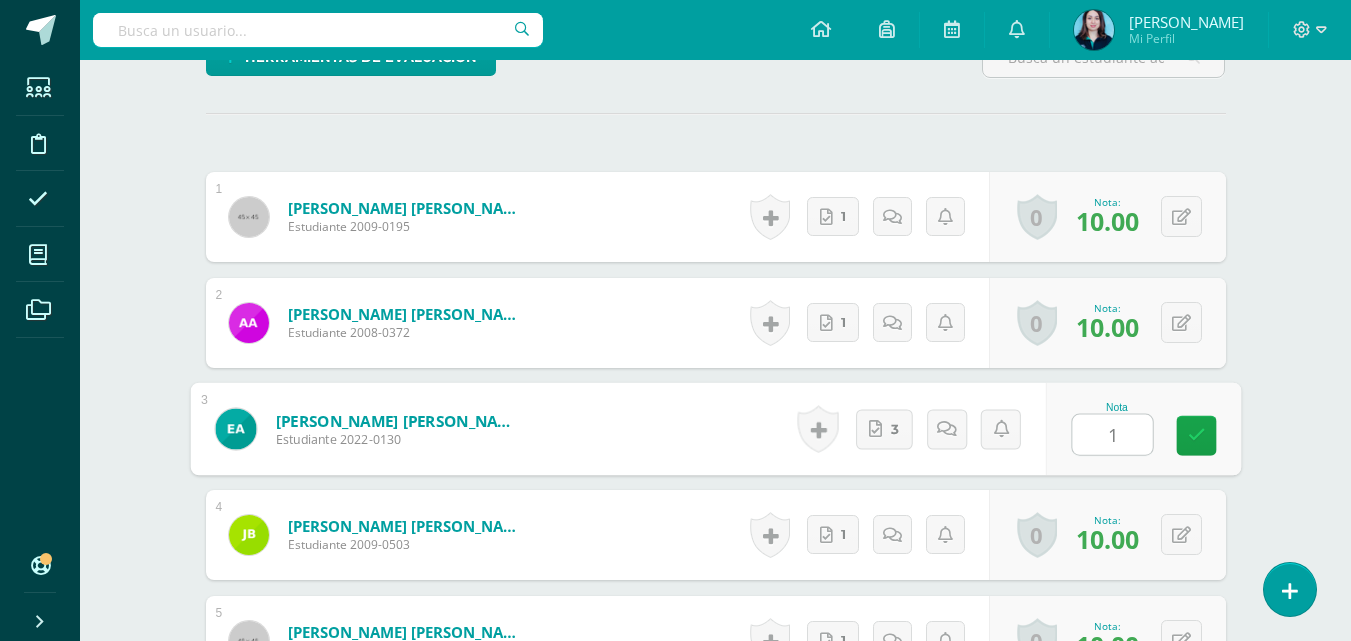 type on "10" 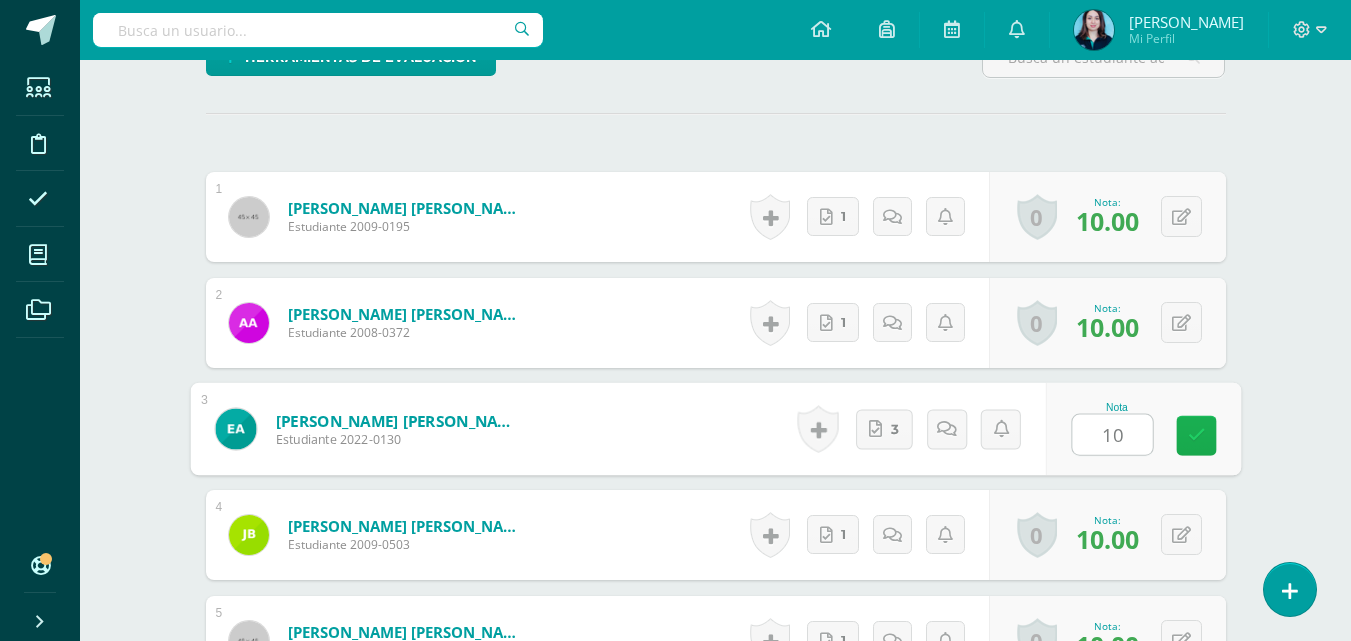 click at bounding box center [1196, 435] 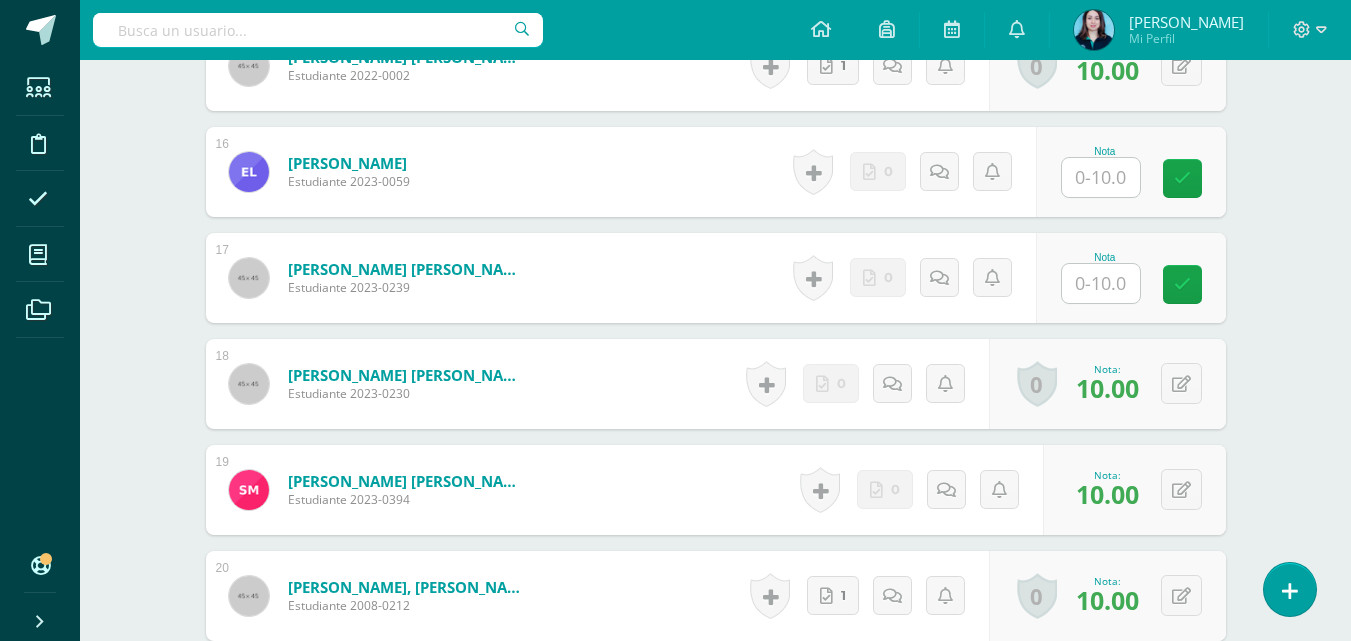 scroll, scrollTop: 2123, scrollLeft: 0, axis: vertical 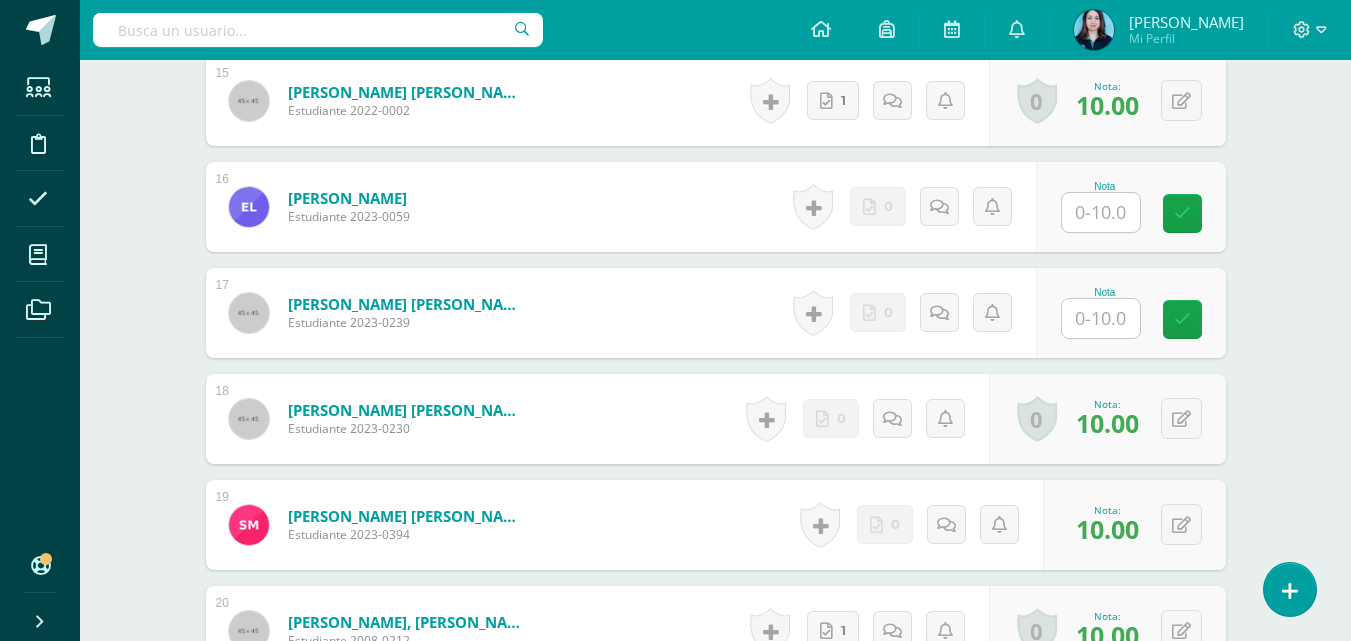 click at bounding box center (1101, 212) 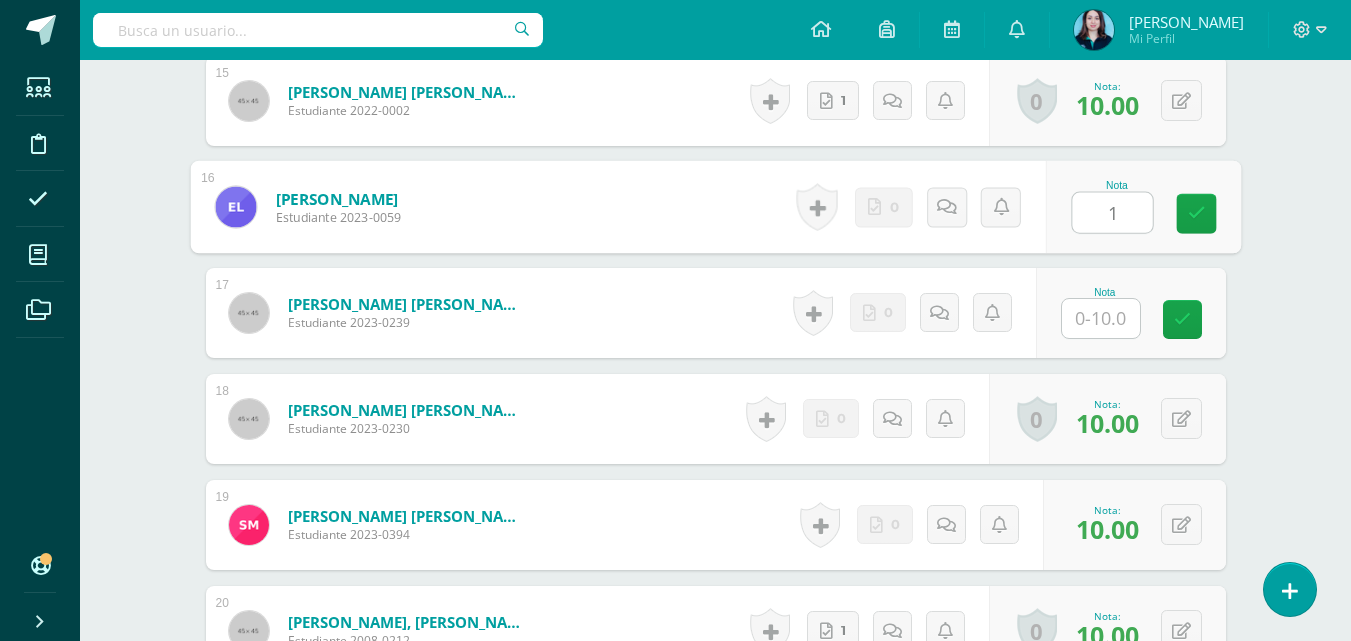 type on "10" 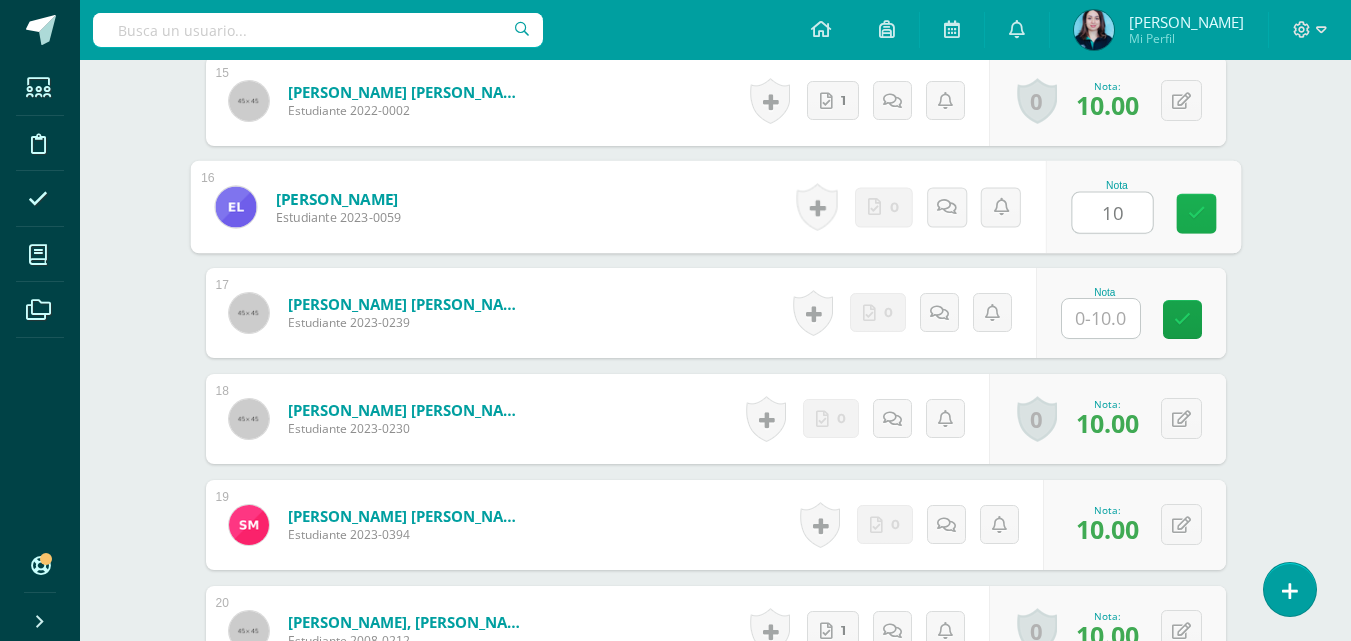 click at bounding box center (1196, 214) 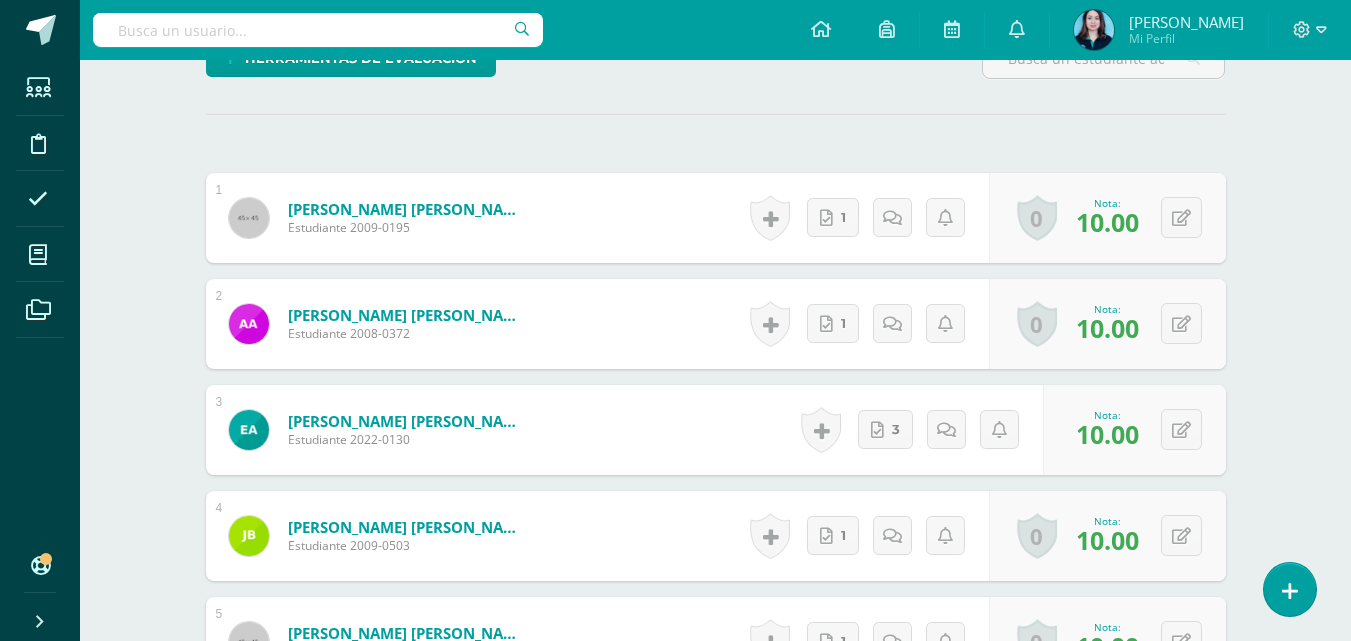 scroll, scrollTop: 0, scrollLeft: 0, axis: both 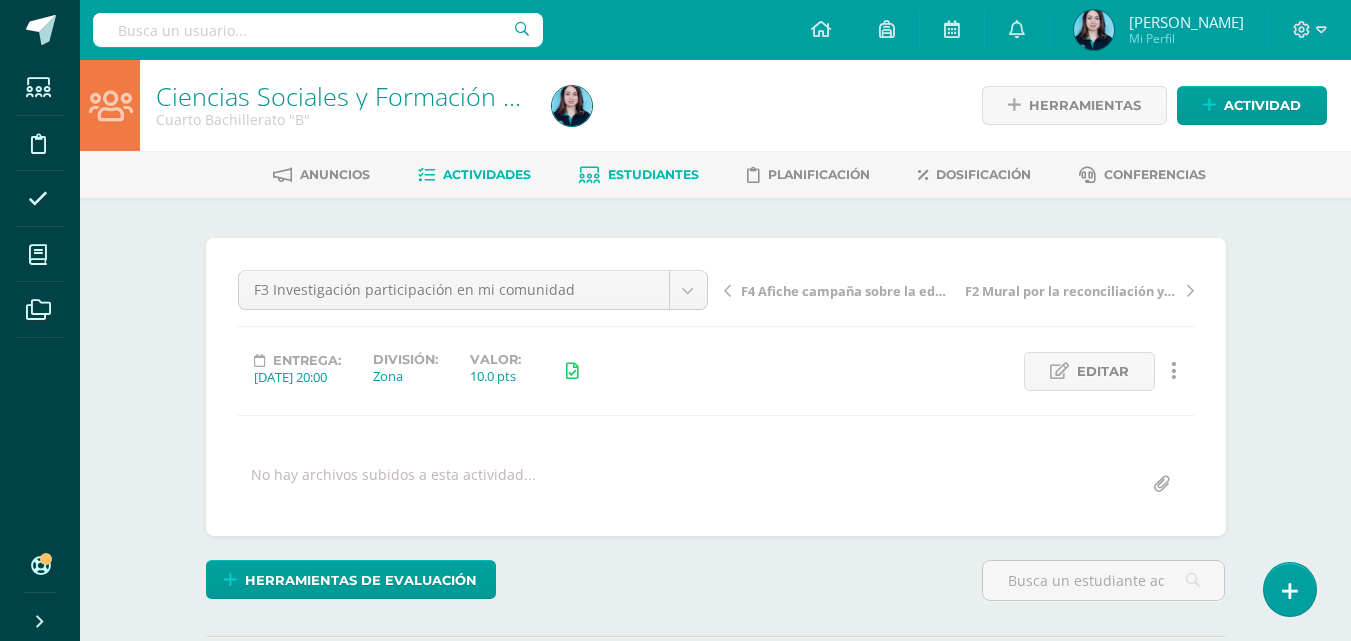 click on "Estudiantes" at bounding box center (653, 174) 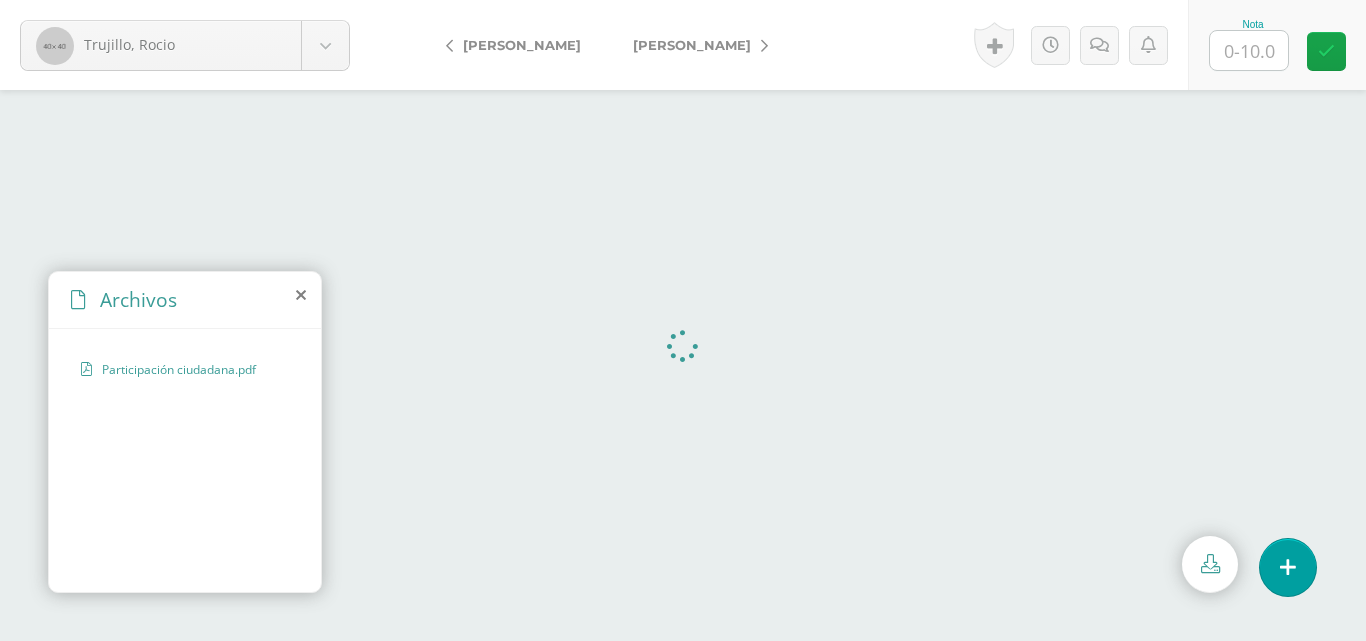 scroll, scrollTop: 0, scrollLeft: 0, axis: both 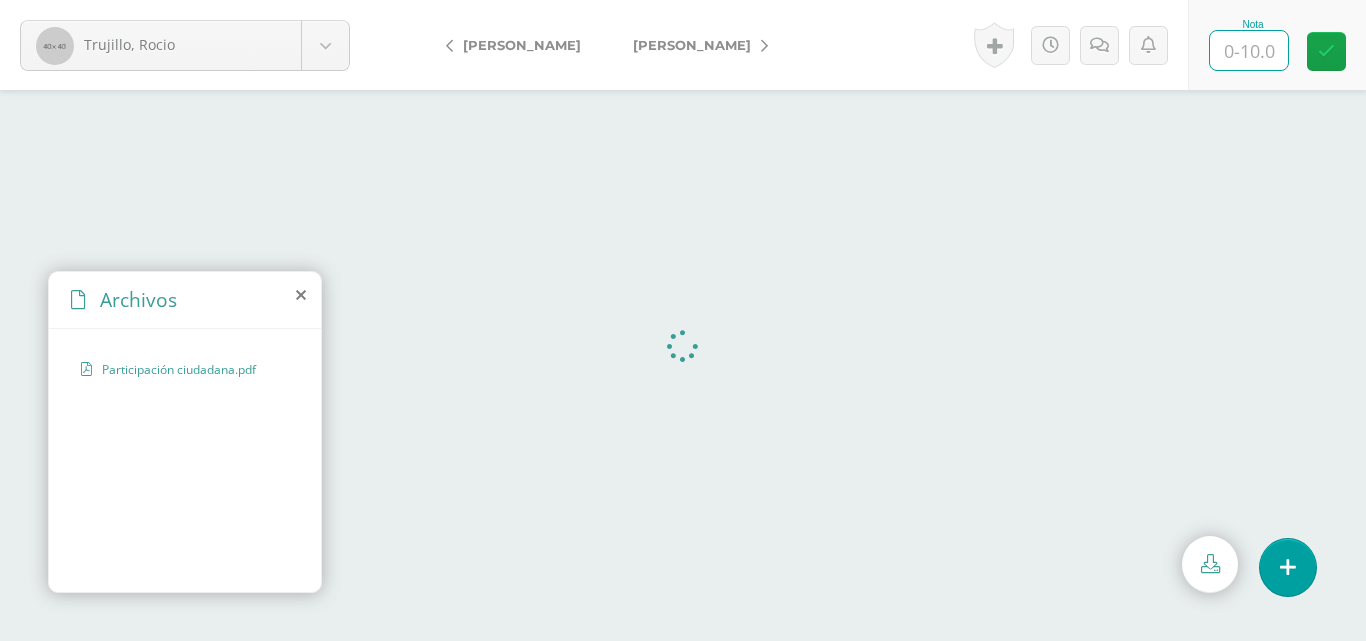 click at bounding box center [1249, 50] 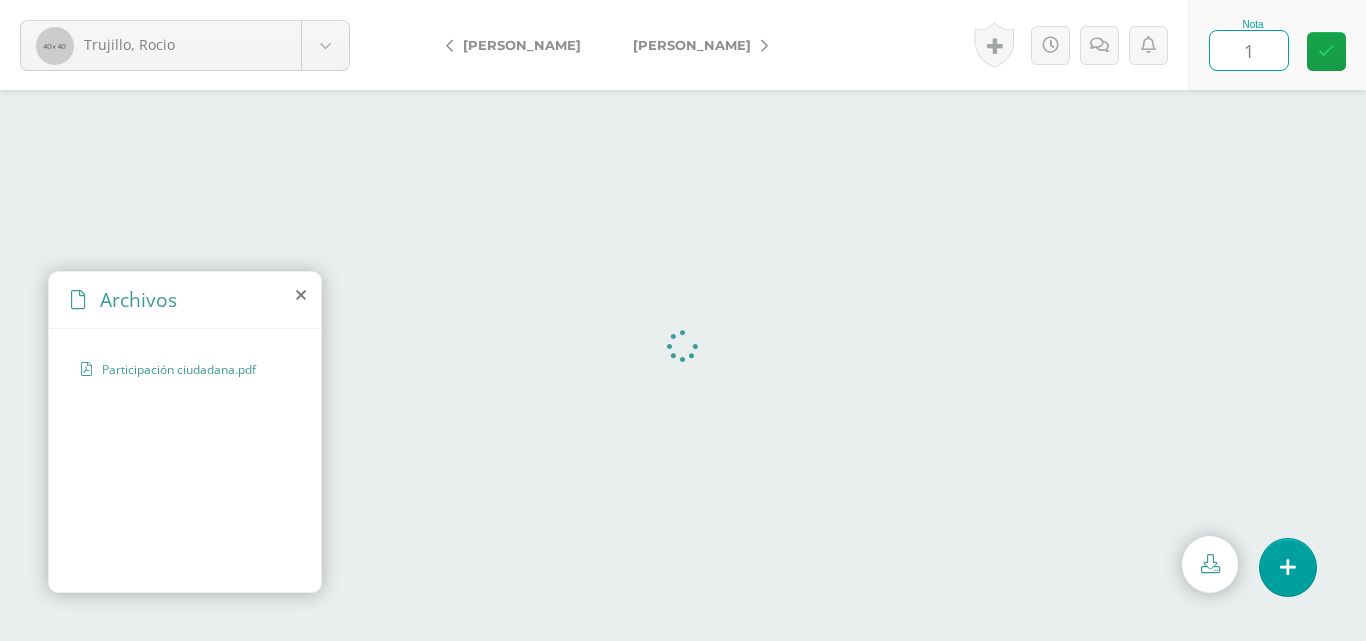 type on "10" 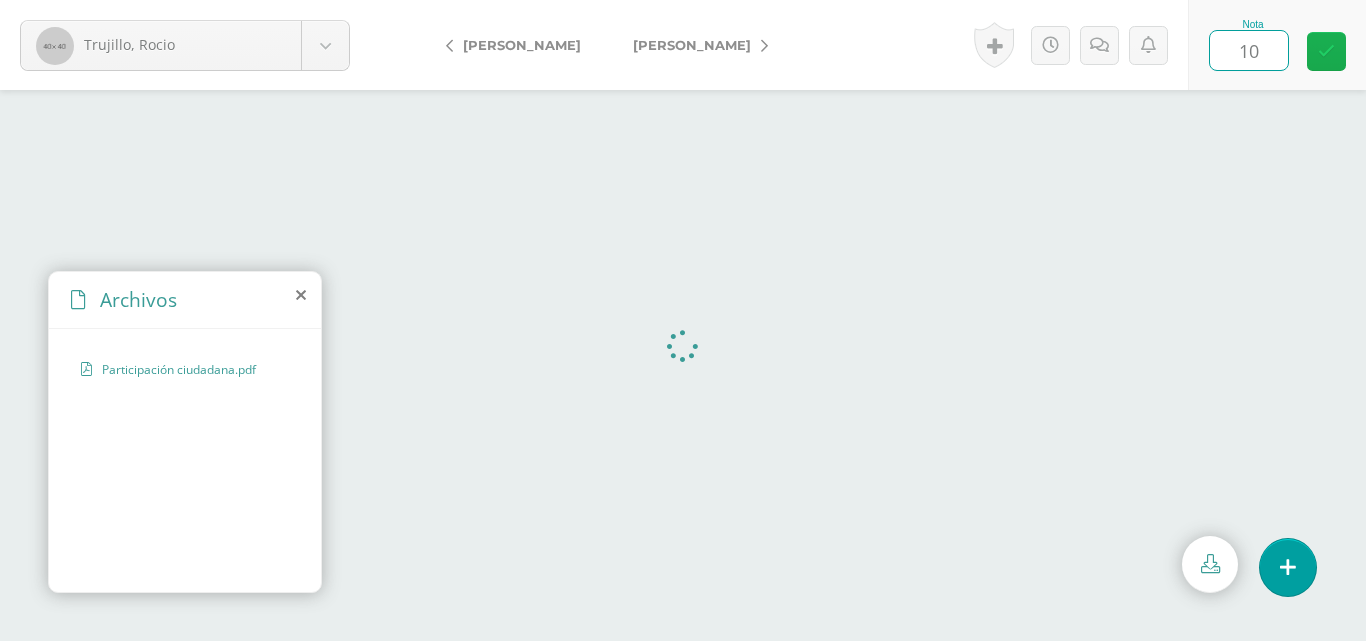 click at bounding box center [1326, 51] 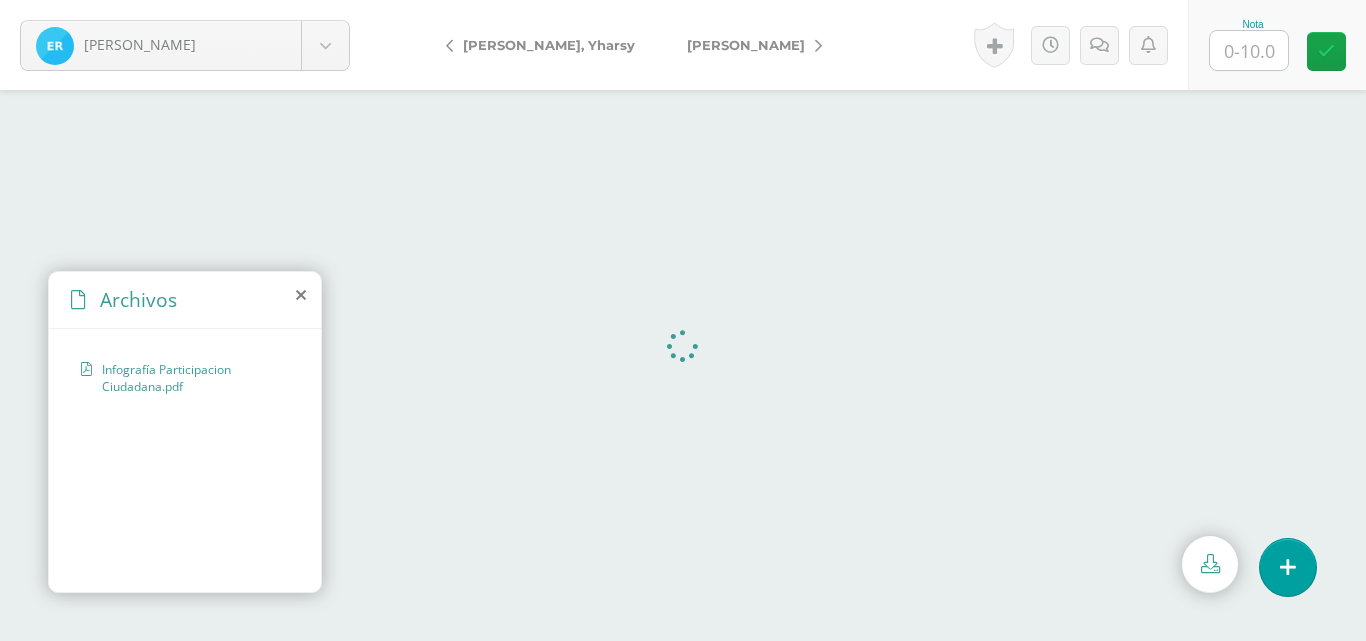 scroll, scrollTop: 0, scrollLeft: 0, axis: both 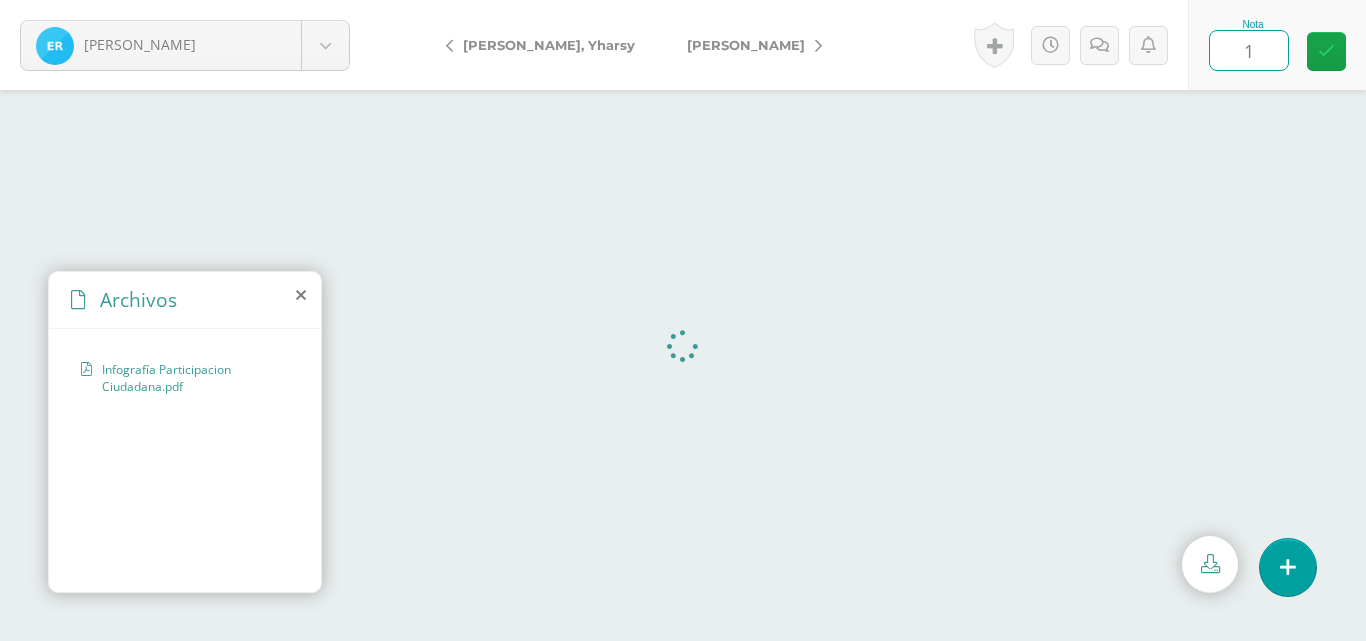 type on "10" 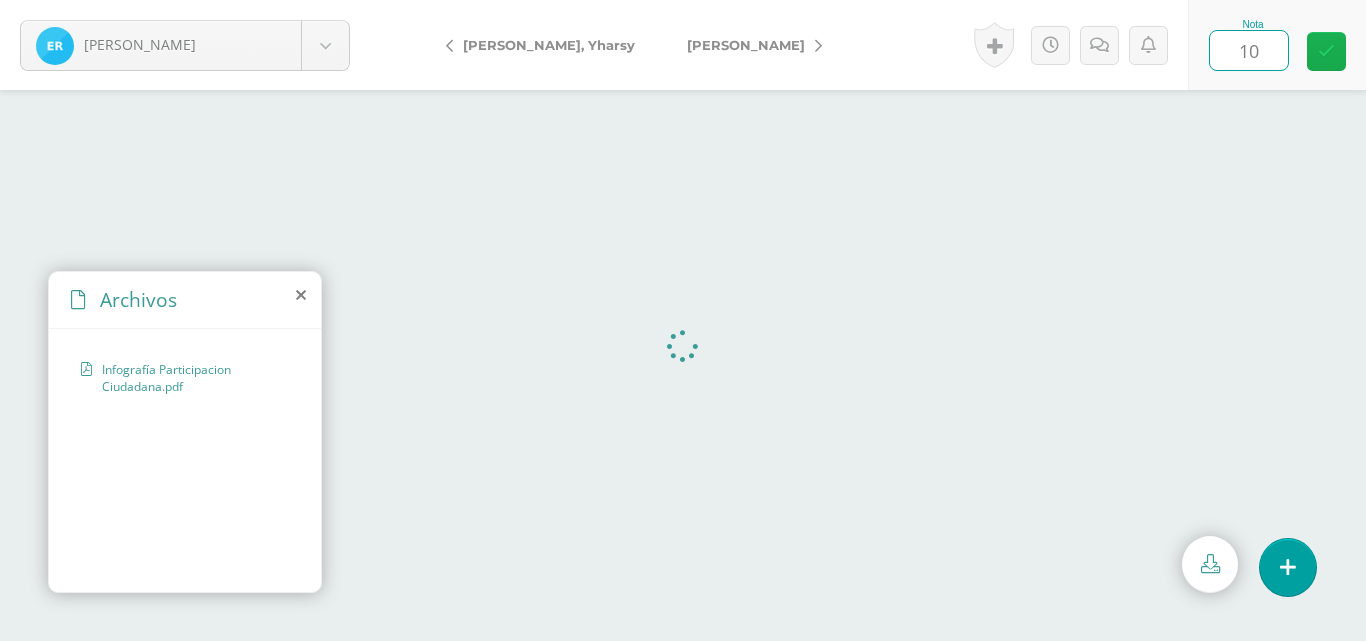 click at bounding box center (1326, 51) 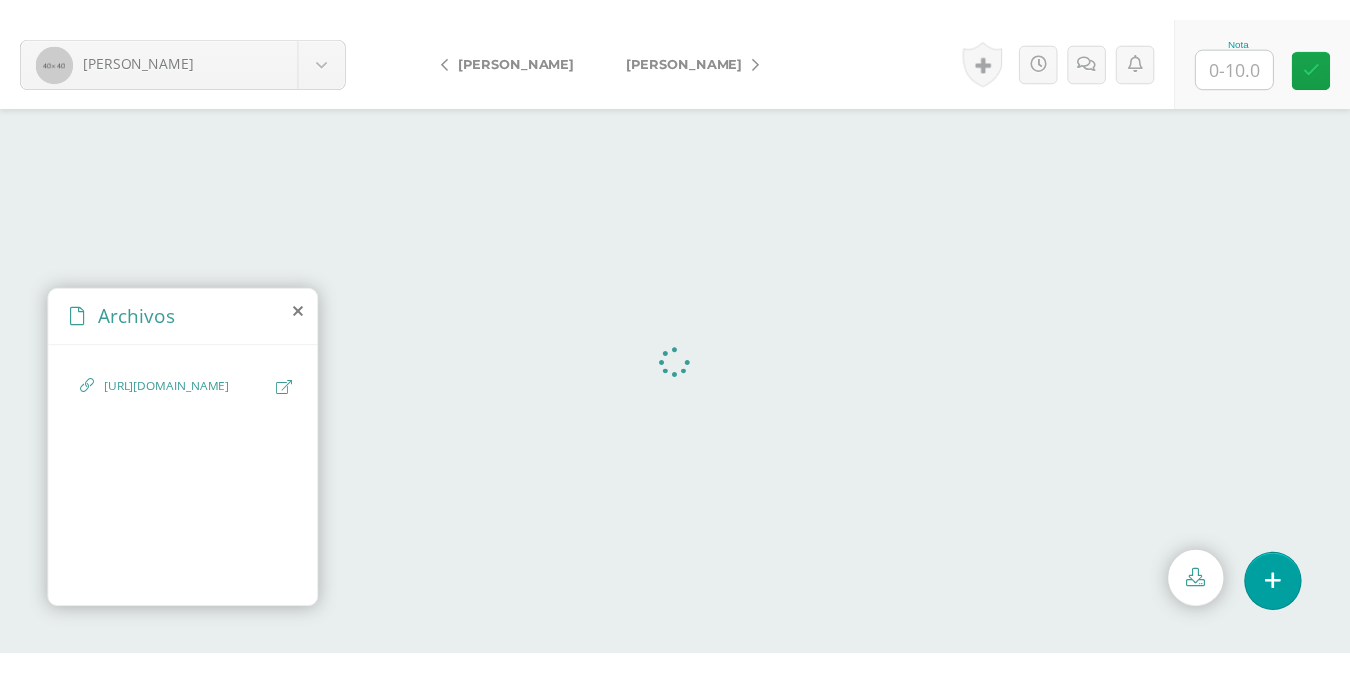 scroll, scrollTop: 0, scrollLeft: 0, axis: both 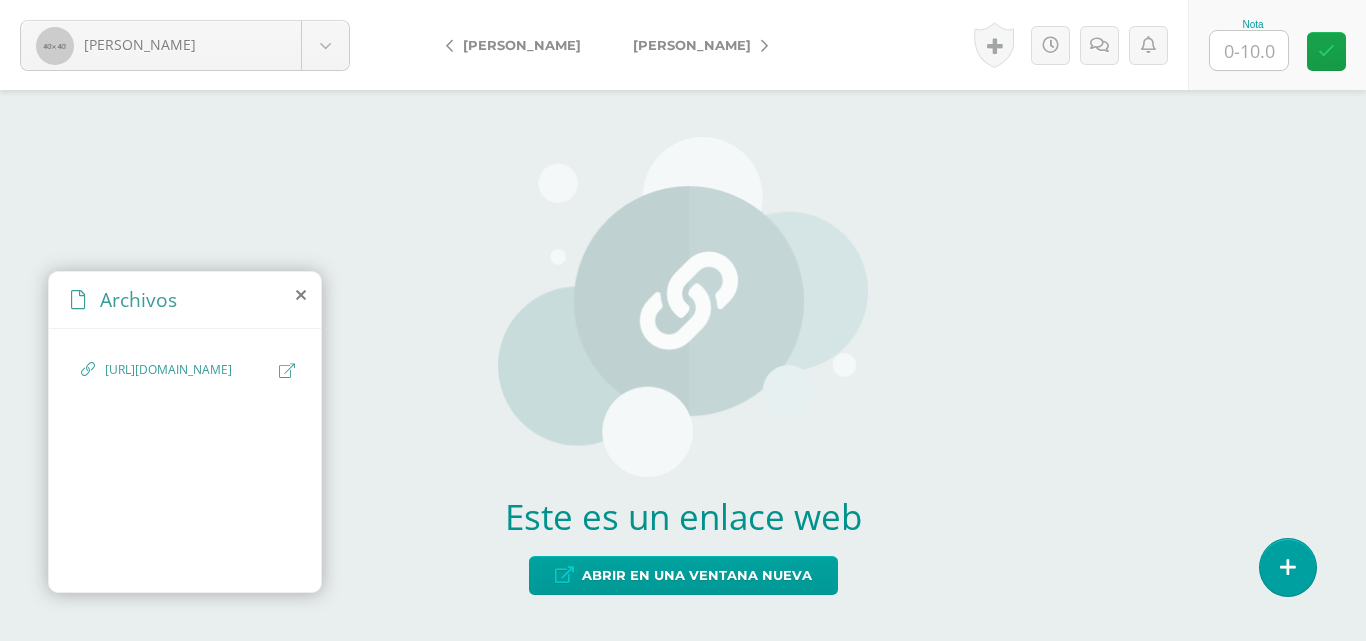 click on "[URL][DOMAIN_NAME]" at bounding box center (185, 380) 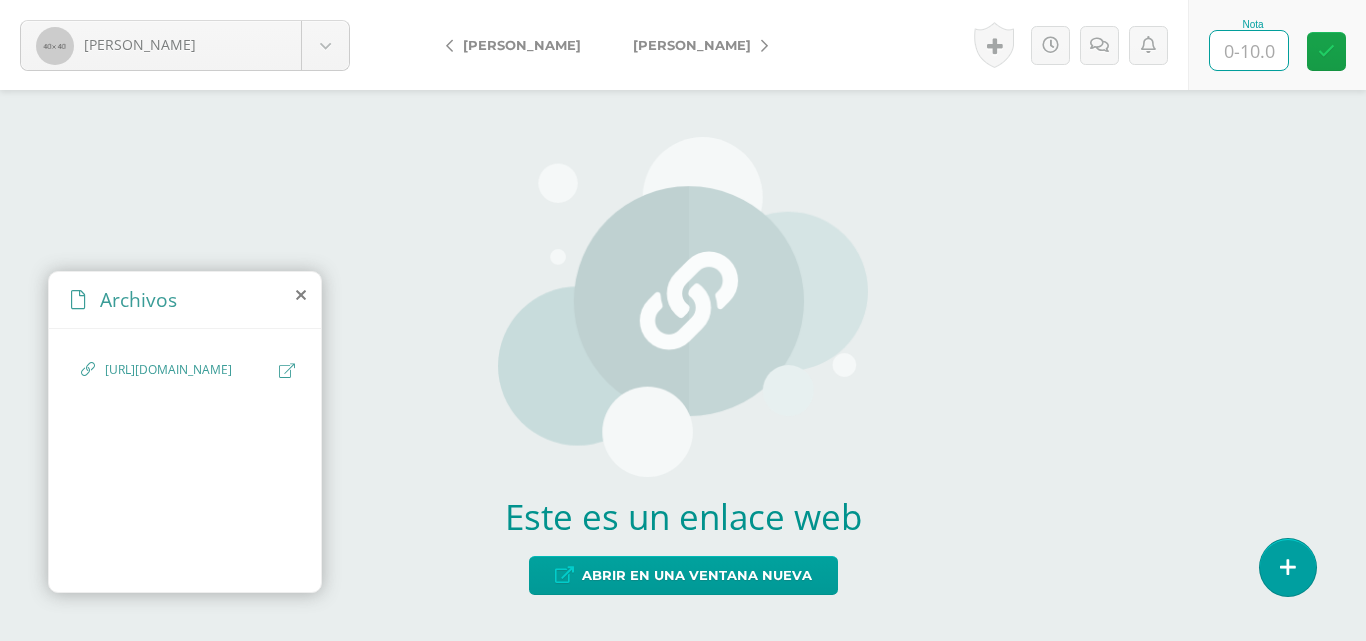 click at bounding box center [1249, 50] 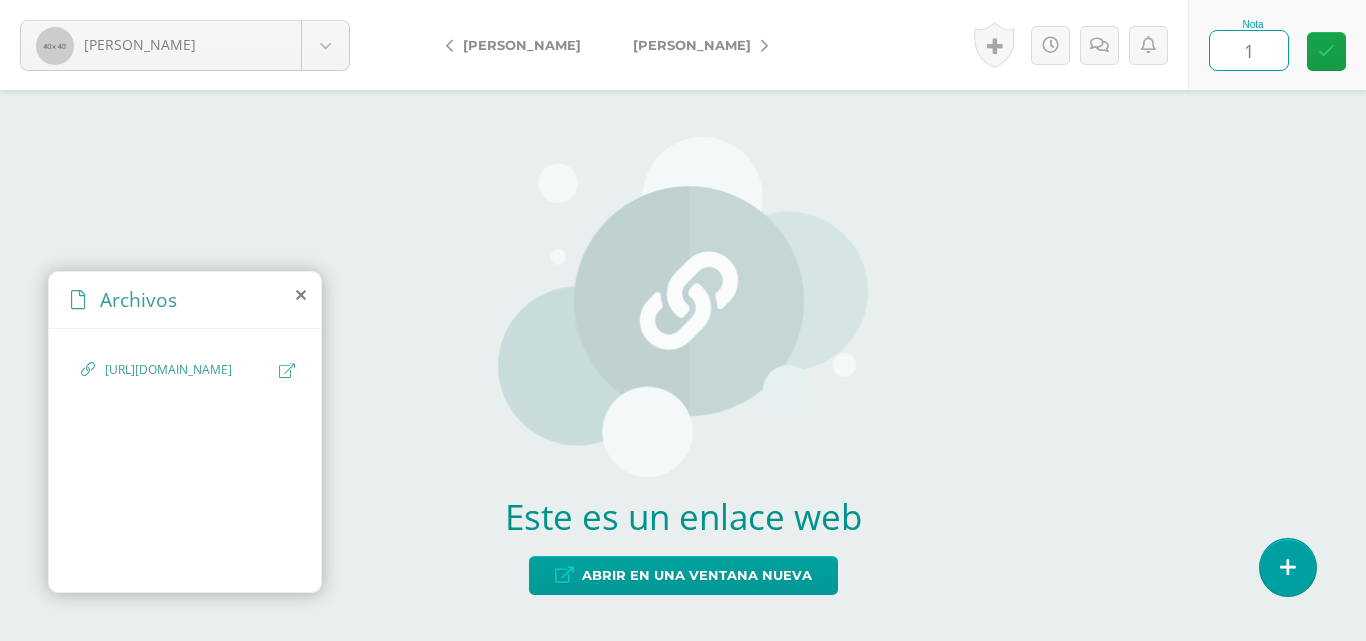 type on "10" 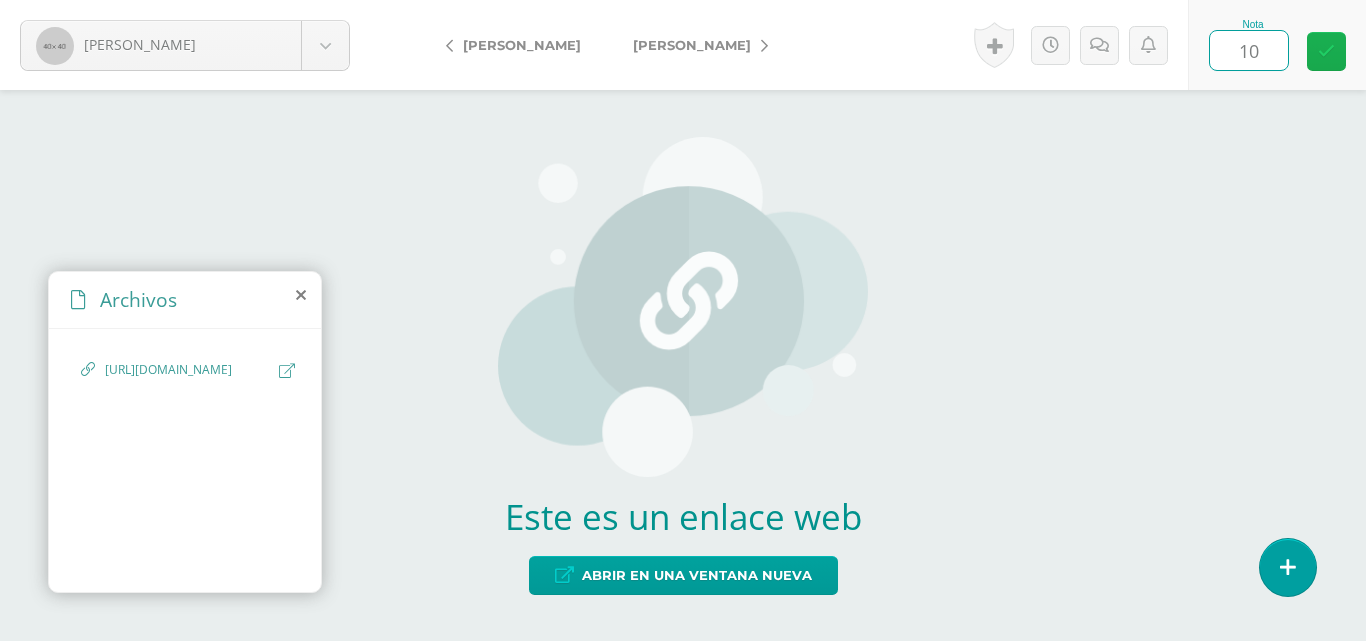 click at bounding box center (1326, 51) 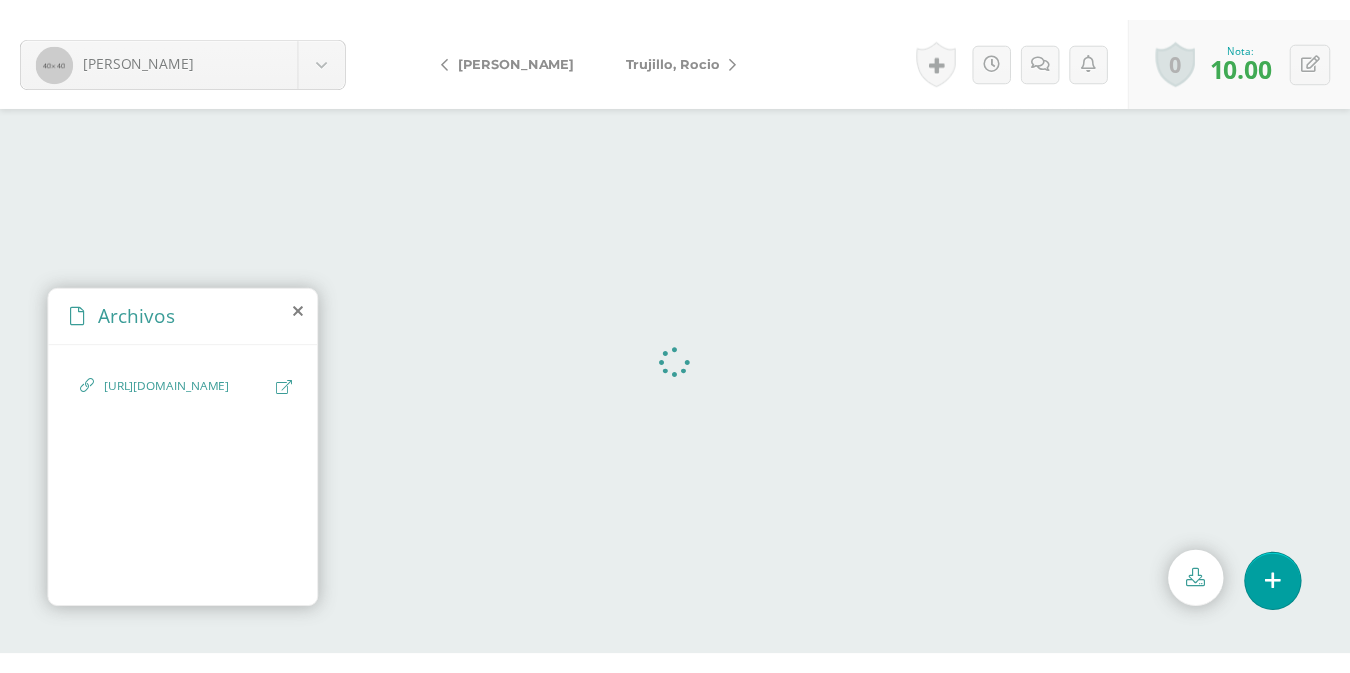 scroll, scrollTop: 0, scrollLeft: 0, axis: both 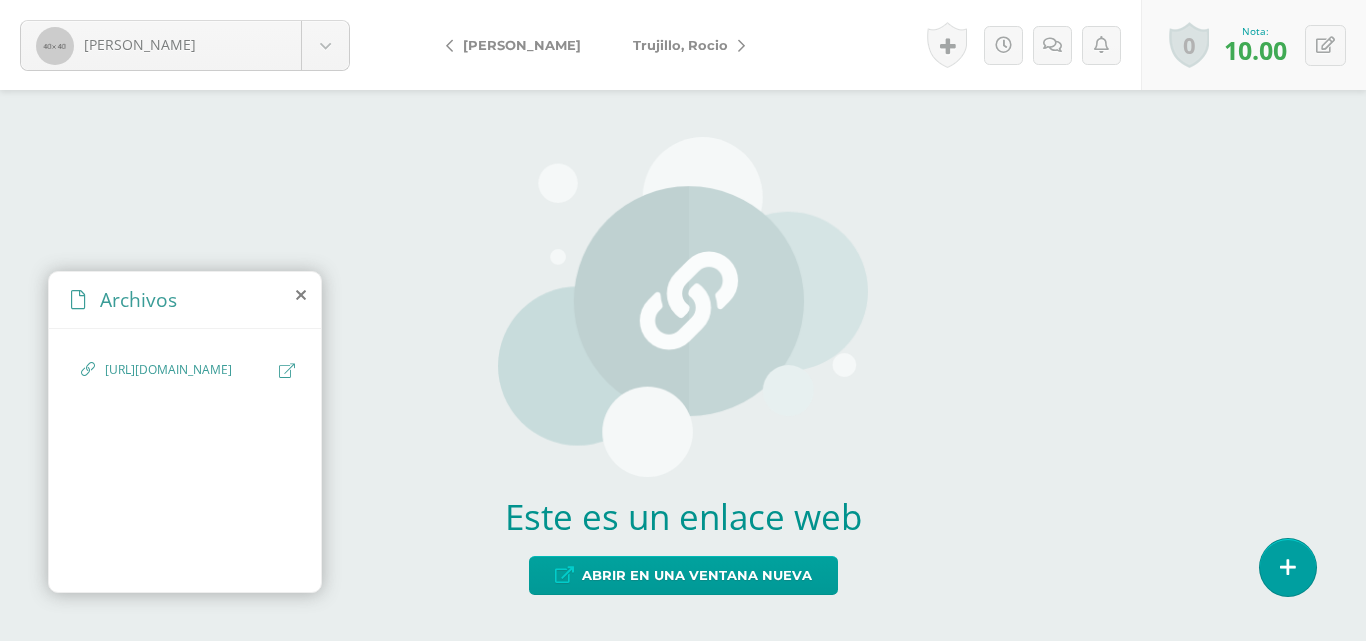 click at bounding box center [287, 370] 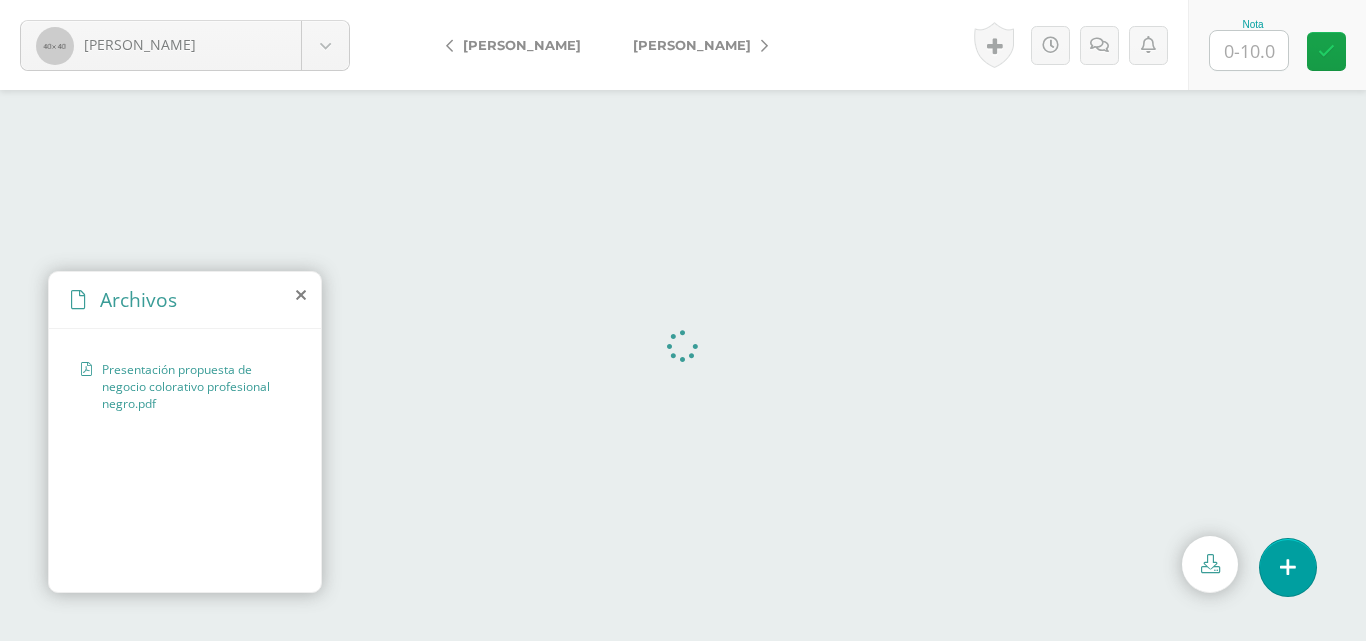 scroll, scrollTop: 0, scrollLeft: 0, axis: both 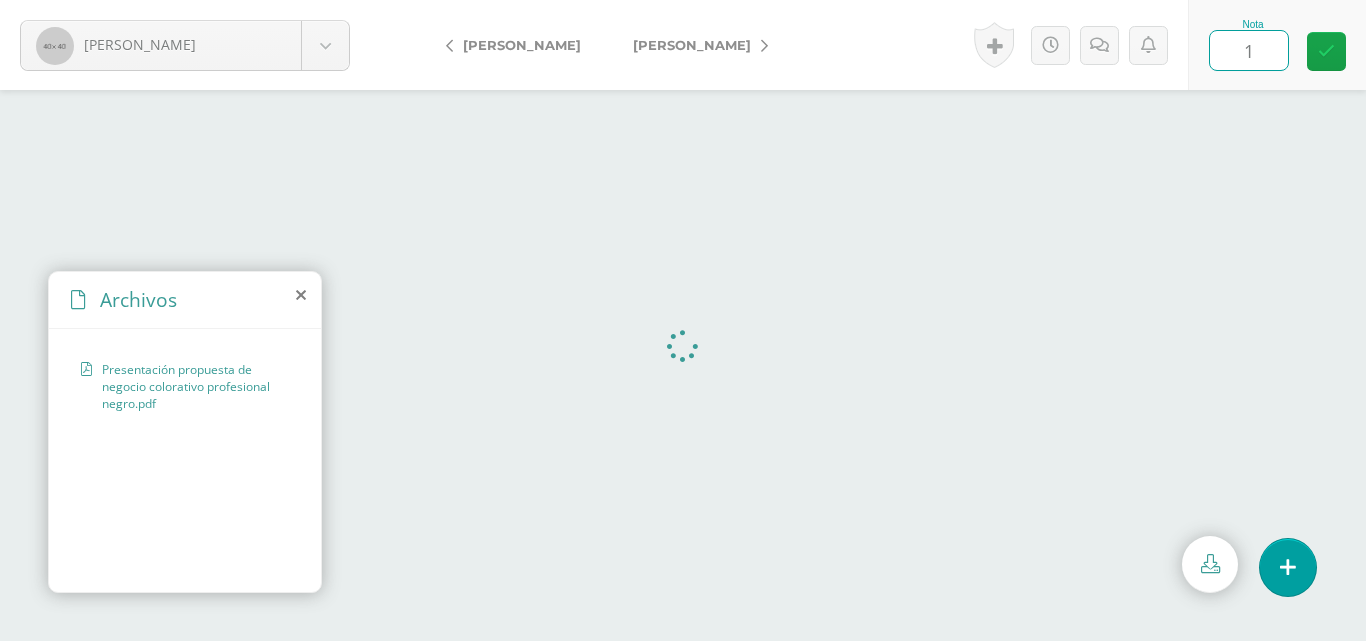 type on "10" 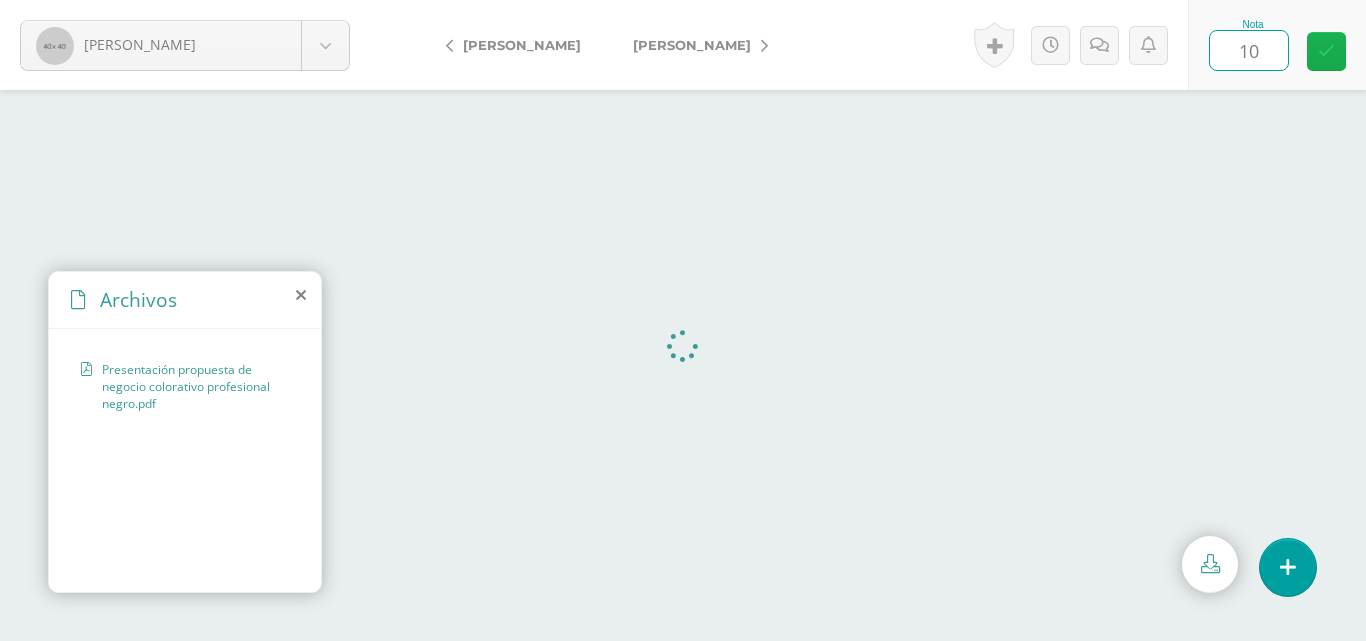 click at bounding box center [1326, 51] 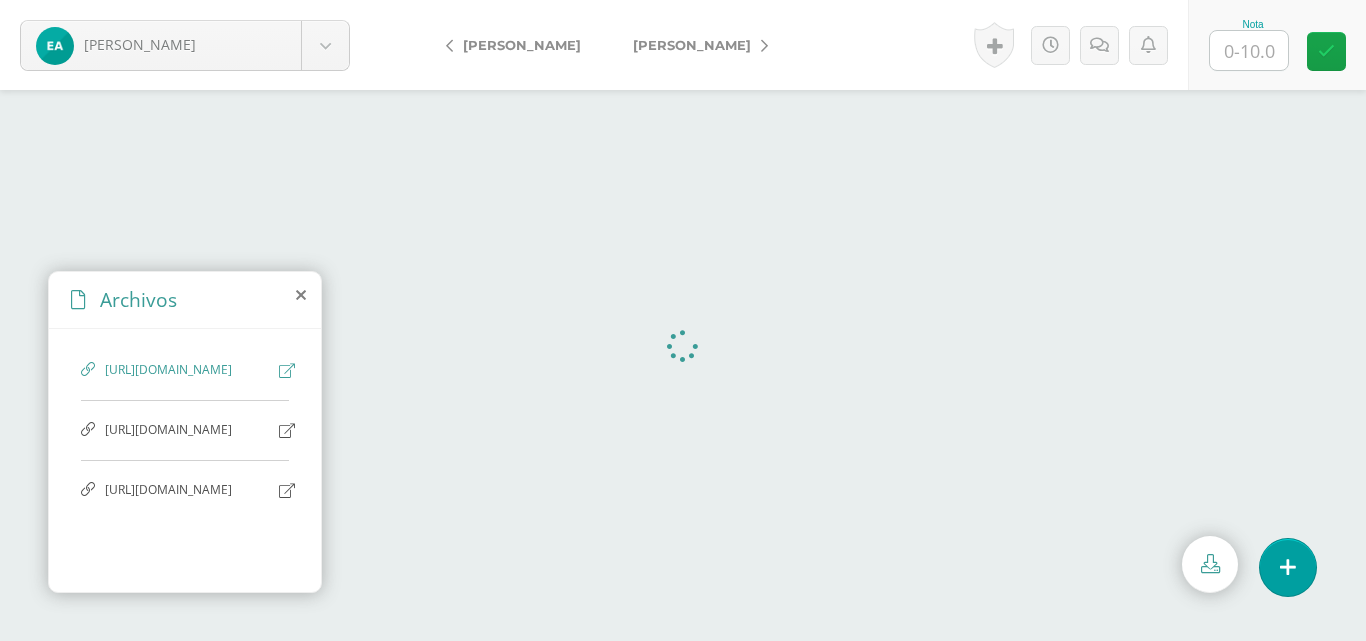 scroll, scrollTop: 0, scrollLeft: 0, axis: both 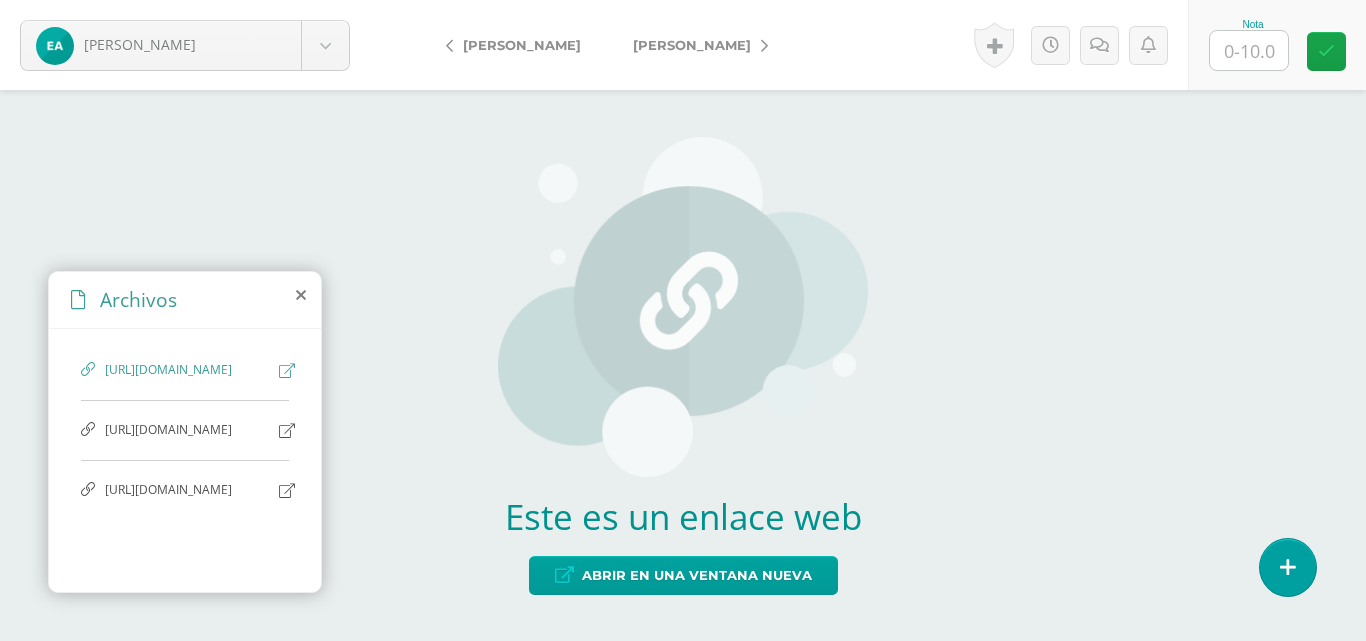 click at bounding box center [287, 370] 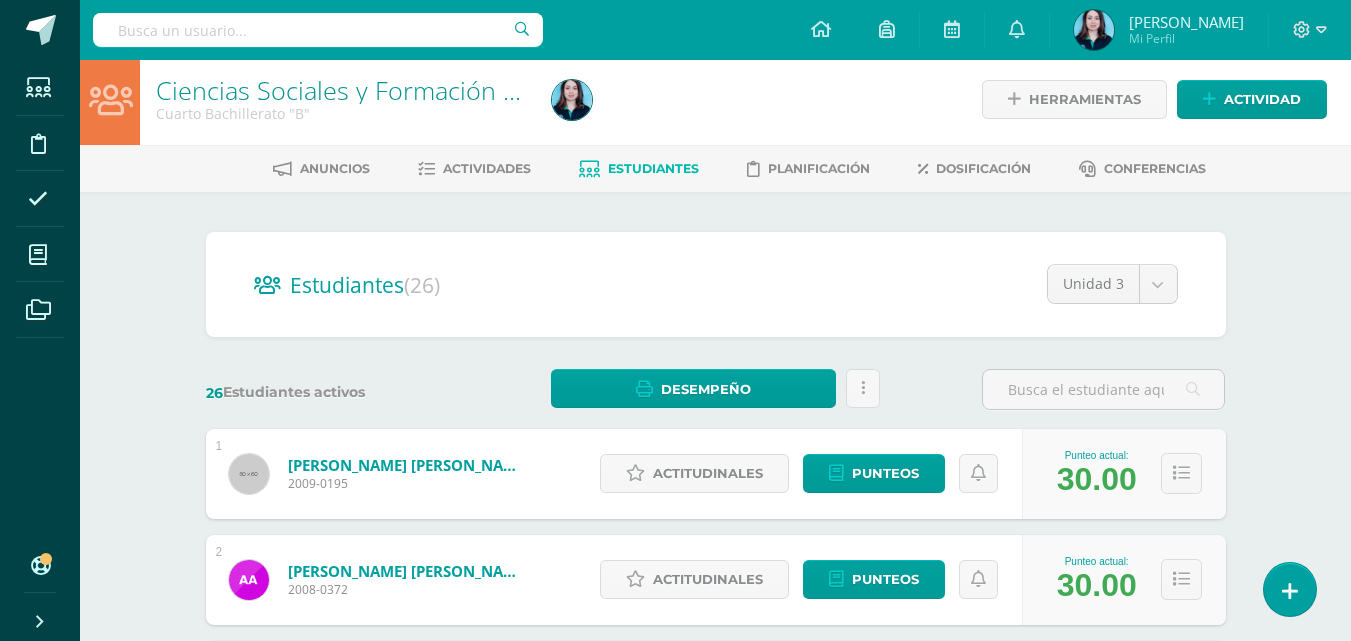 scroll, scrollTop: 0, scrollLeft: 0, axis: both 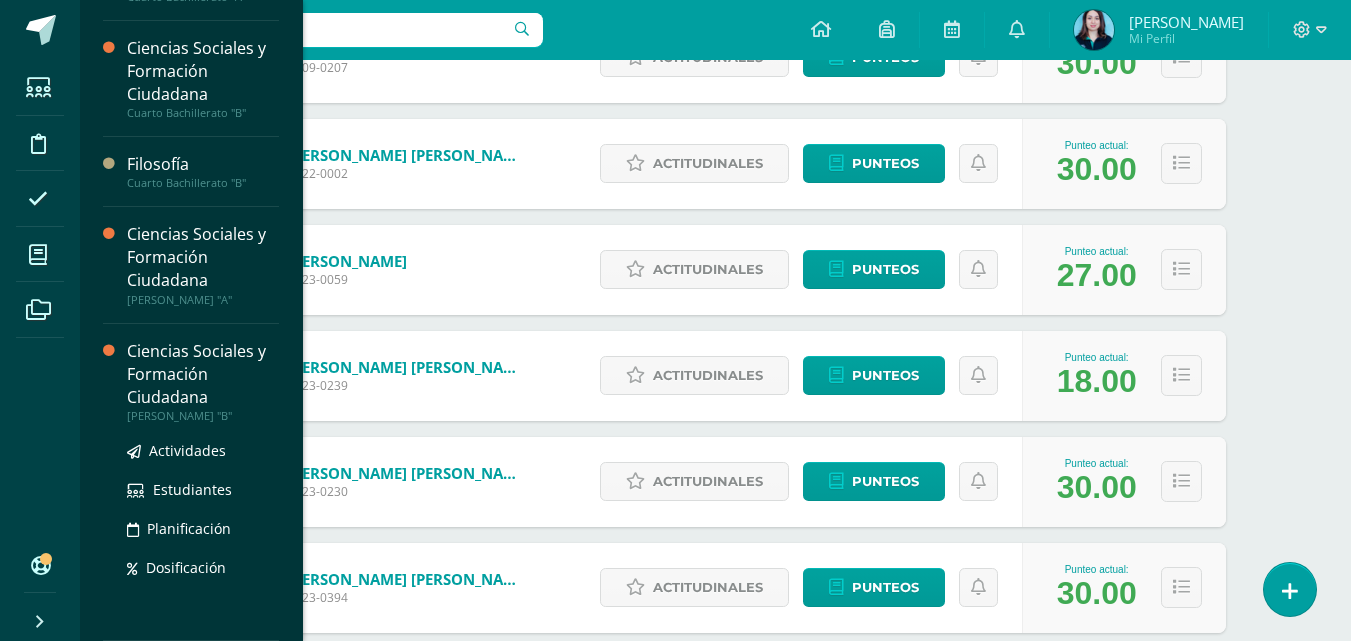 click on "Ciencias Sociales y Formación Ciudadana" at bounding box center [203, 374] 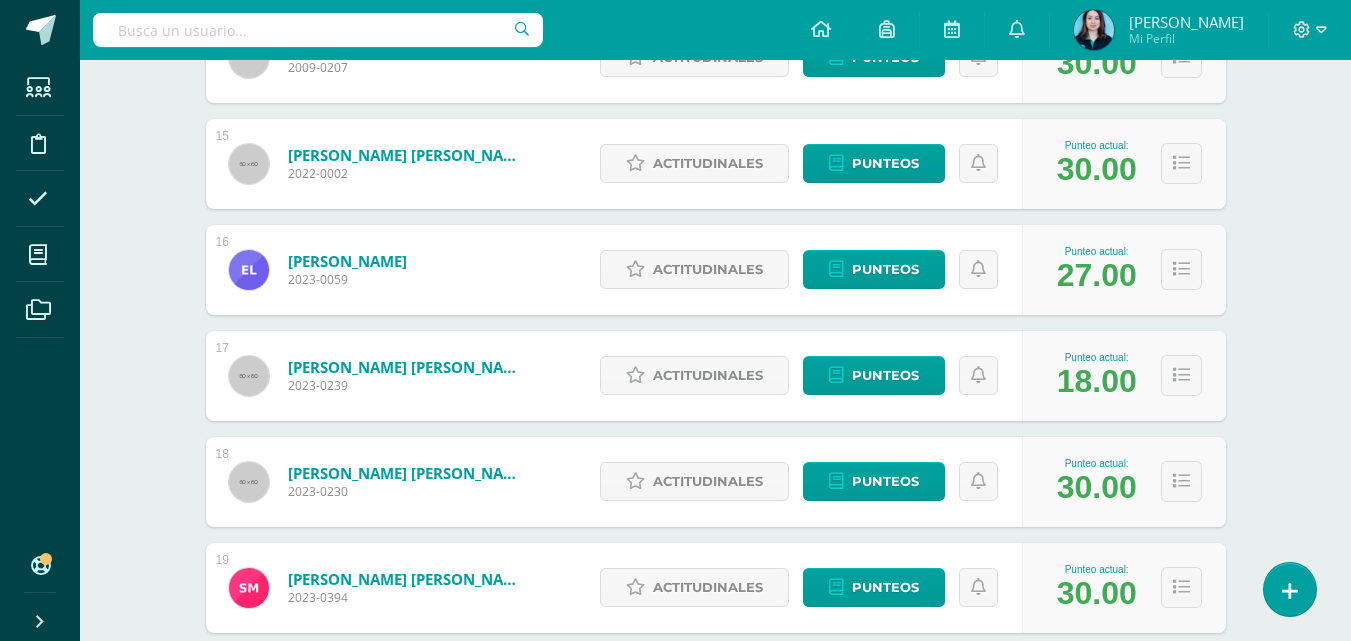 scroll, scrollTop: 430, scrollLeft: 0, axis: vertical 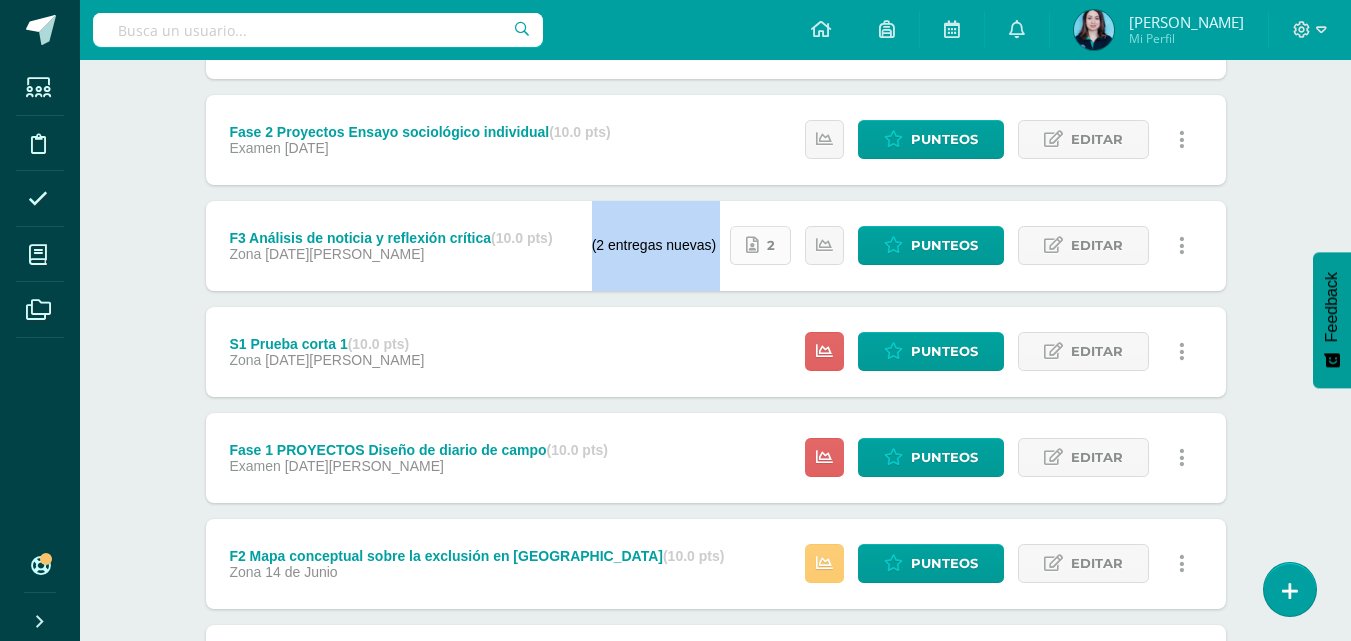 click on "Estatus de Actividad:
25
Estudiantes sin calificar
0
Estudiantes con cero
Media
--
Max
0
Min
0
(2 entregas nuevas)
2
Punteos
Editar
Historial de actividad
Eliminar" at bounding box center [899, 246] 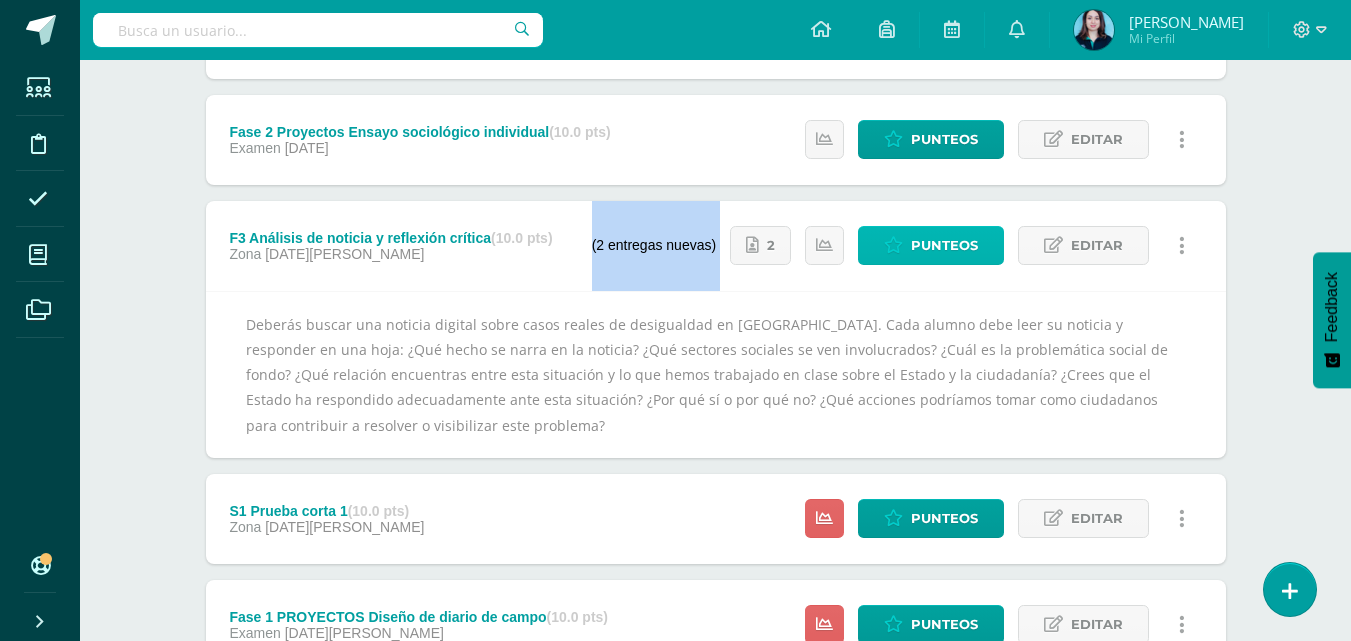 click on "Punteos" at bounding box center [944, 245] 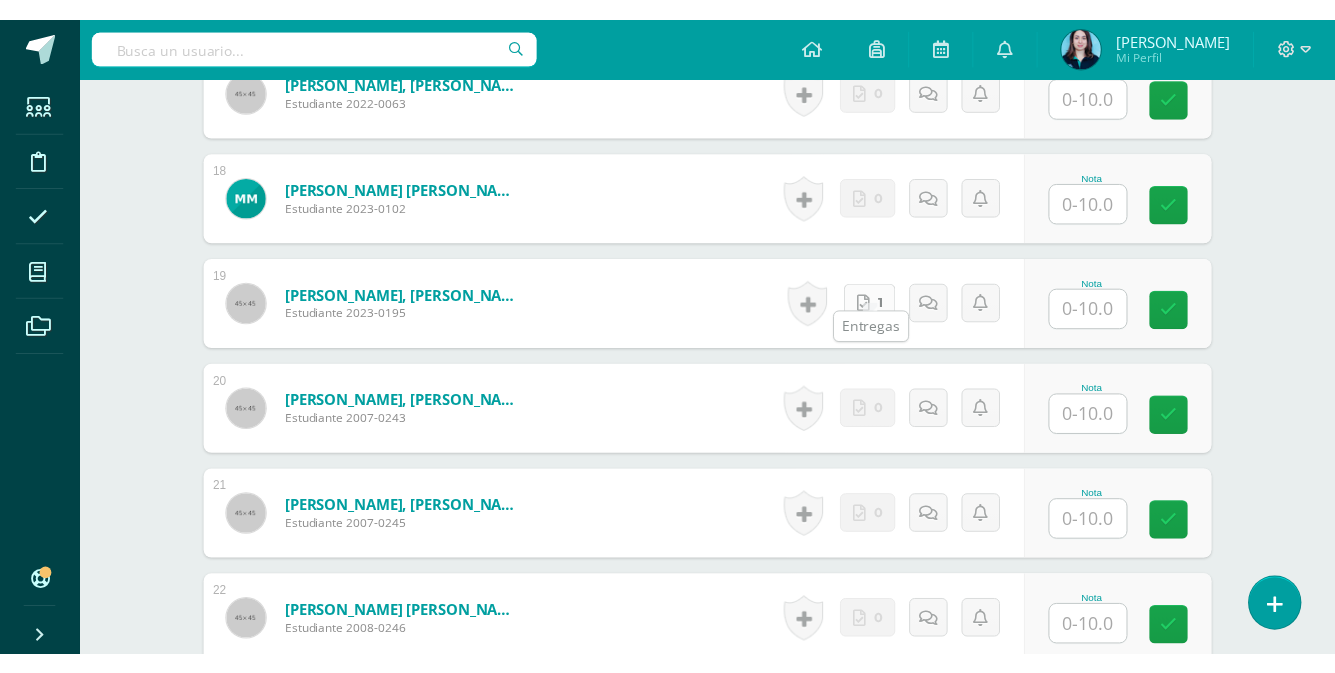 scroll, scrollTop: 2457, scrollLeft: 0, axis: vertical 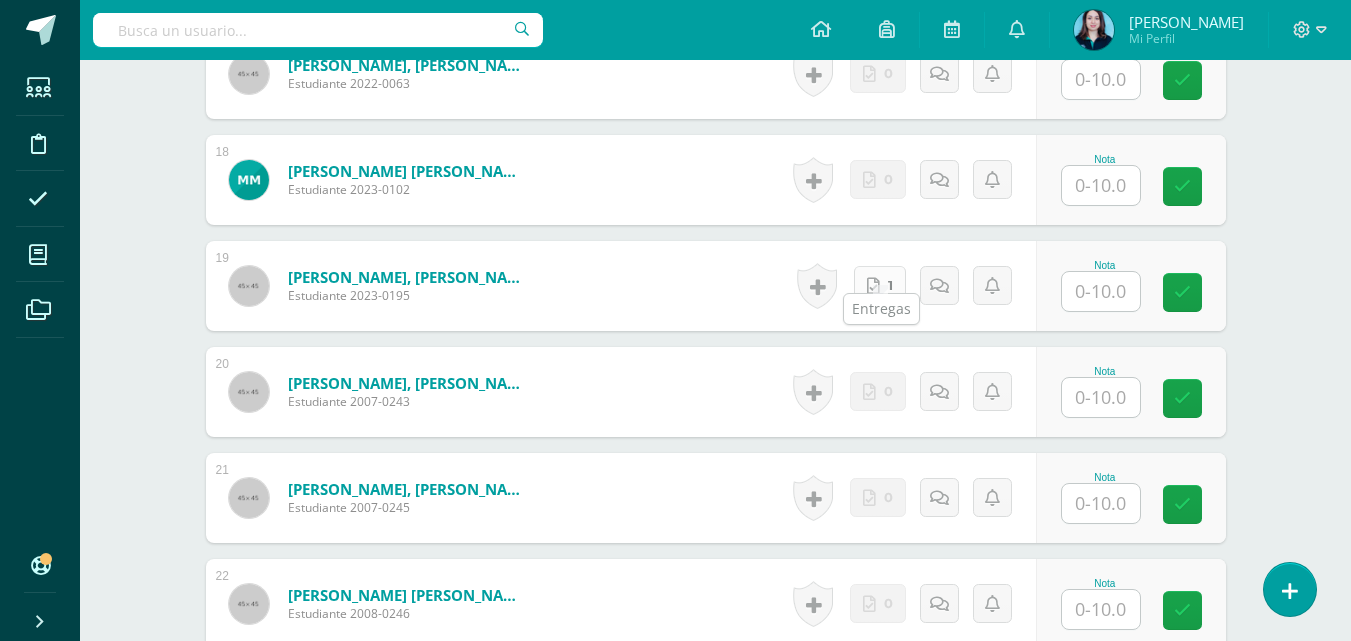 click on "1" at bounding box center [880, 285] 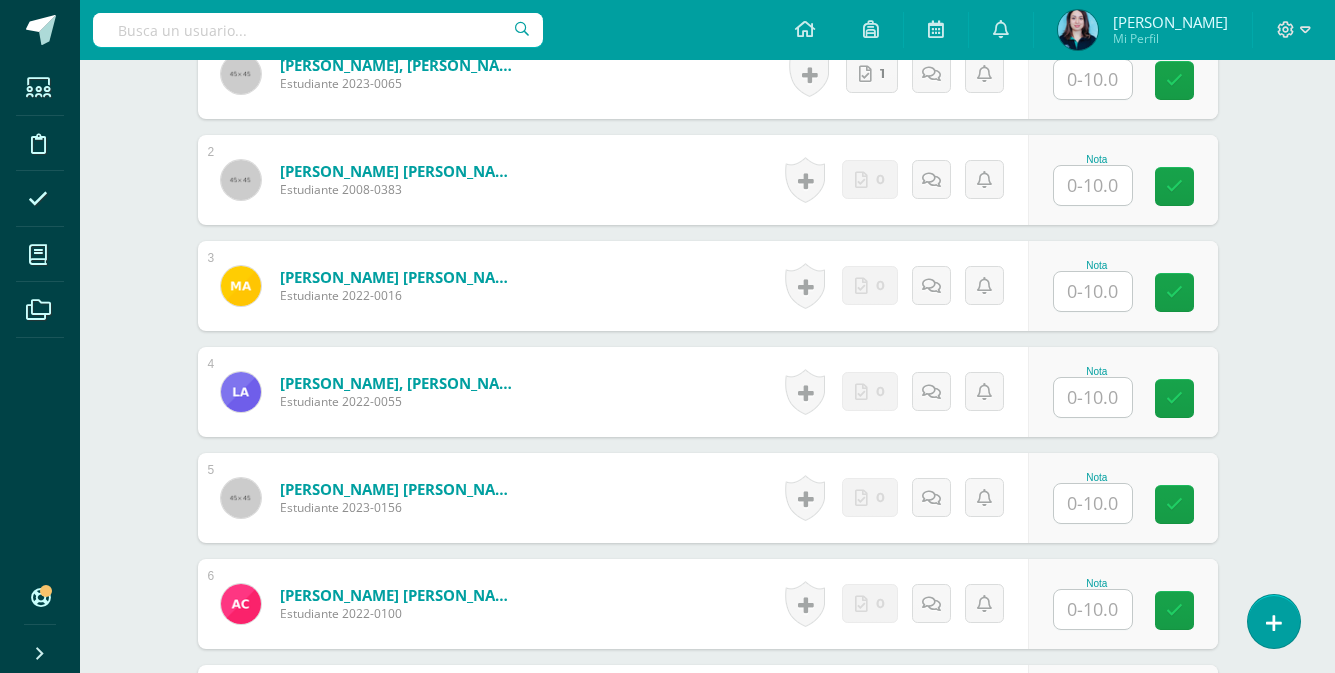 scroll, scrollTop: 361, scrollLeft: 0, axis: vertical 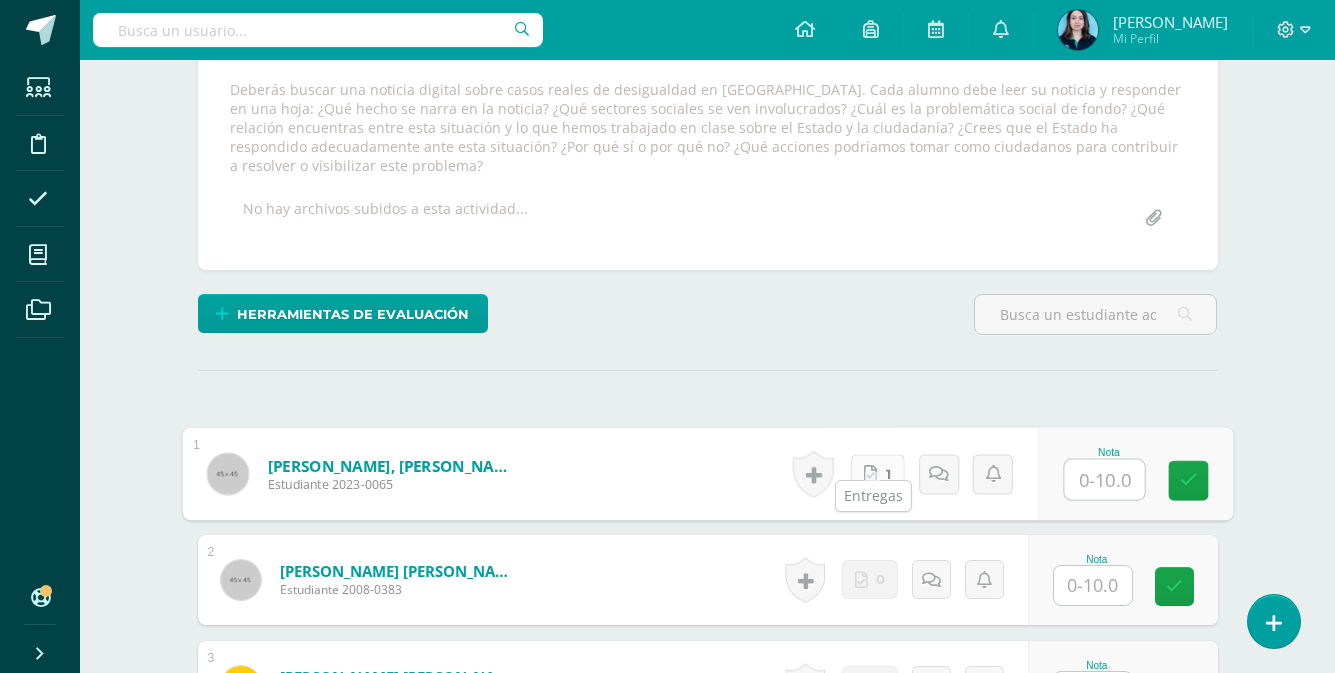 click on "1" at bounding box center (877, 474) 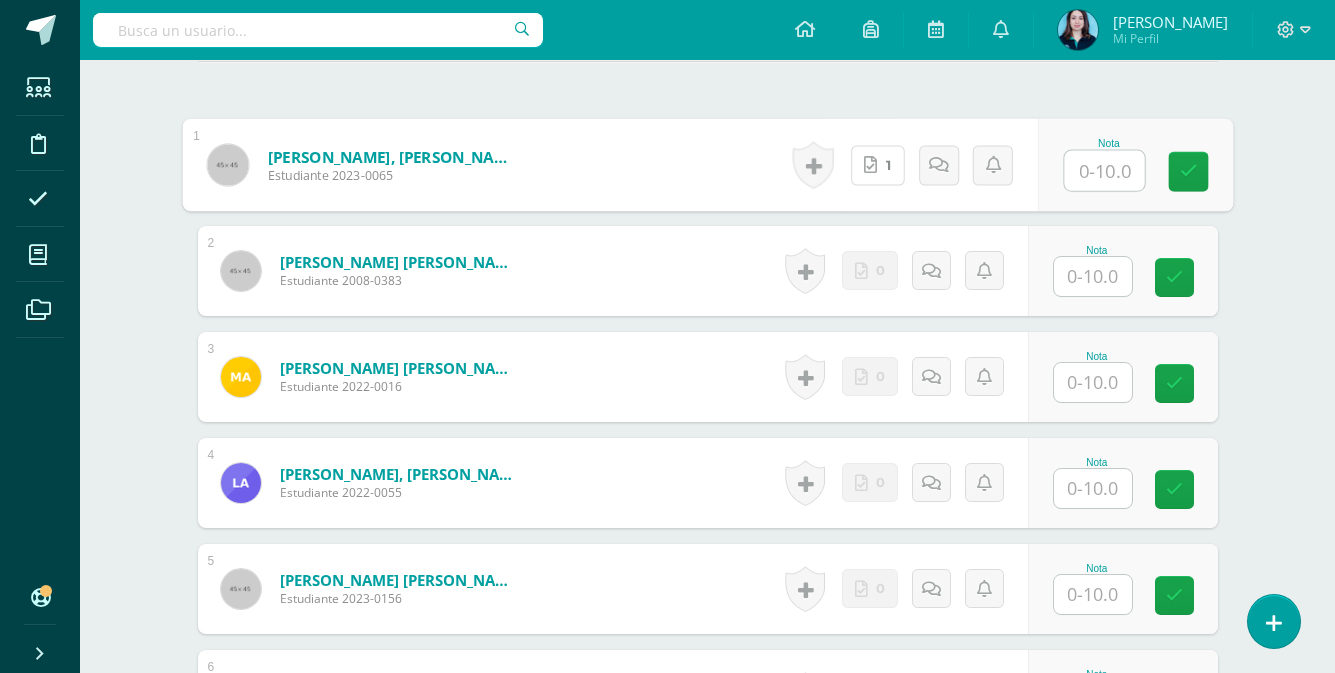 scroll, scrollTop: 561, scrollLeft: 0, axis: vertical 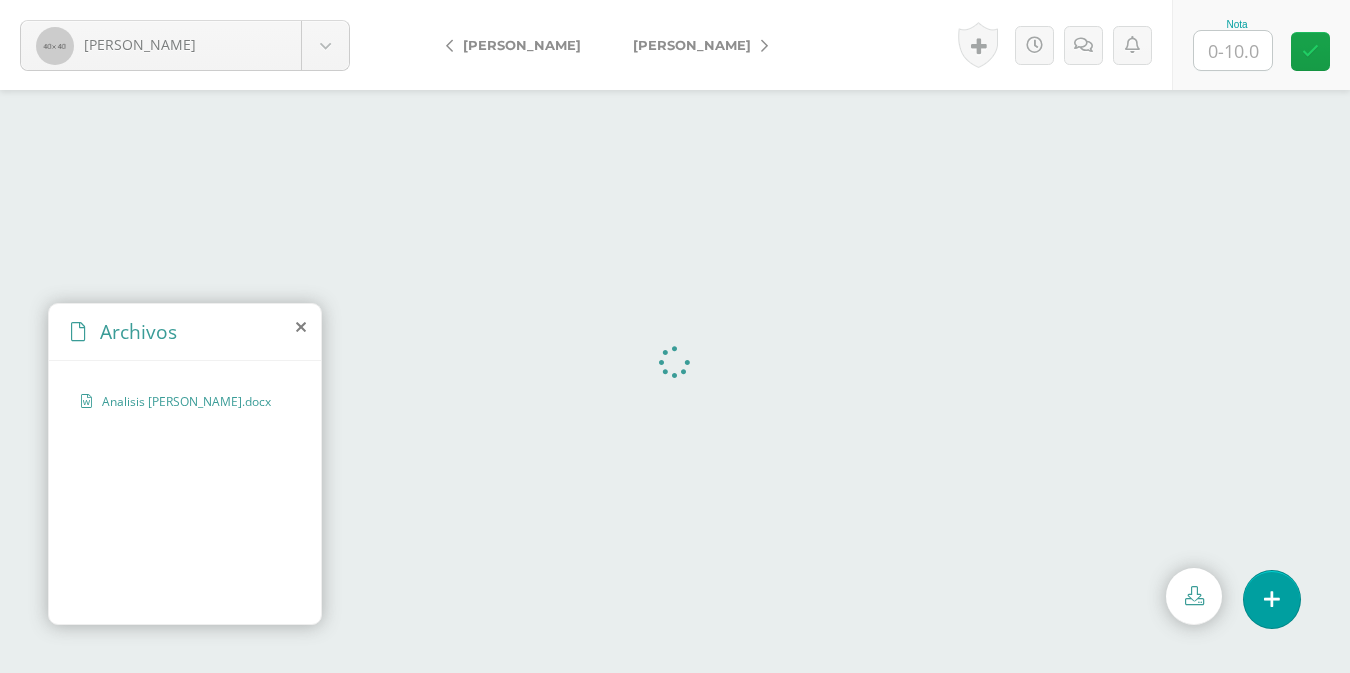 click at bounding box center [1233, 50] 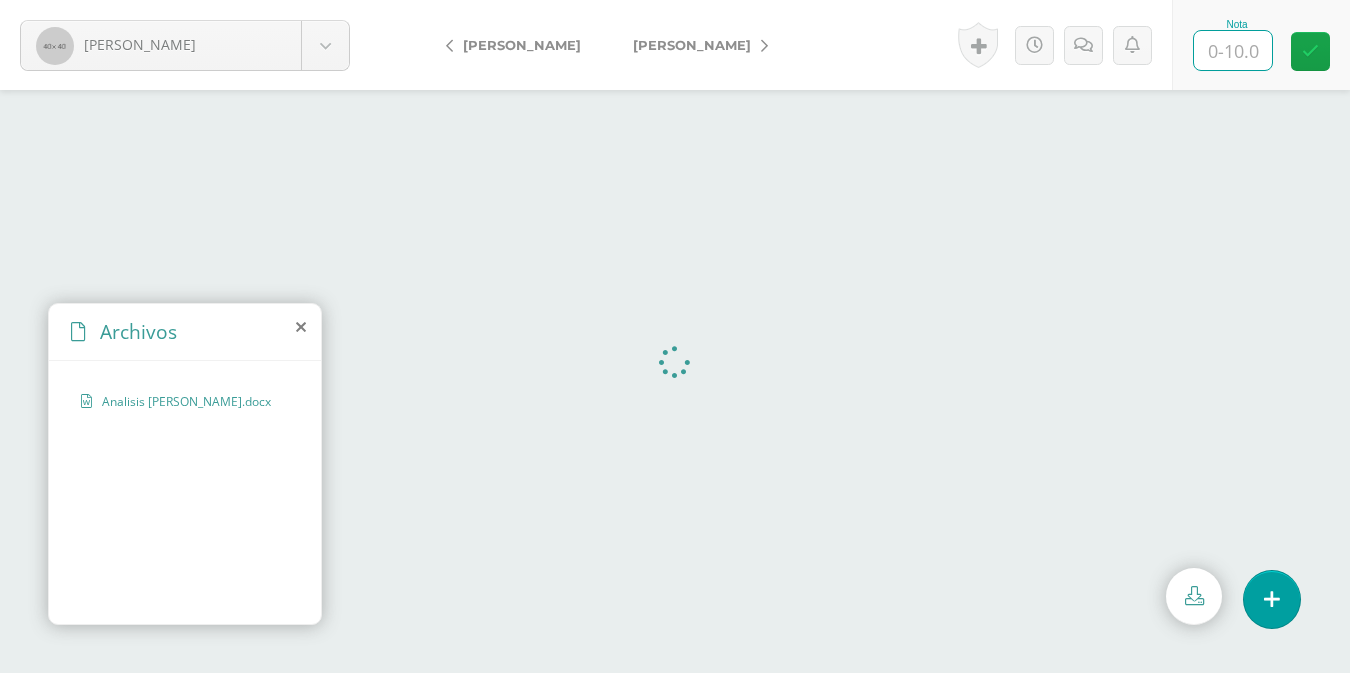 type on "7" 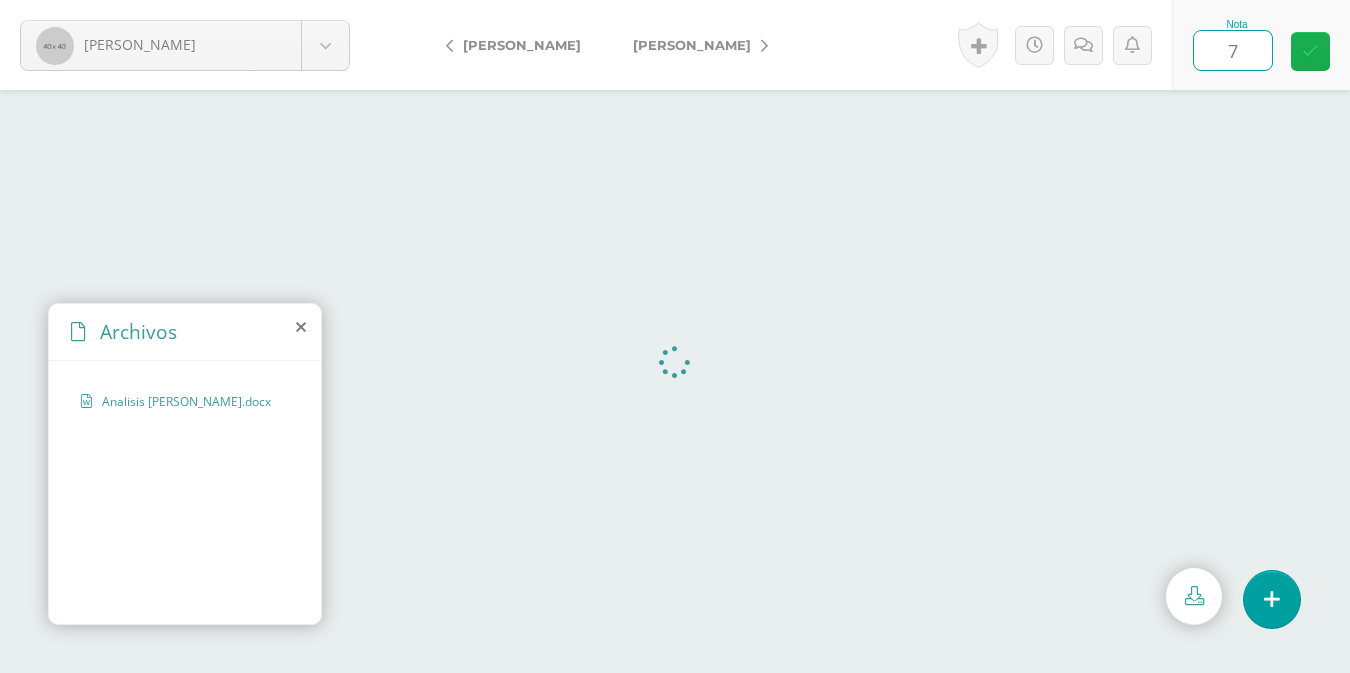 click at bounding box center [1310, 51] 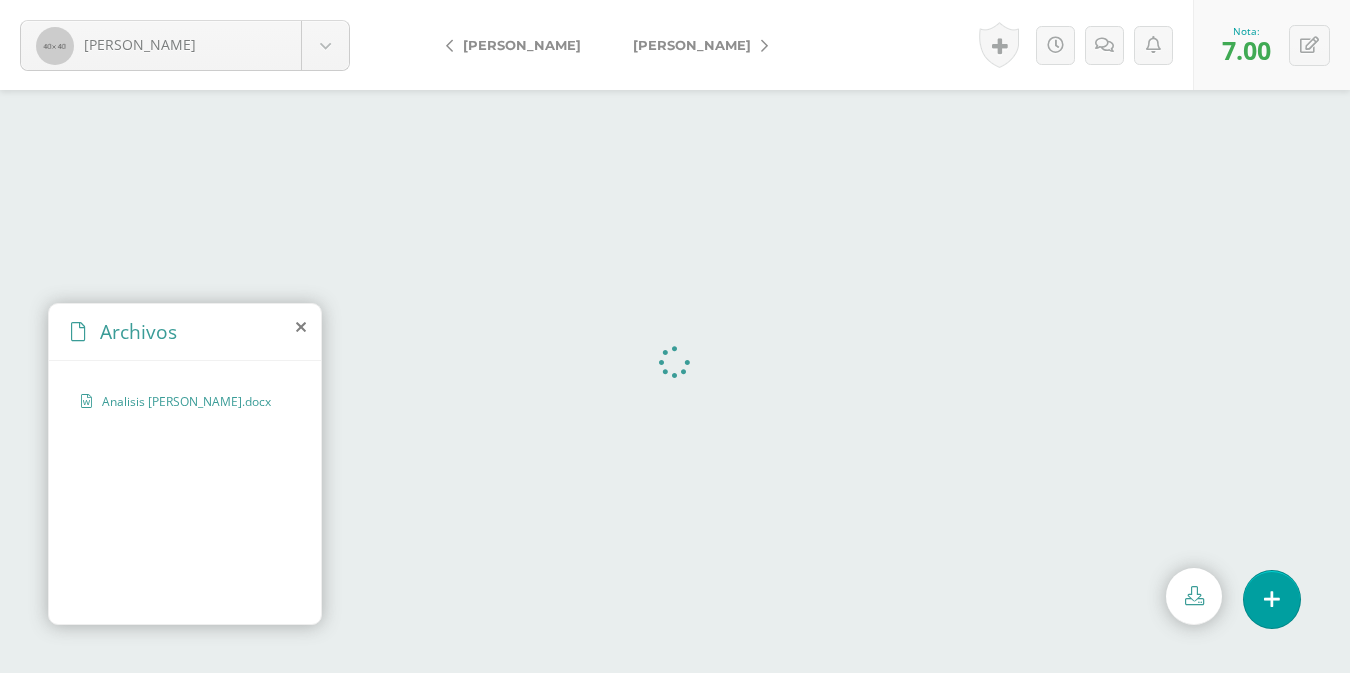 click on "Historial de actividad
[PERSON_NAME] ha subido  Analisis [PERSON_NAME].docx [DATE] 8:34 a.m.
Actividad  F3 Análisis de noticia y reflexión crítica  creada por [PERSON_NAME]
[DATE] 8:18 a.m.
Agregar Comentarios  Mandar notificación a estudiante Cancelar Guardar" at bounding box center (1082, 45) 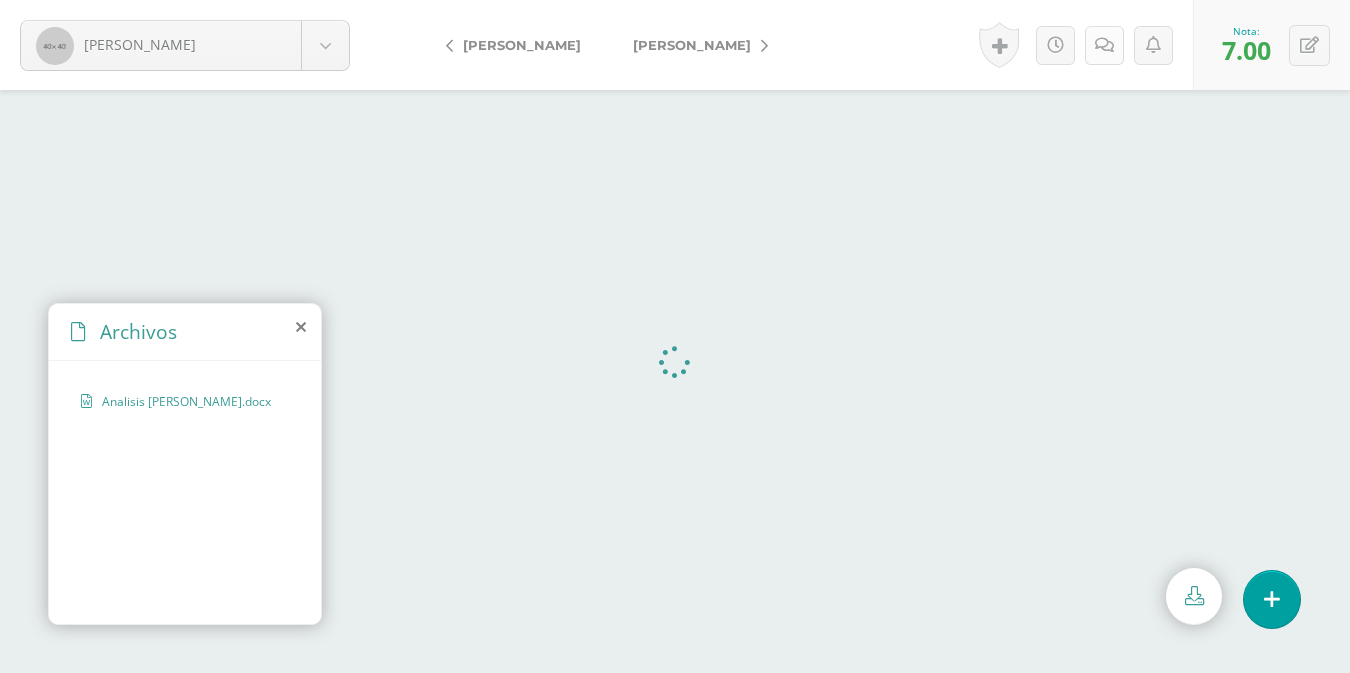 click at bounding box center [1104, 45] 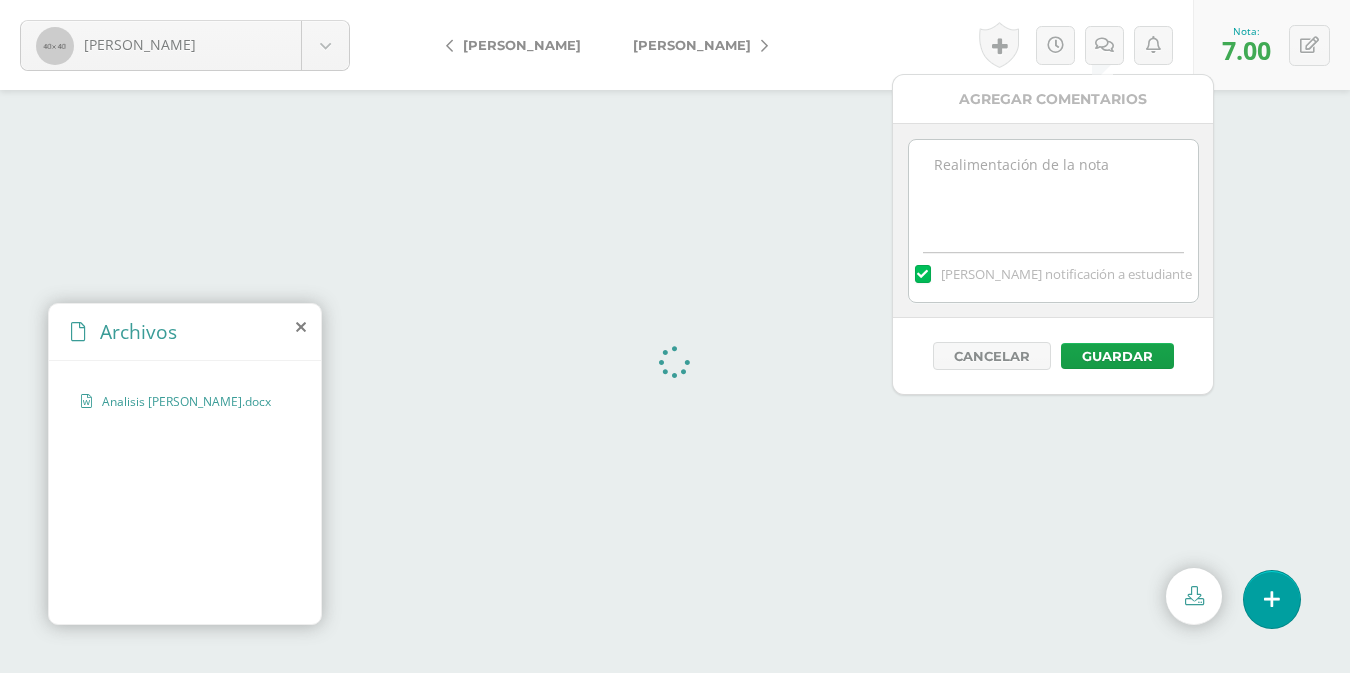 click at bounding box center (1053, 190) 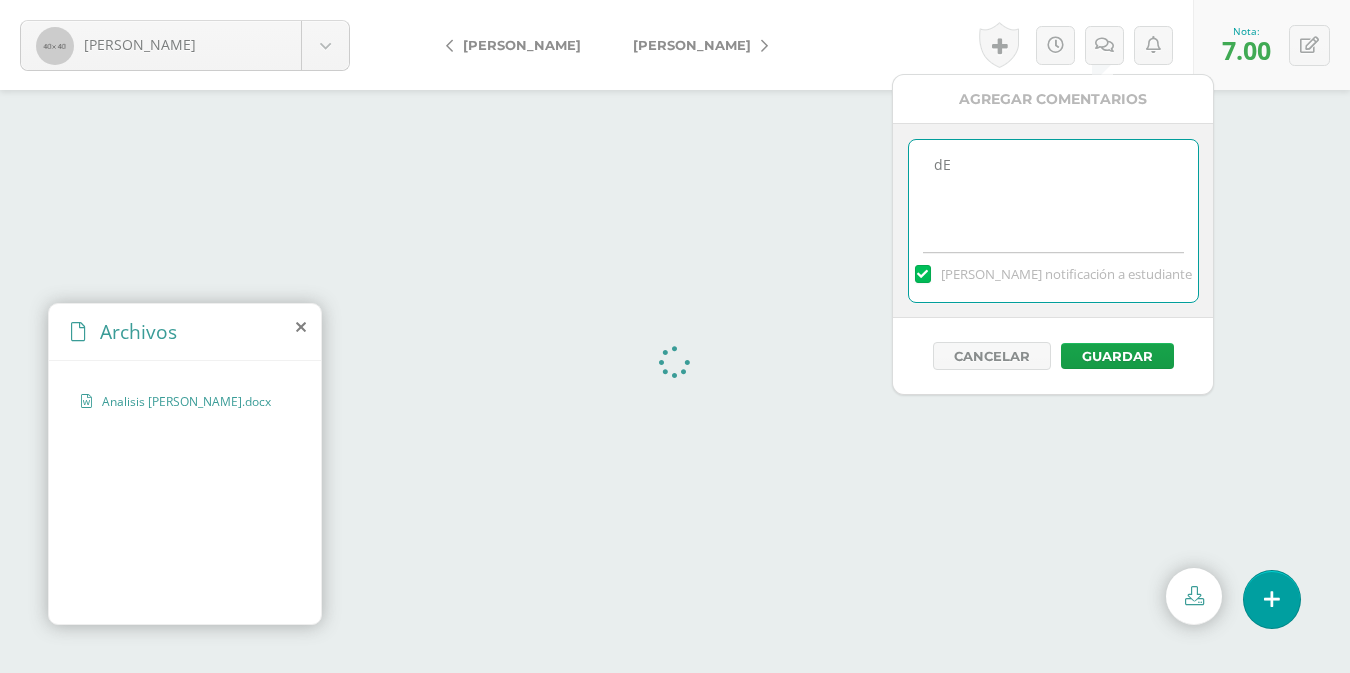 type on "d" 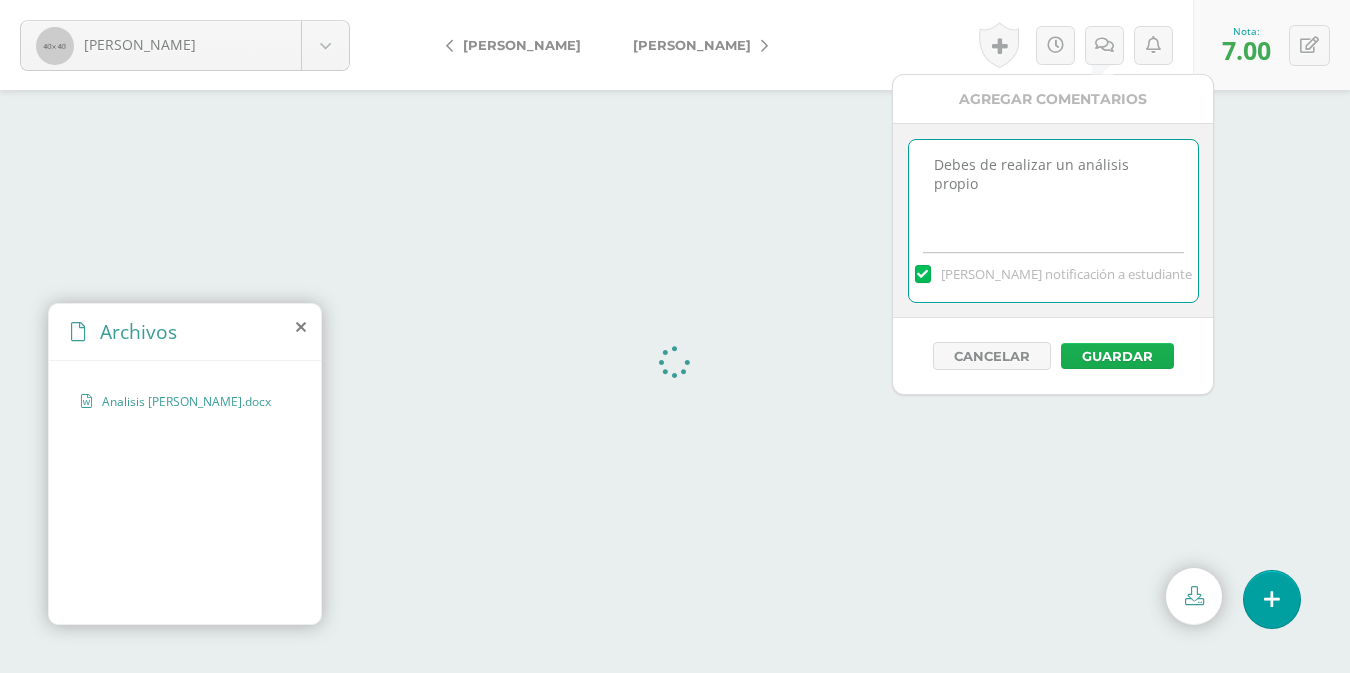type on "Debes de realizar un análisis propio" 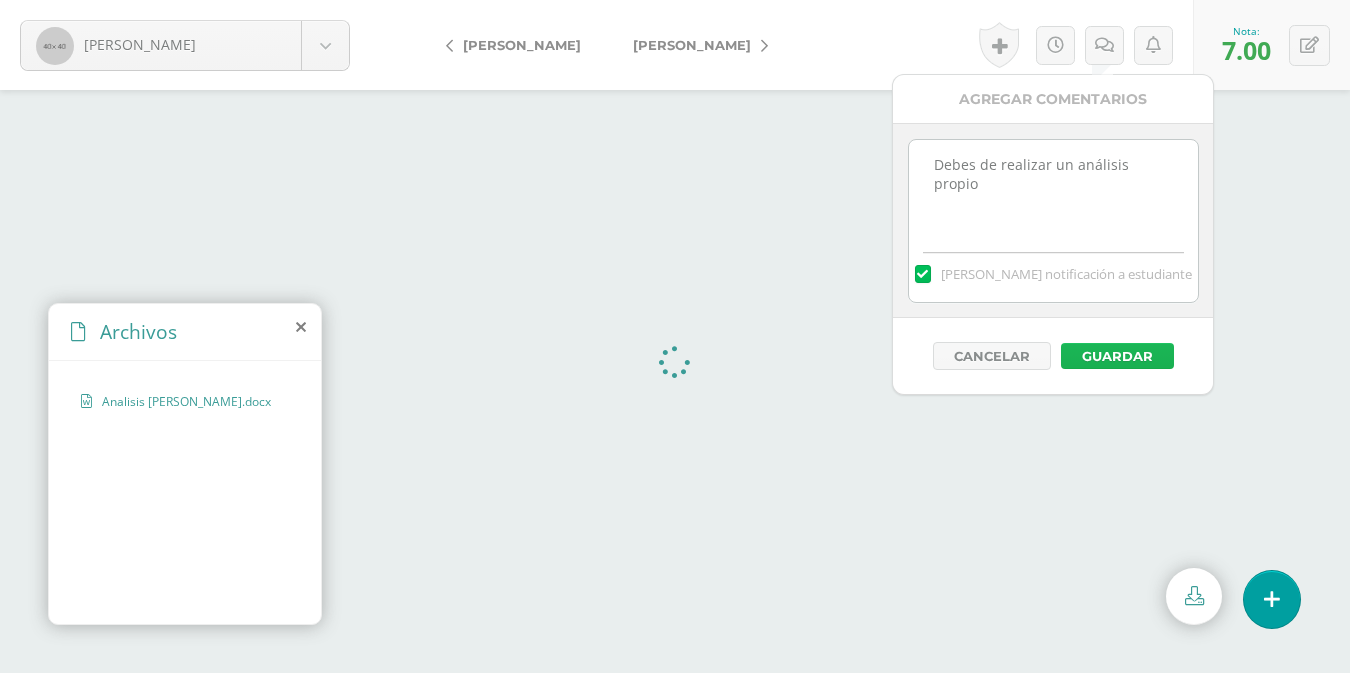 click on "Guardar" at bounding box center [1117, 356] 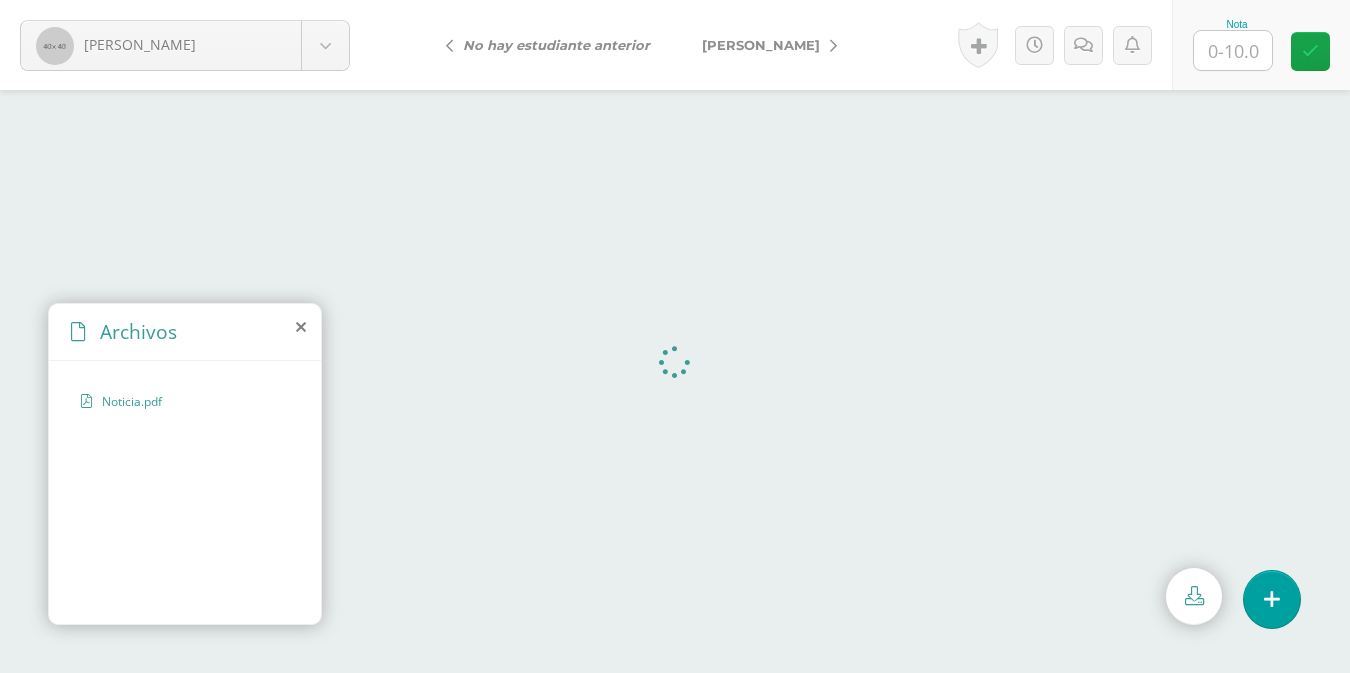 scroll, scrollTop: 0, scrollLeft: 0, axis: both 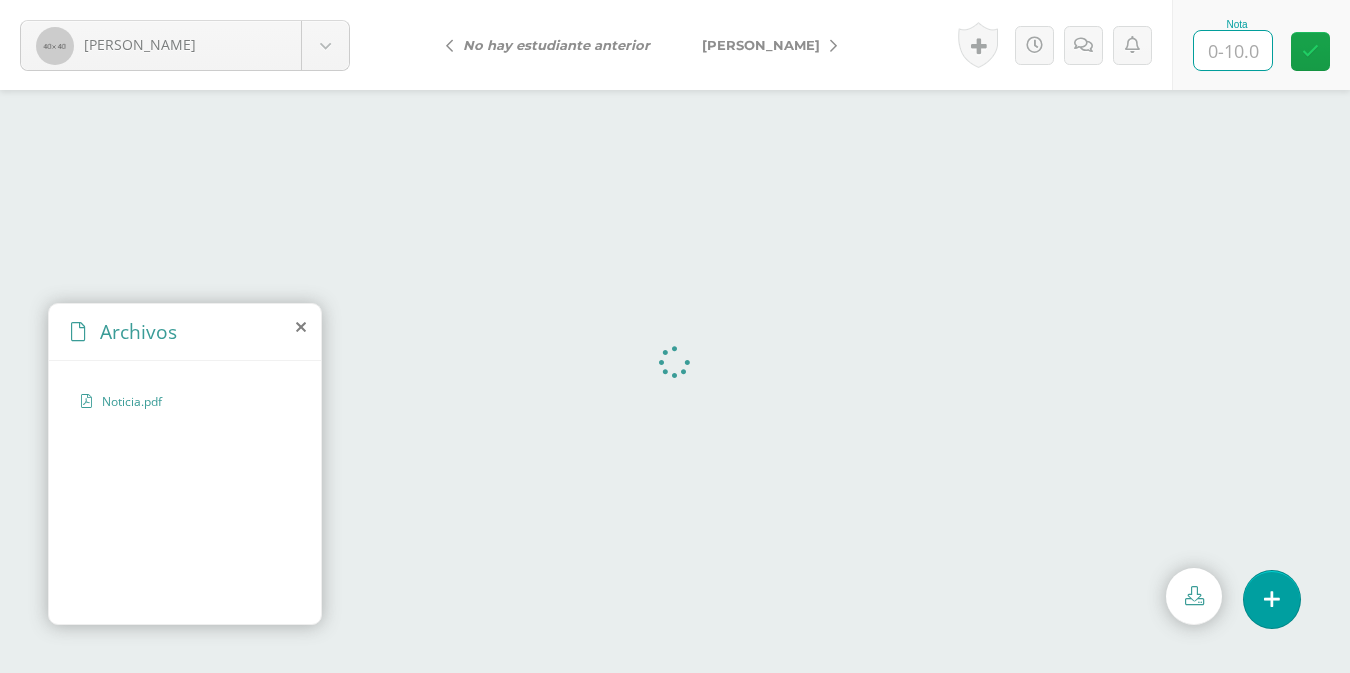 type on "7" 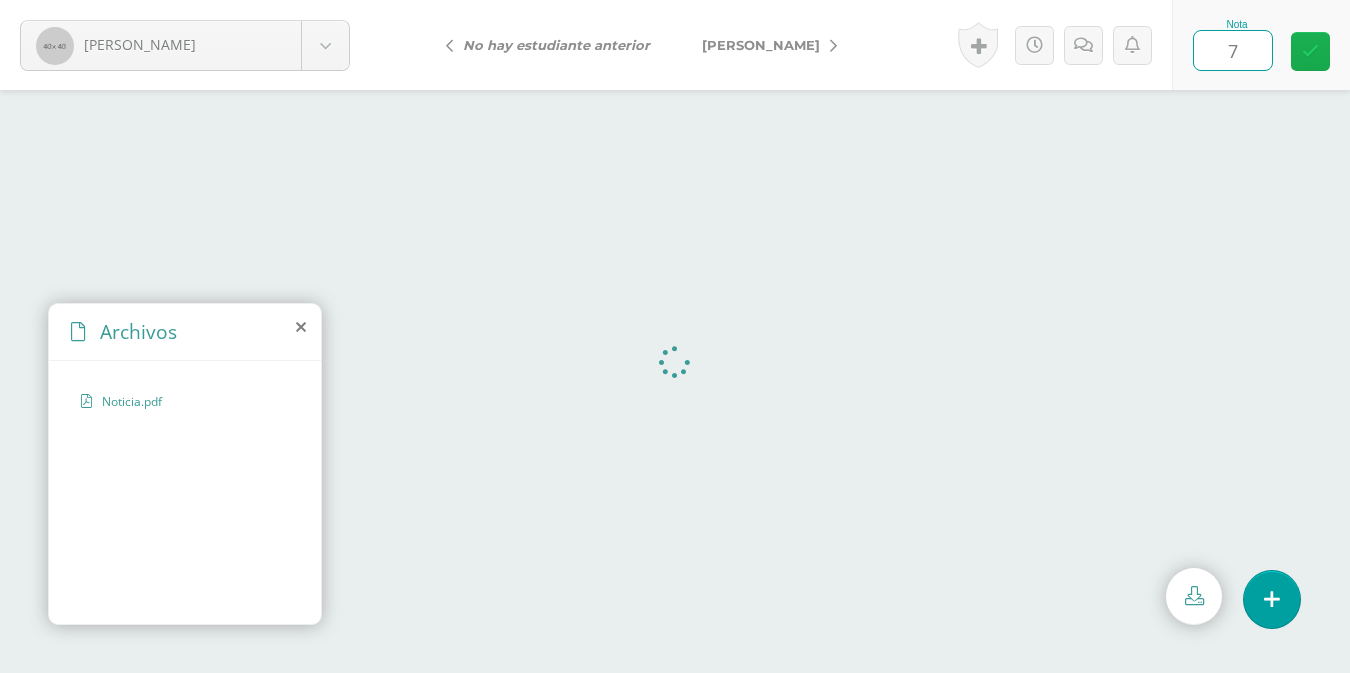 click at bounding box center (1310, 51) 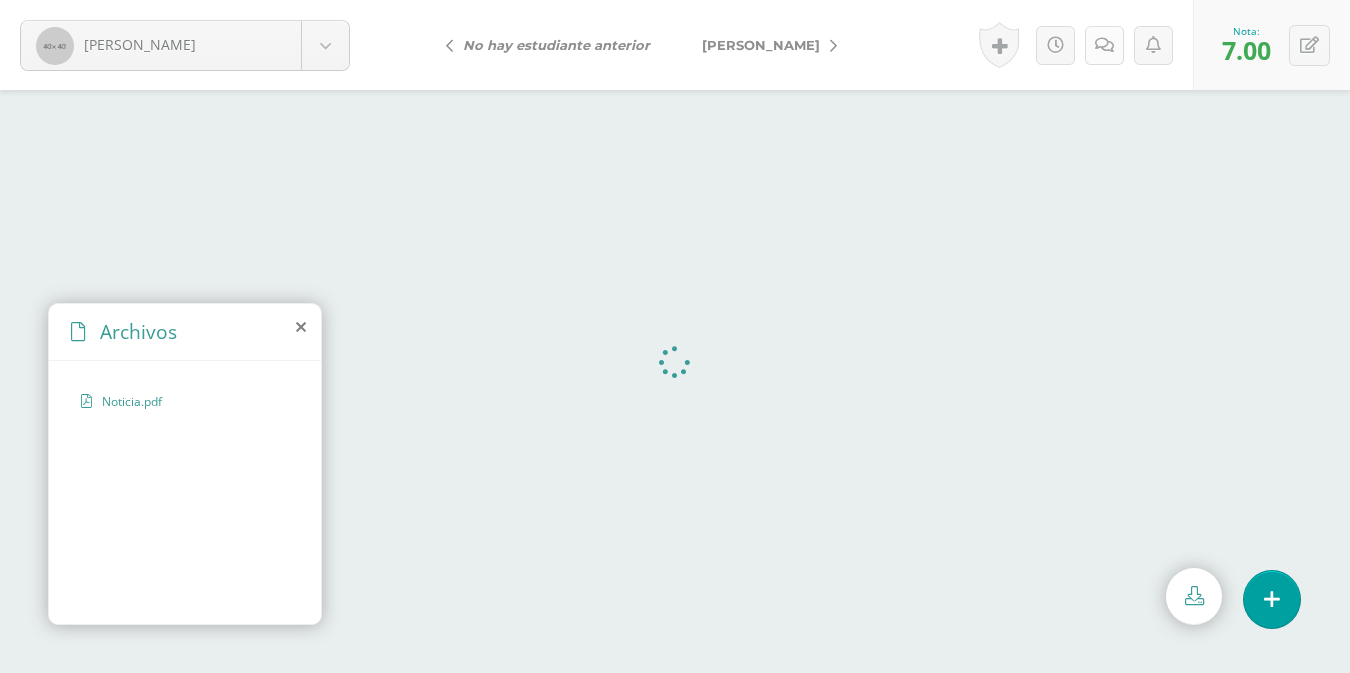 click at bounding box center [1104, 45] 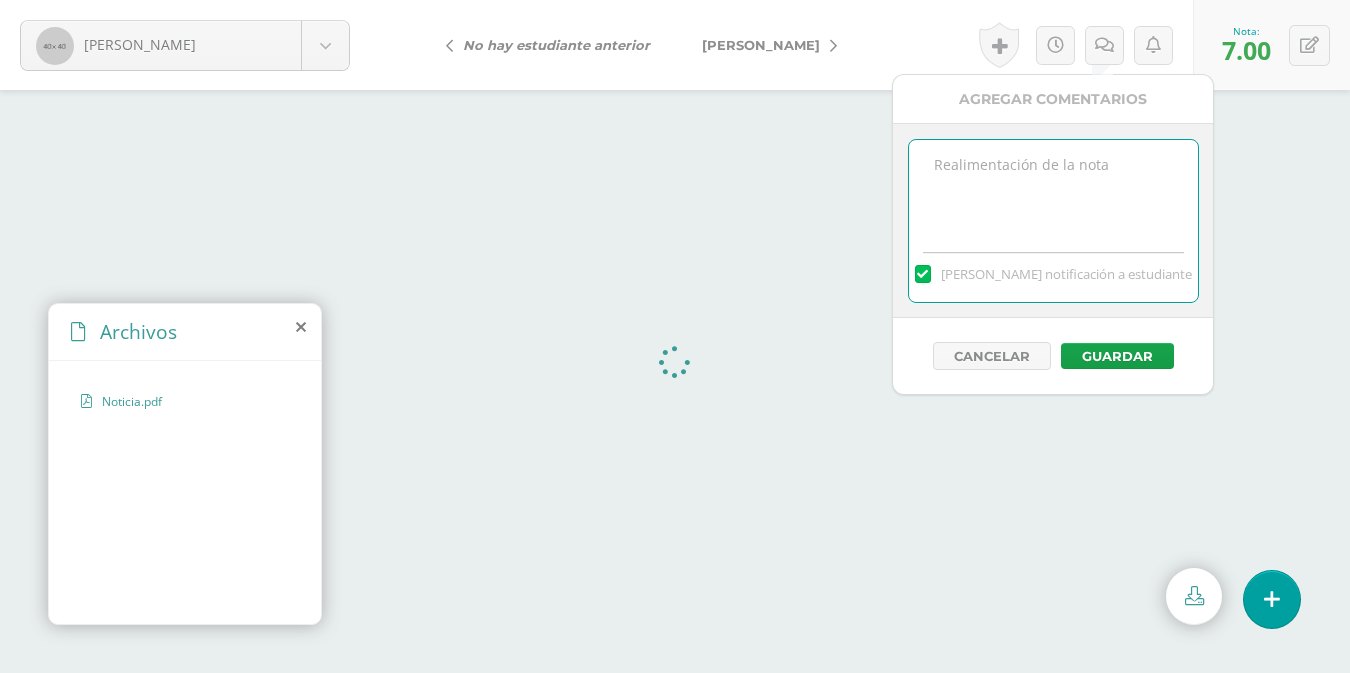 click at bounding box center (1053, 190) 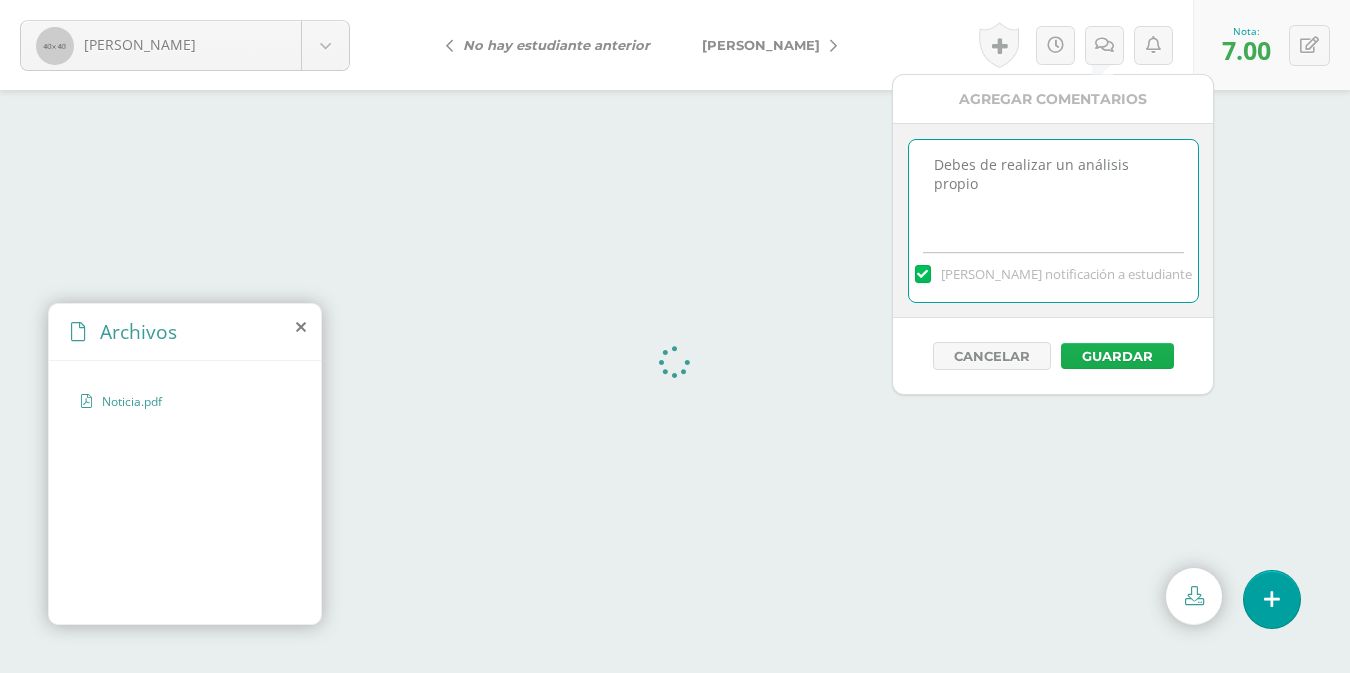 type on "Debes de realizar un análisis propio" 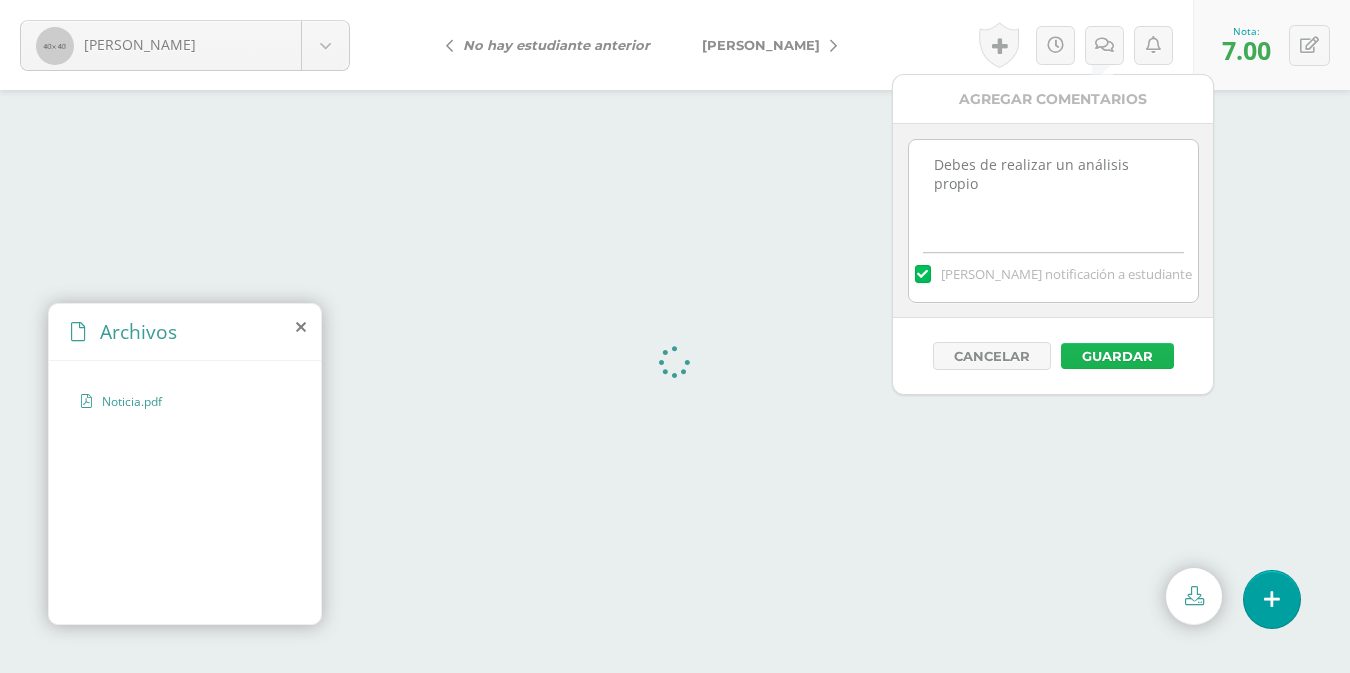 click on "Guardar" at bounding box center (1117, 356) 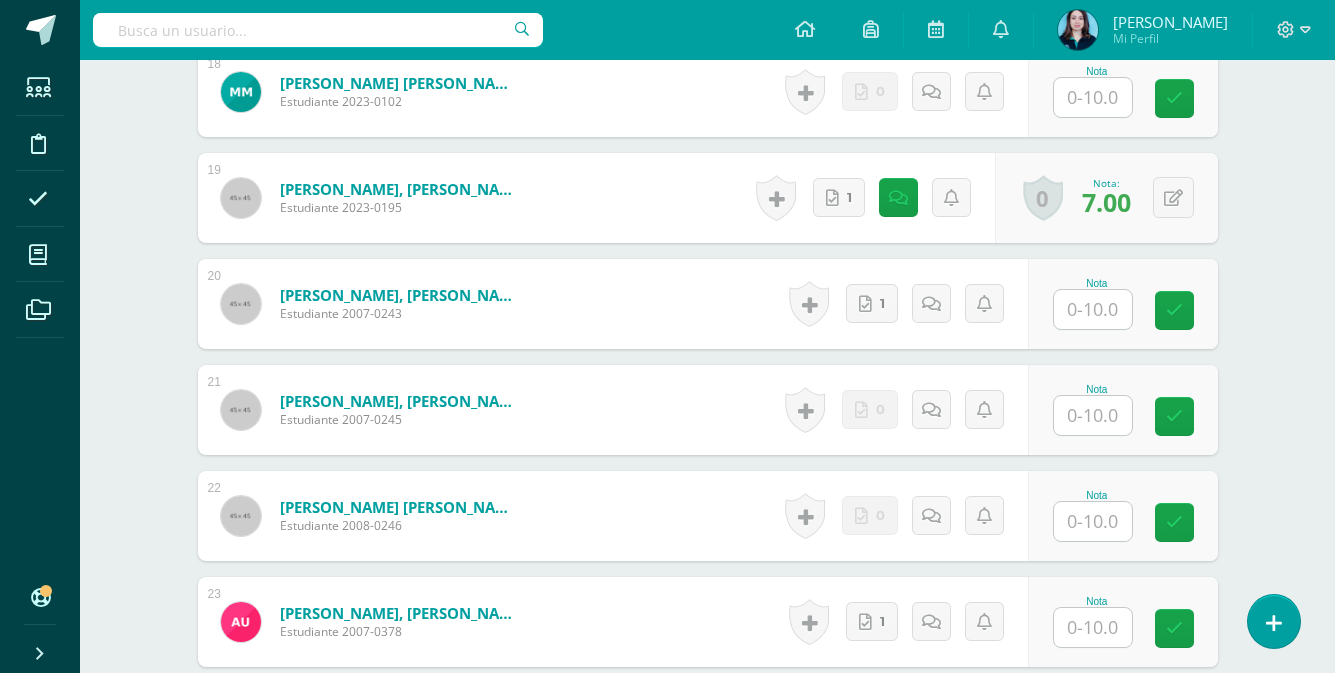 scroll, scrollTop: 2461, scrollLeft: 0, axis: vertical 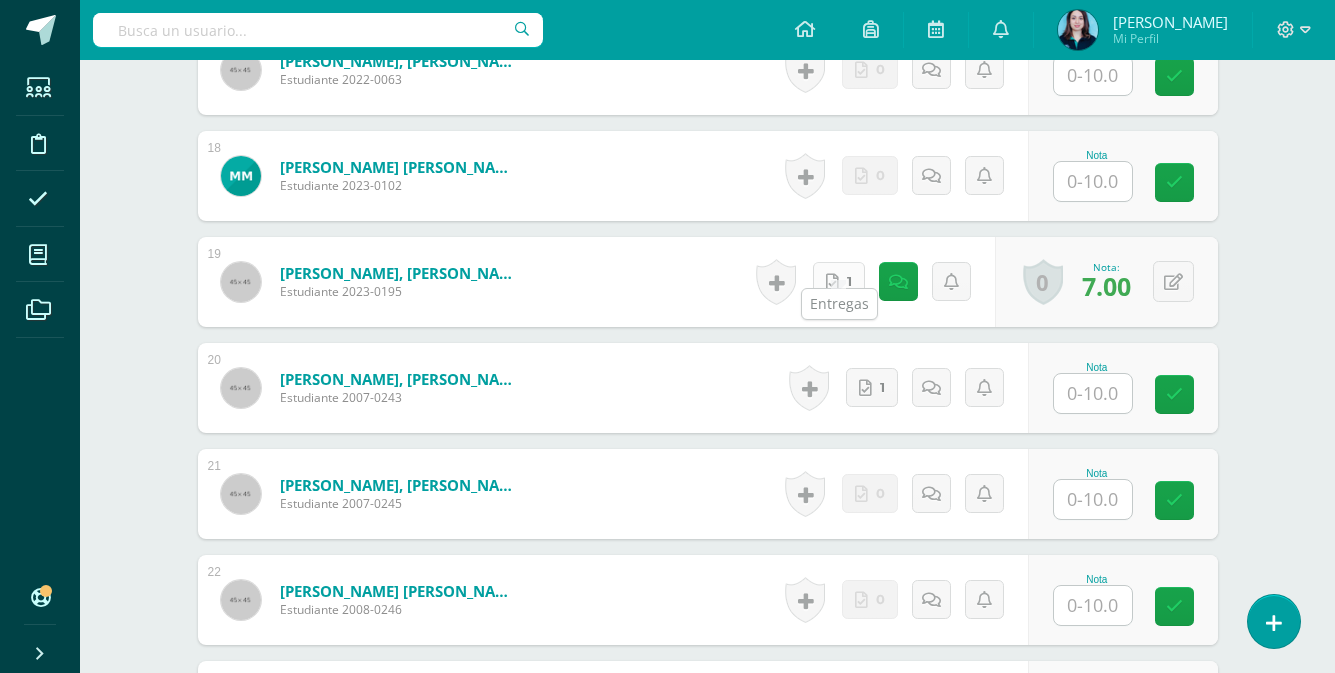 click on "1" at bounding box center [839, 281] 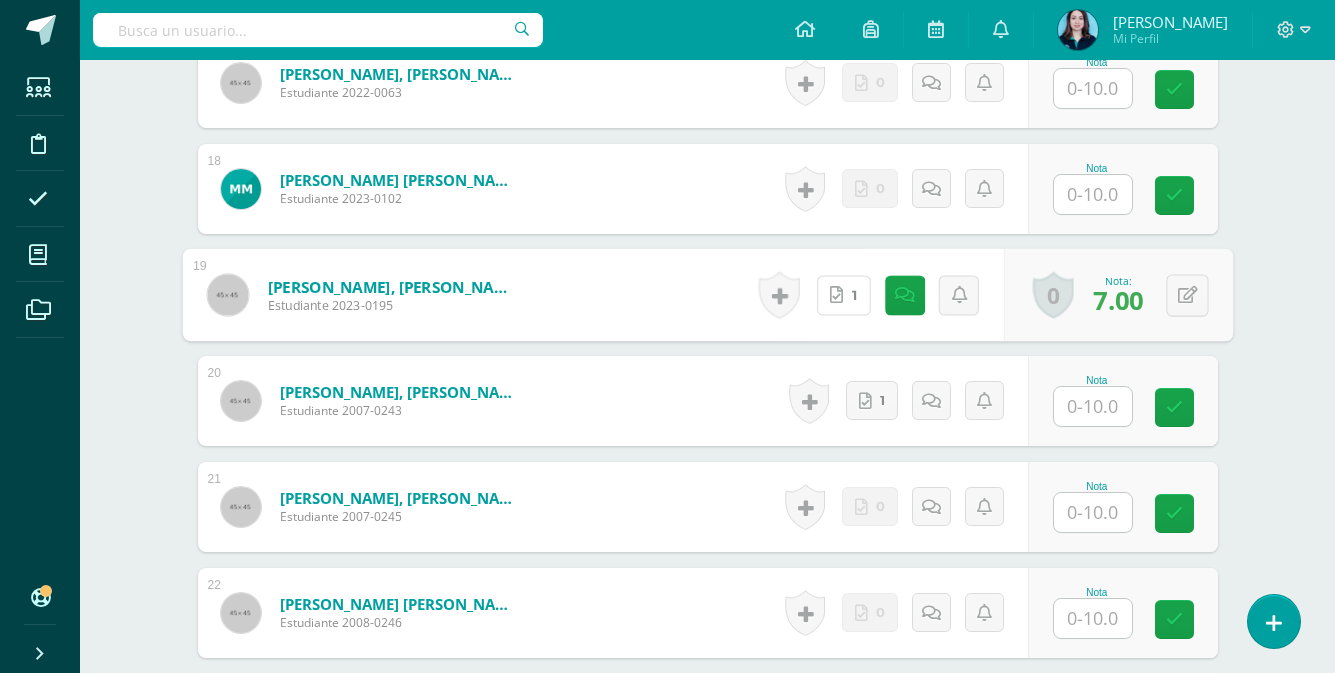 scroll, scrollTop: 2261, scrollLeft: 0, axis: vertical 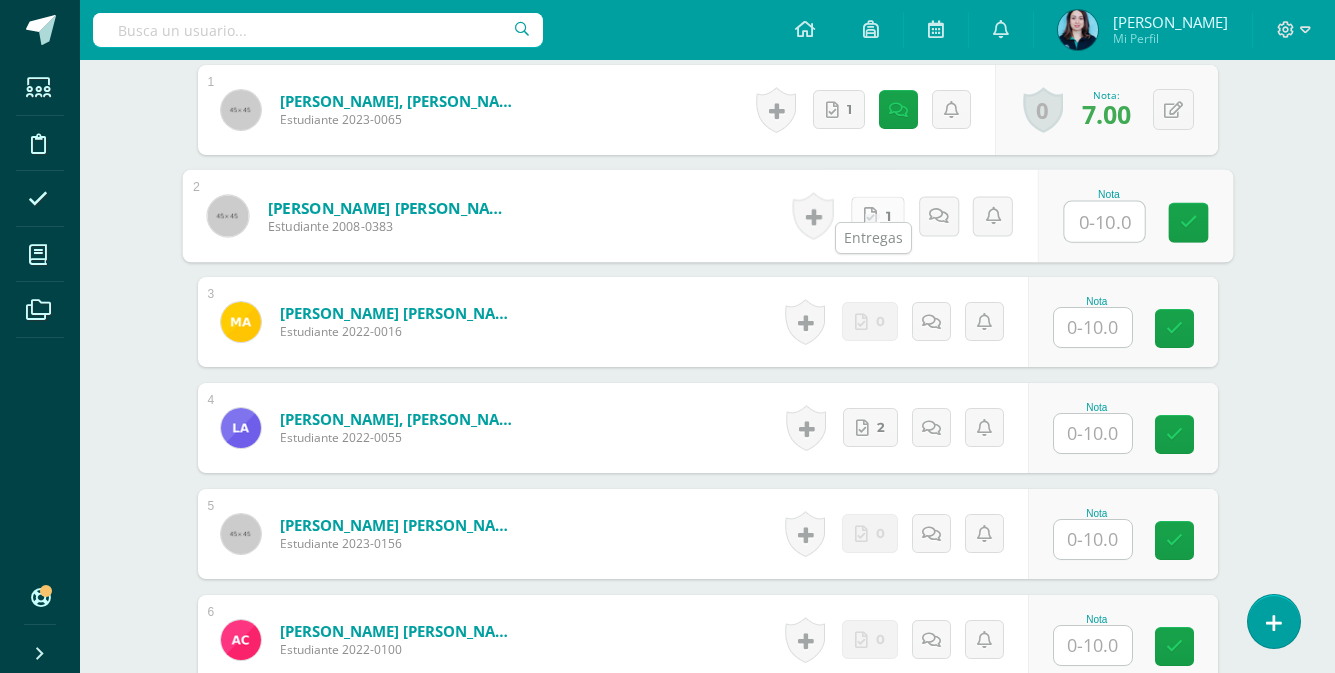 click on "1" at bounding box center [877, 216] 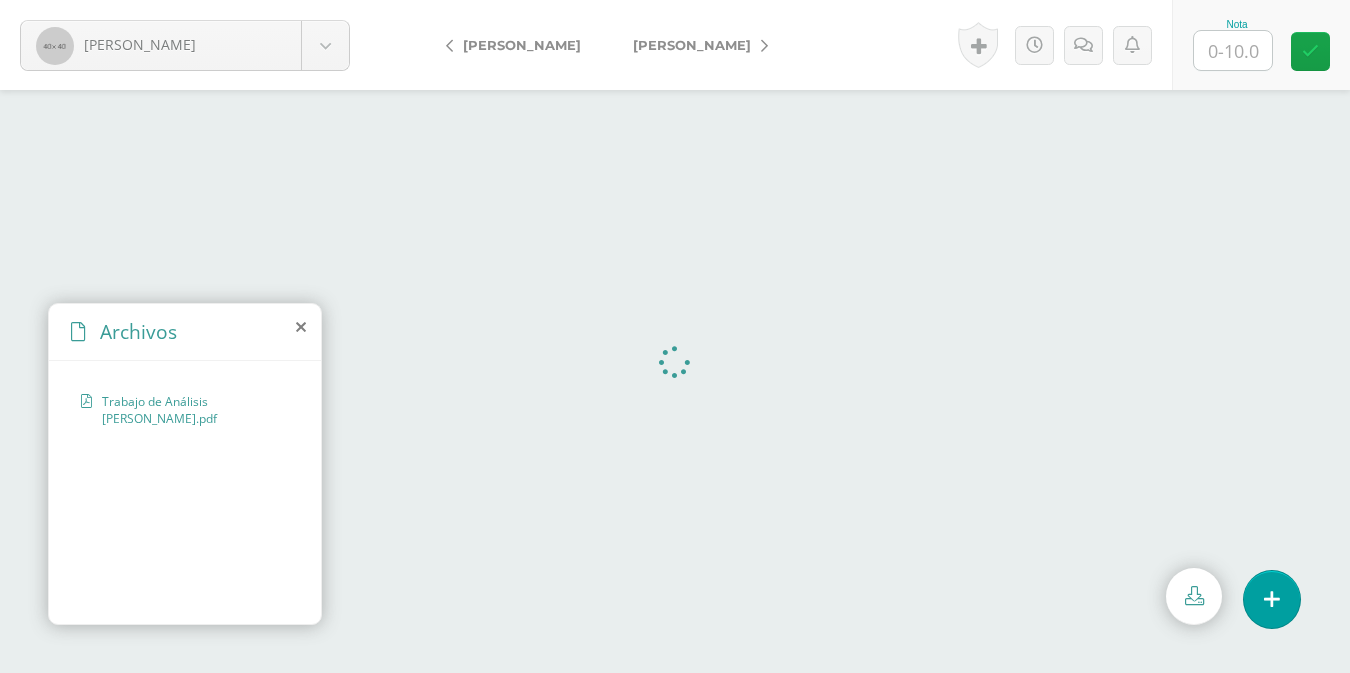scroll, scrollTop: 0, scrollLeft: 0, axis: both 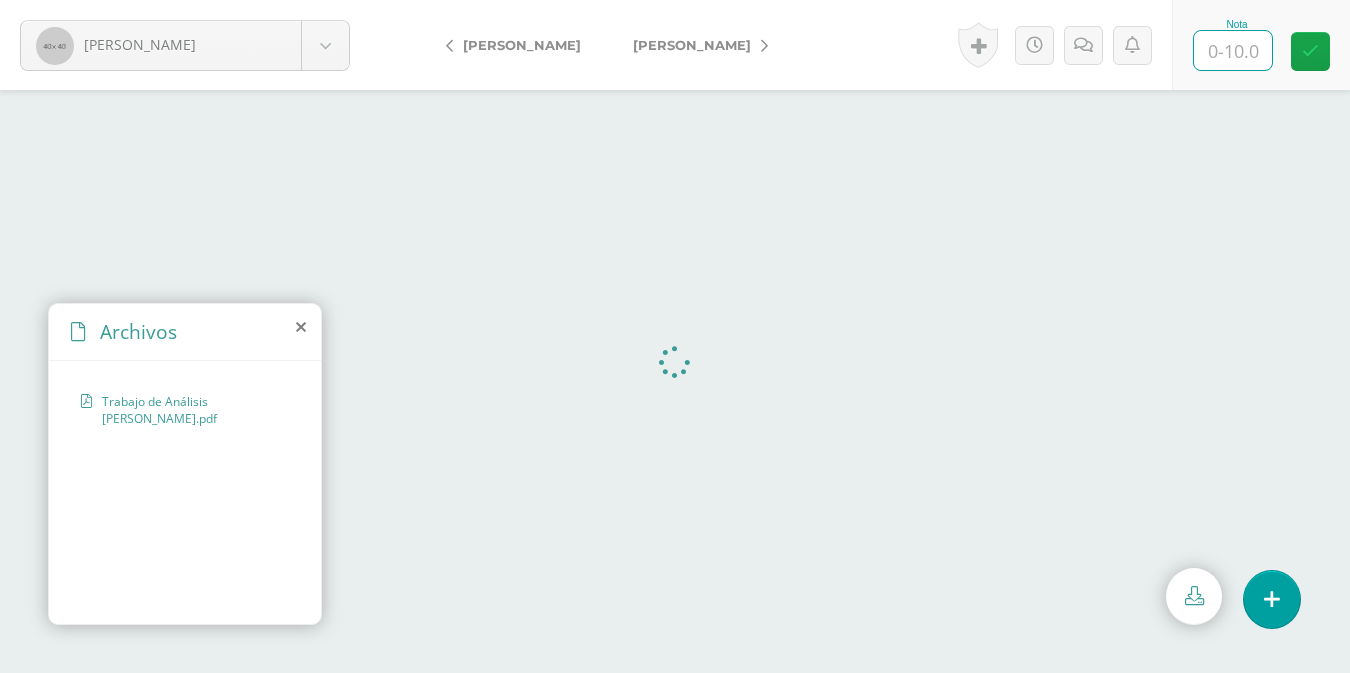 click at bounding box center (1233, 50) 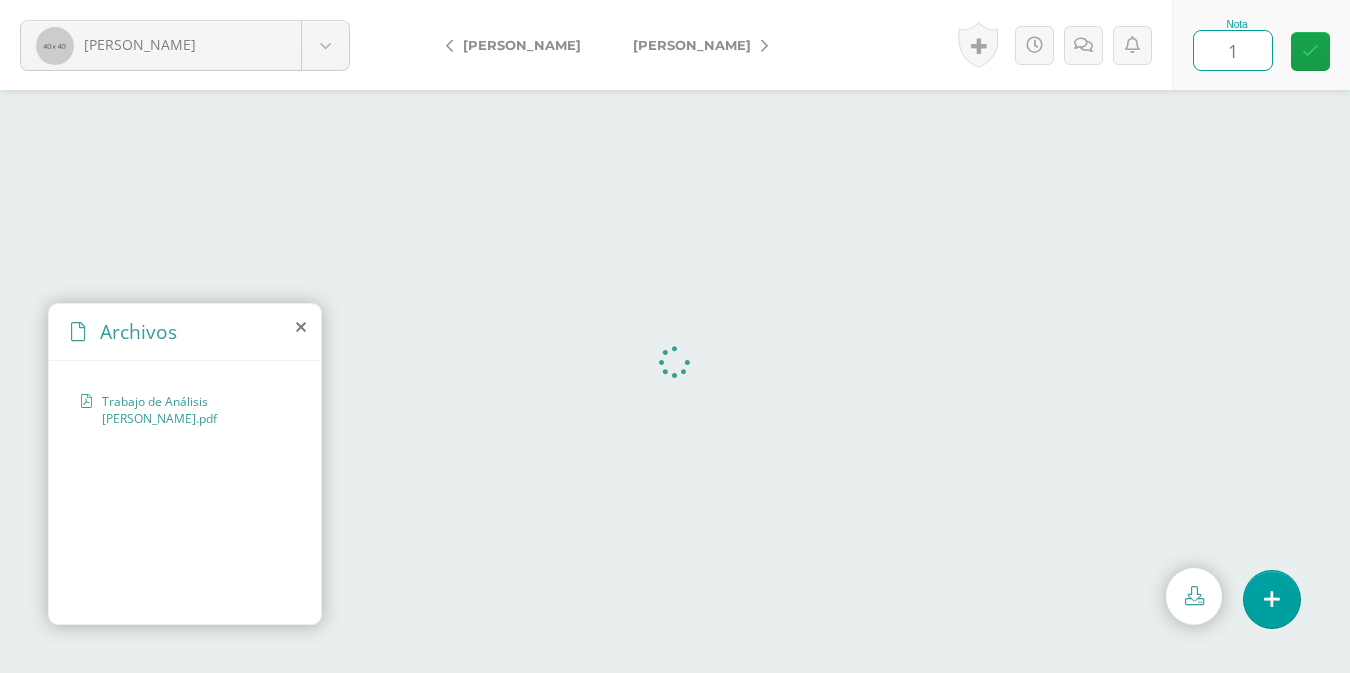 type on "10" 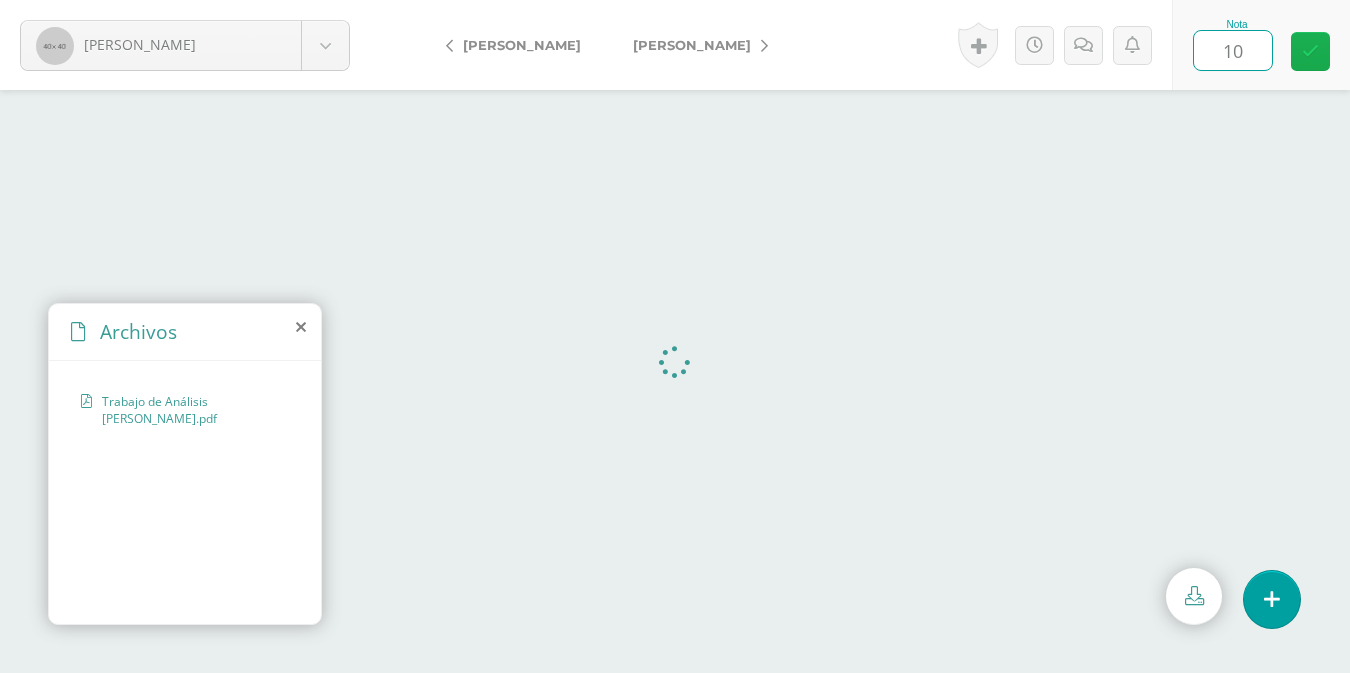 click at bounding box center (1310, 51) 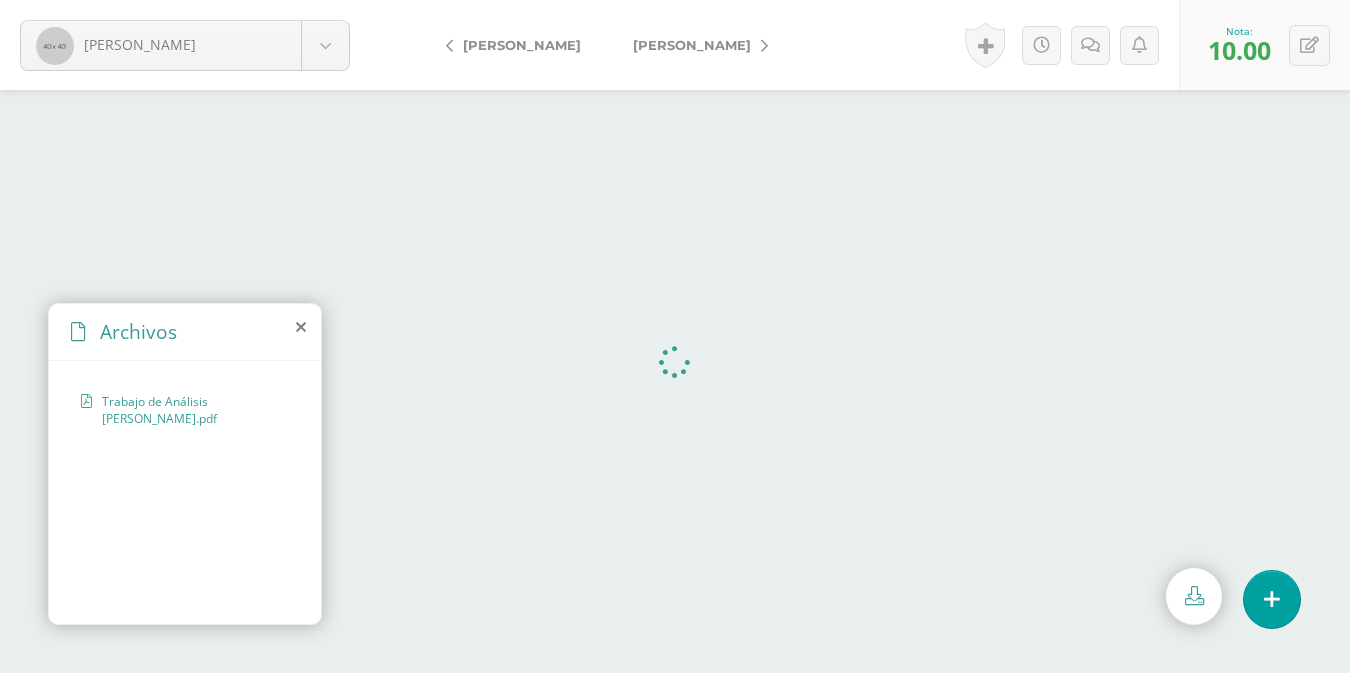 click on "[PERSON_NAME]" at bounding box center [695, 45] 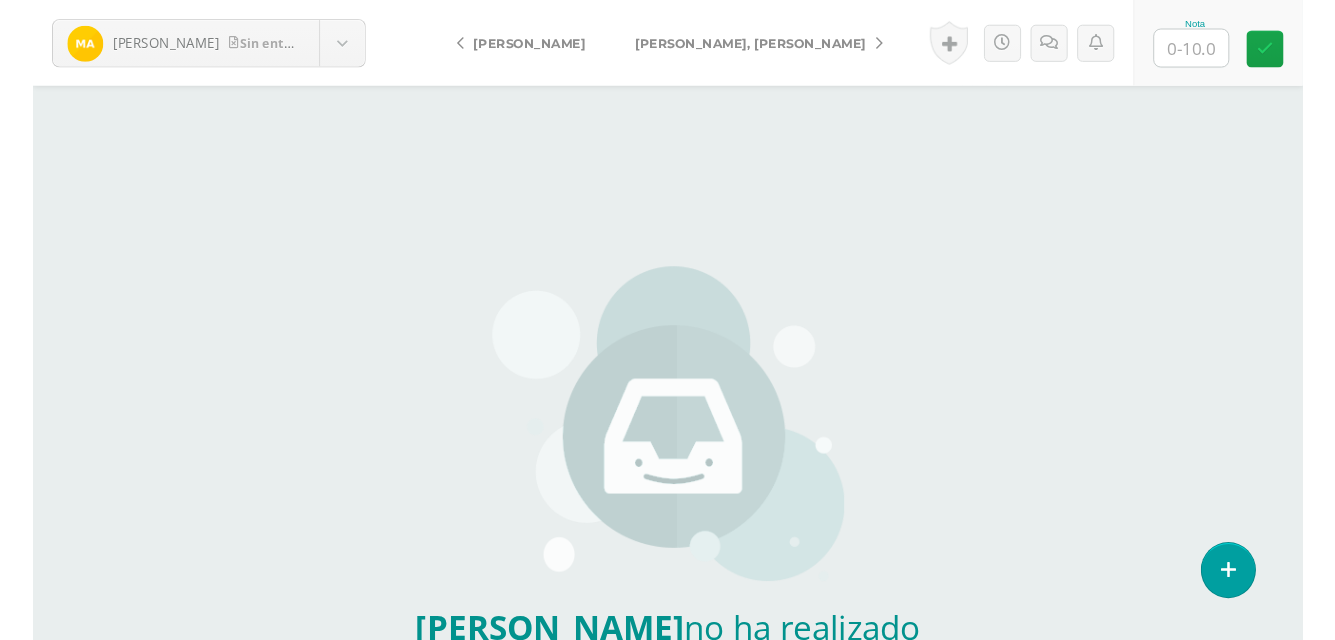 scroll, scrollTop: 0, scrollLeft: 0, axis: both 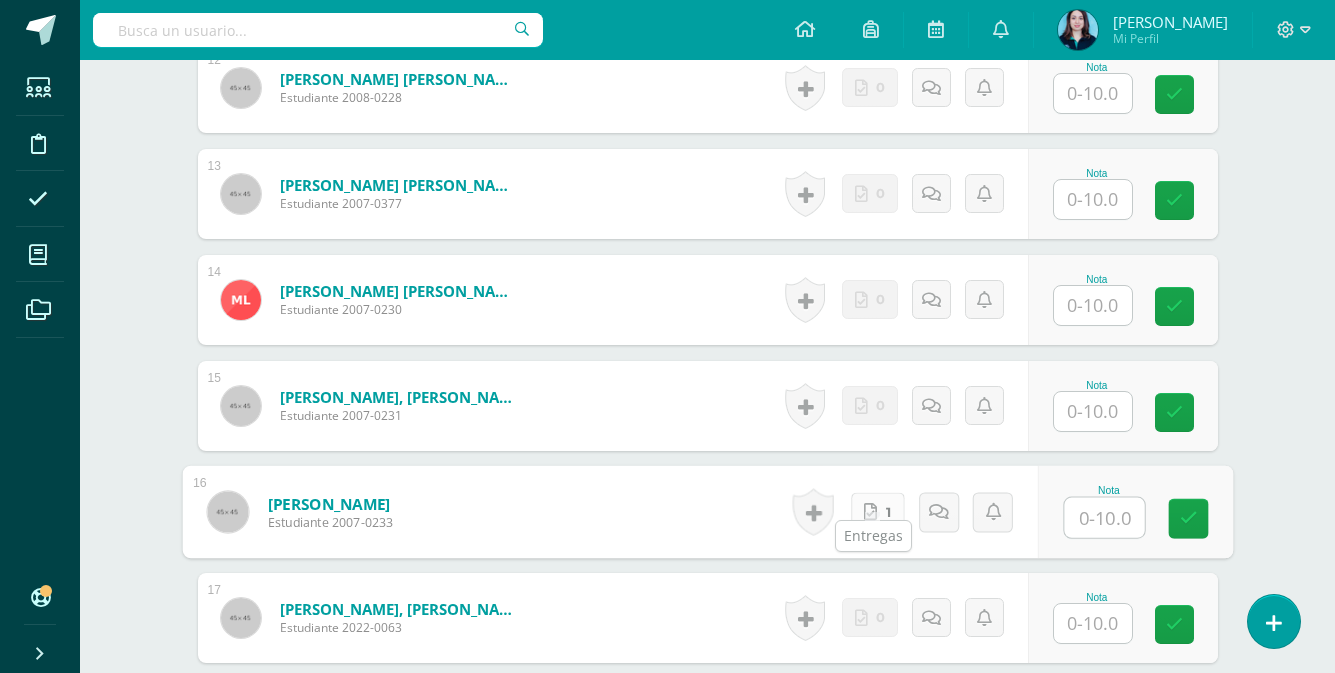 click on "1" at bounding box center (877, 512) 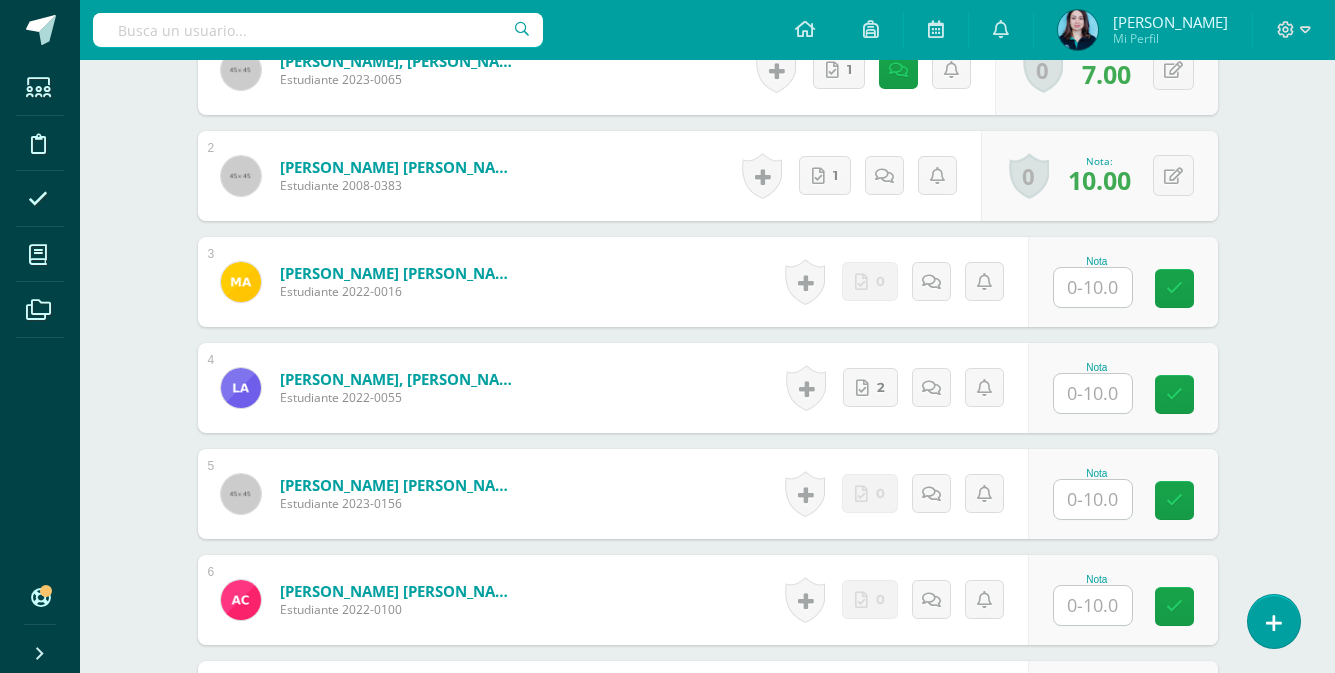 scroll, scrollTop: 800, scrollLeft: 0, axis: vertical 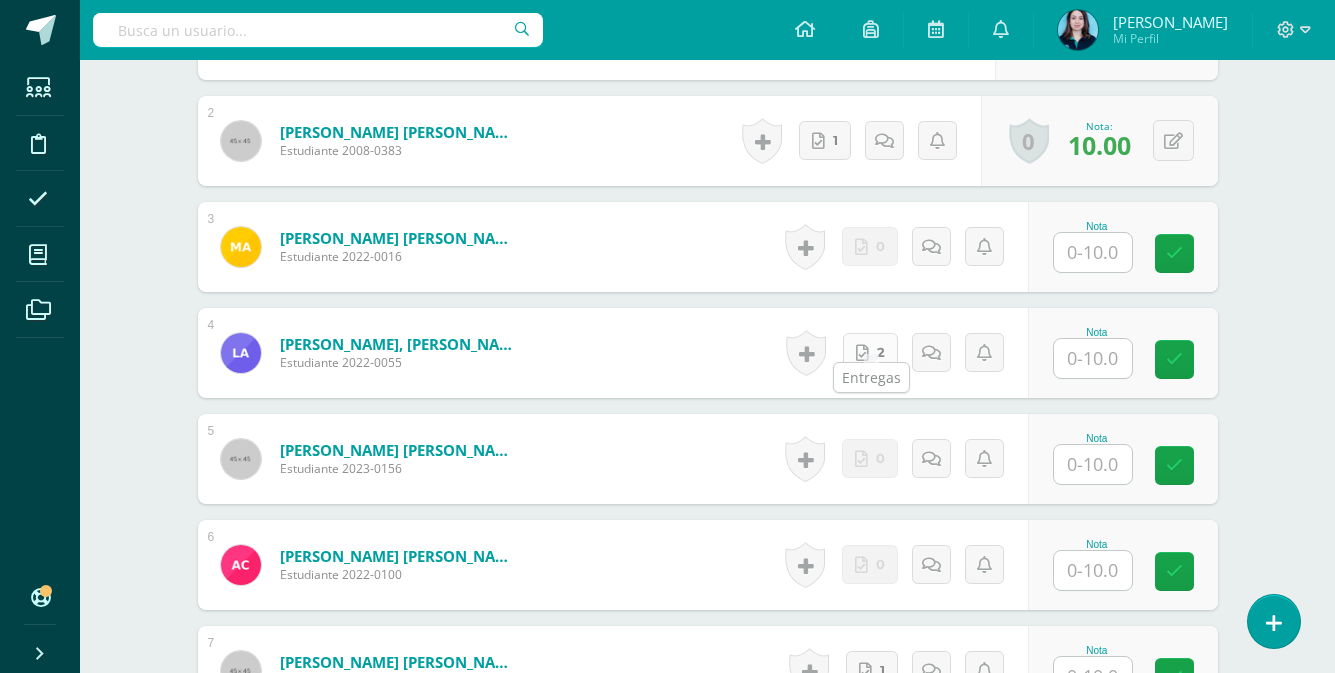 click on "2" at bounding box center [881, 352] 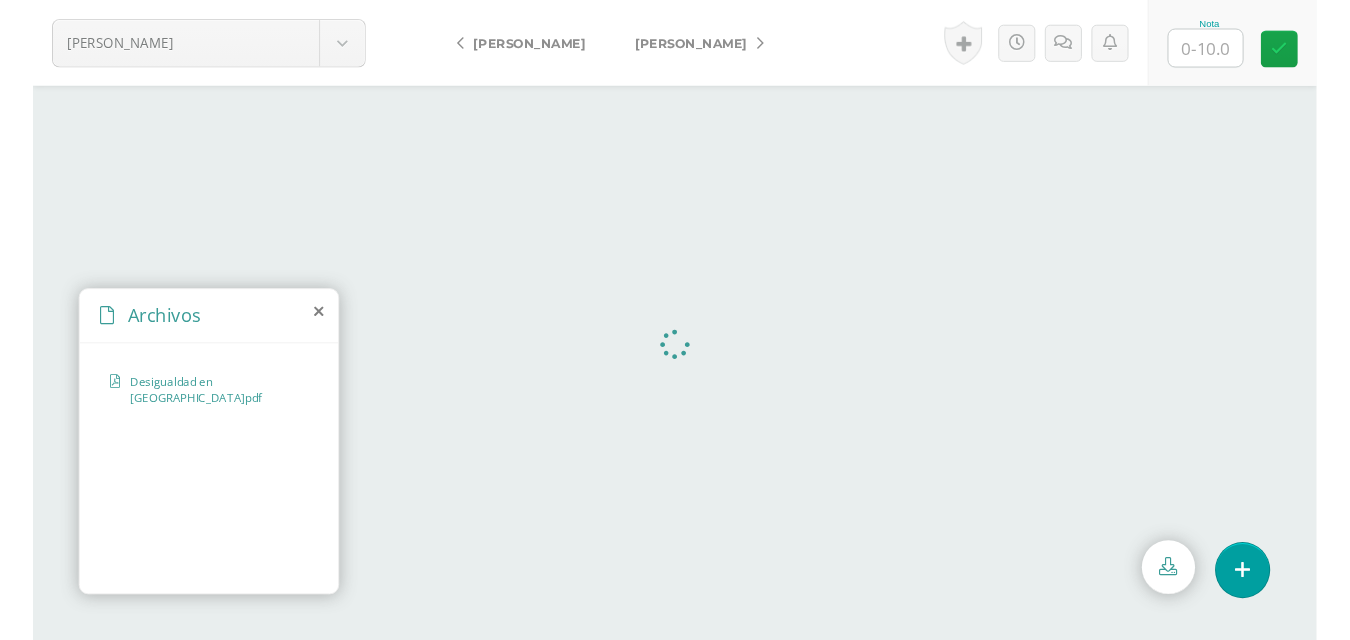 scroll, scrollTop: 0, scrollLeft: 0, axis: both 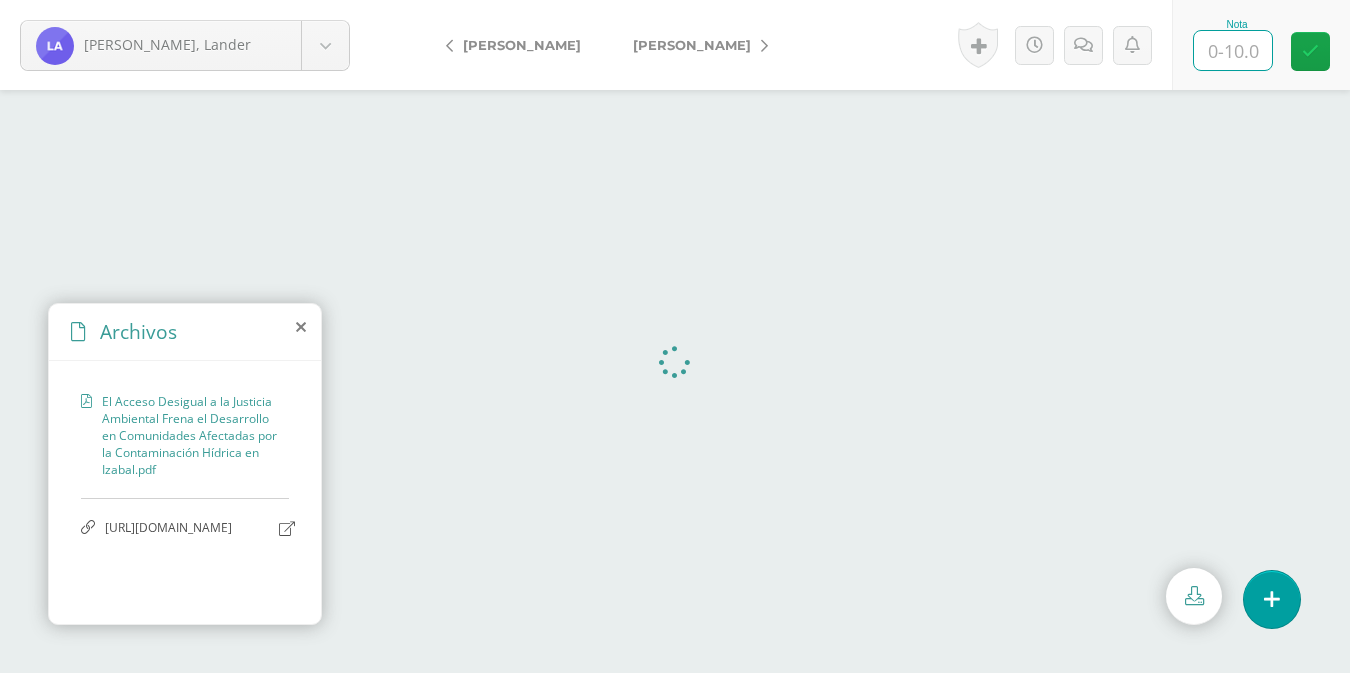 click at bounding box center (1233, 50) 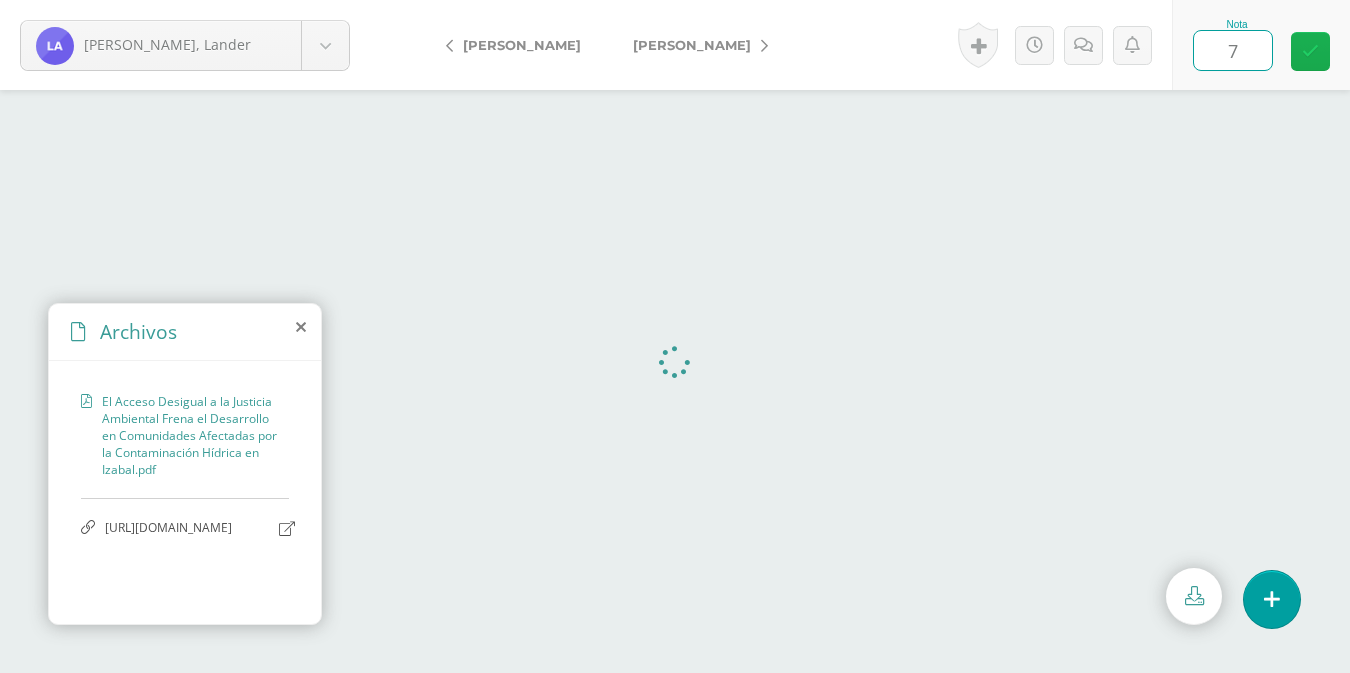 click at bounding box center [1310, 51] 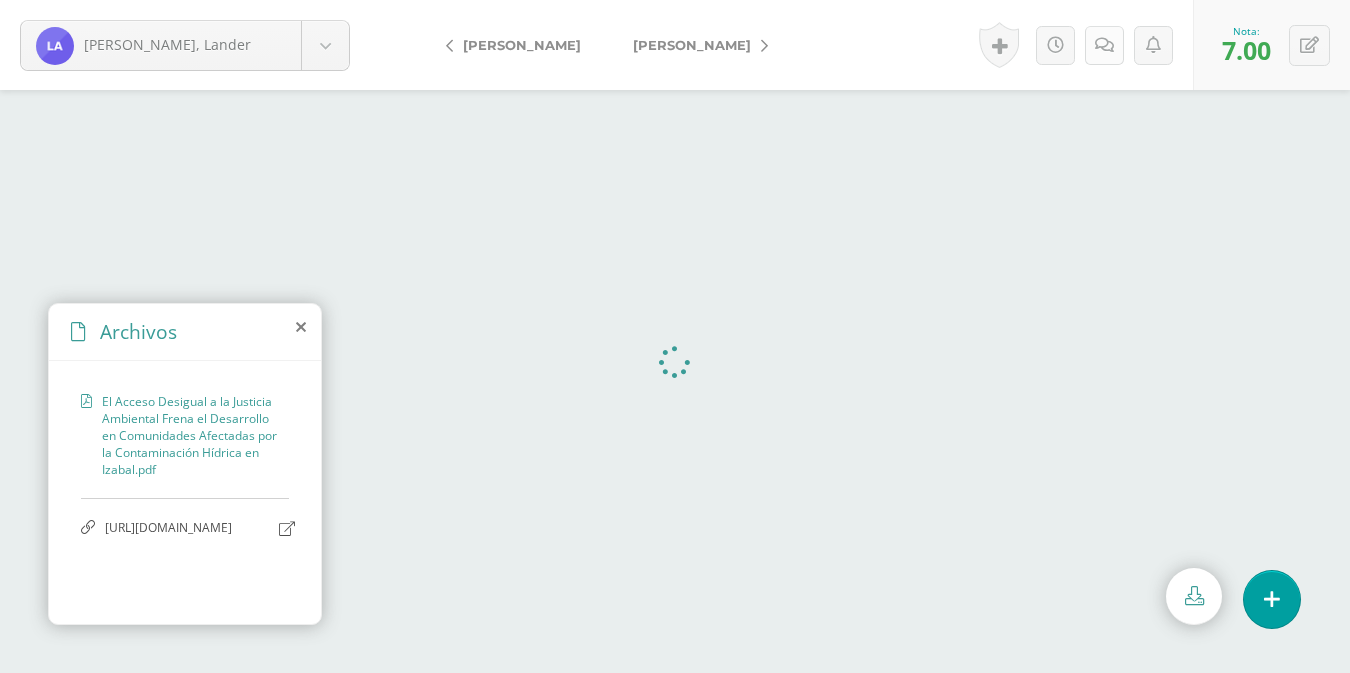 click at bounding box center (1104, 45) 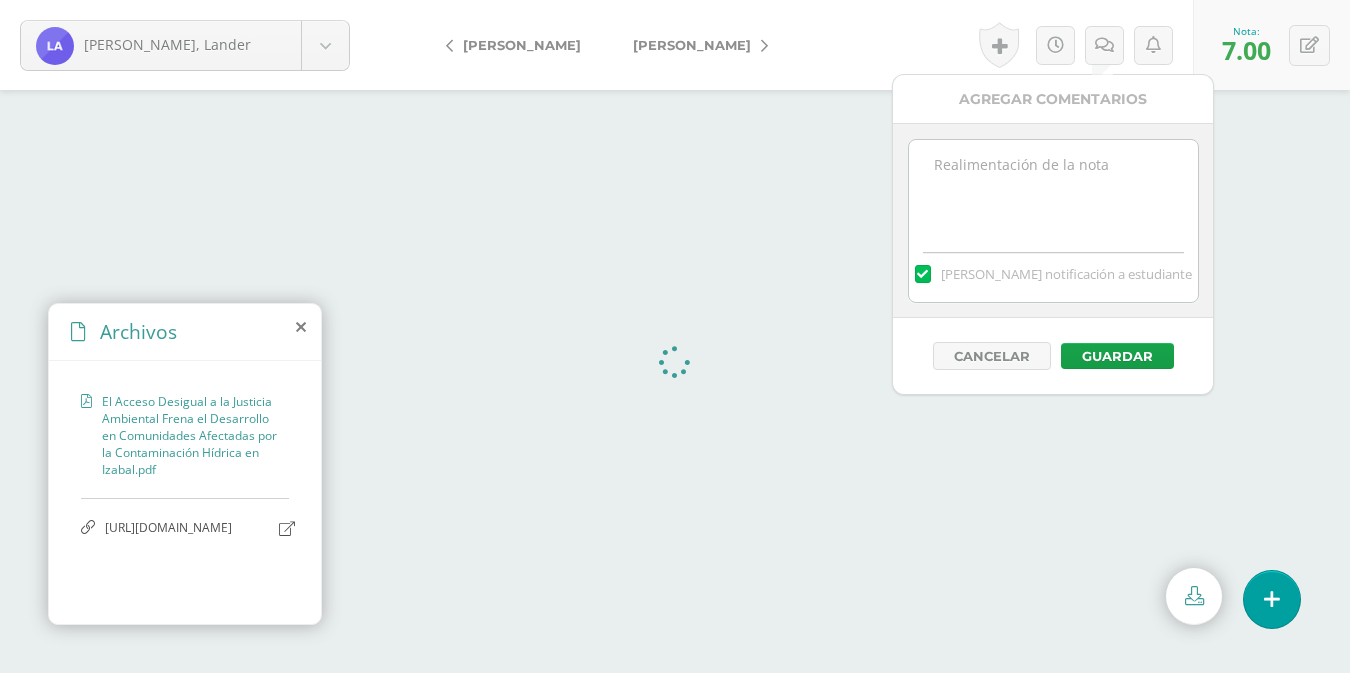 click at bounding box center (1053, 190) 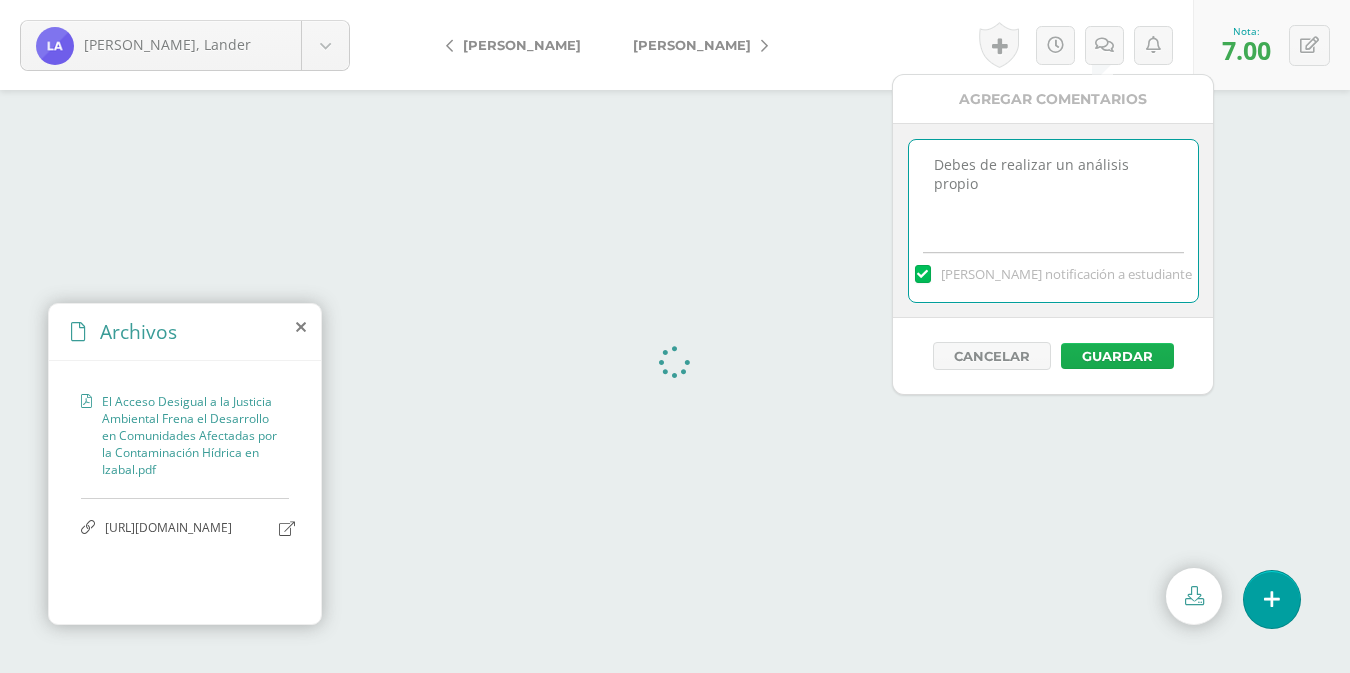 type on "Debes de realizar un análisis propio" 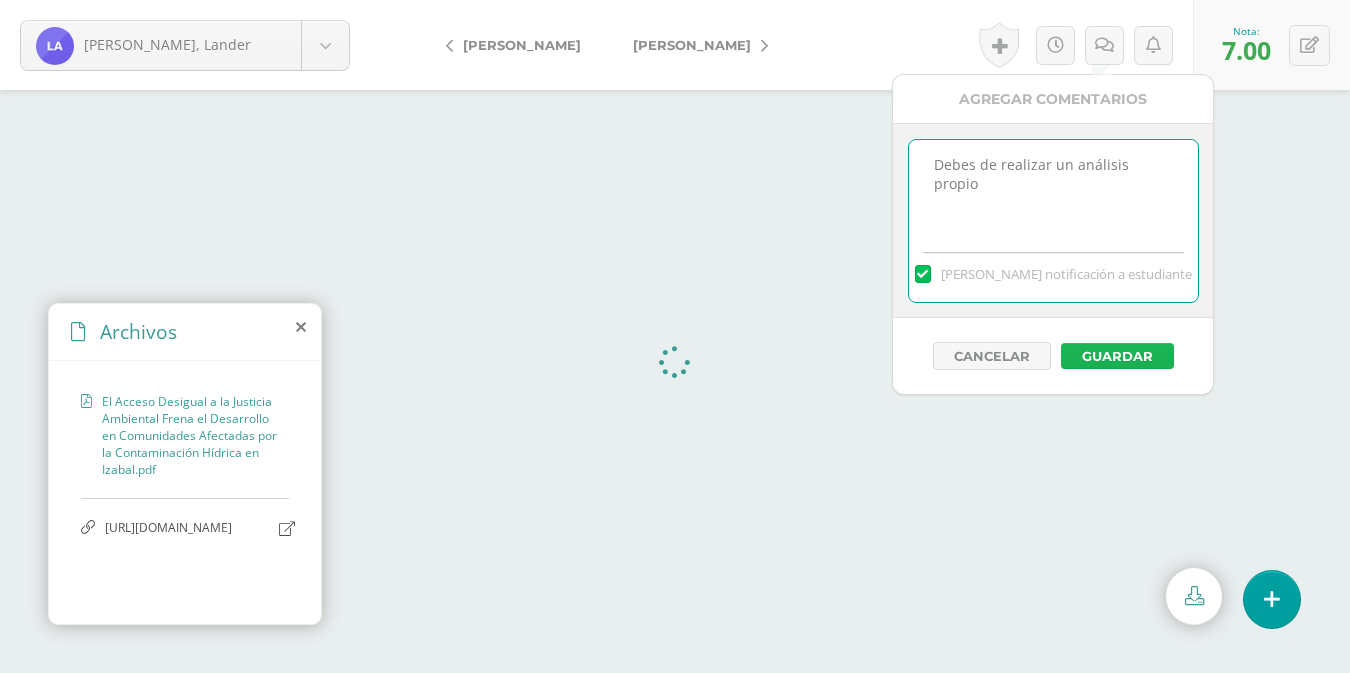 click on "Guardar" at bounding box center [1117, 356] 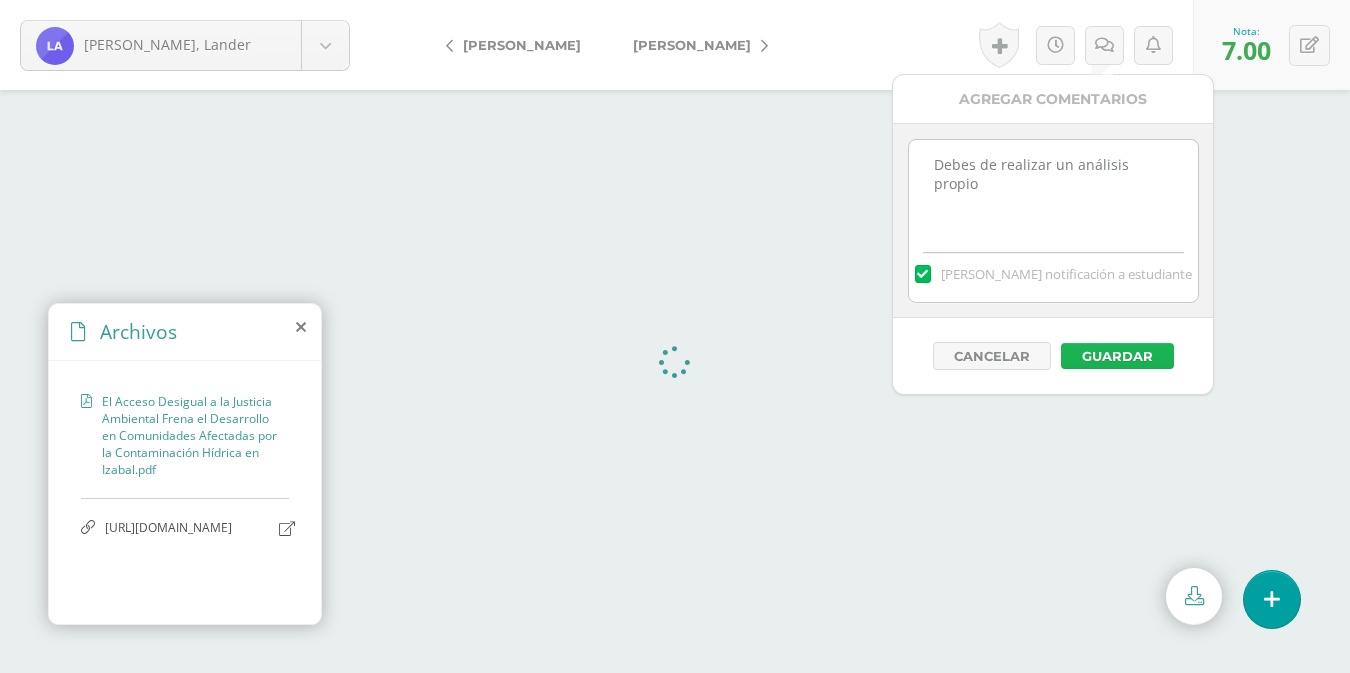 click on "Guardar" at bounding box center [1117, 356] 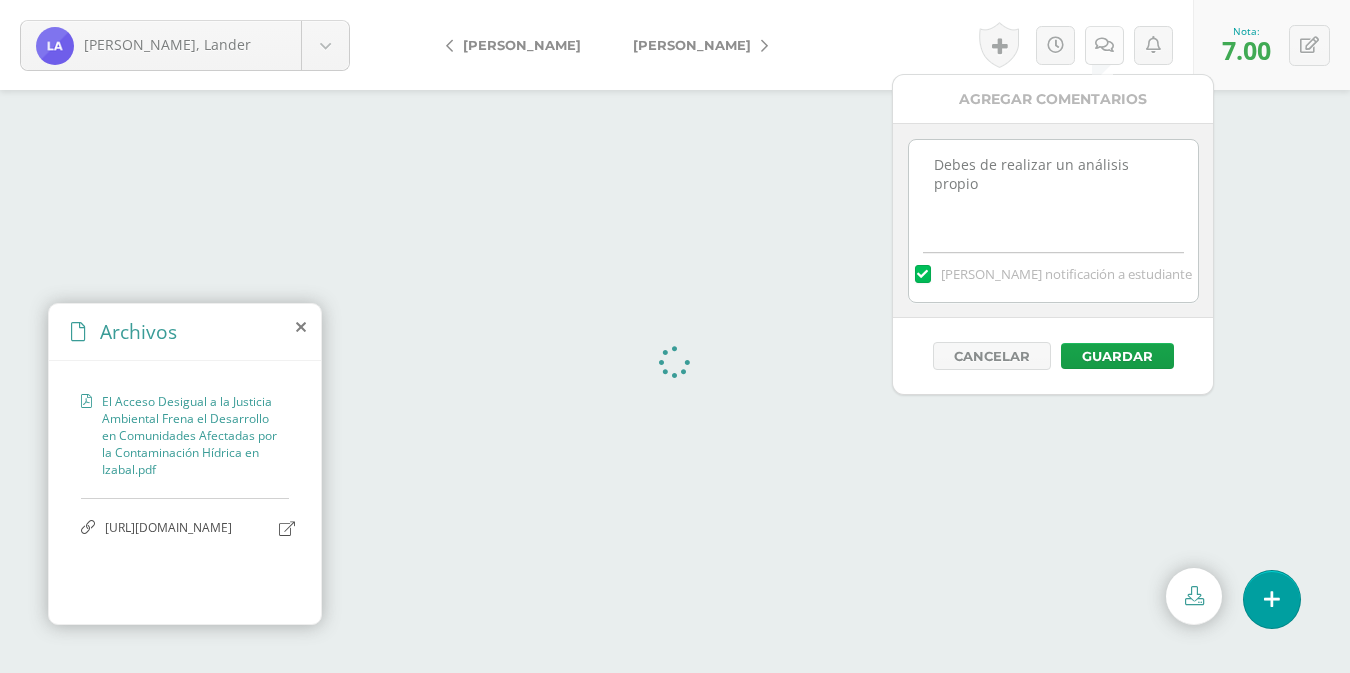 click at bounding box center [1104, 45] 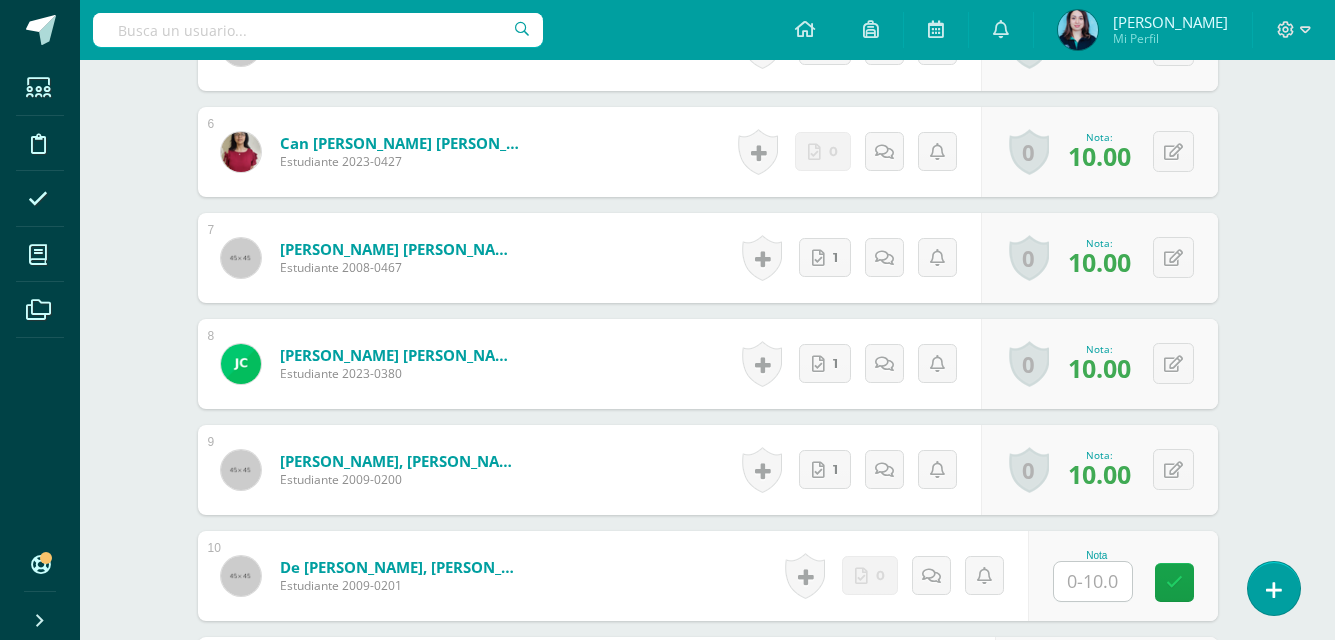 scroll, scrollTop: 1001, scrollLeft: 0, axis: vertical 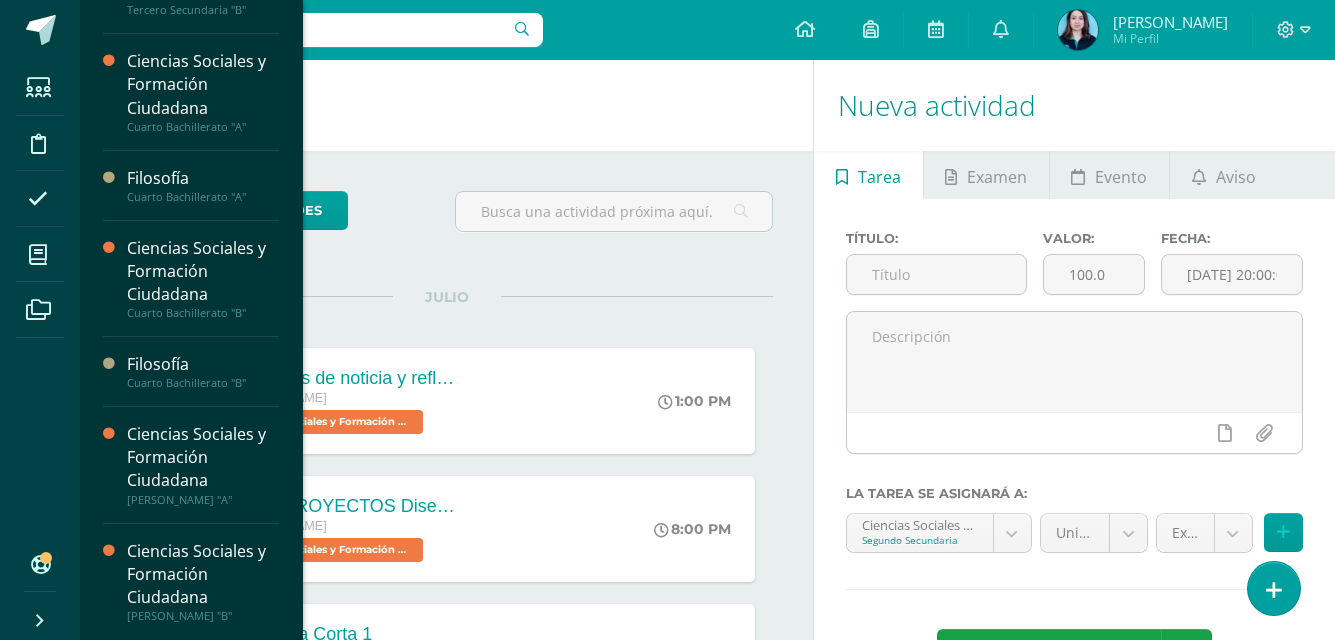 click on "Ciencias Sociales y Formación Ciudadana" at bounding box center [203, 574] 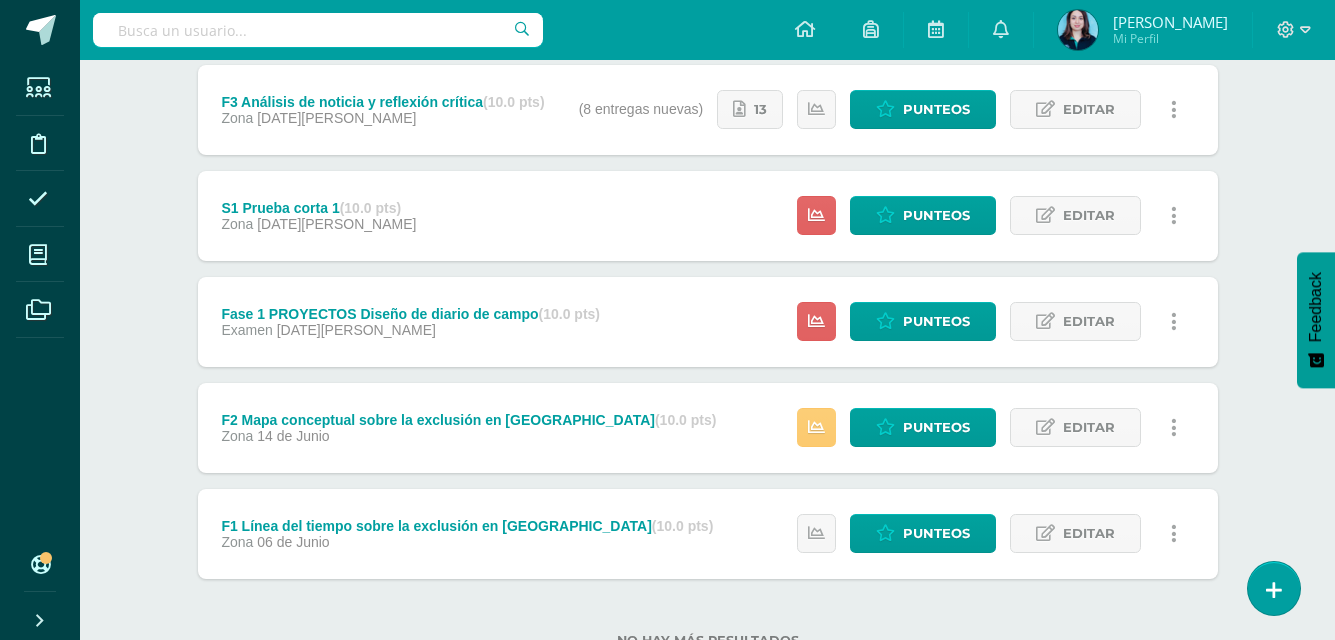 scroll, scrollTop: 763, scrollLeft: 0, axis: vertical 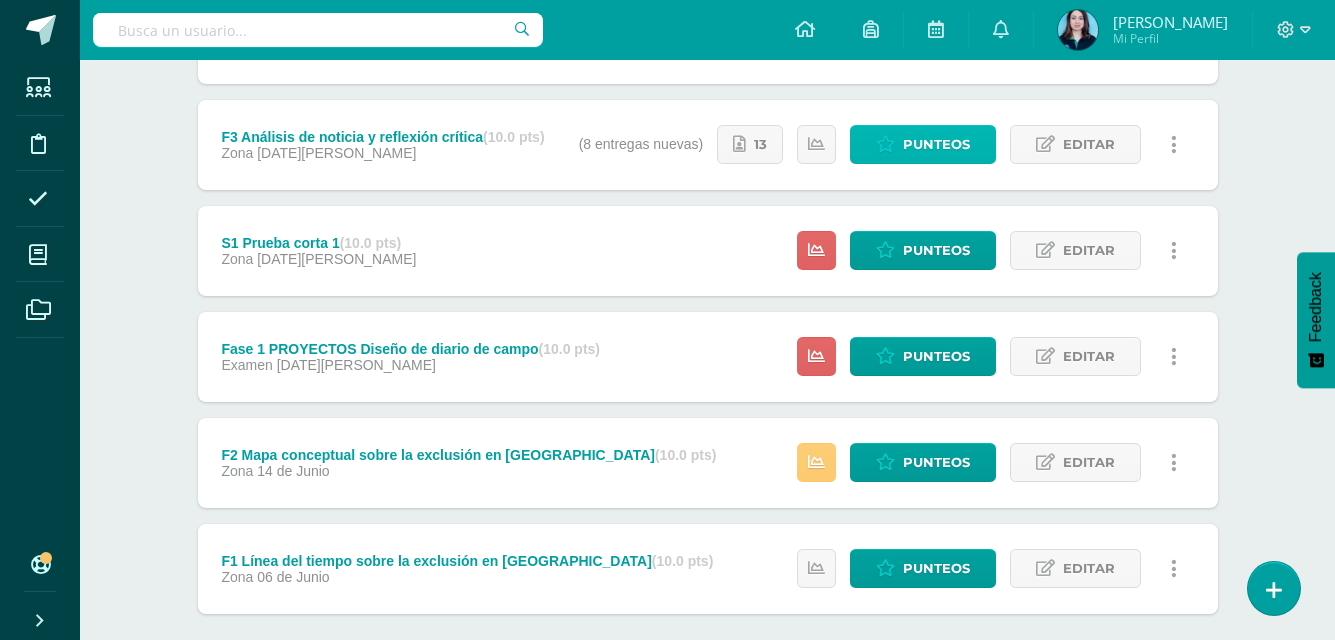 click on "Punteos" at bounding box center (936, 144) 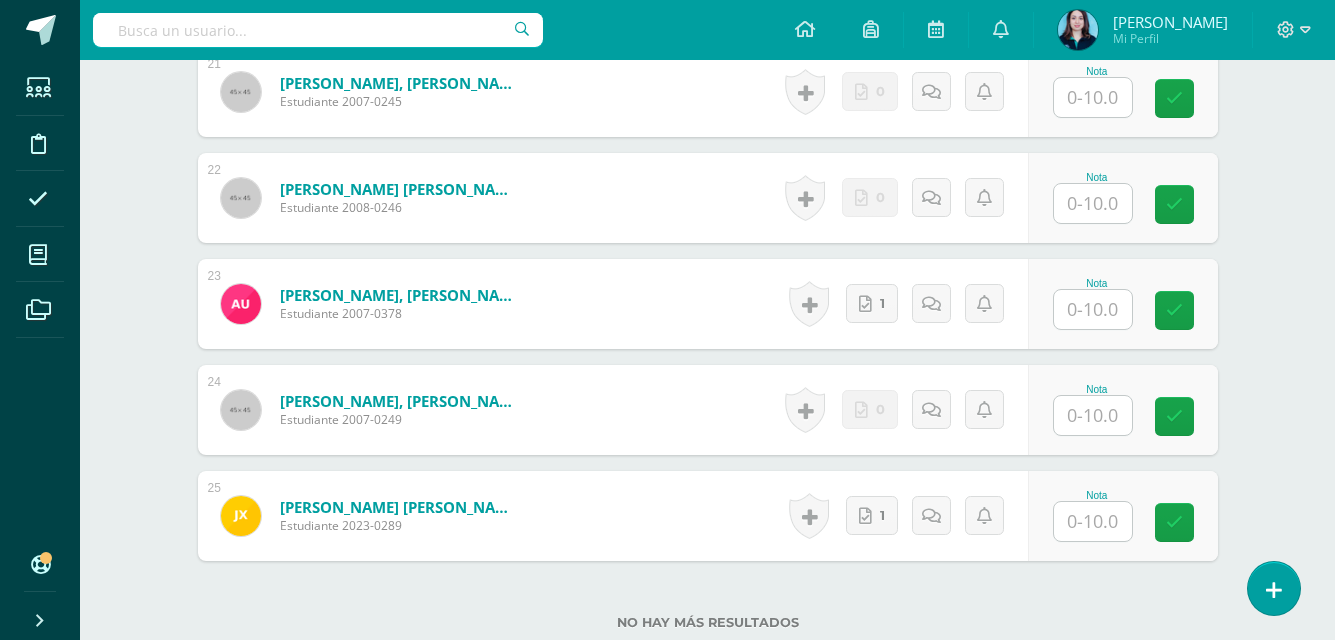 scroll, scrollTop: 2994, scrollLeft: 0, axis: vertical 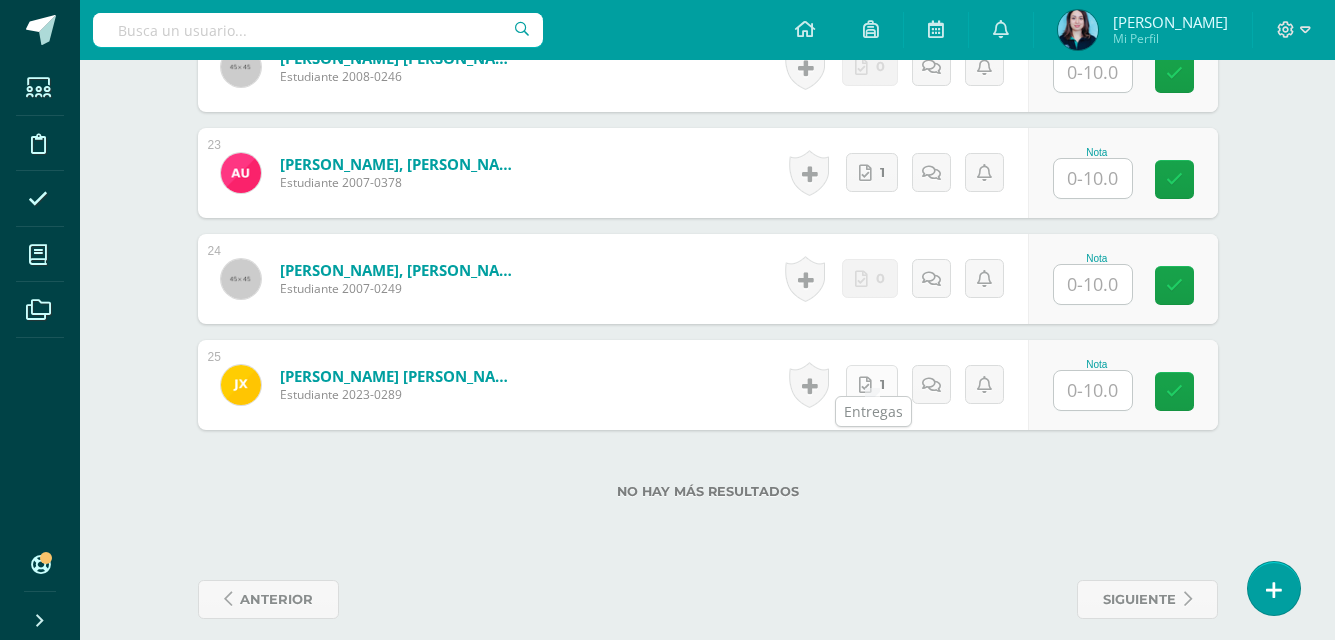 click at bounding box center [865, 385] 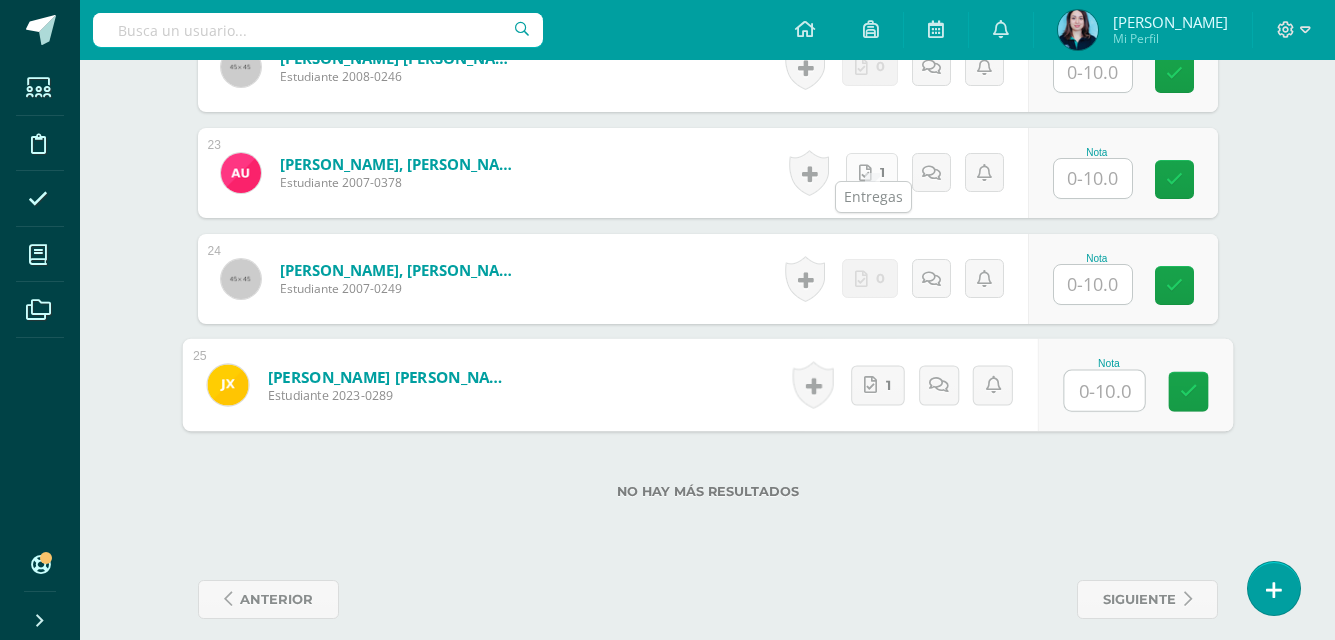 click on "1" at bounding box center [872, 172] 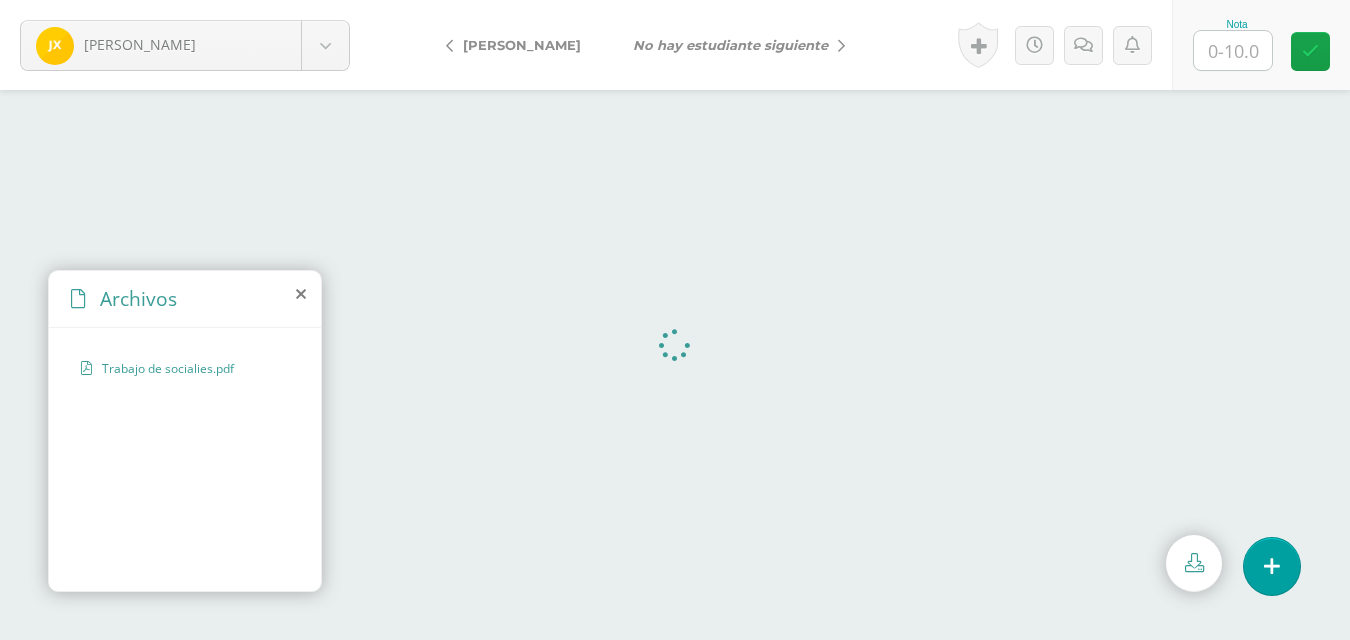 scroll, scrollTop: 0, scrollLeft: 0, axis: both 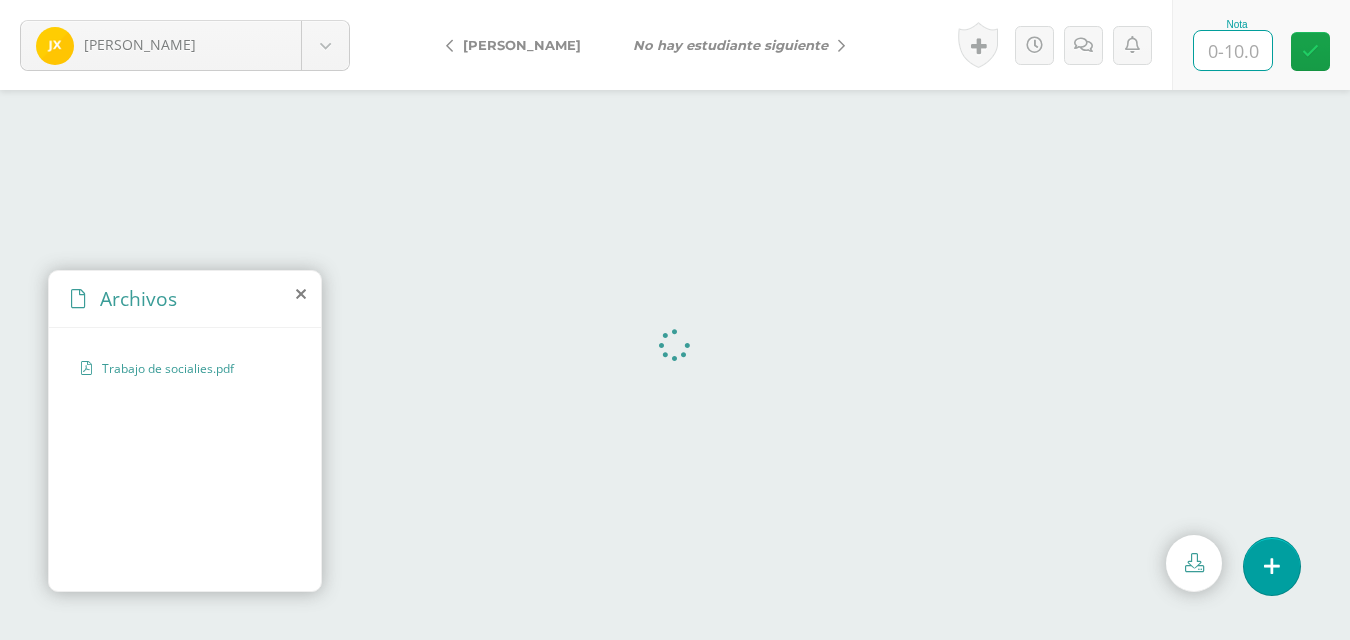 click at bounding box center (1233, 50) 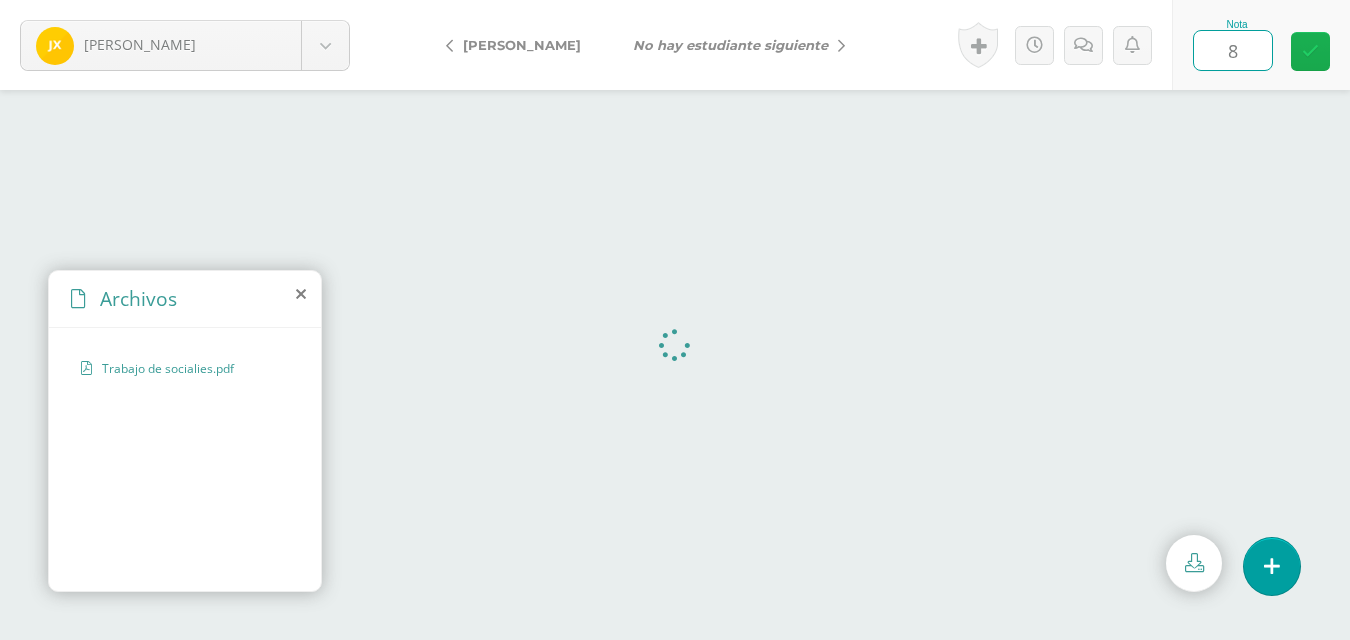 click at bounding box center [1310, 51] 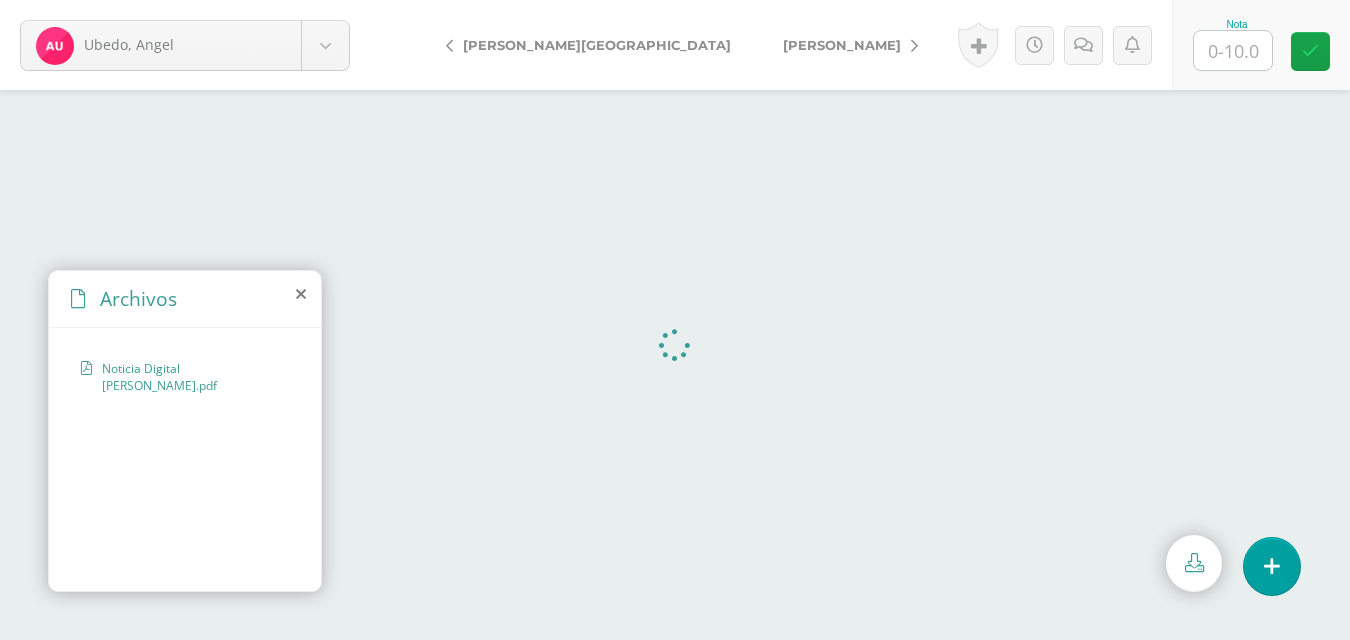 scroll, scrollTop: 0, scrollLeft: 0, axis: both 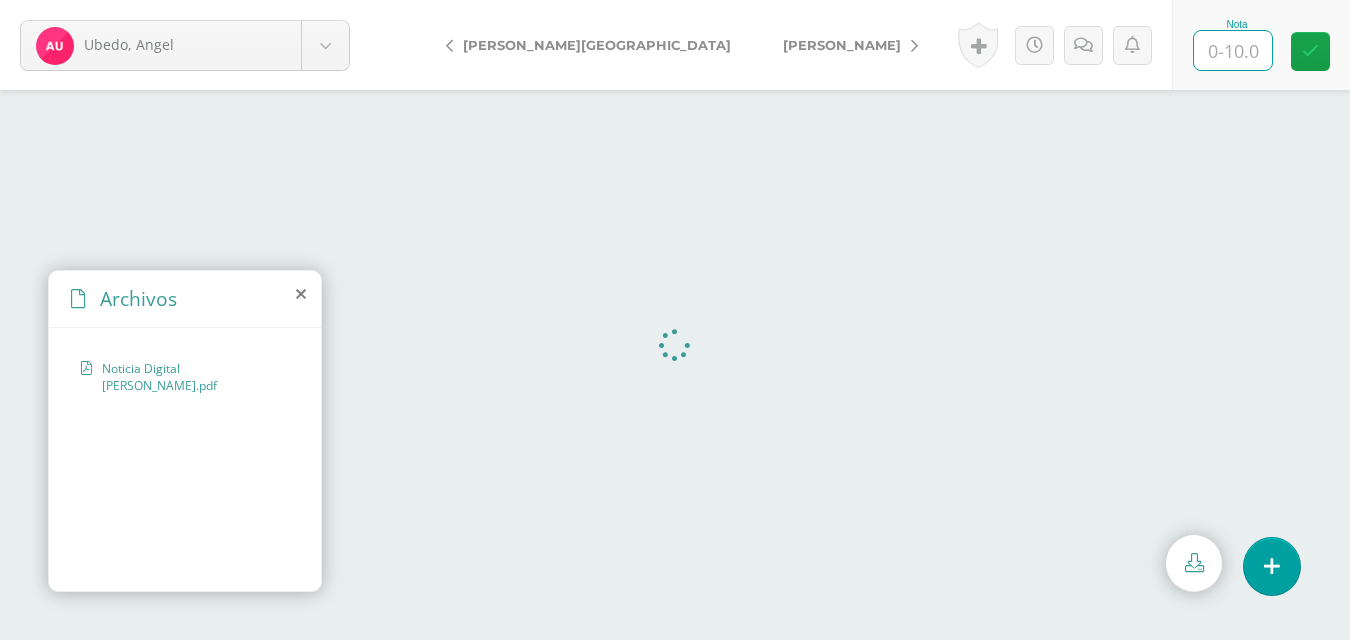 click at bounding box center [1233, 50] 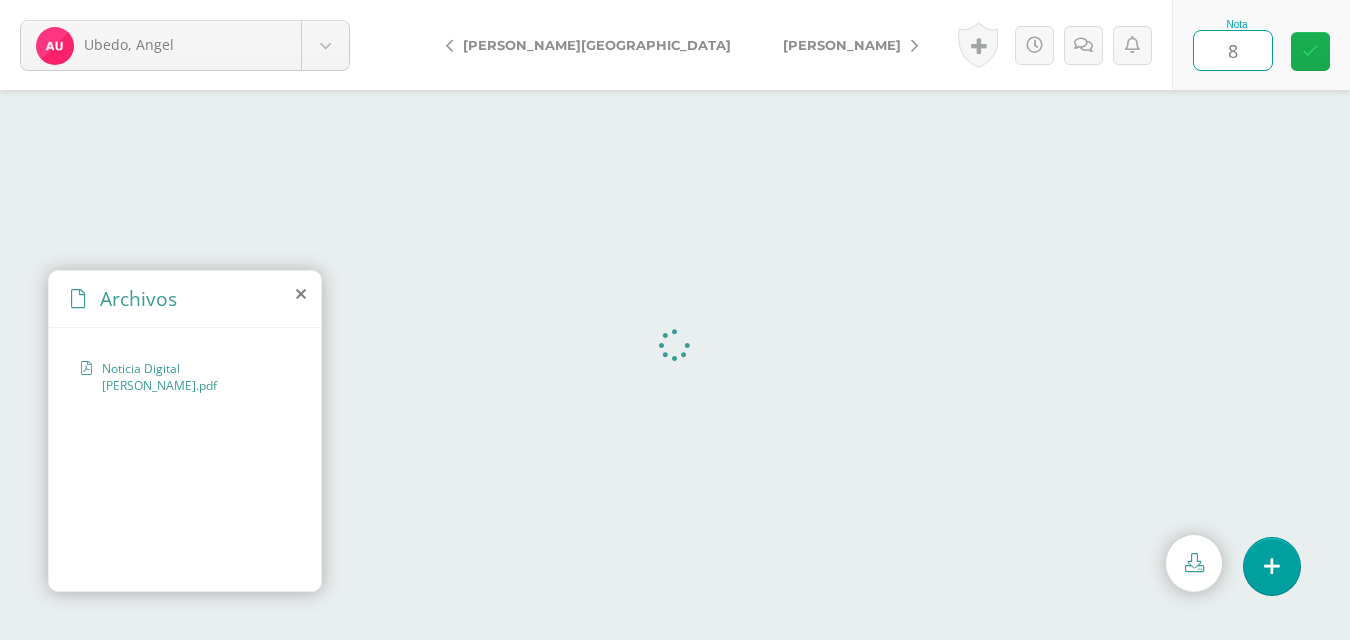 click at bounding box center (1310, 51) 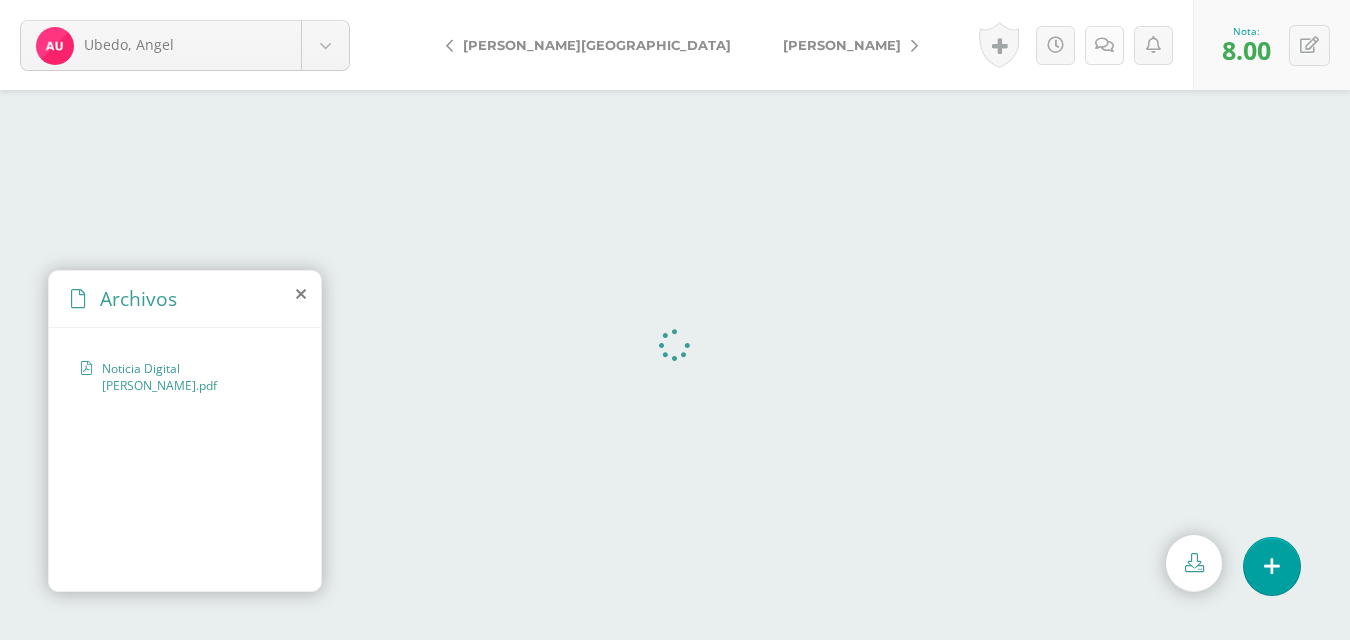 click at bounding box center [1104, 45] 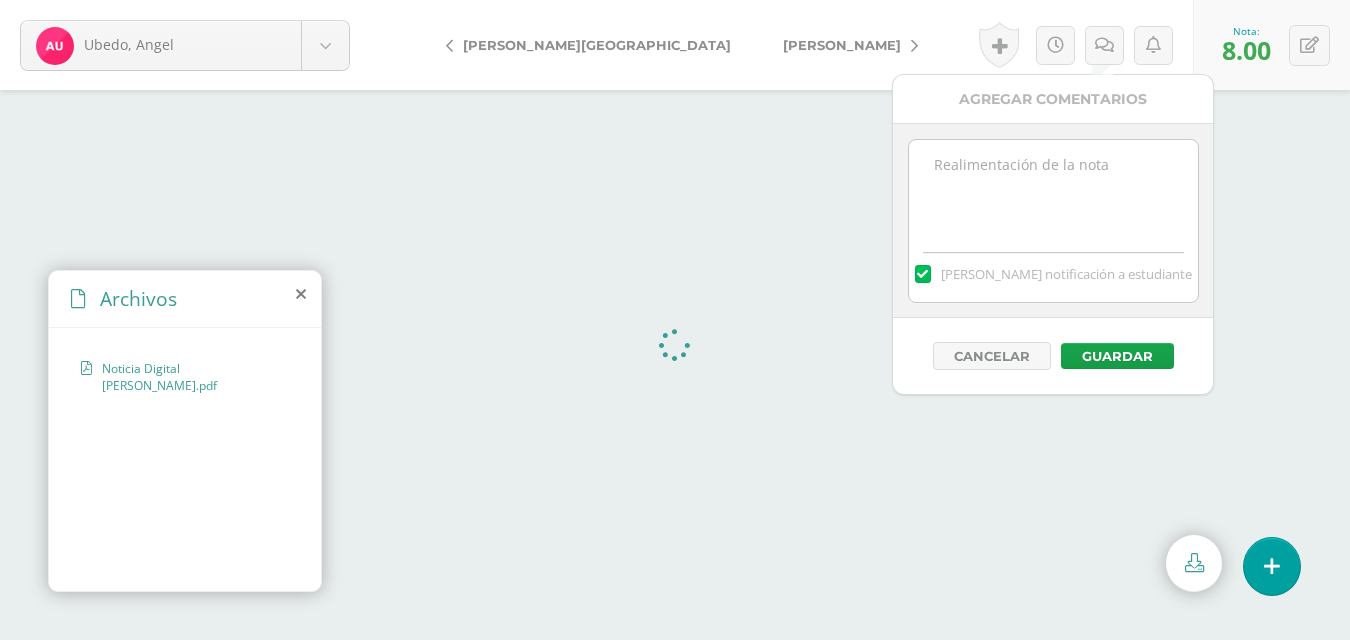 click at bounding box center [1053, 190] 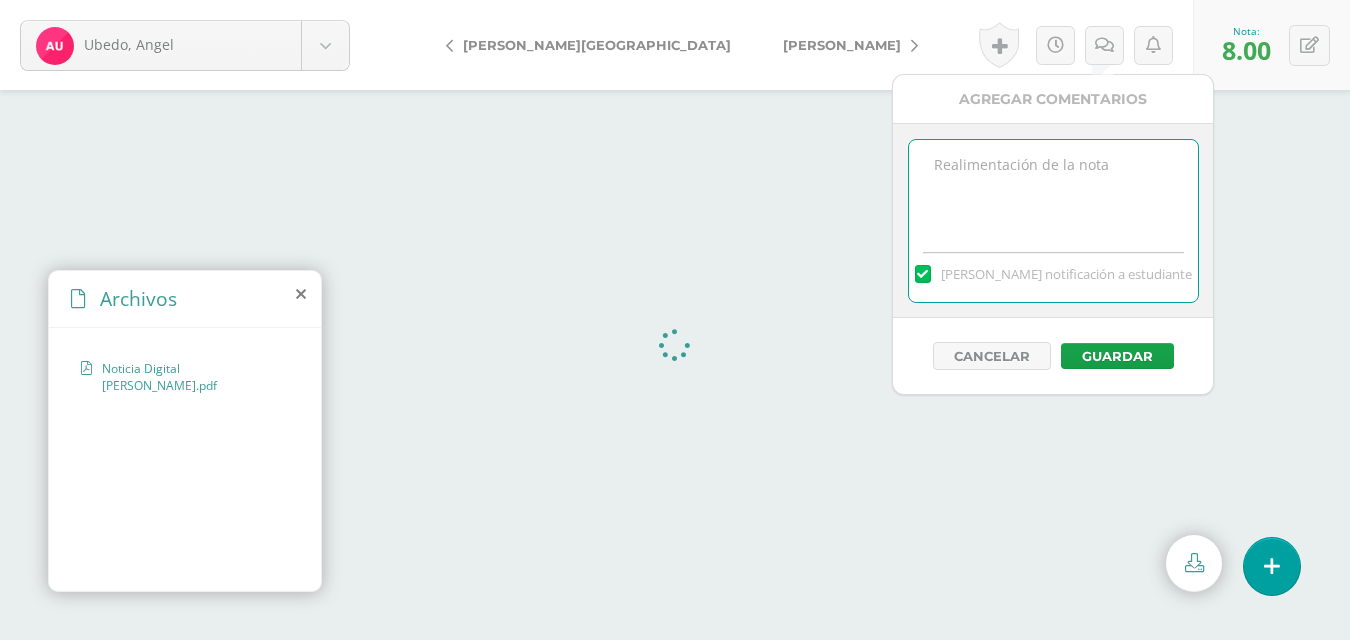 click at bounding box center [1053, 190] 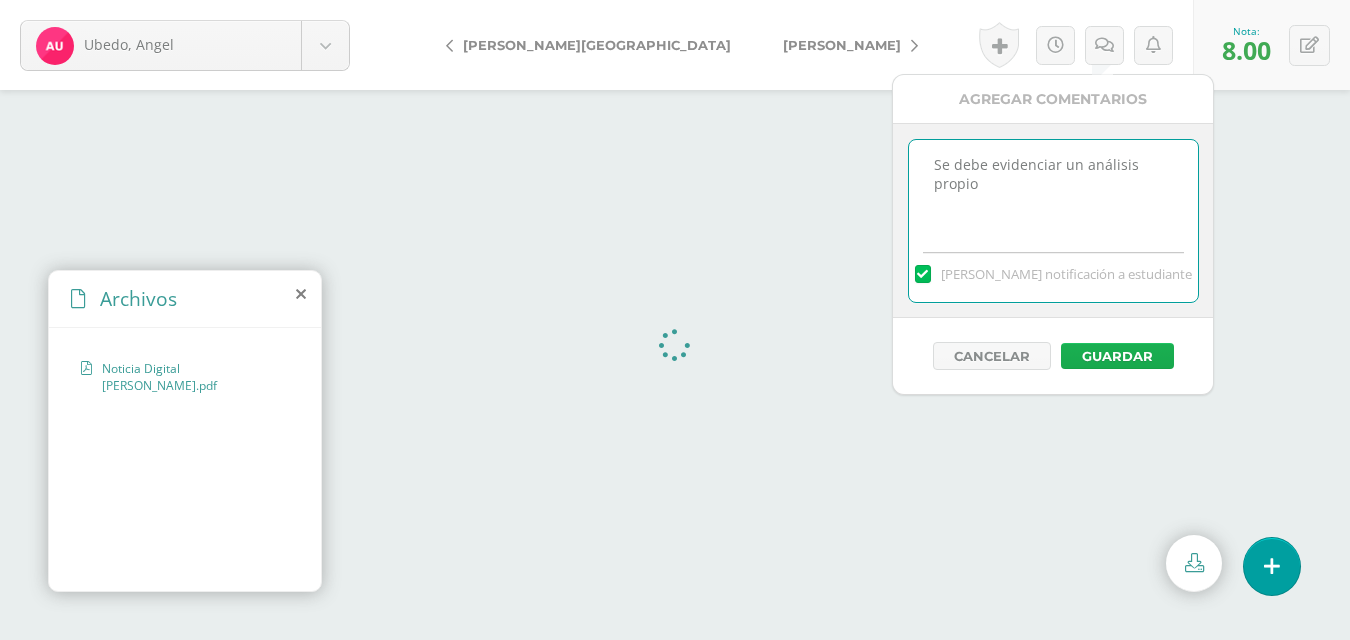 type on "Se debe evidenciar un análisis propio" 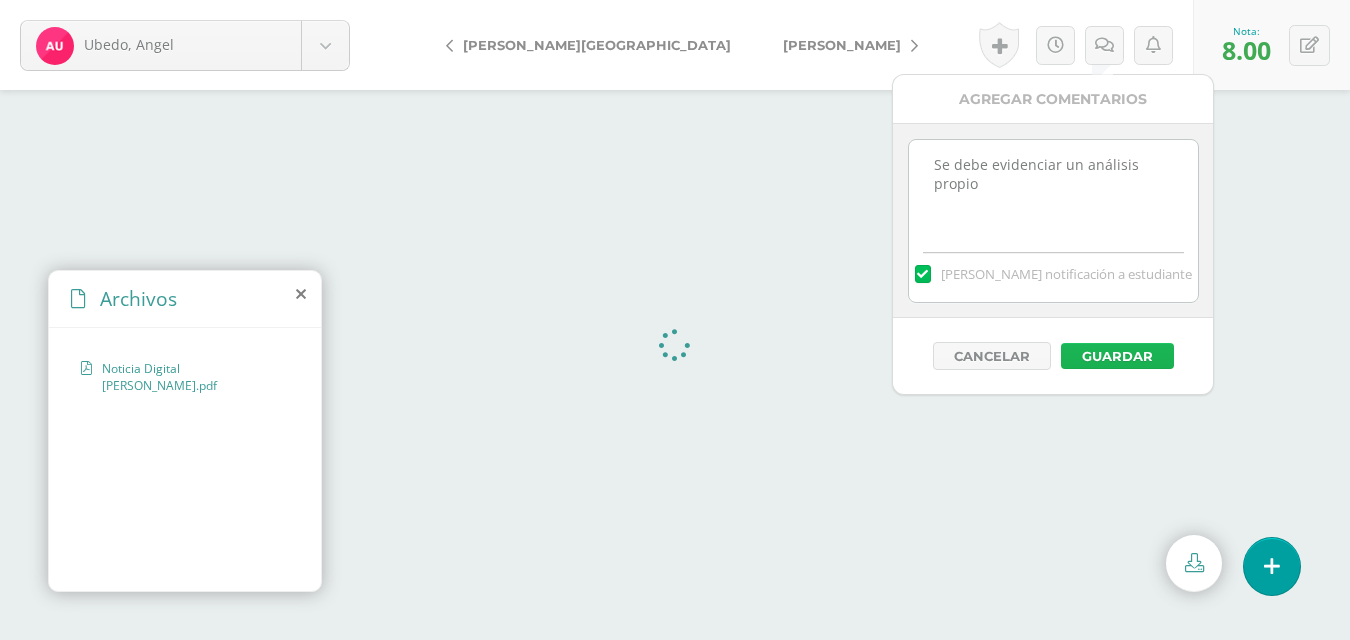 click on "Guardar" at bounding box center [1117, 356] 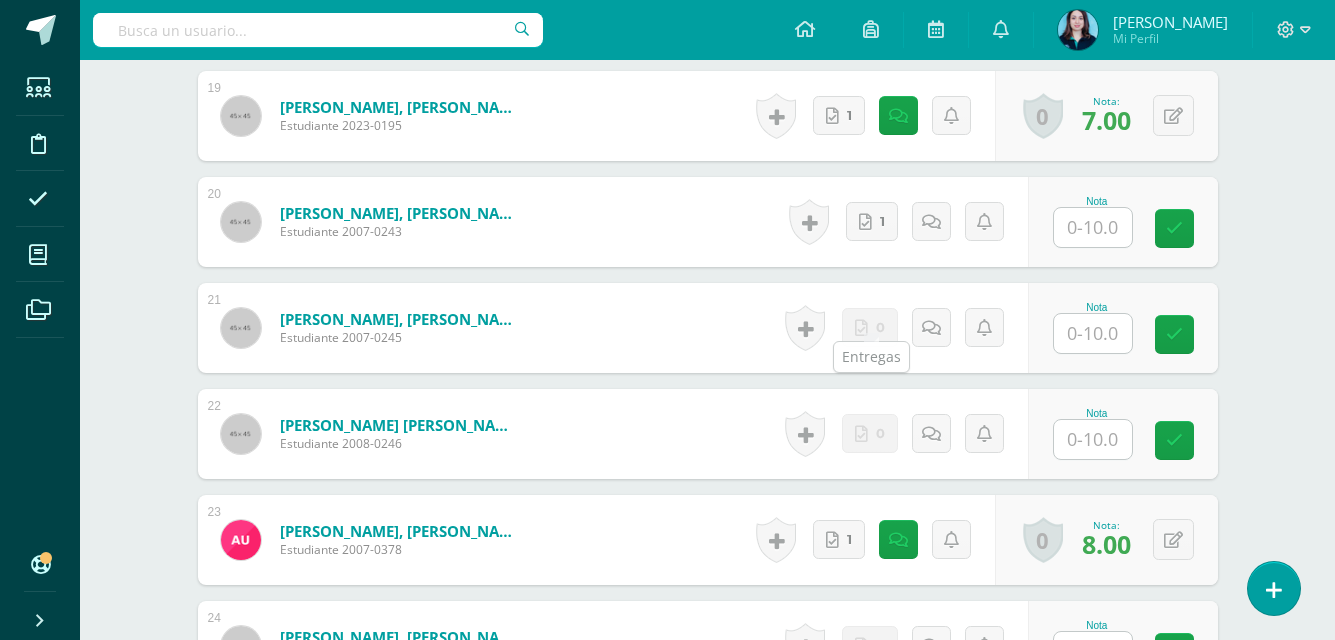 scroll, scrollTop: 2594, scrollLeft: 0, axis: vertical 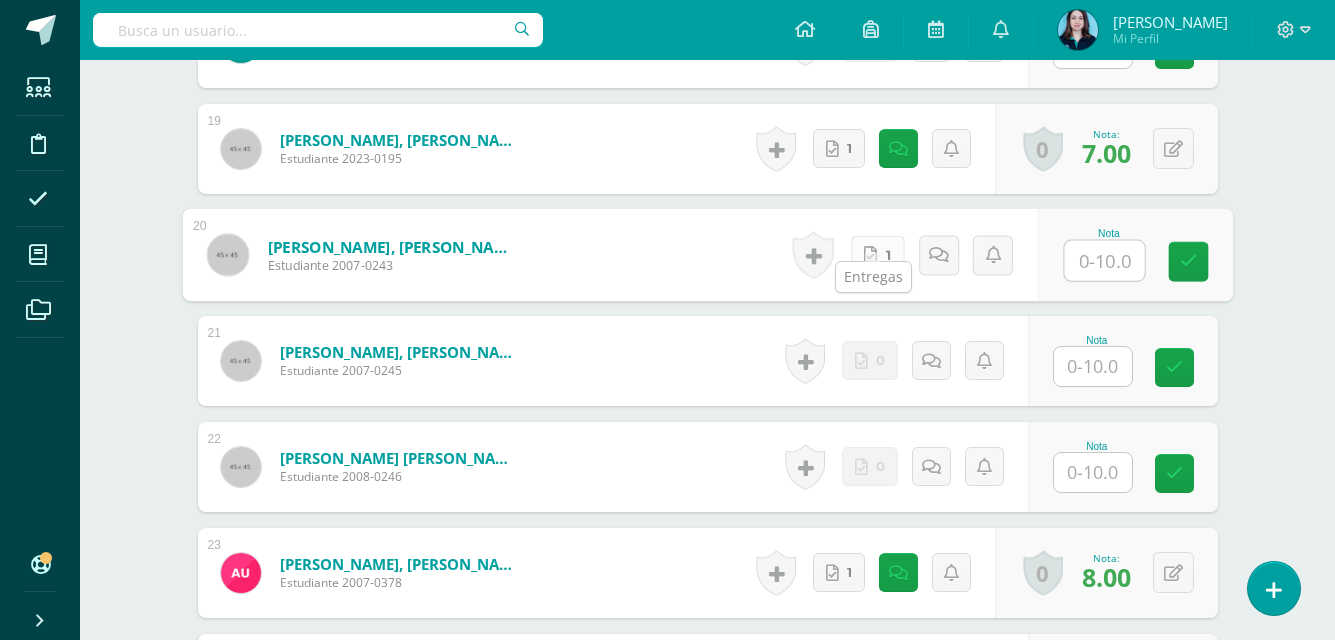 click at bounding box center (870, 254) 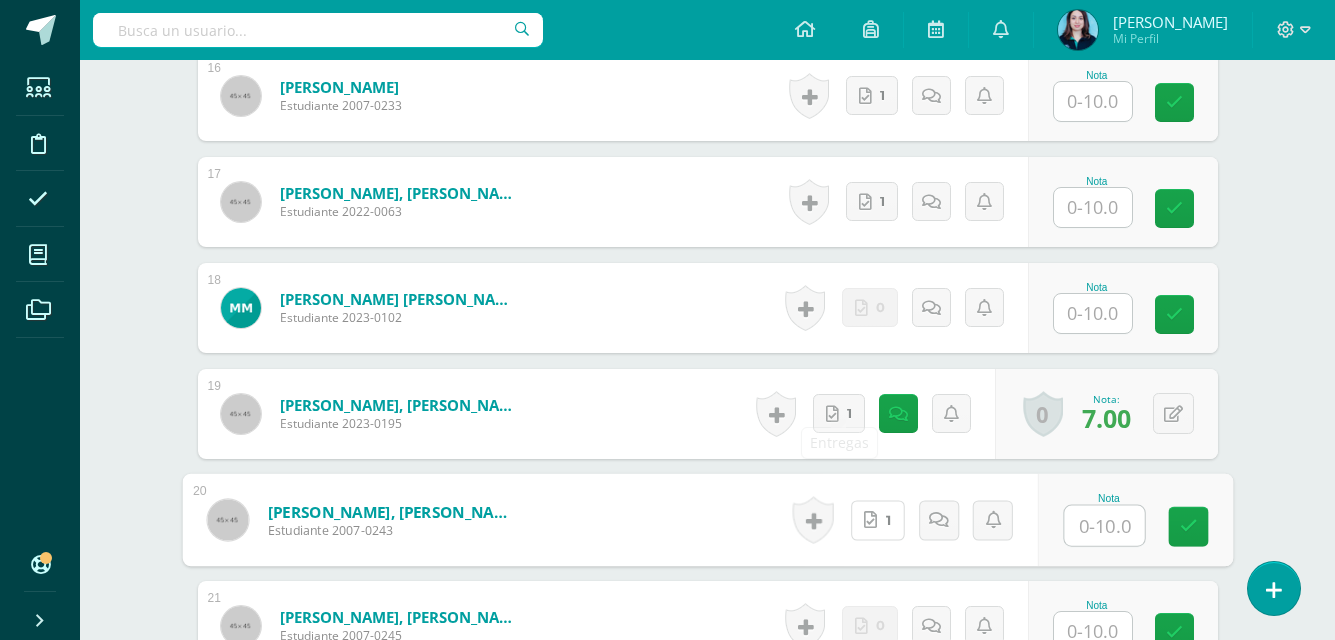 scroll, scrollTop: 2294, scrollLeft: 0, axis: vertical 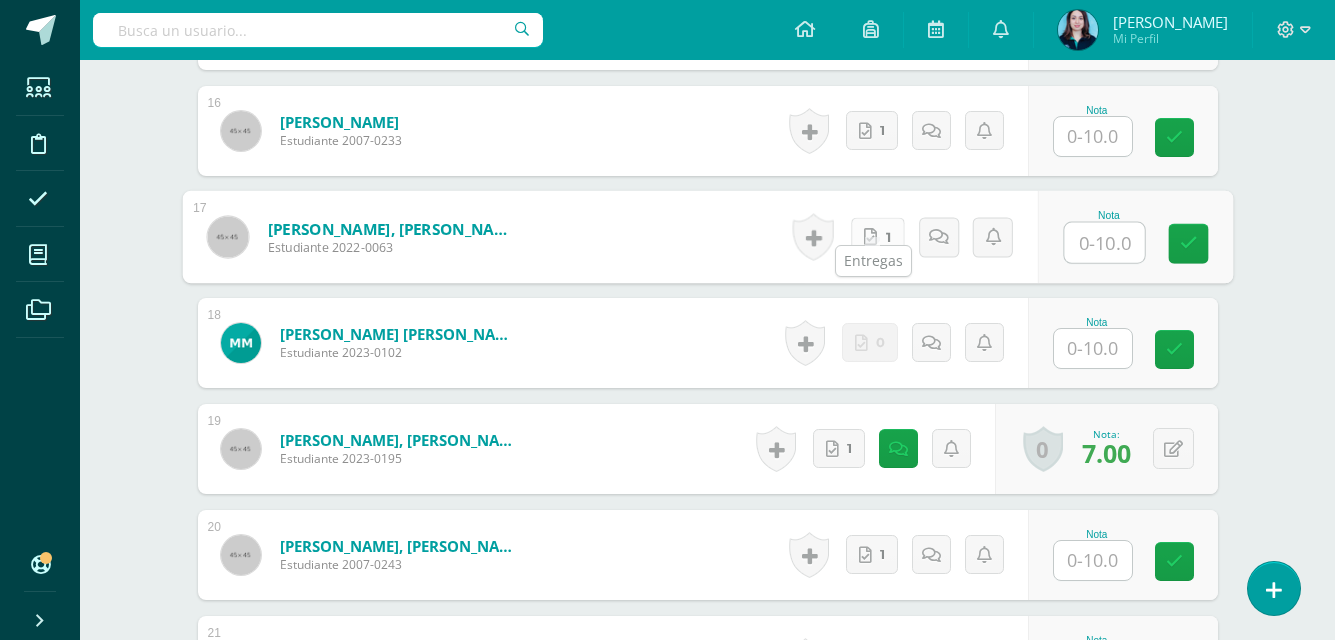 click at bounding box center [870, 236] 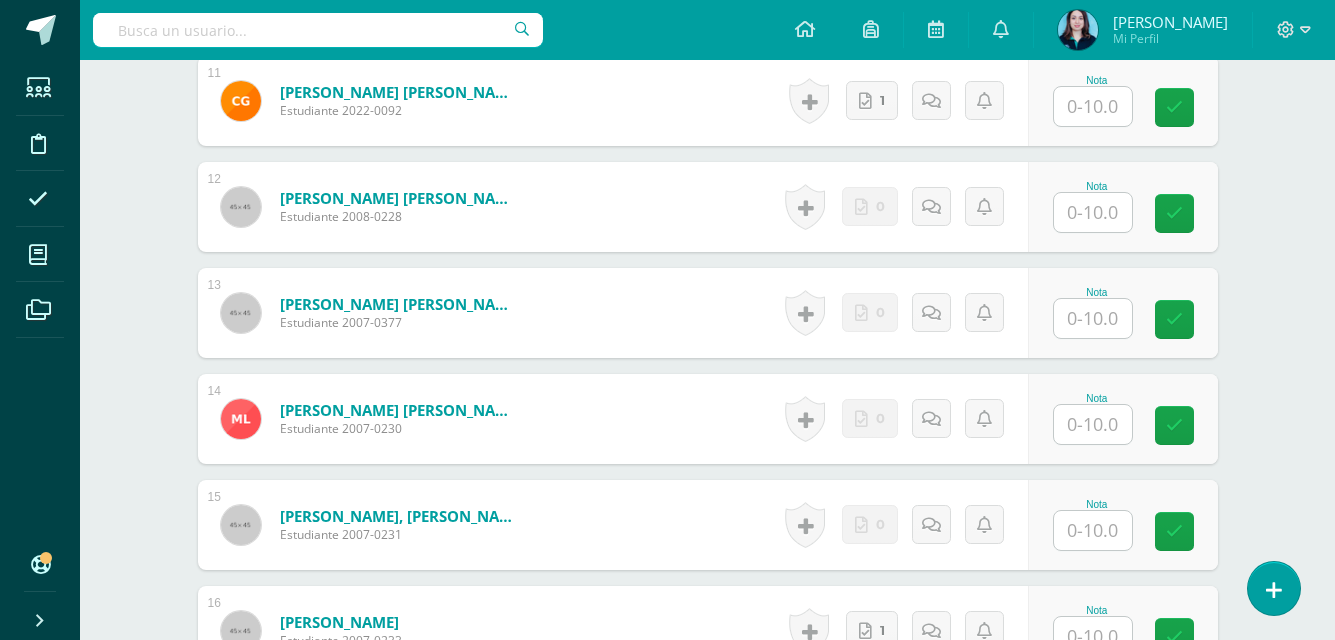 scroll, scrollTop: 1694, scrollLeft: 0, axis: vertical 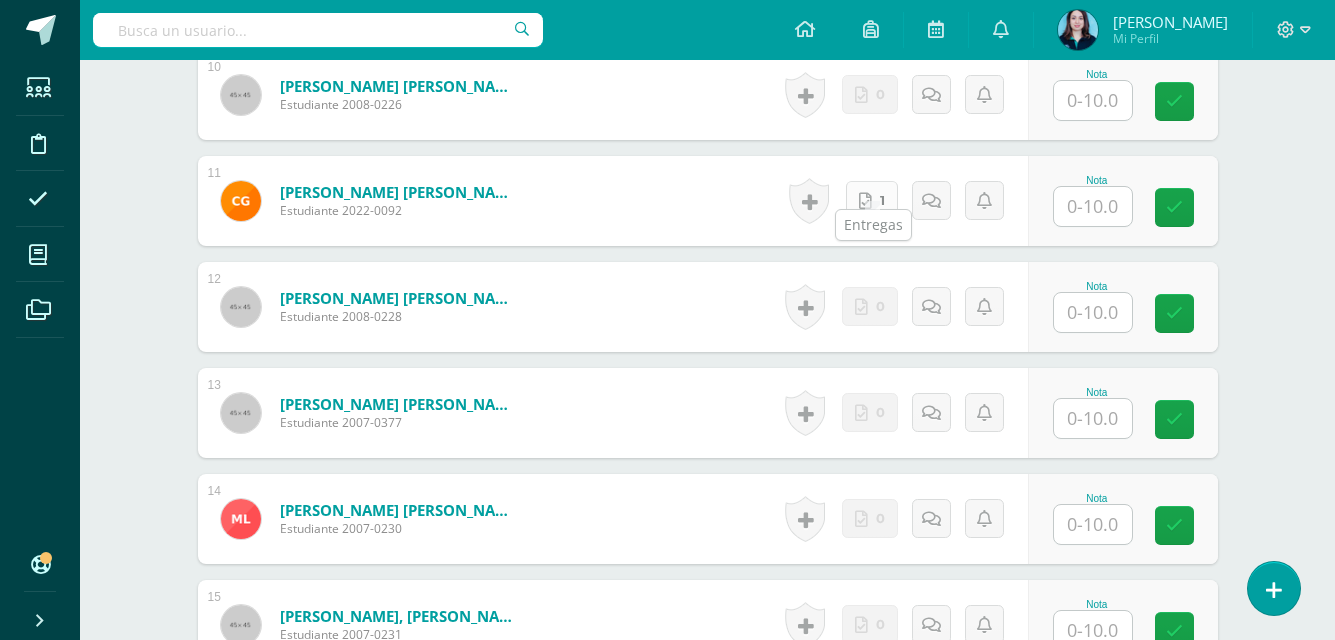click at bounding box center [865, 201] 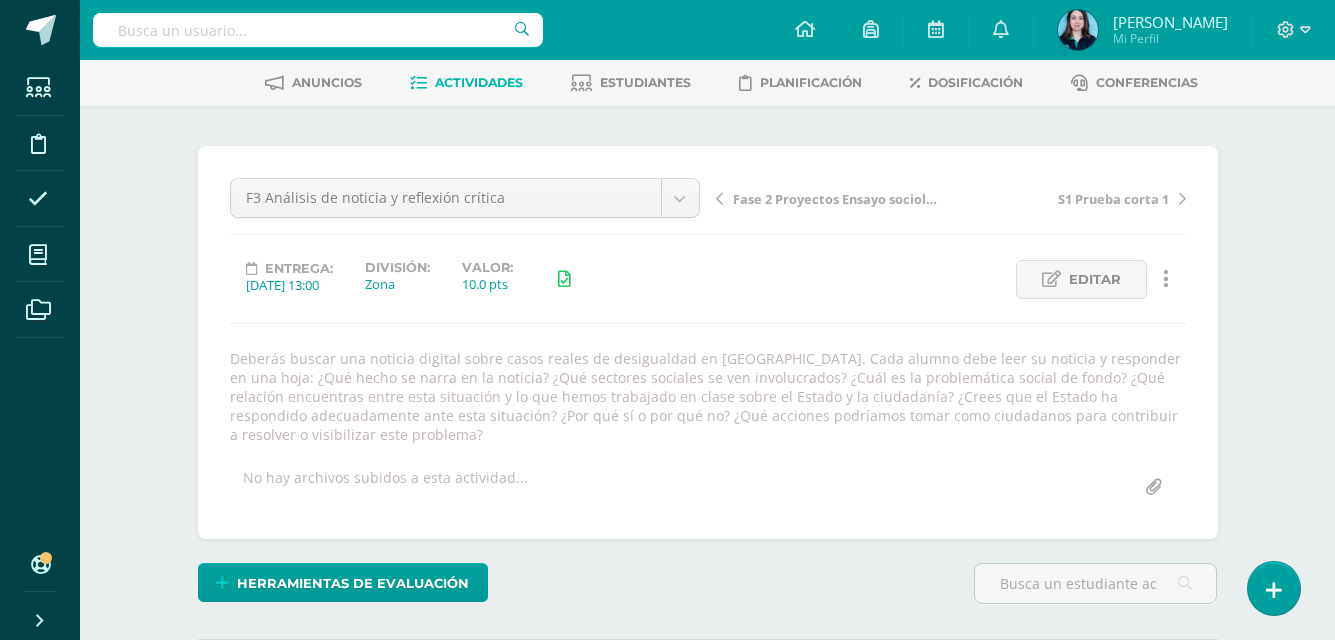 scroll, scrollTop: 0, scrollLeft: 0, axis: both 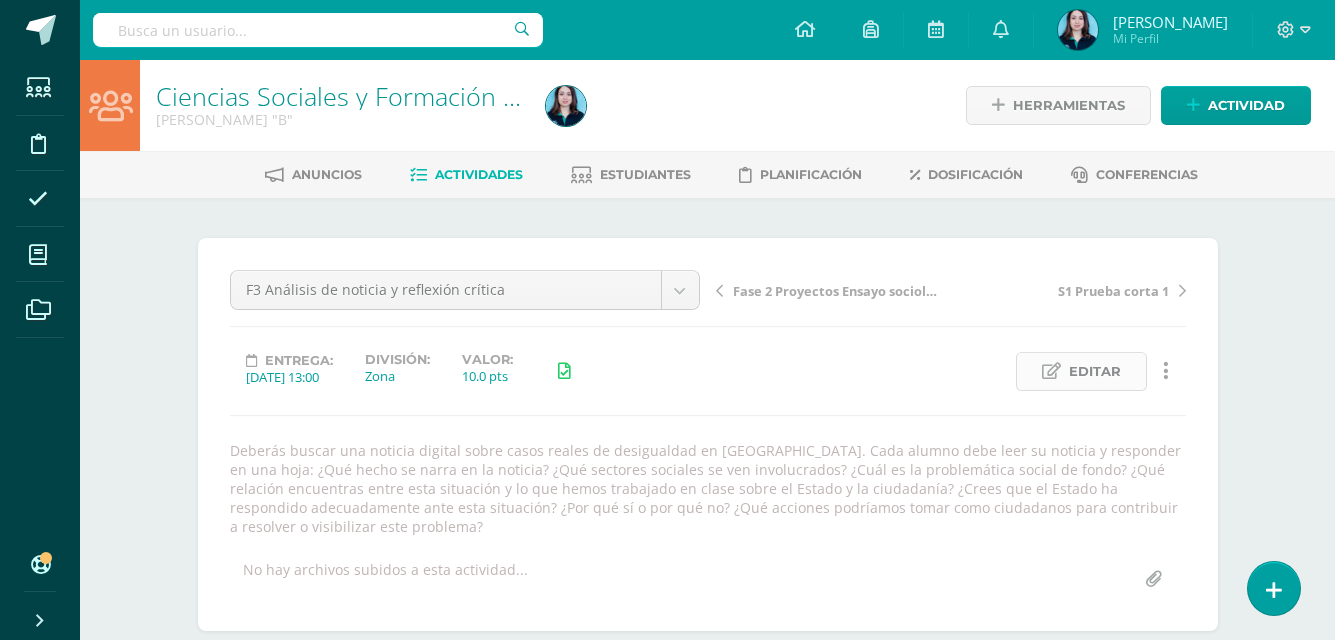 click on "Editar" at bounding box center [1095, 371] 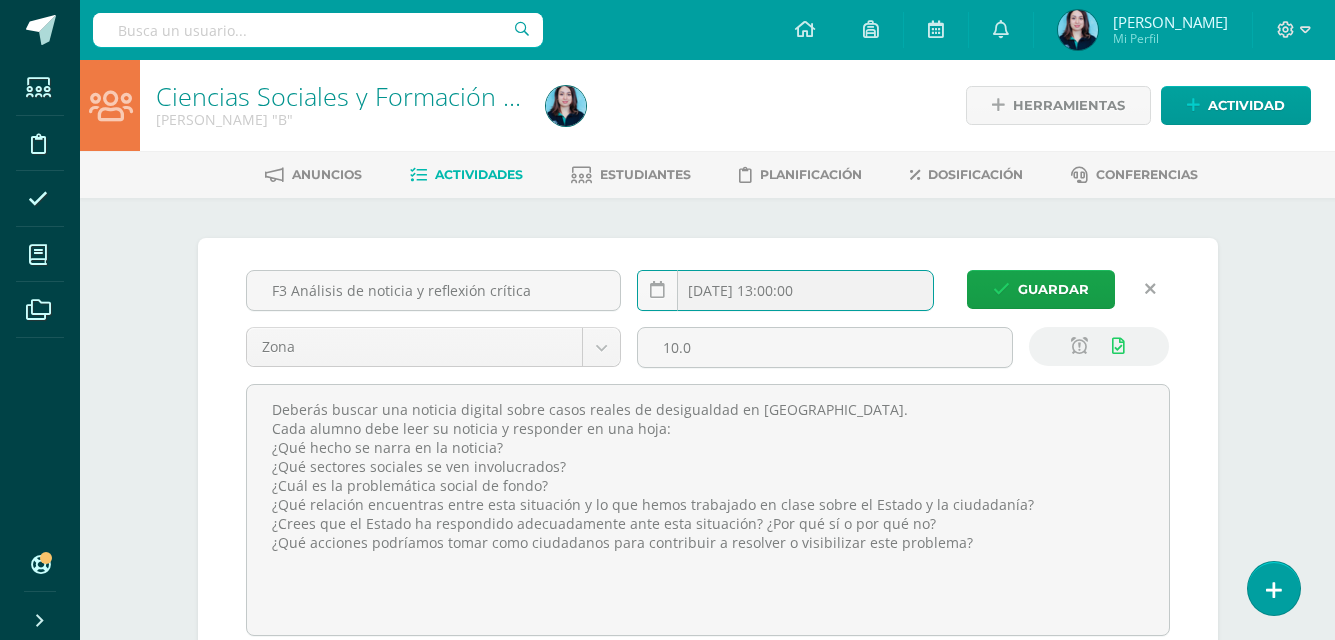 click on "2025-07-14 13:00:00" at bounding box center [785, 290] 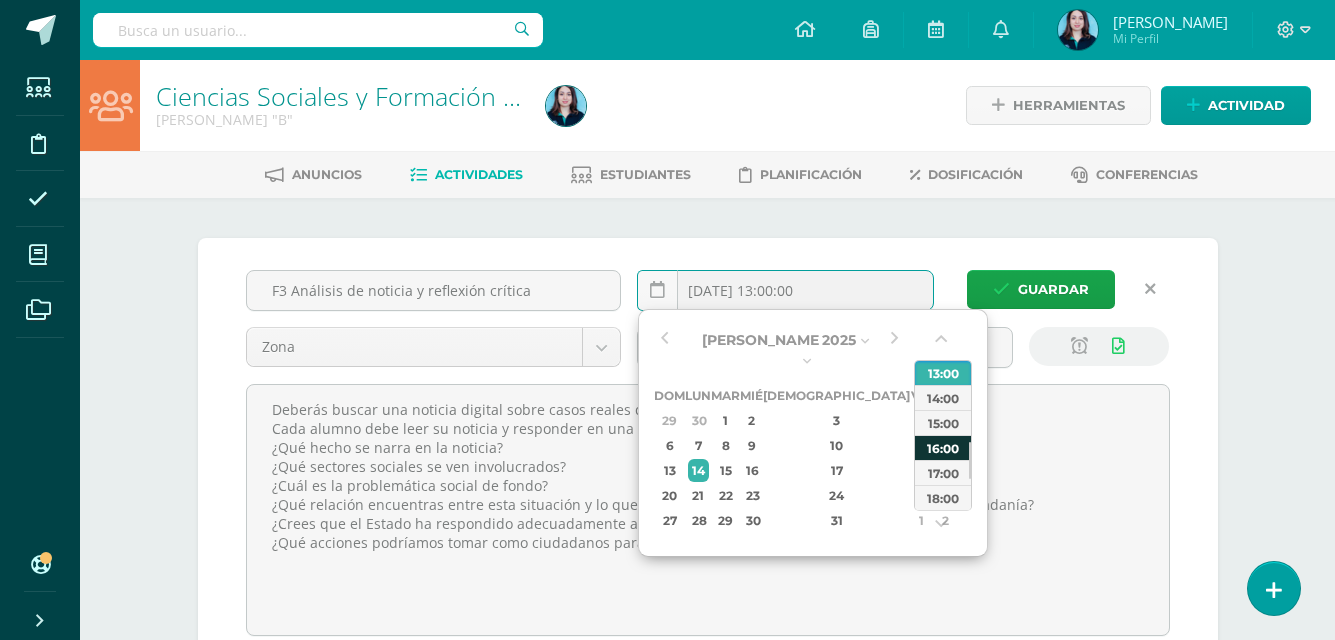 click on "16:00" at bounding box center [943, 447] 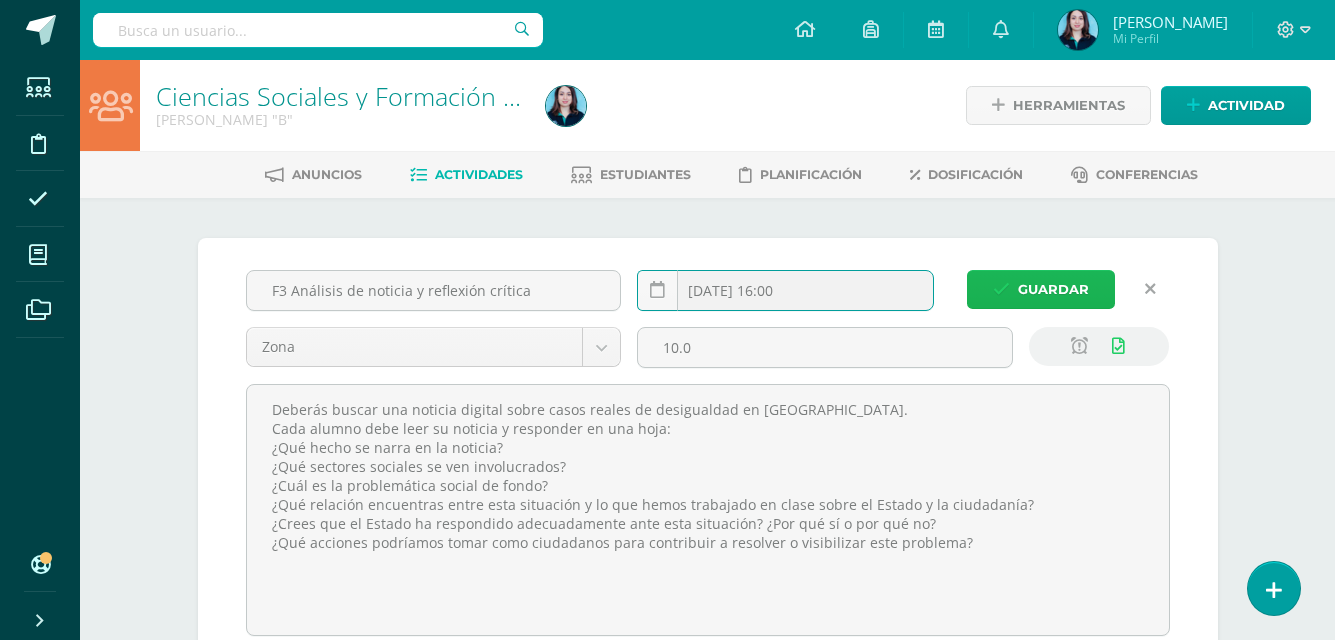 click on "Guardar" at bounding box center (1053, 289) 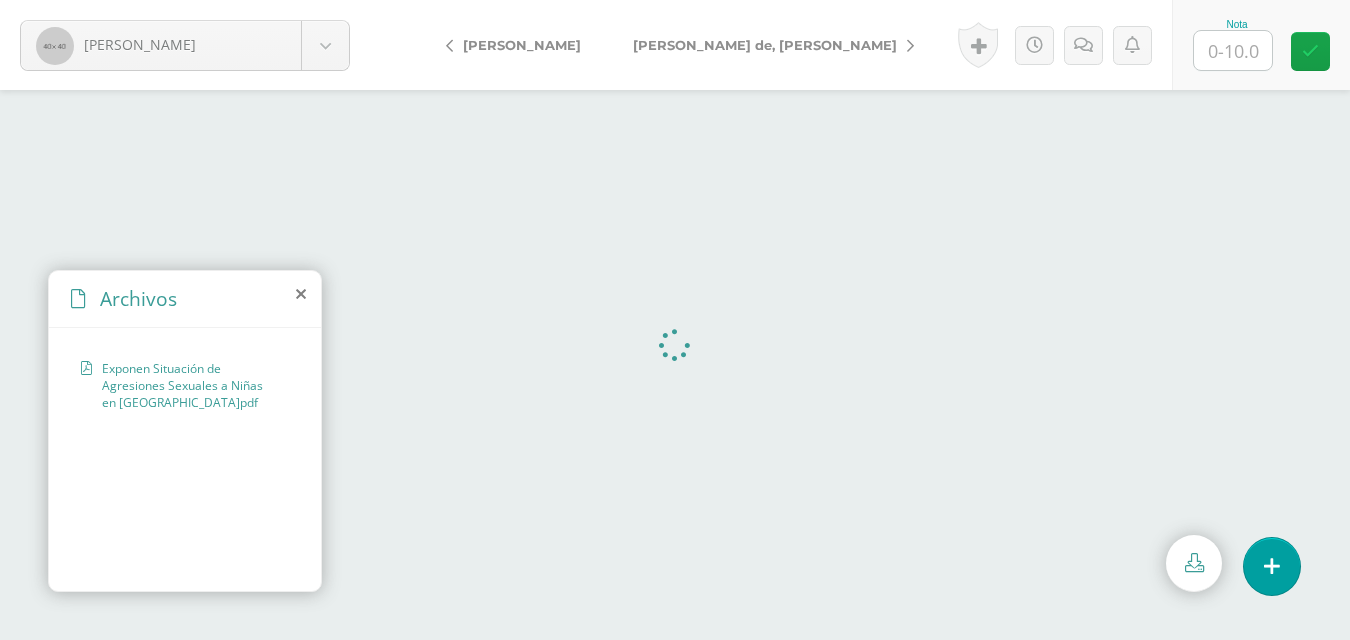 scroll, scrollTop: 0, scrollLeft: 0, axis: both 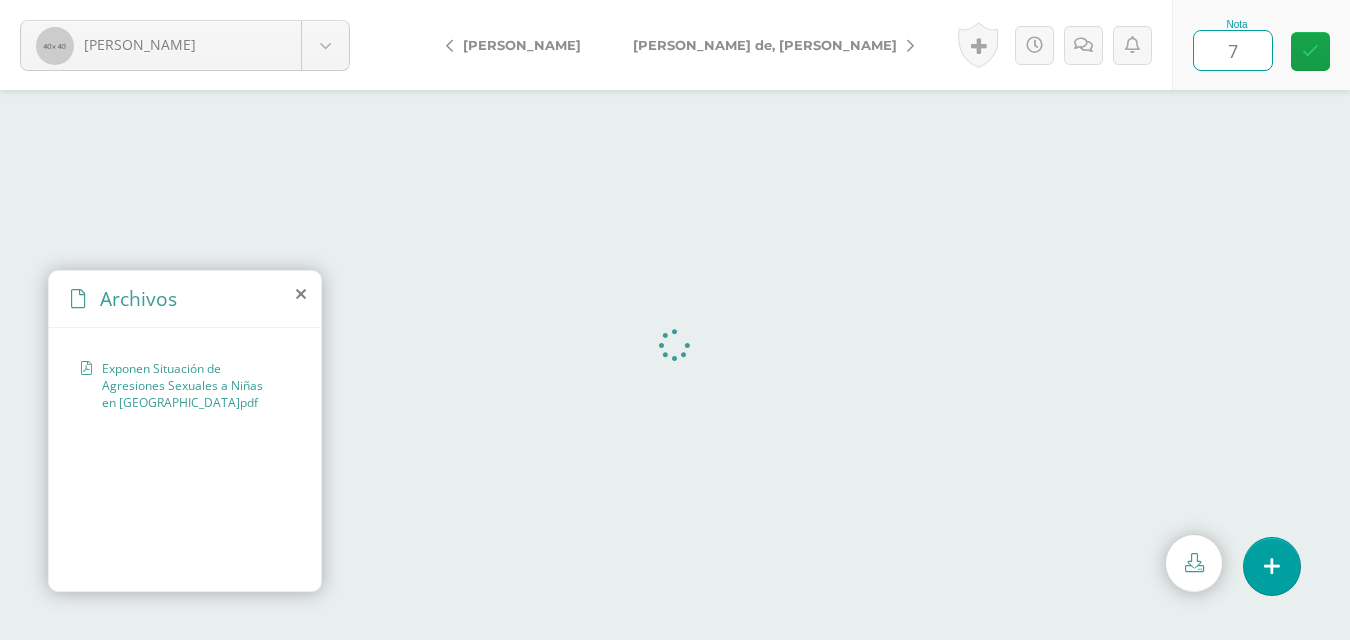 type on "7" 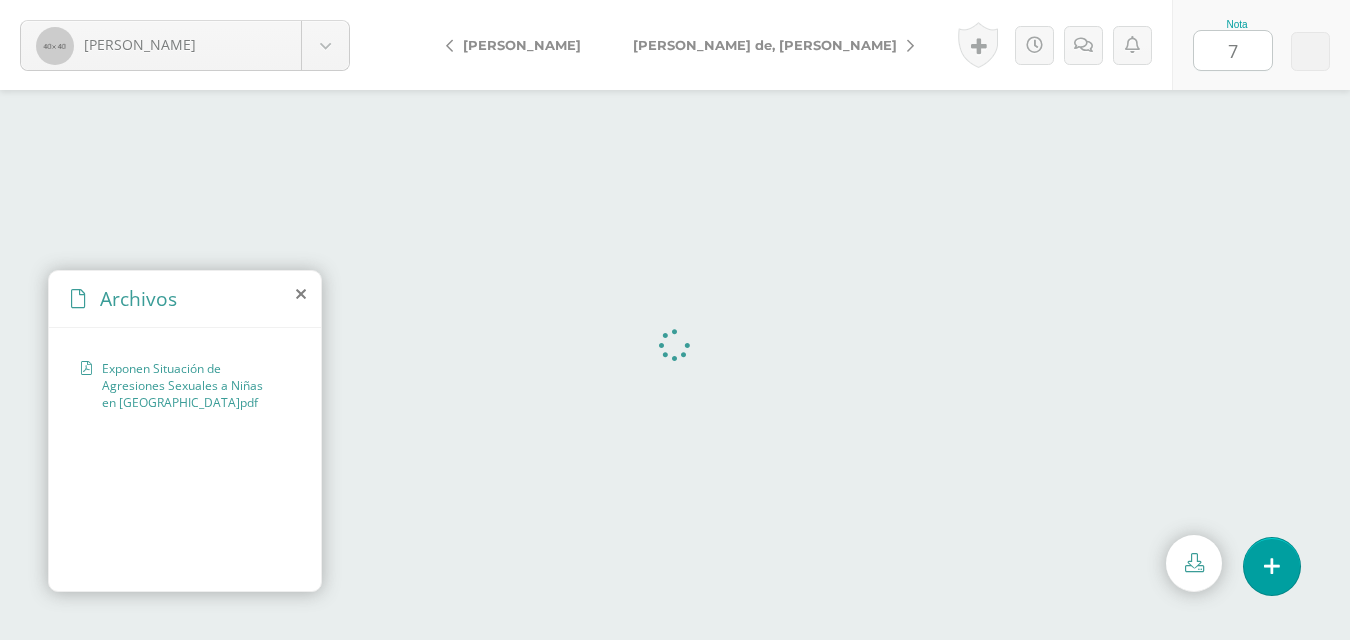 click on "Nota
7" at bounding box center [1261, 45] 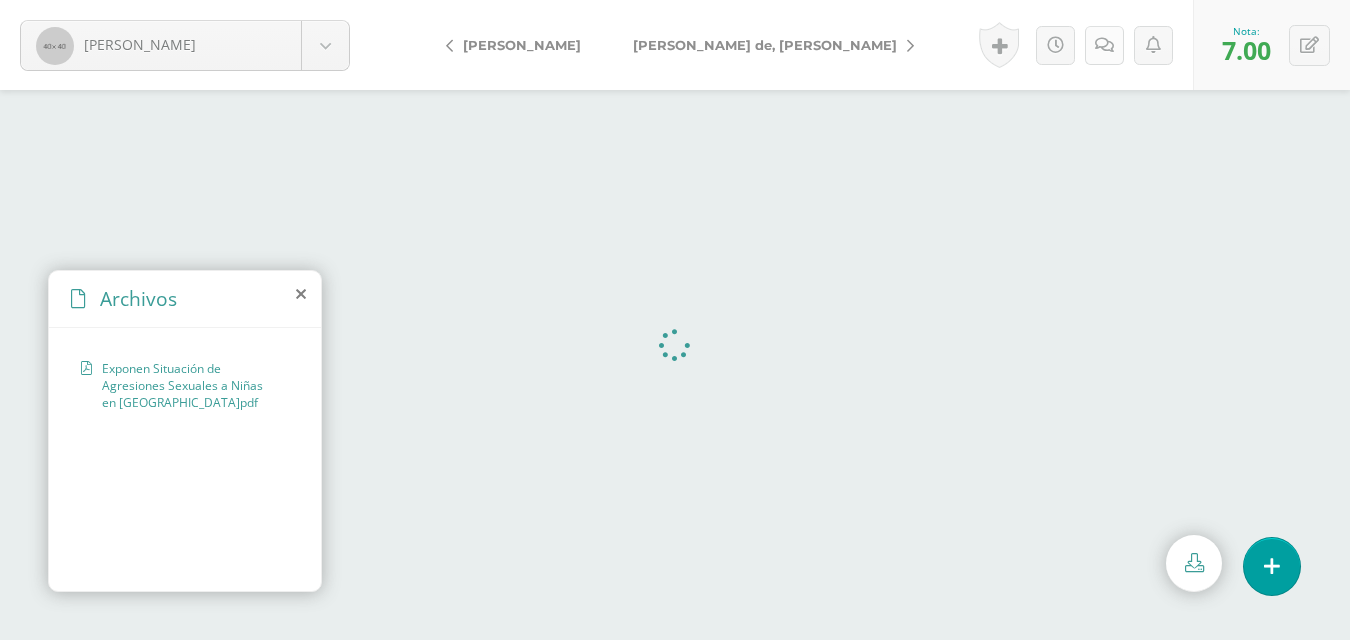 click at bounding box center (1104, 45) 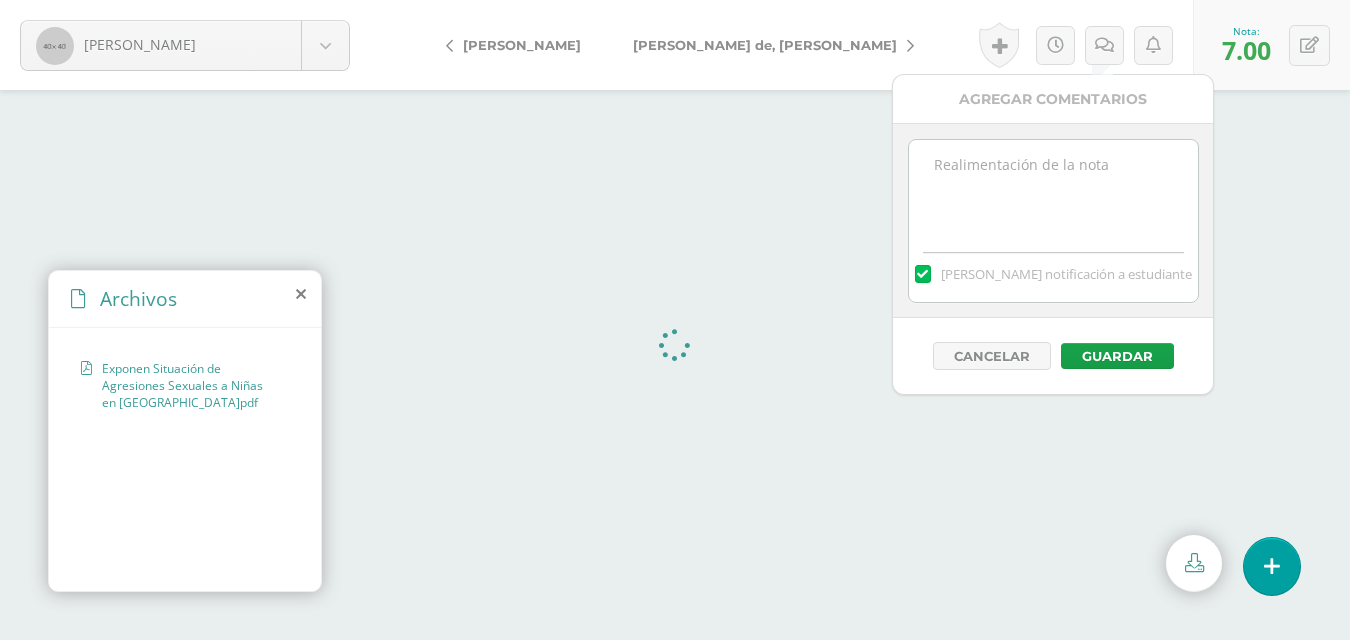 click at bounding box center [1053, 190] 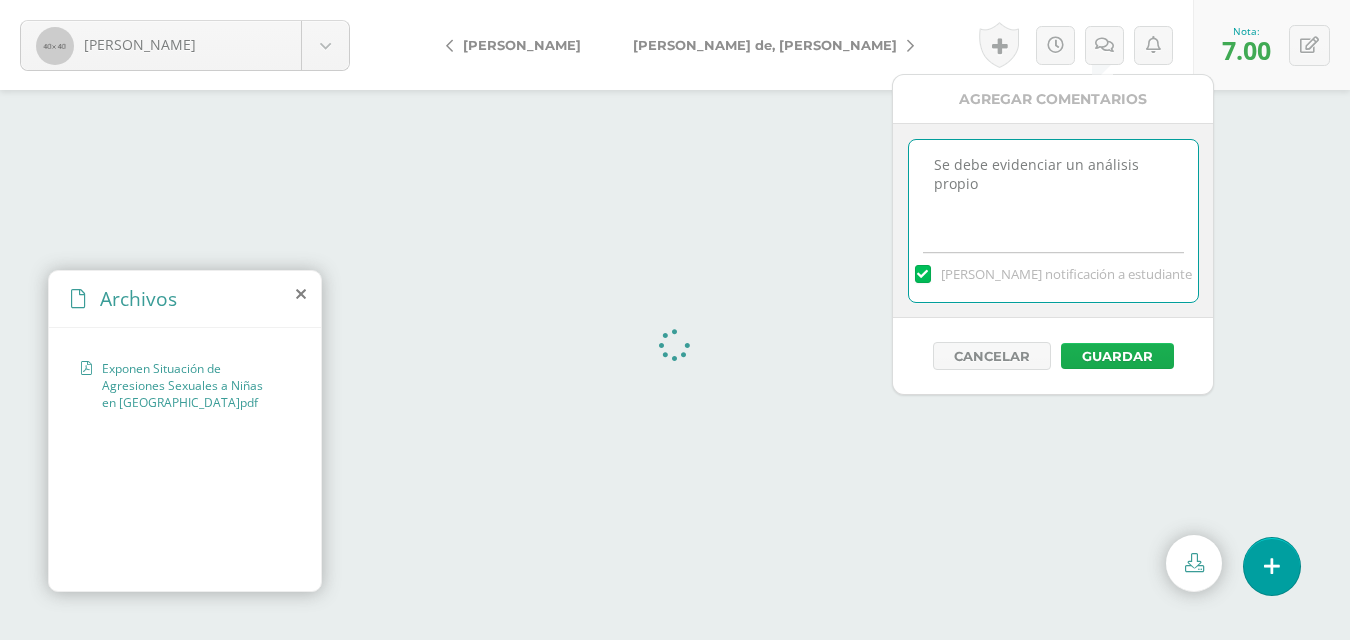 type on "Se debe evidenciar un análisis propio" 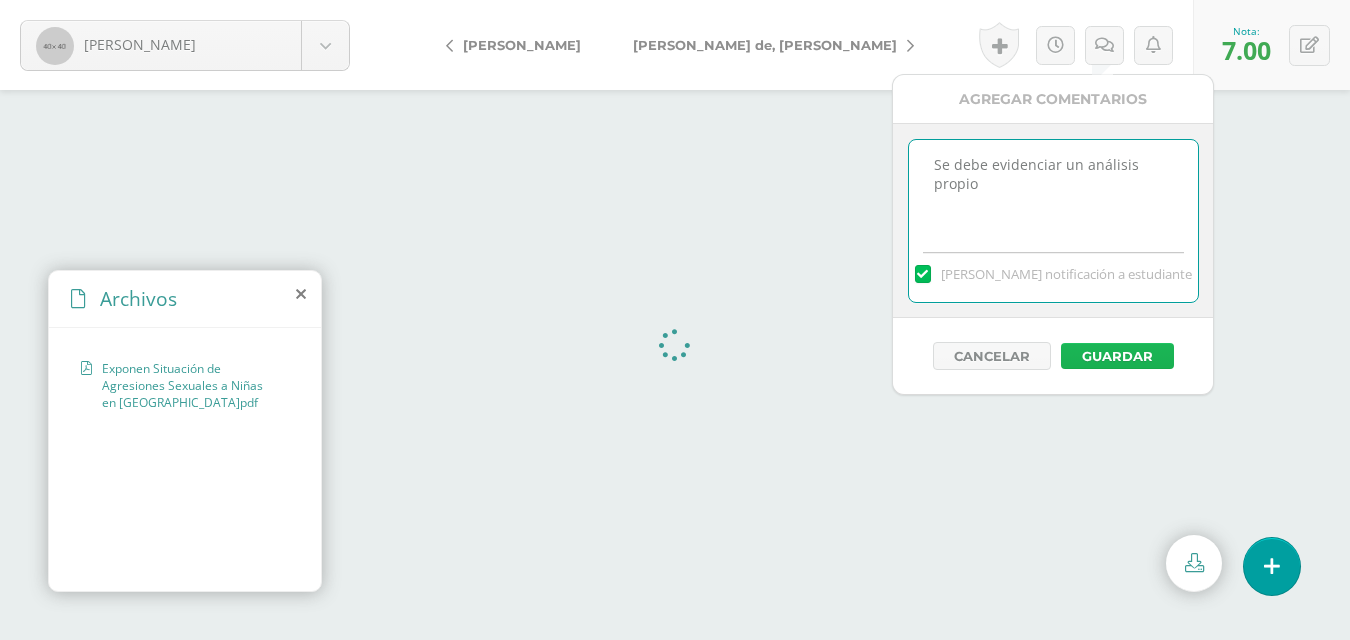 click on "Guardar" at bounding box center (1117, 356) 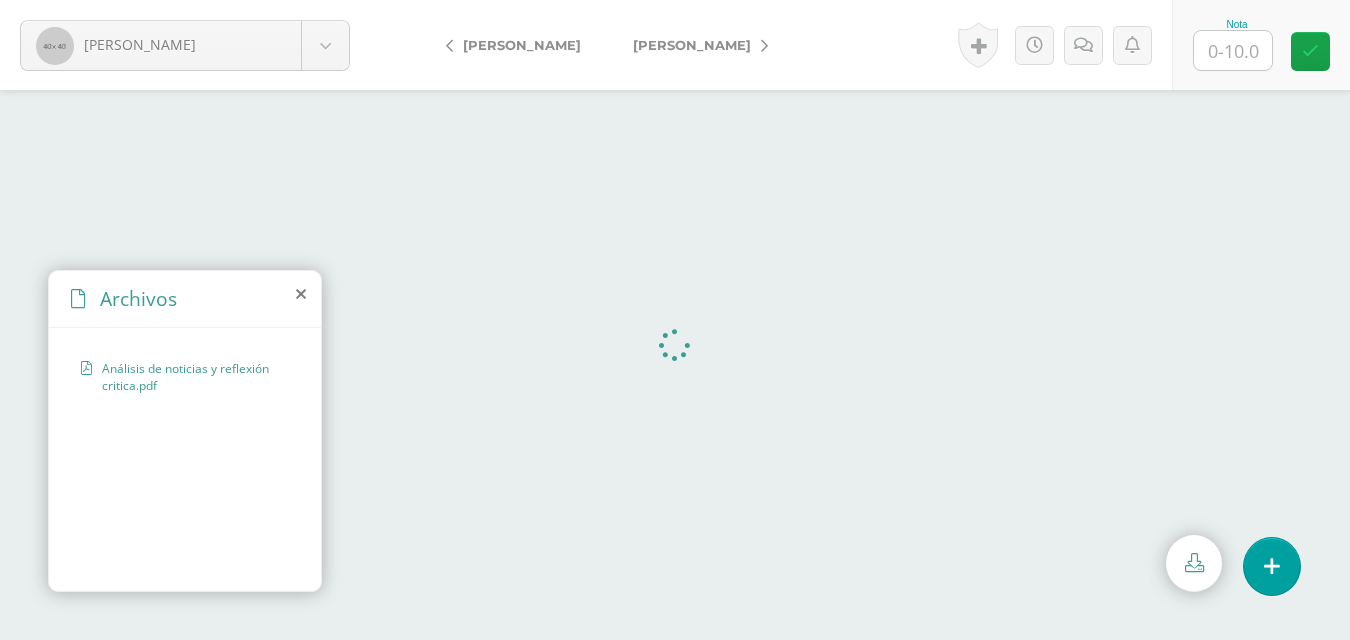 scroll, scrollTop: 0, scrollLeft: 0, axis: both 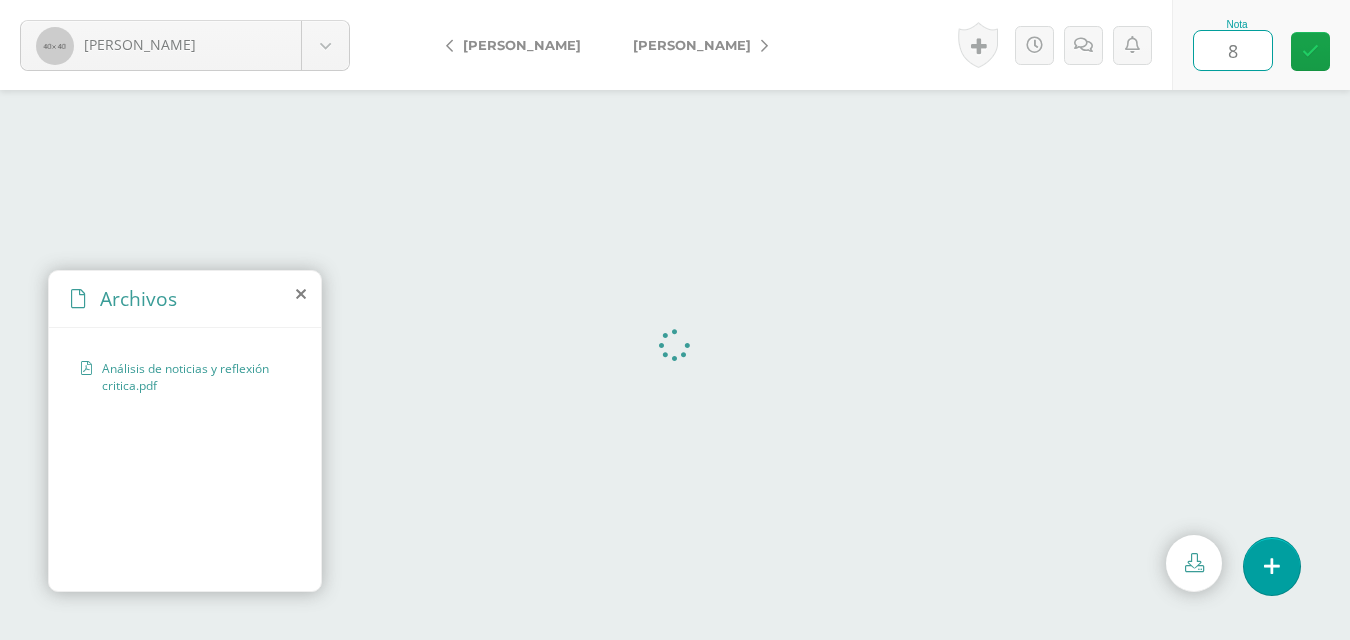 type on "8" 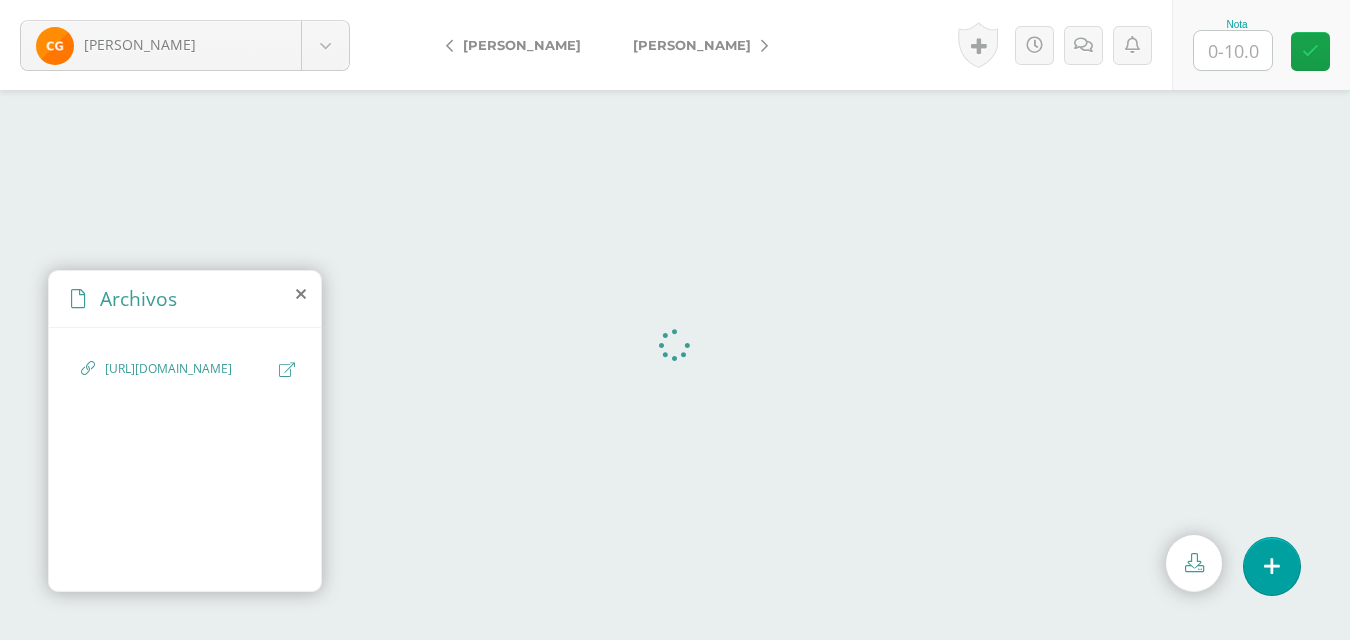 scroll, scrollTop: 0, scrollLeft: 0, axis: both 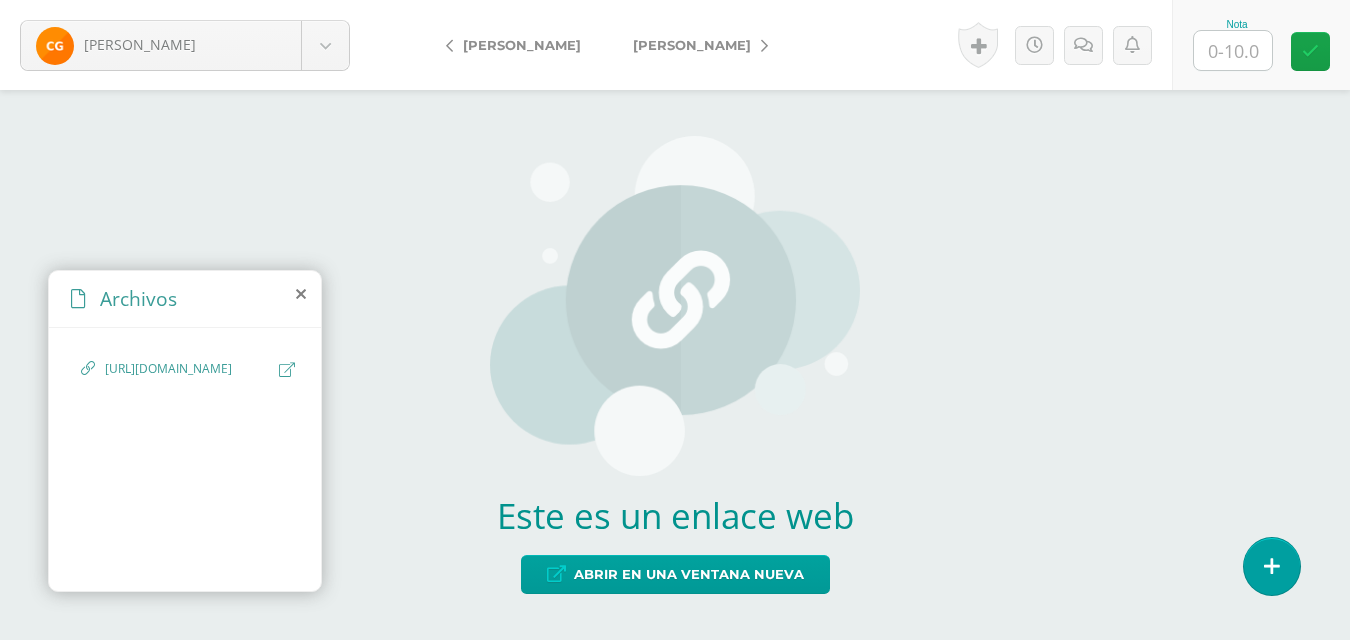 click on "[URL][DOMAIN_NAME]" at bounding box center [187, 369] 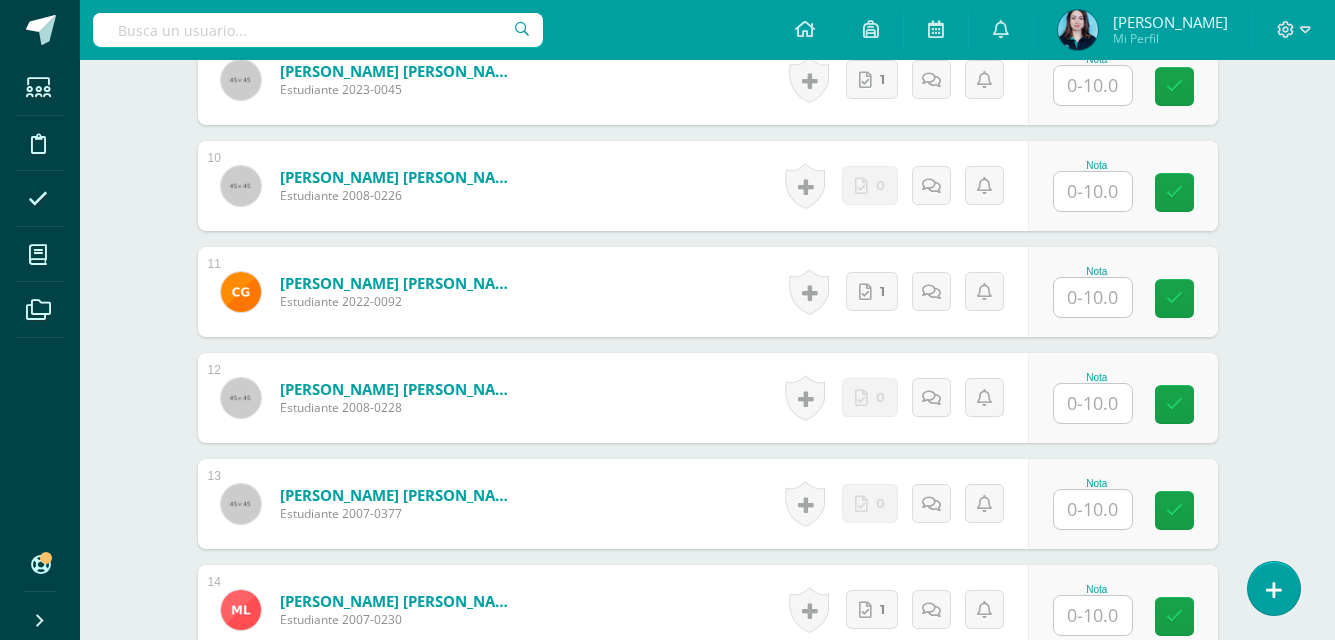 scroll, scrollTop: 1709, scrollLeft: 0, axis: vertical 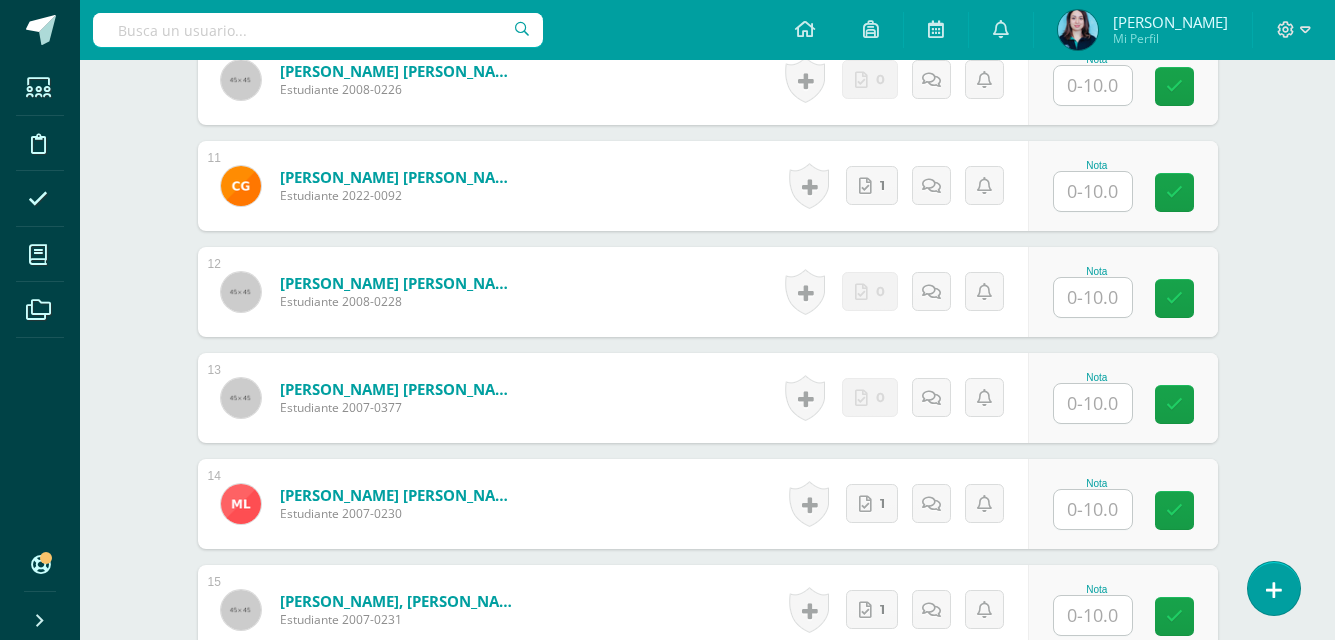 click at bounding box center (1093, 191) 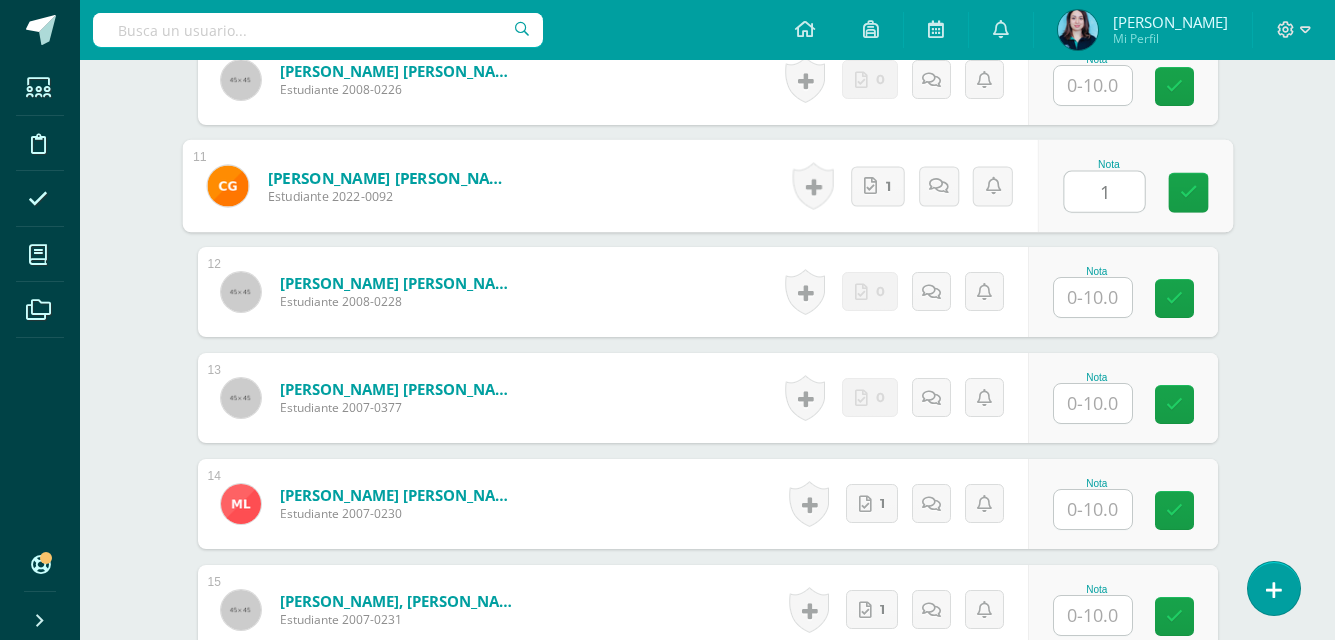 type on "10" 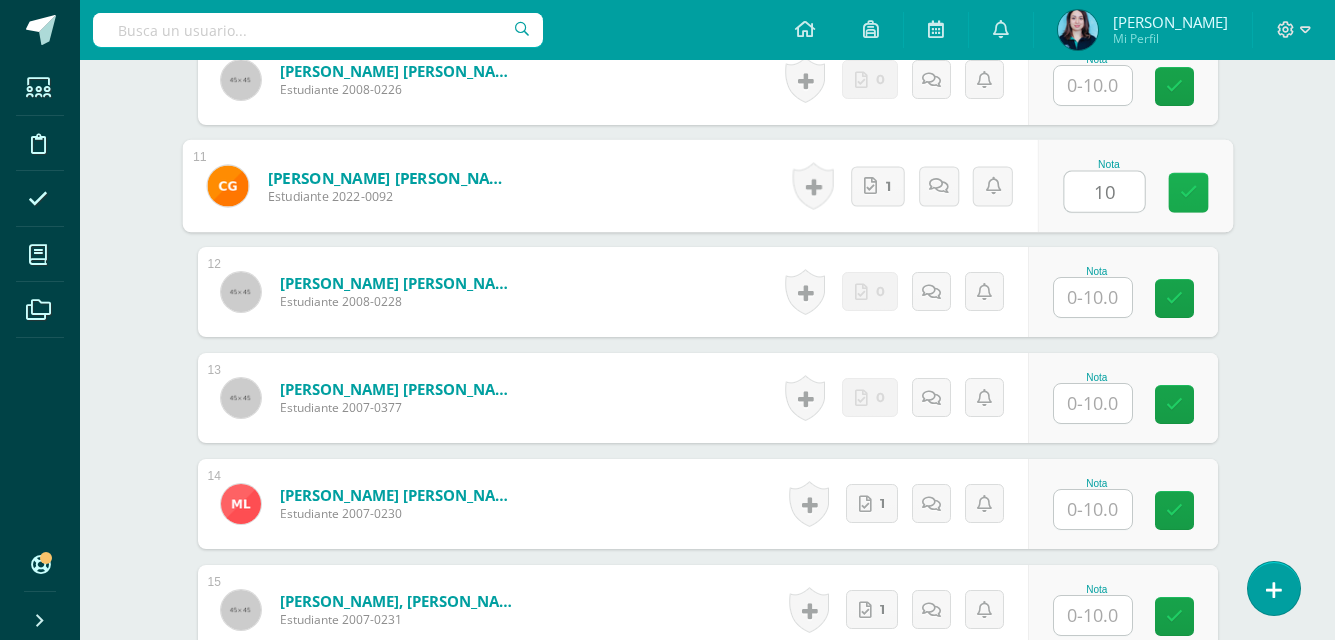 click at bounding box center (1188, 193) 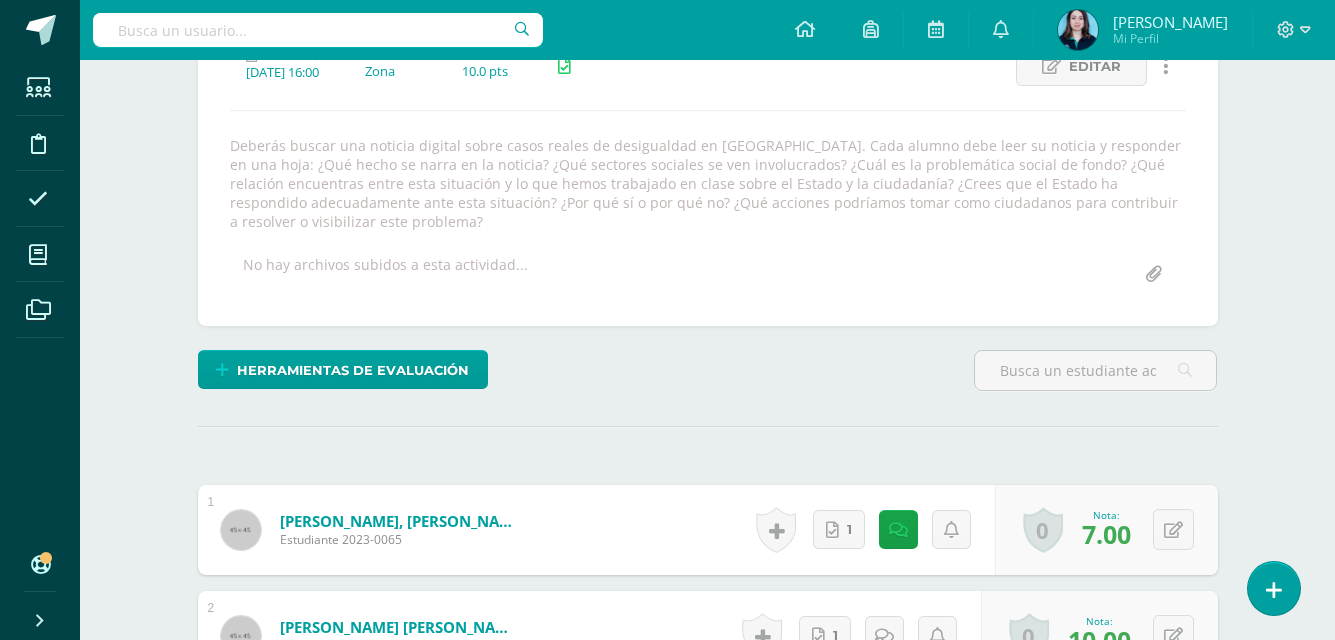 scroll, scrollTop: 194, scrollLeft: 0, axis: vertical 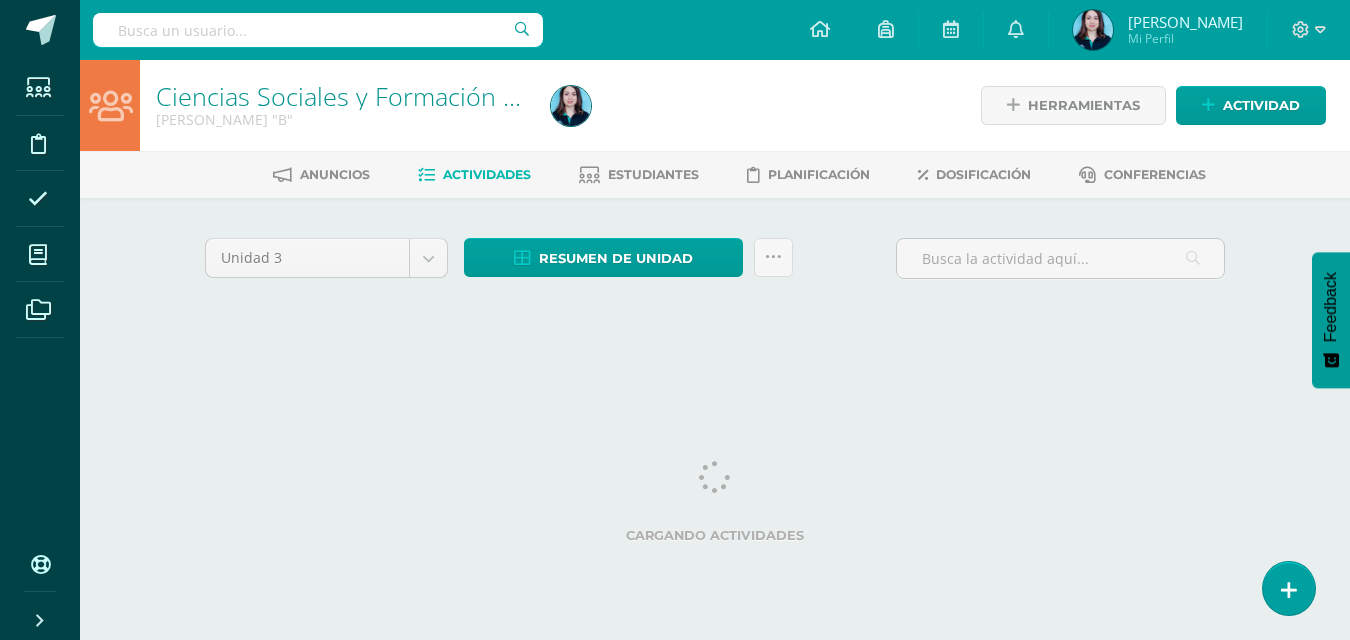 click on "Ciencias Sociales y Formación Ciudadana
[PERSON_NAME] "B"" at bounding box center [341, 105] 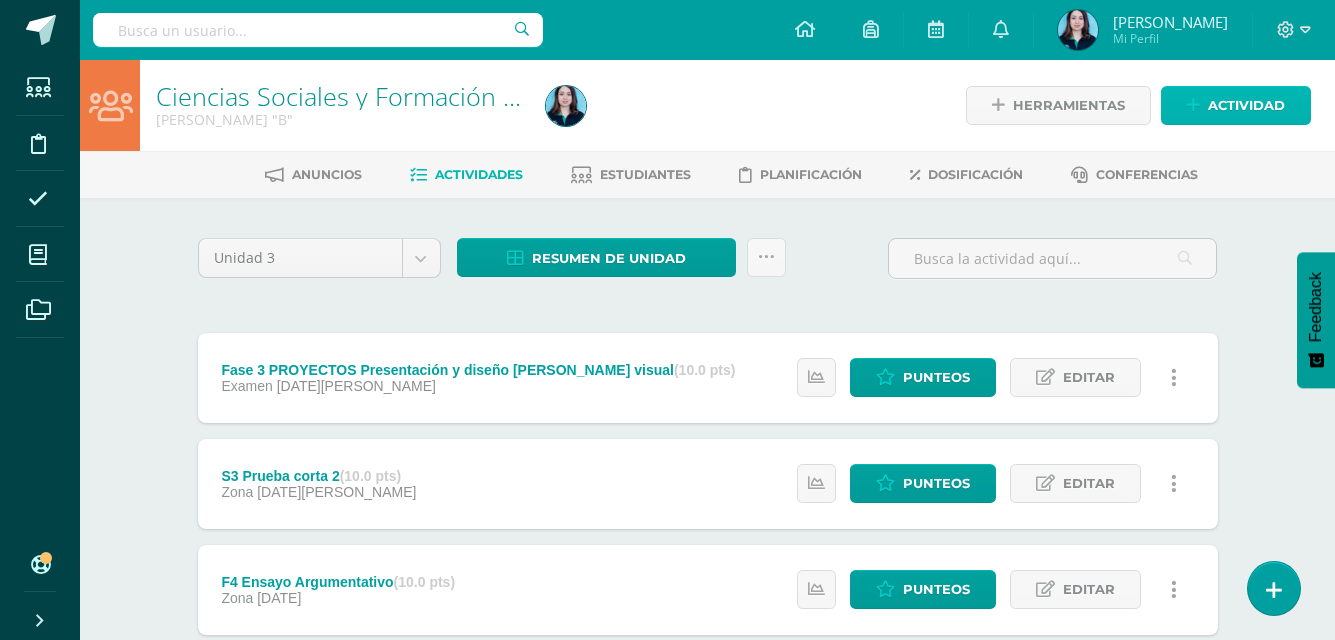 click on "Actividad" at bounding box center (1236, 105) 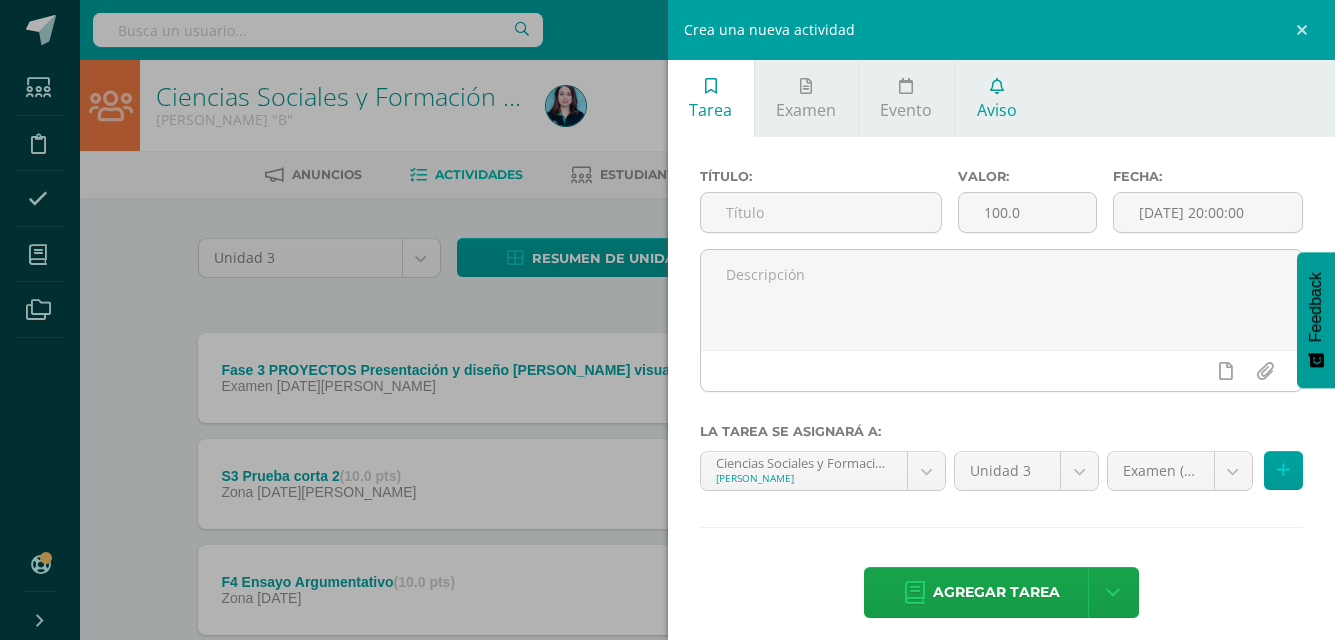 click on "Aviso" at bounding box center (997, 110) 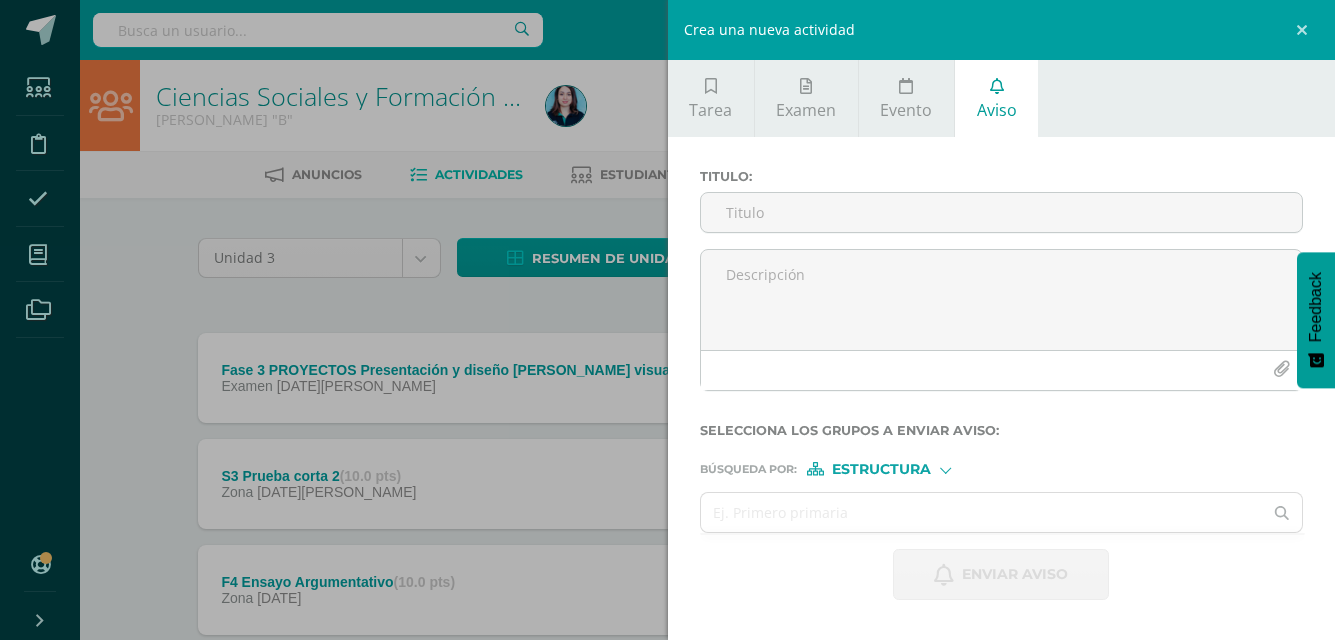 scroll, scrollTop: 0, scrollLeft: 0, axis: both 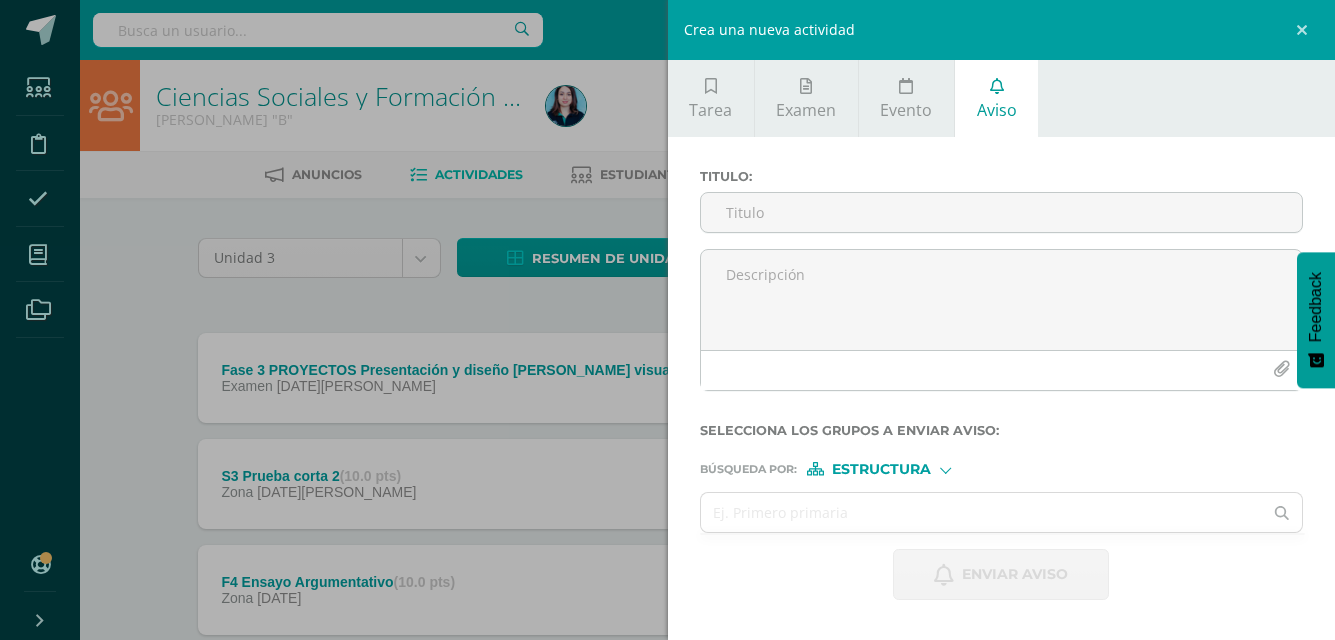 drag, startPoint x: 776, startPoint y: 274, endPoint x: 239, endPoint y: 330, distance: 539.91205 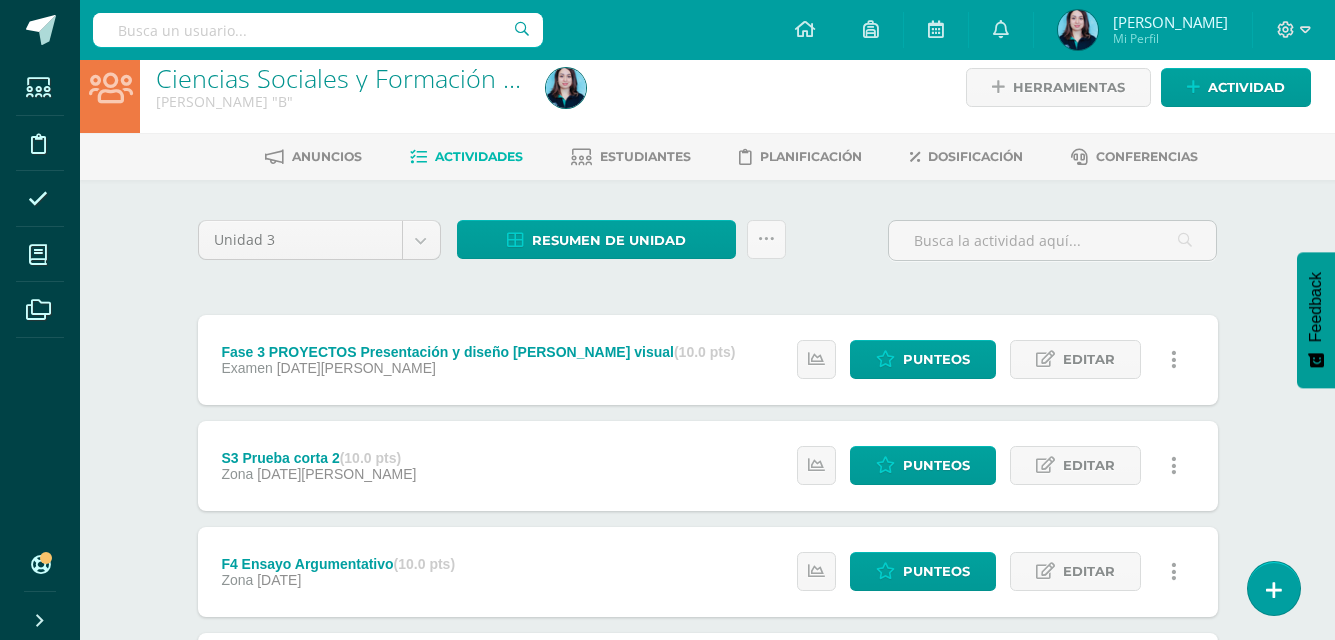 scroll, scrollTop: 0, scrollLeft: 0, axis: both 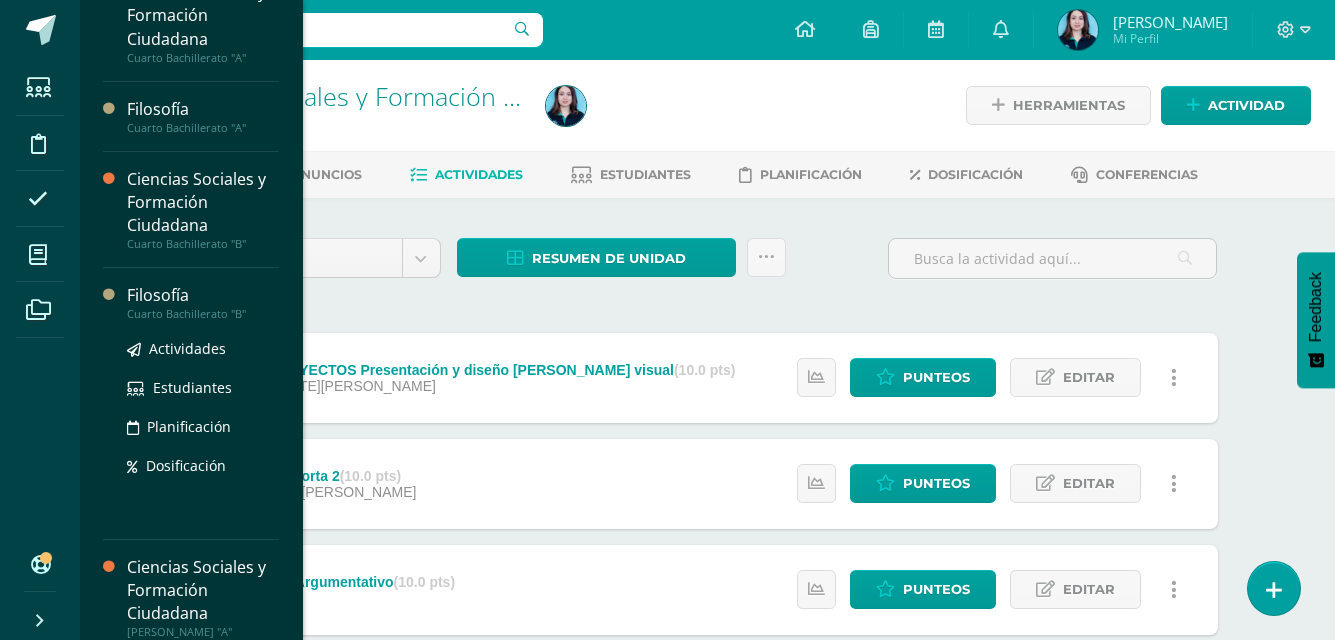 click on "Cuarto
Bachillerato
"B"" at bounding box center [203, 314] 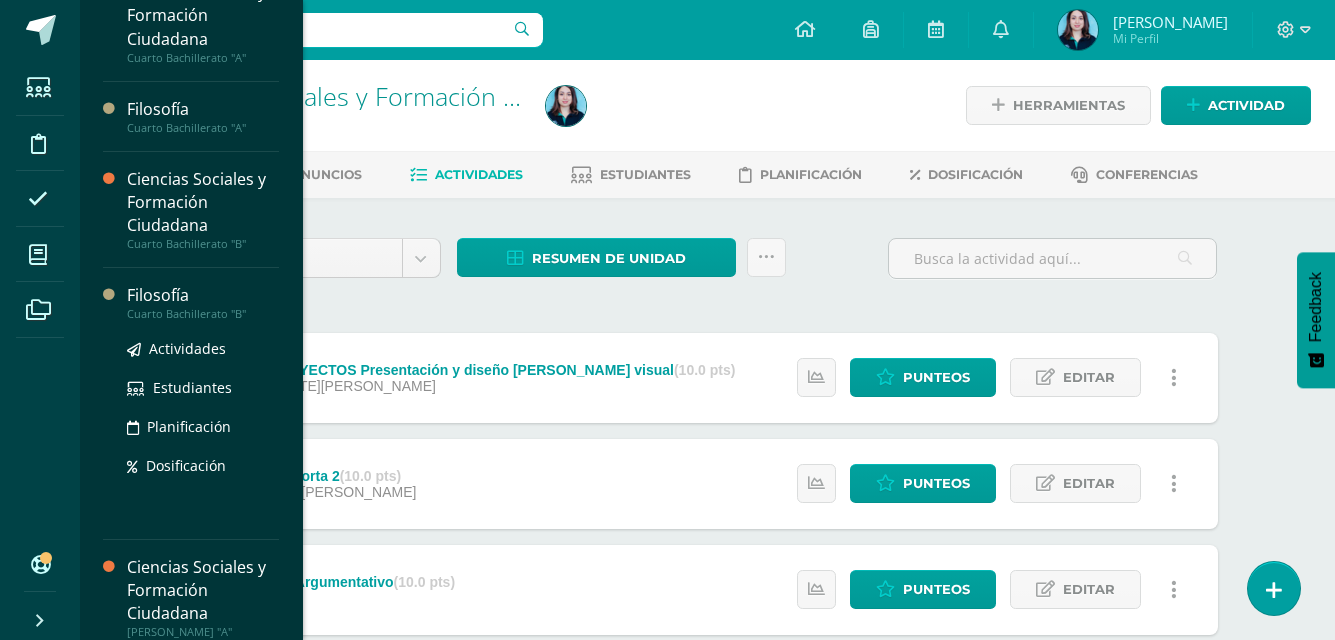 click on "Filosofía" at bounding box center (203, 295) 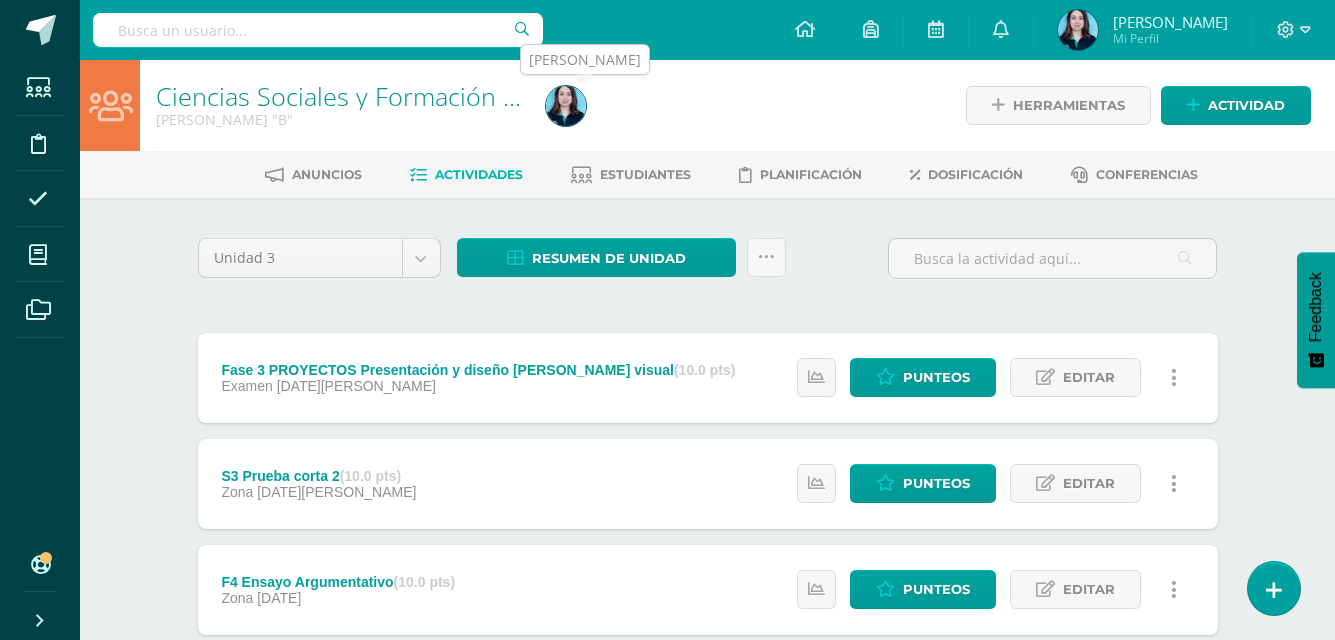 scroll, scrollTop: 431, scrollLeft: 0, axis: vertical 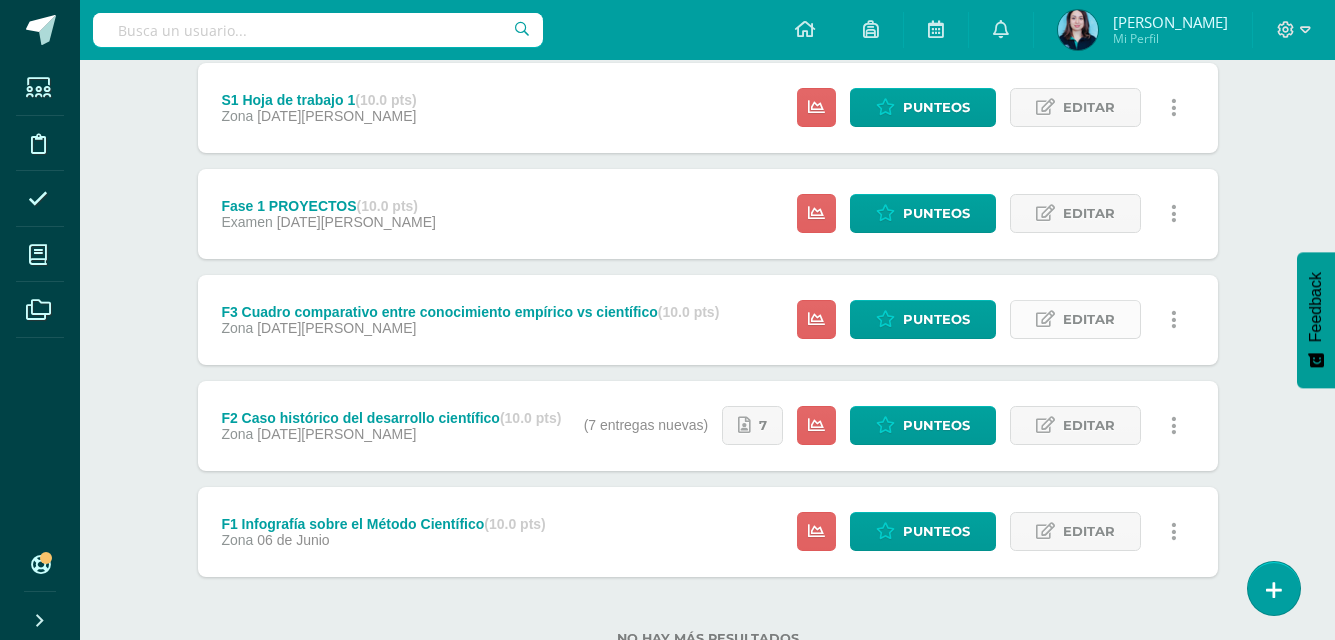 click on "Editar" at bounding box center (1075, 319) 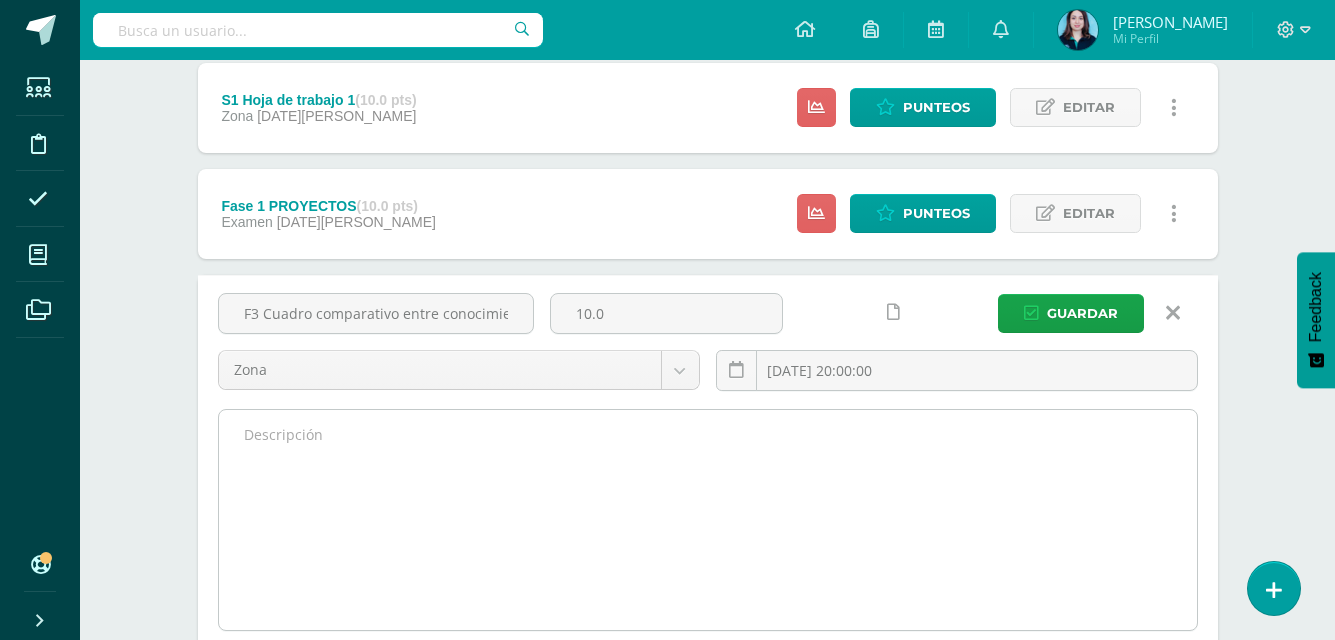 scroll, scrollTop: 900, scrollLeft: 0, axis: vertical 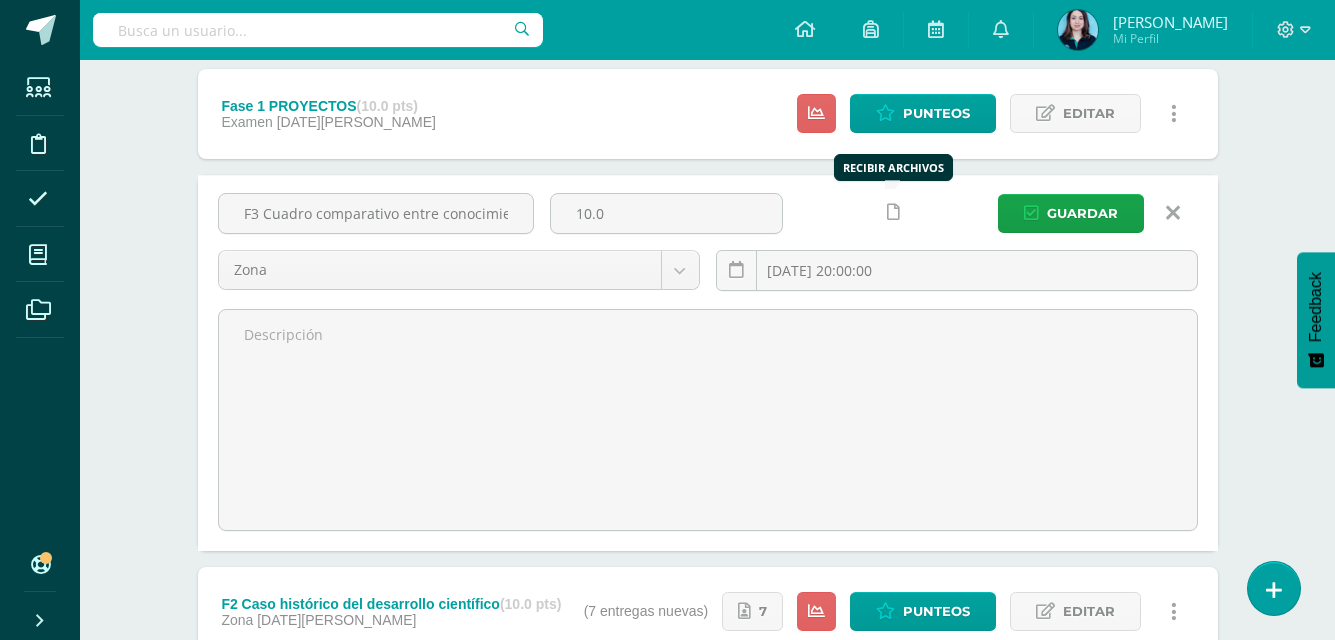 click at bounding box center (893, 212) 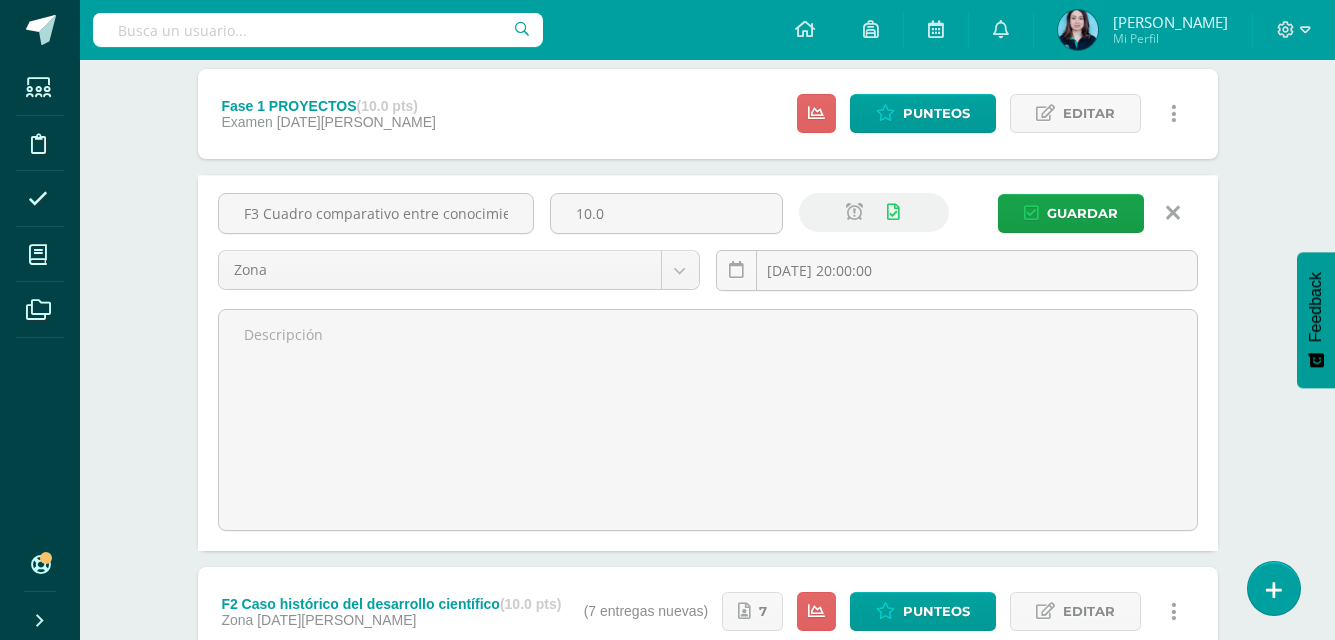 click at bounding box center (893, 212) 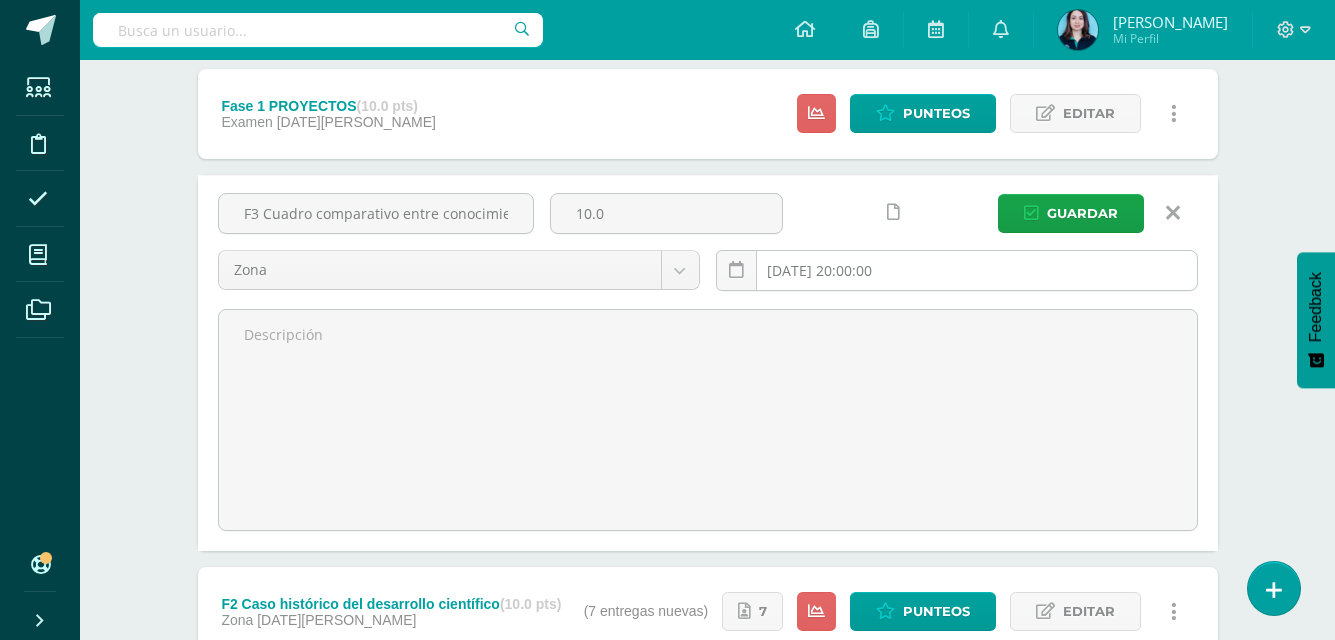 click on "2025-07-04 20:00:00" at bounding box center (957, 270) 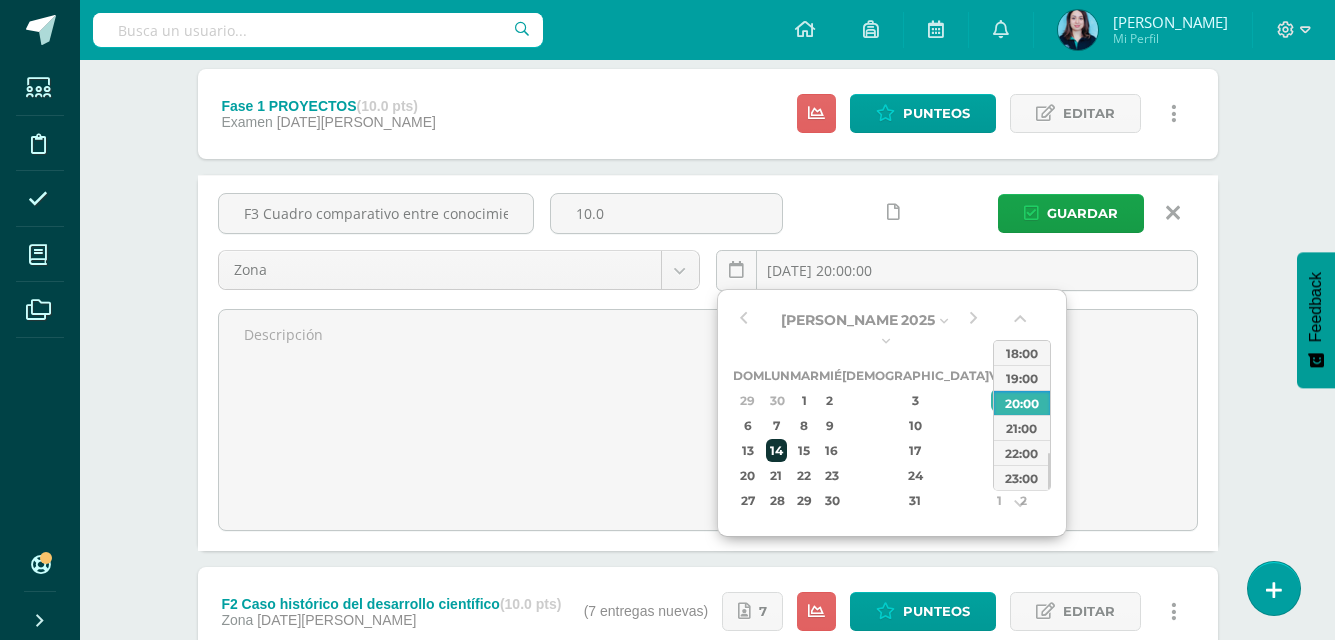 click on "14" at bounding box center (776, 450) 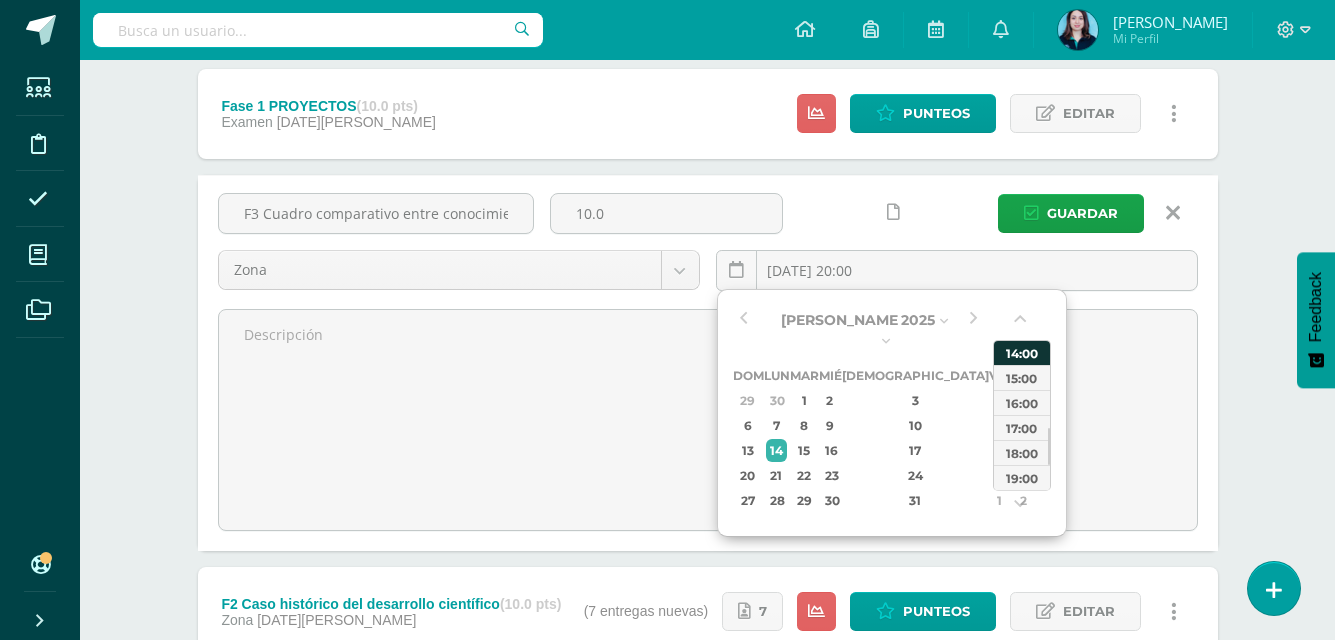 click on "14:00" at bounding box center (1022, 352) 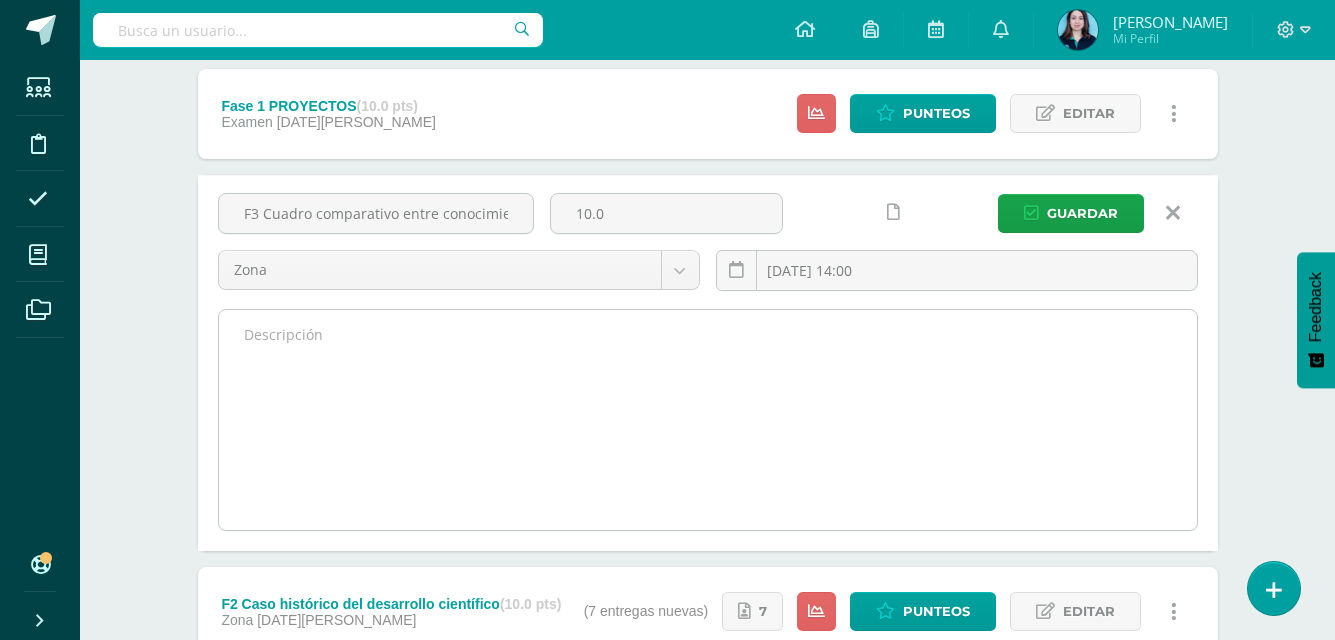 click at bounding box center [708, 420] 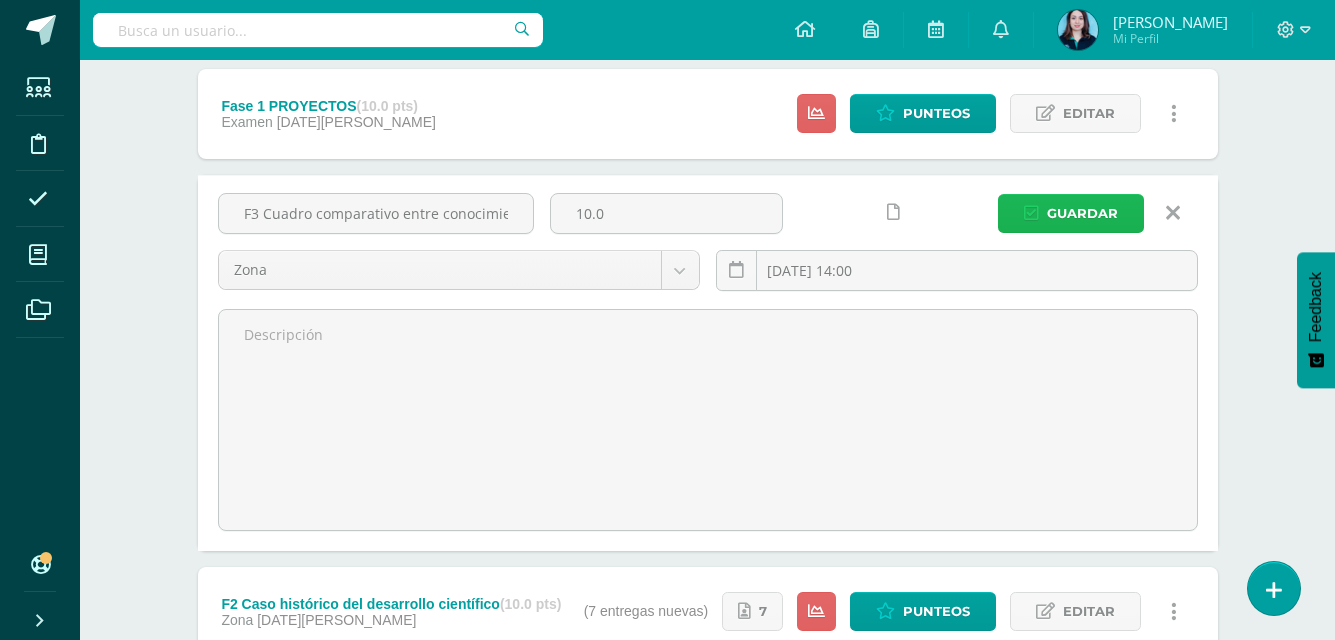 click on "Guardar" at bounding box center [1071, 213] 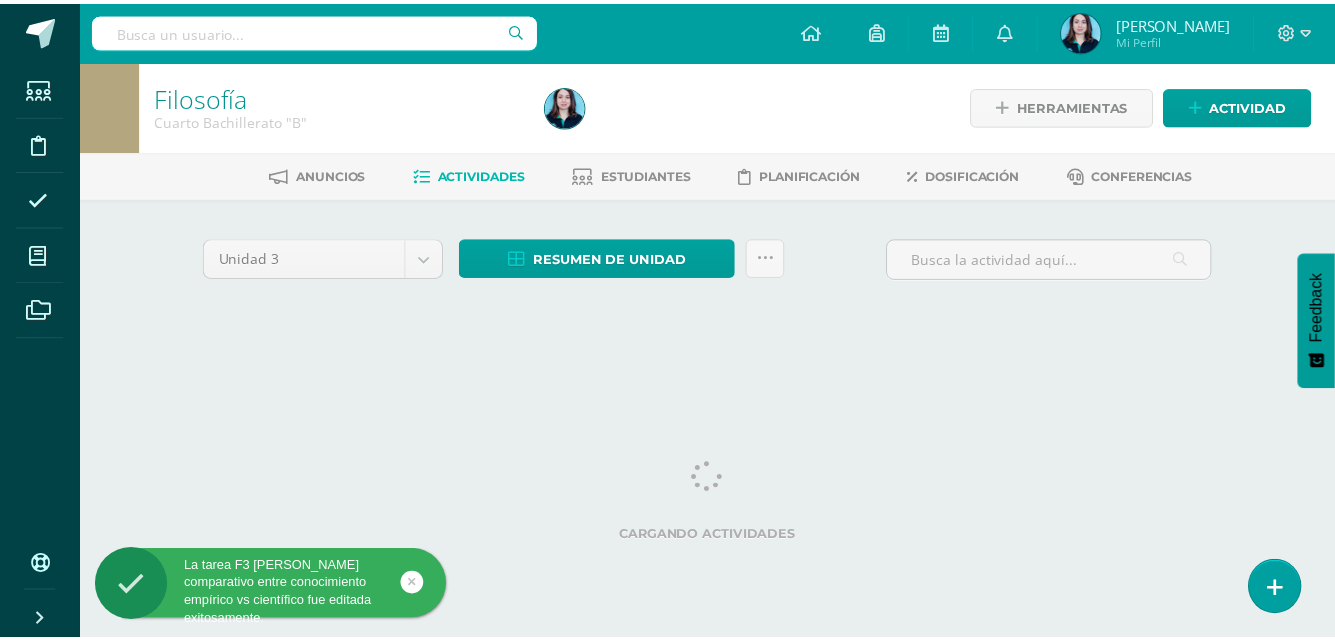 scroll, scrollTop: 0, scrollLeft: 0, axis: both 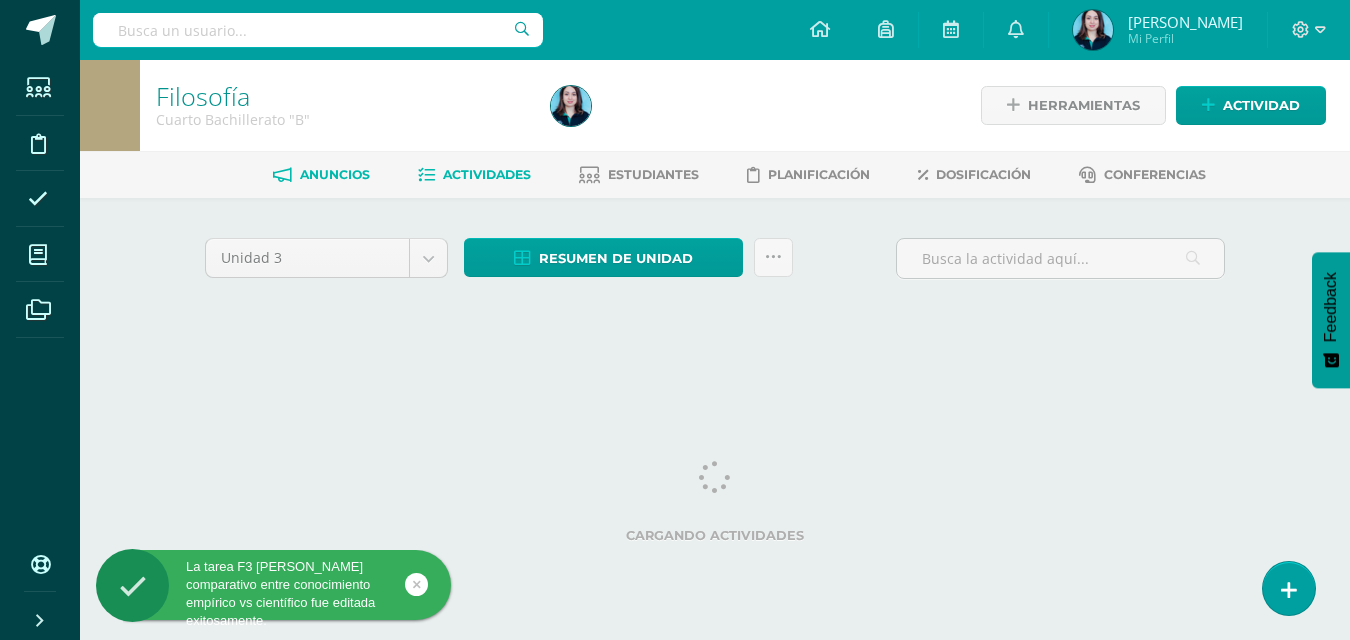 click on "Anuncios" at bounding box center (335, 174) 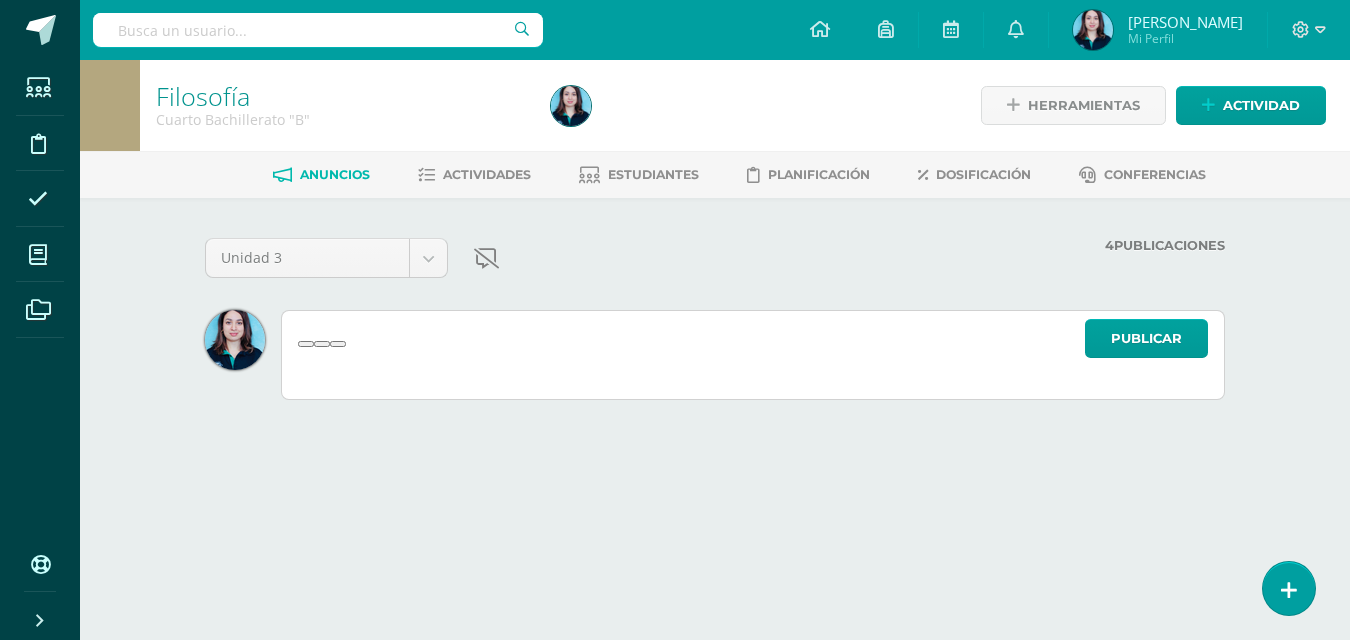 click at bounding box center (1289, 588) 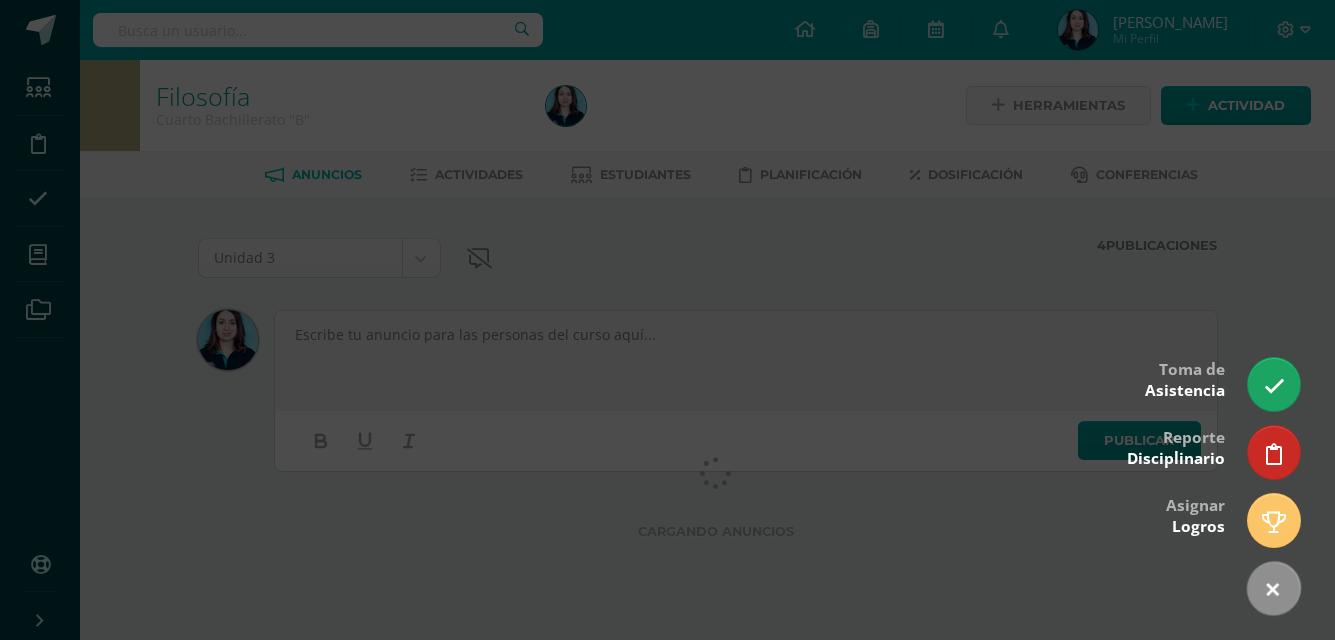 scroll, scrollTop: 0, scrollLeft: 0, axis: both 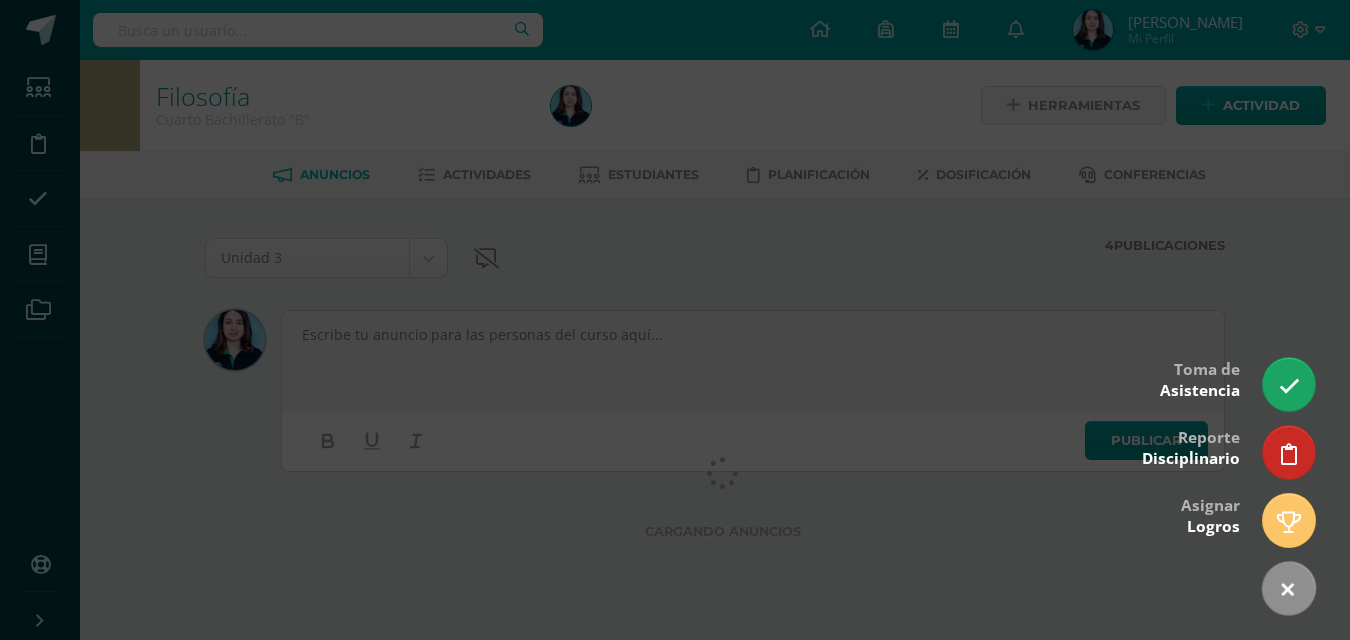click at bounding box center (675, 320) 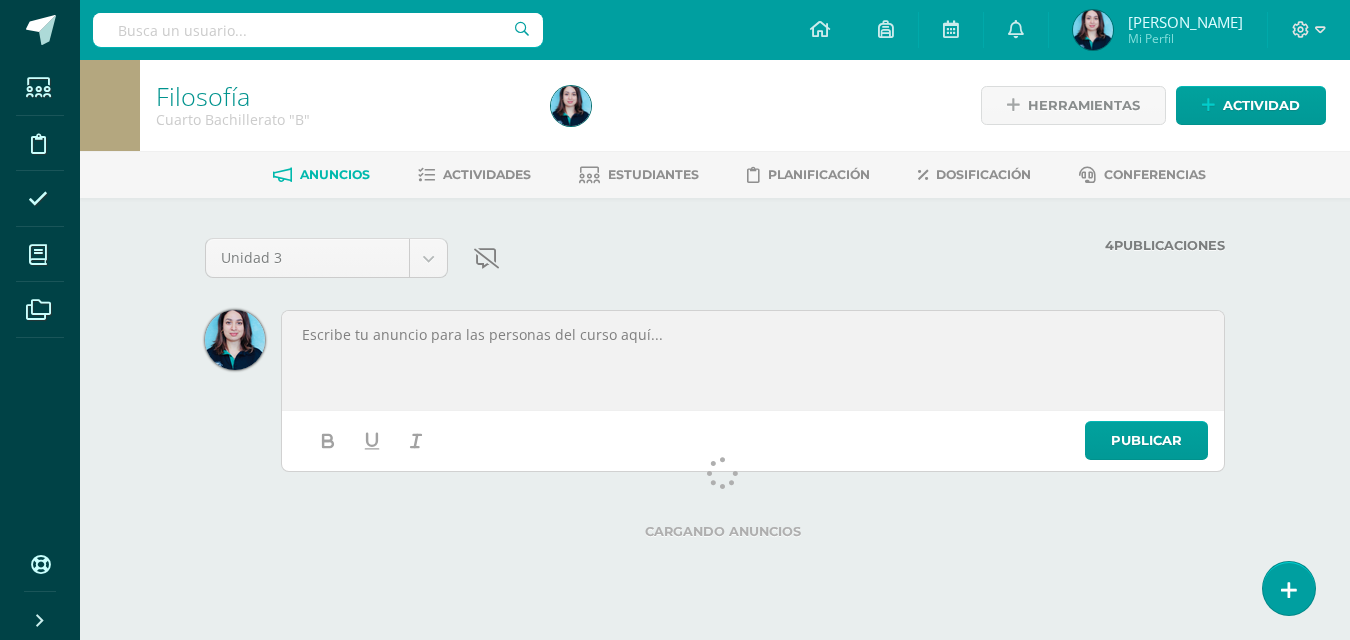 click at bounding box center (675, 320) 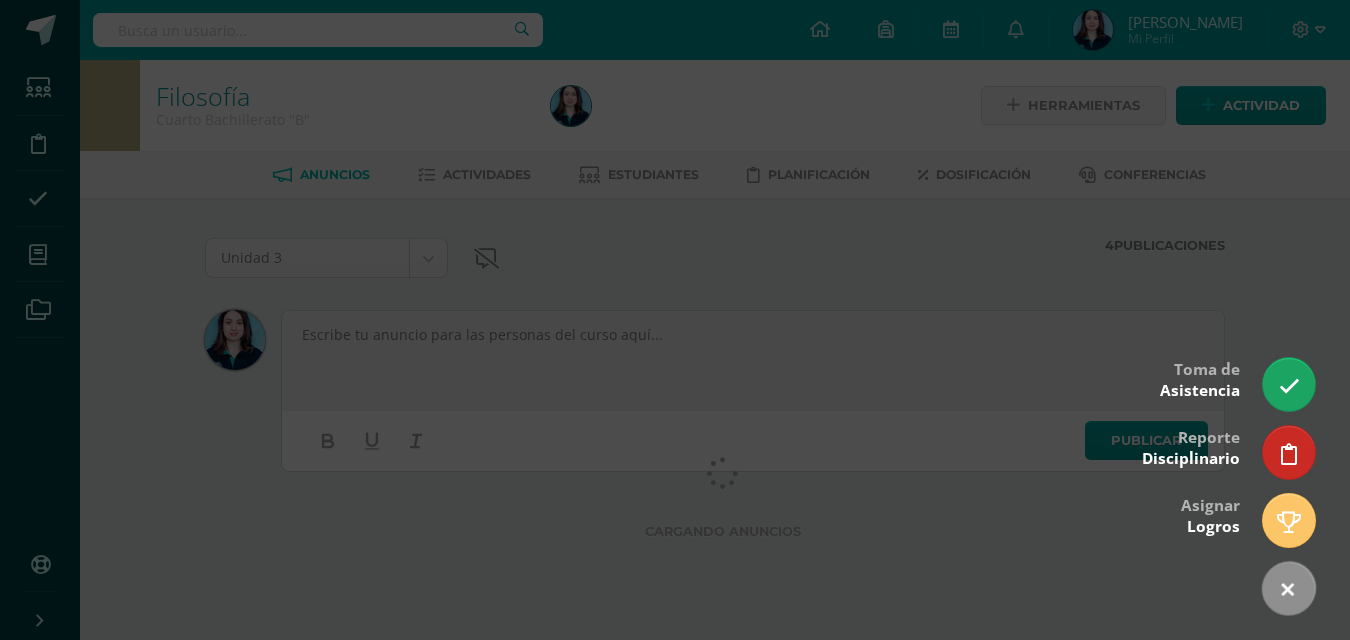 click at bounding box center [675, 320] 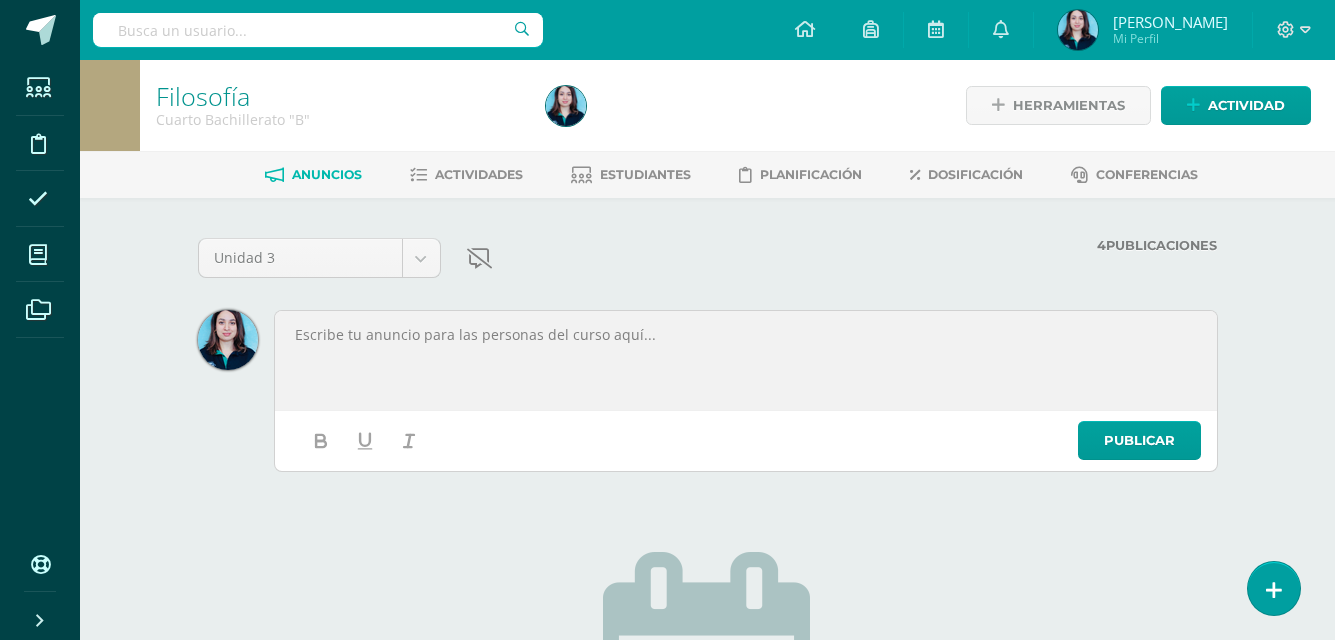 click at bounding box center (746, 335) 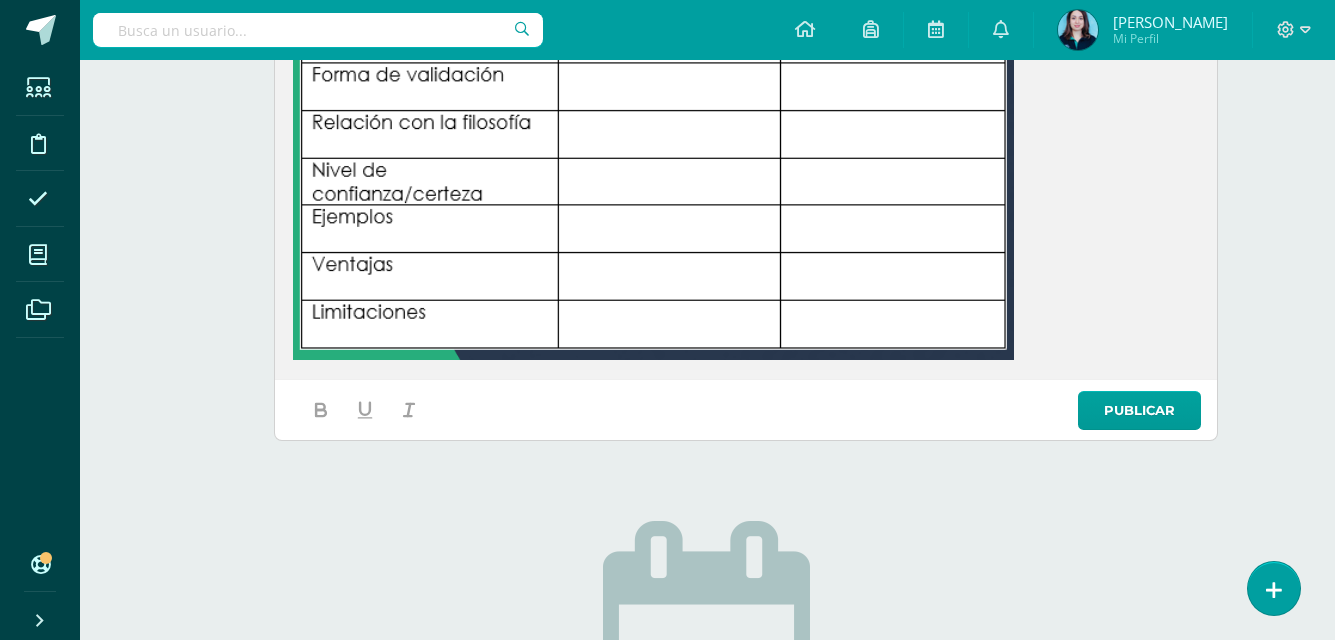 scroll, scrollTop: 644, scrollLeft: 0, axis: vertical 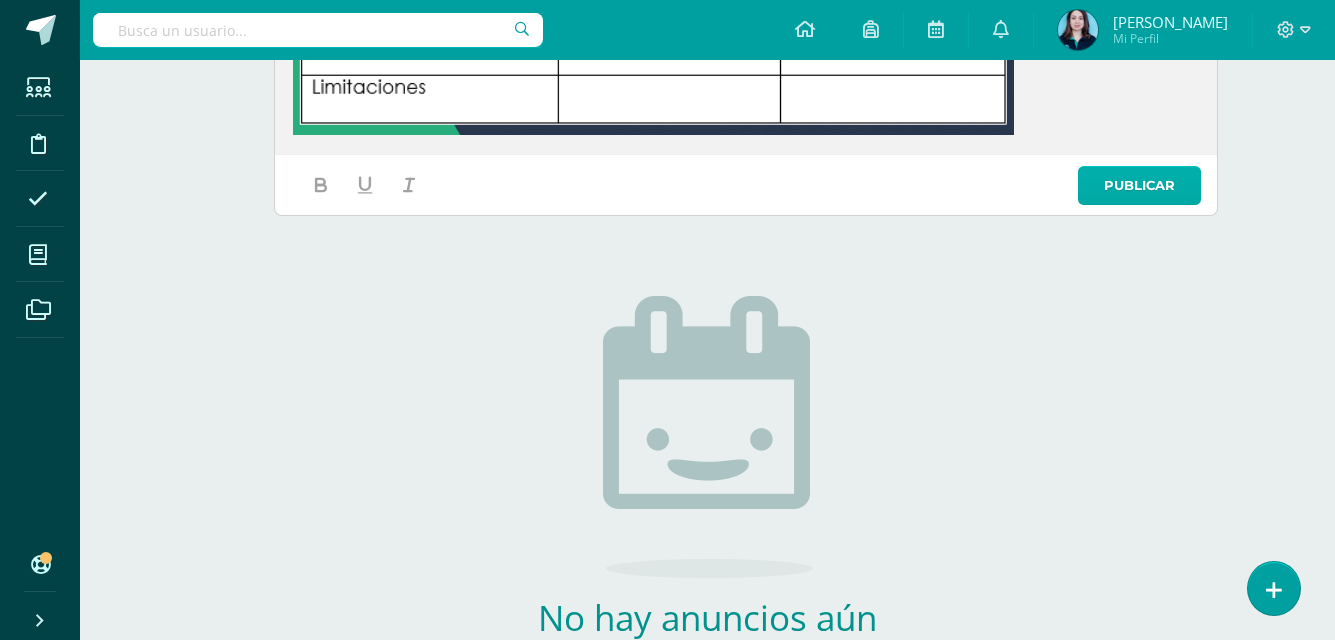 click on "Publicar" at bounding box center (1139, 185) 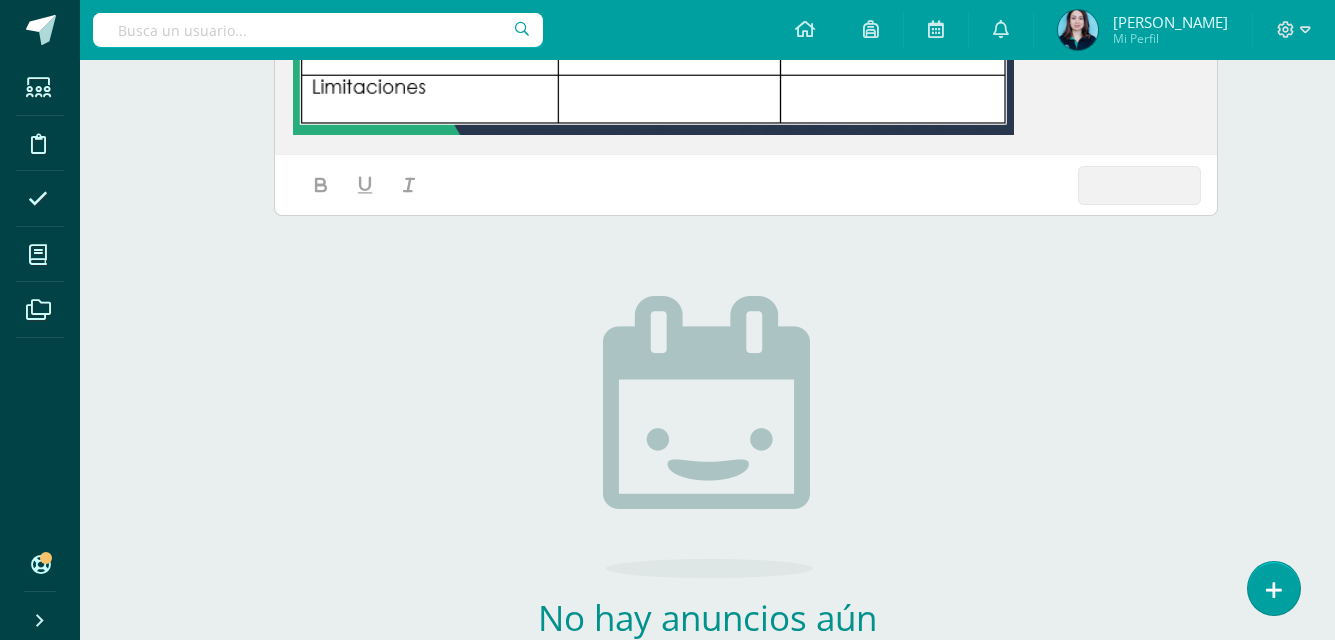 scroll, scrollTop: 244, scrollLeft: 0, axis: vertical 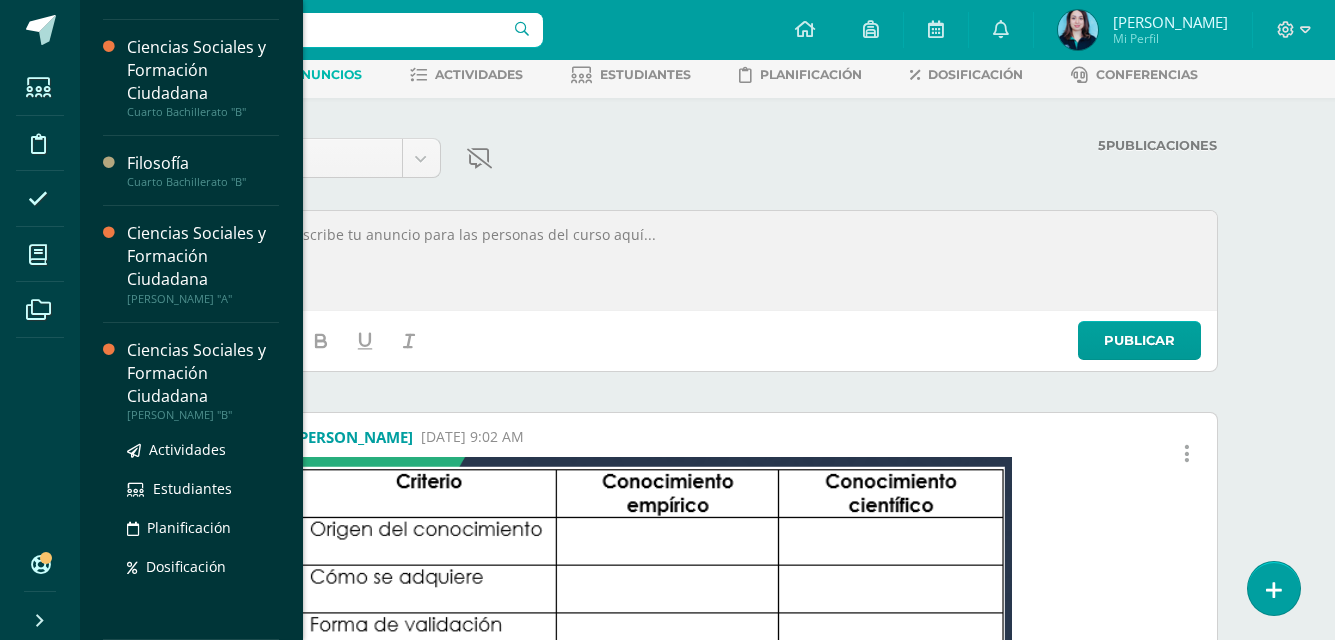 click on "[PERSON_NAME]
"B"" at bounding box center (203, 415) 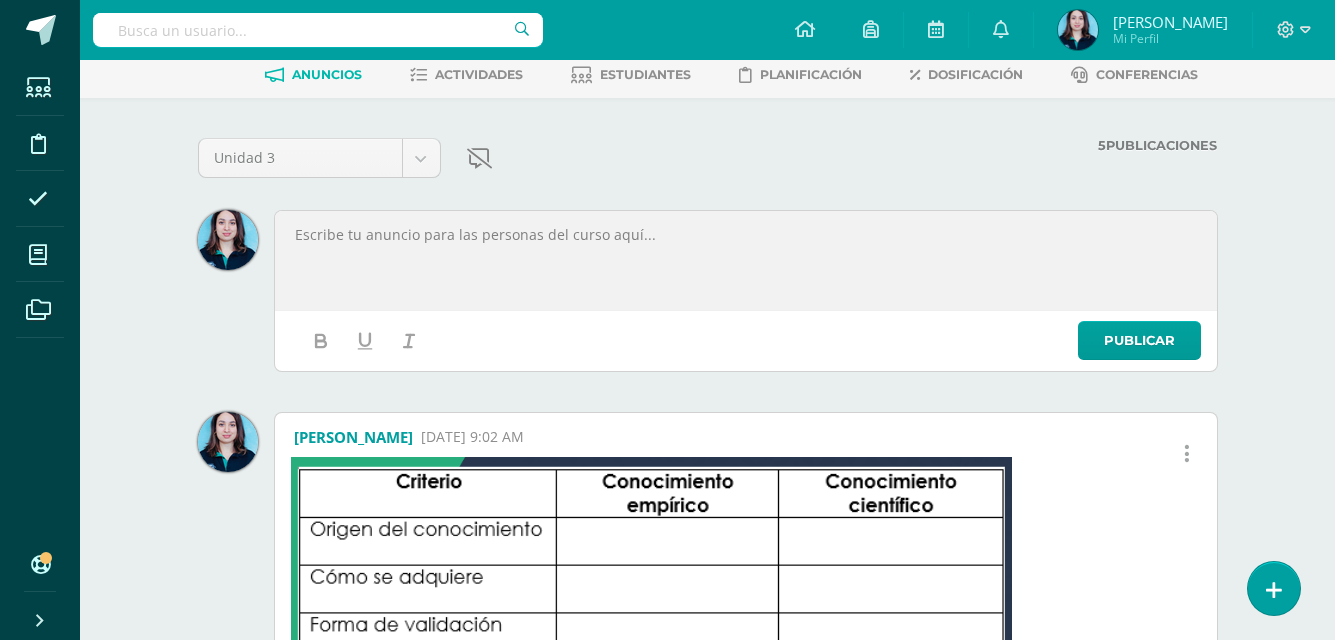 scroll, scrollTop: 431, scrollLeft: 0, axis: vertical 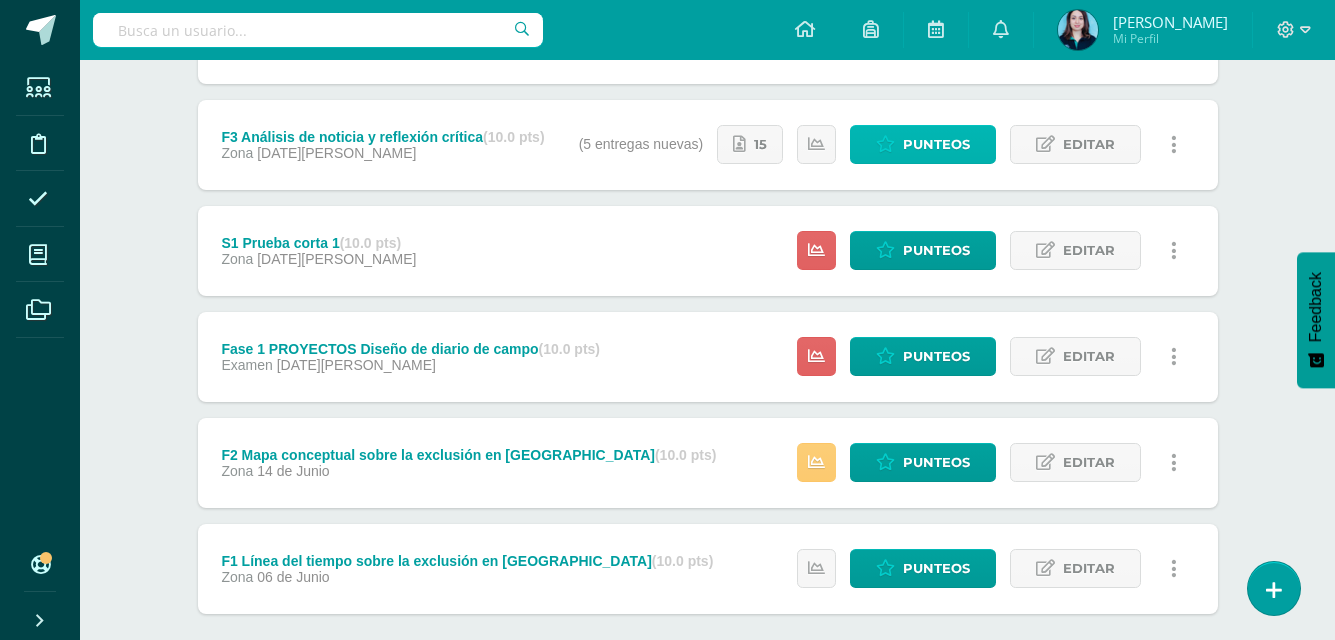 click at bounding box center [885, 144] 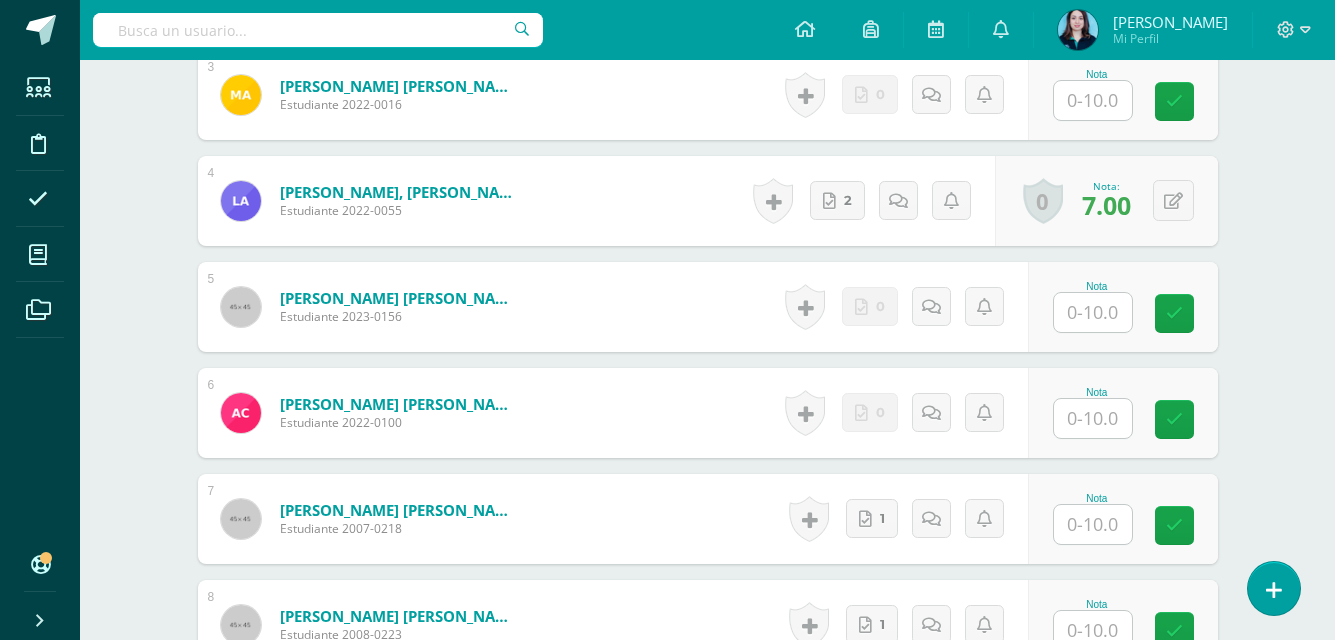 scroll, scrollTop: 1050, scrollLeft: 0, axis: vertical 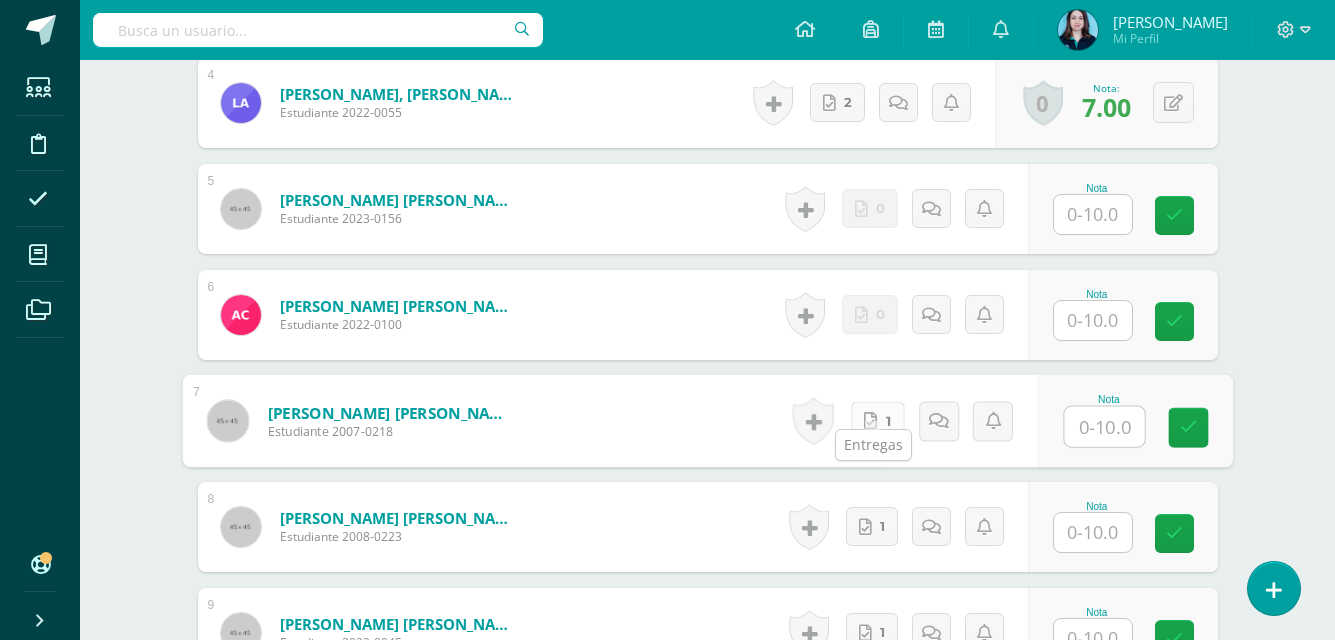 click on "1" at bounding box center [887, 421] 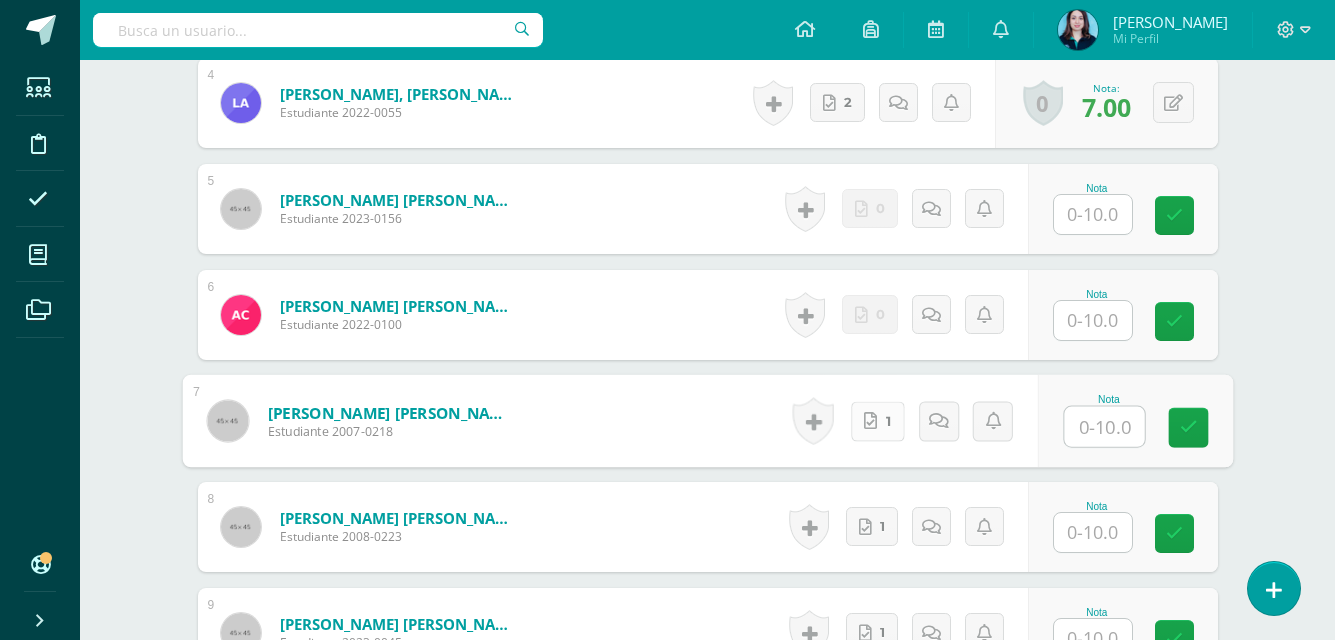 scroll, scrollTop: 1051, scrollLeft: 0, axis: vertical 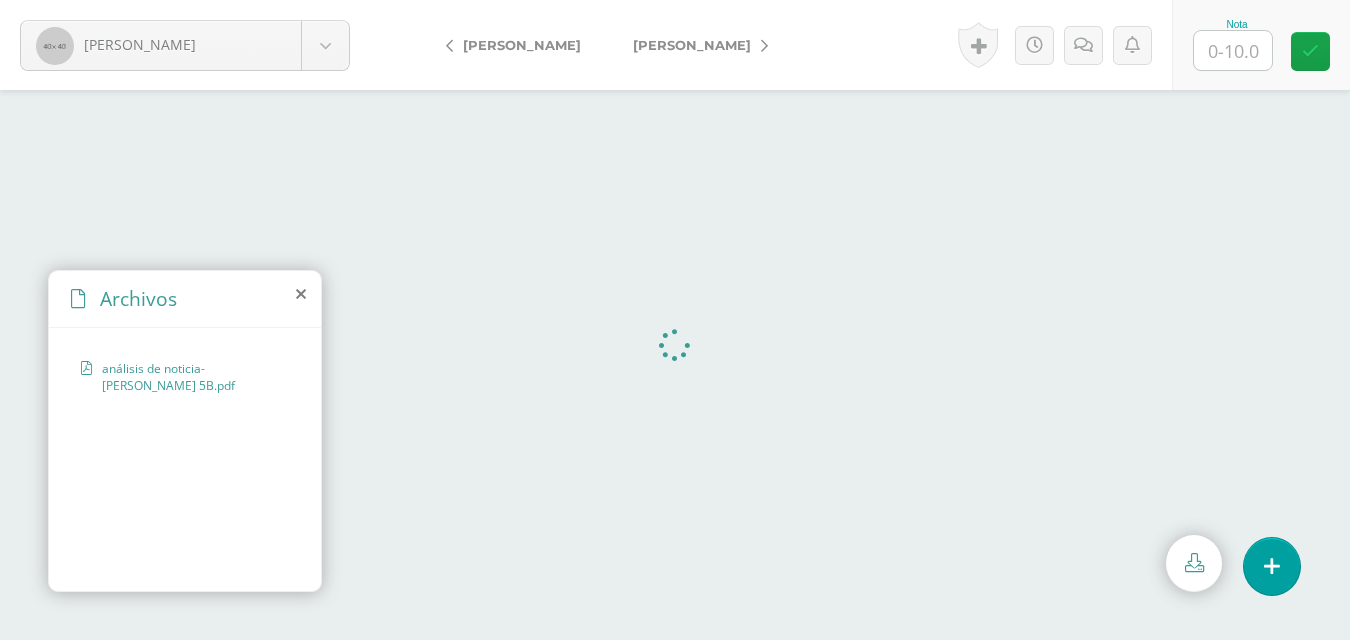 click at bounding box center [1233, 50] 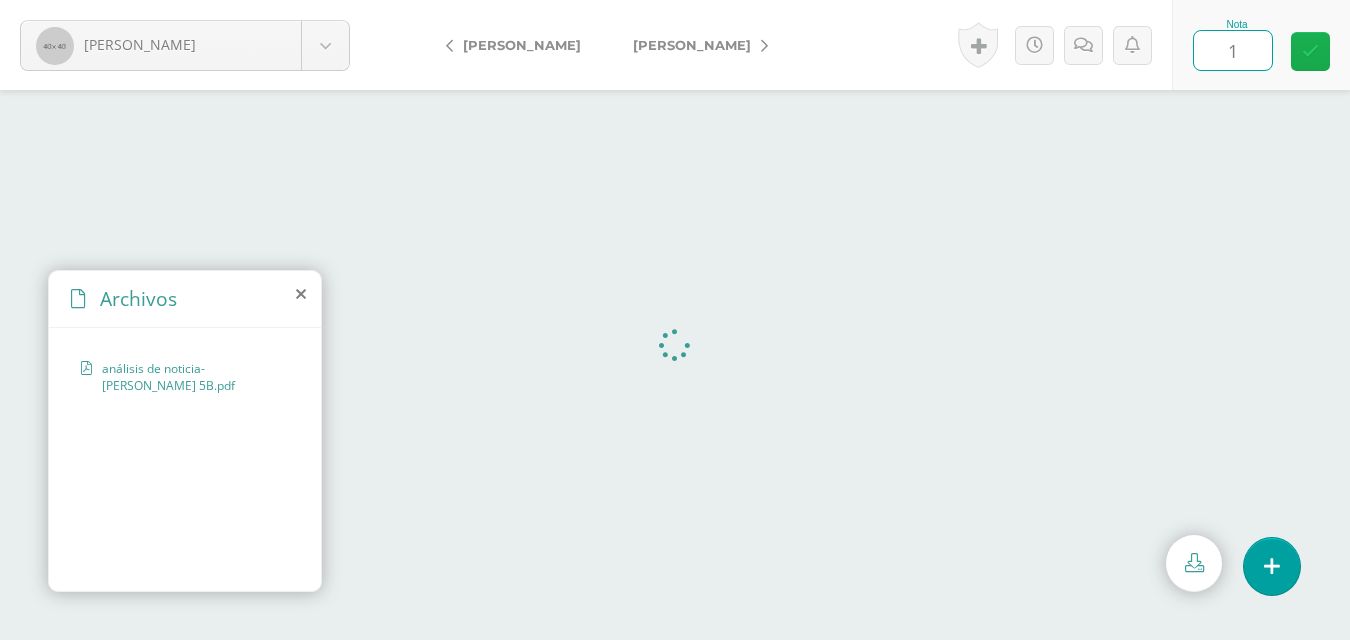 type on "10" 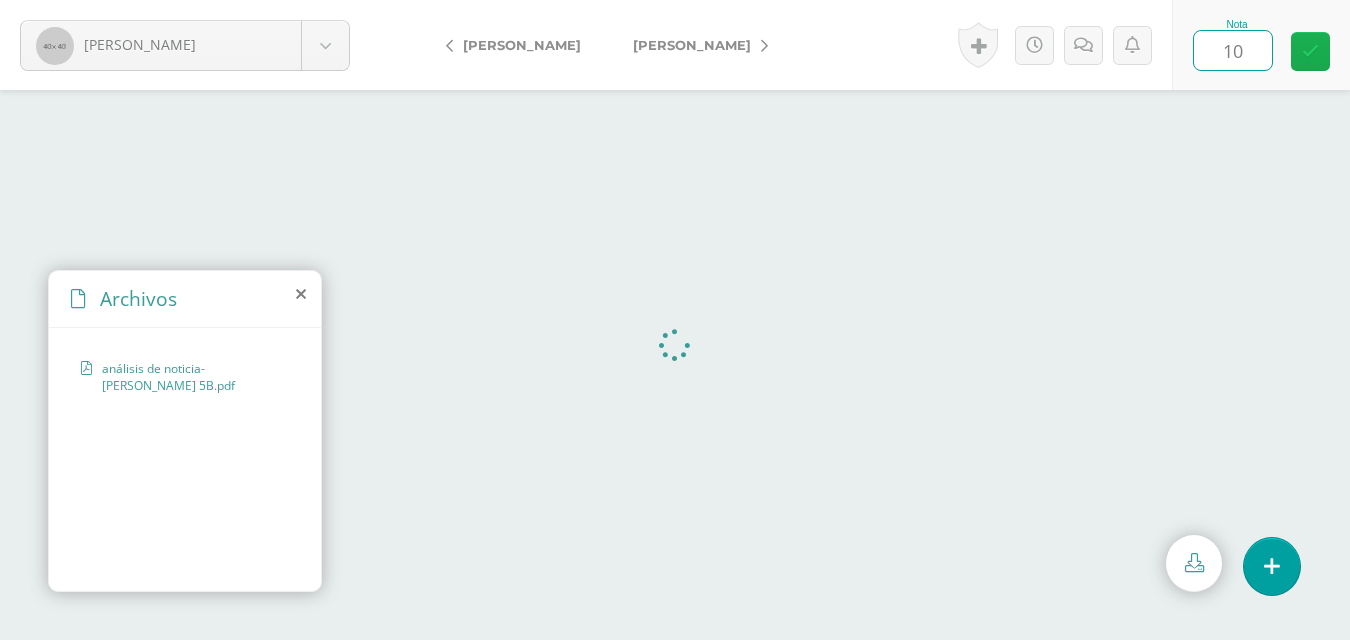 click at bounding box center (1310, 51) 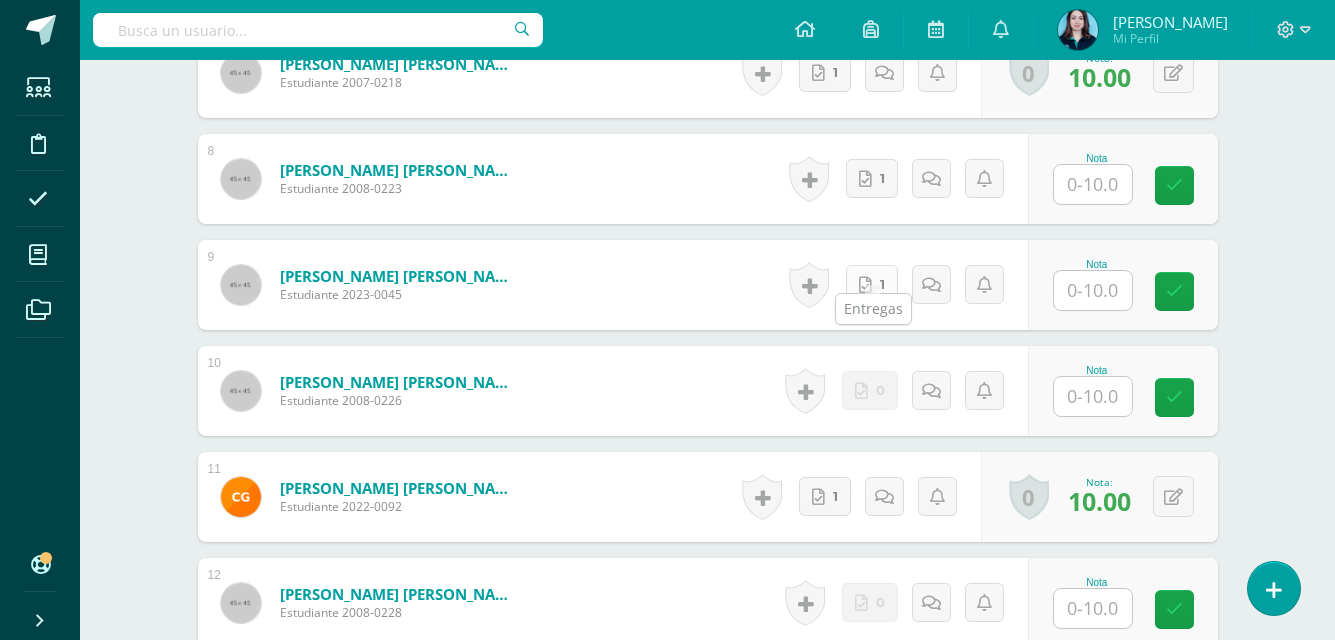scroll, scrollTop: 1399, scrollLeft: 0, axis: vertical 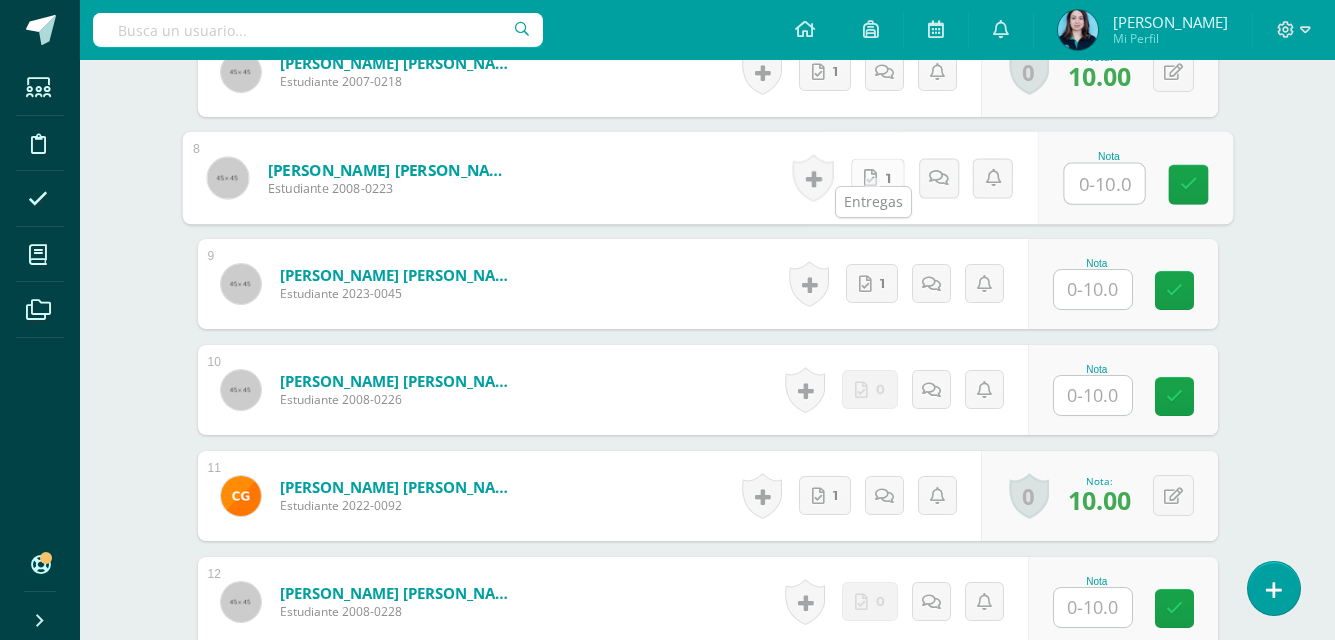 click on "1" at bounding box center (877, 178) 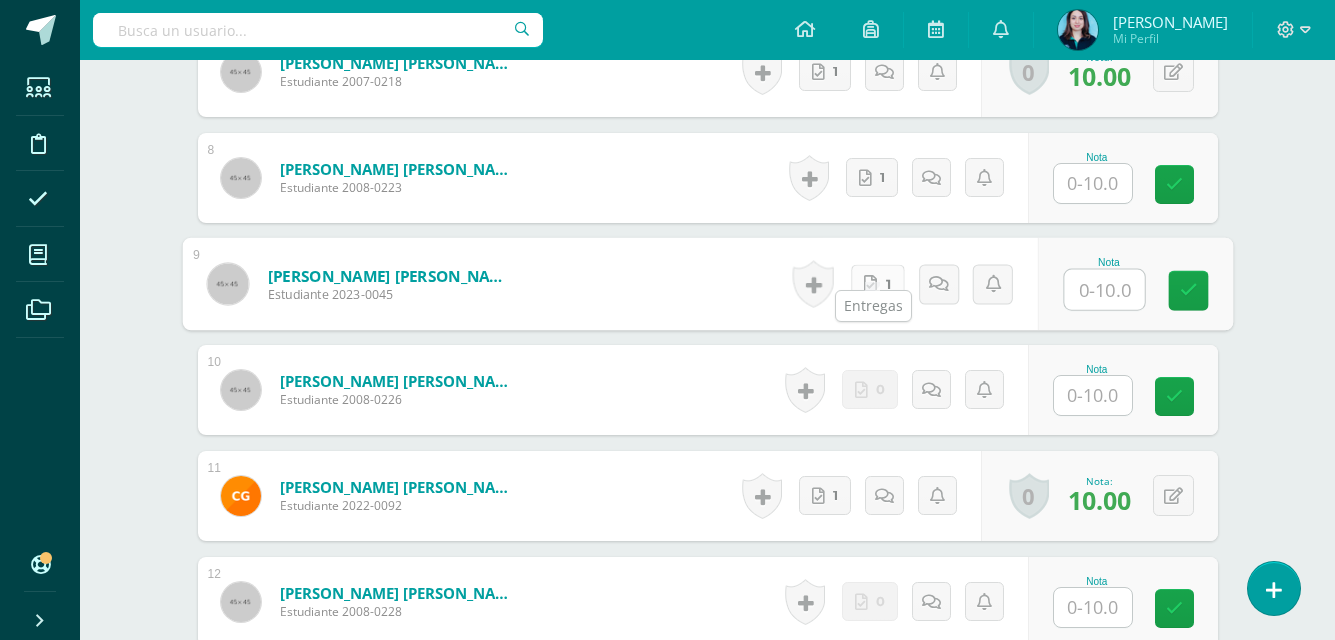 click at bounding box center [870, 283] 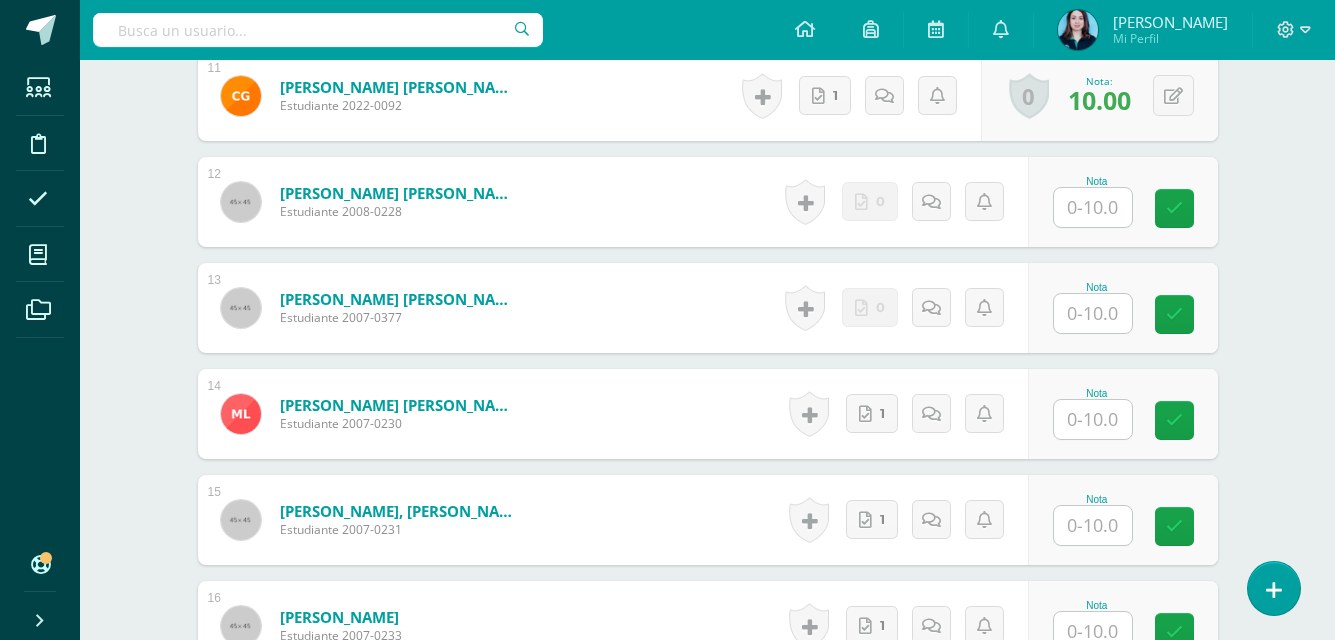 scroll, scrollTop: 1899, scrollLeft: 0, axis: vertical 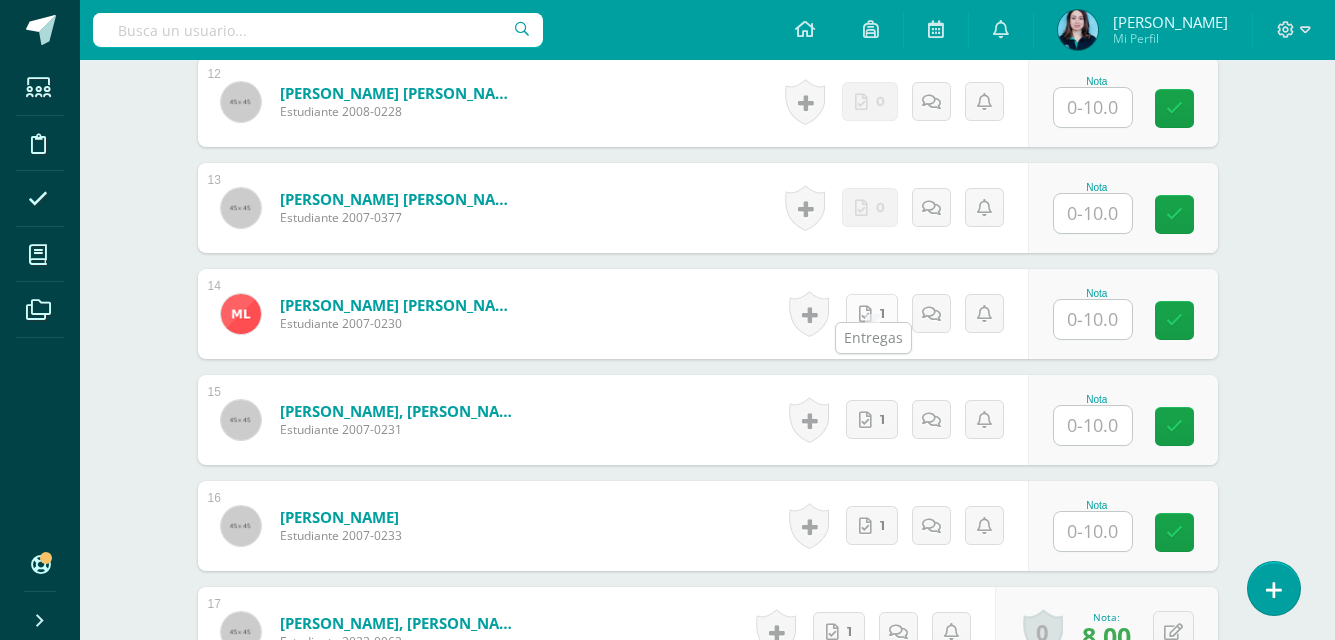 click at bounding box center [865, 314] 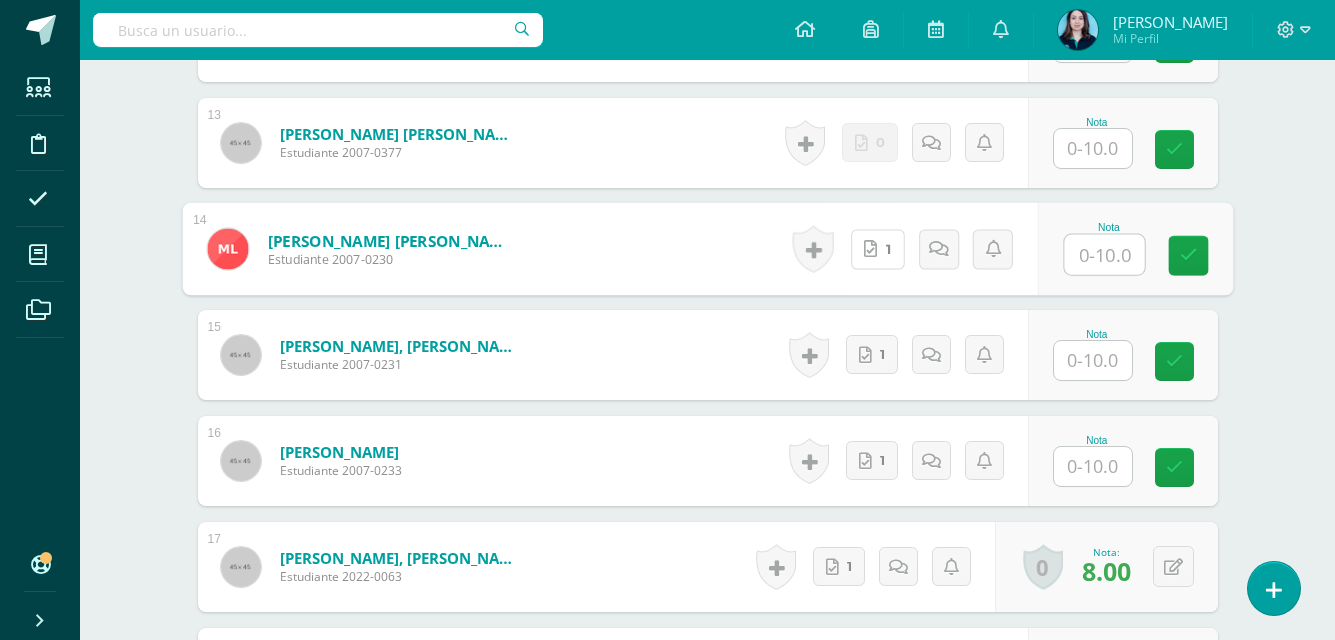 scroll, scrollTop: 1999, scrollLeft: 0, axis: vertical 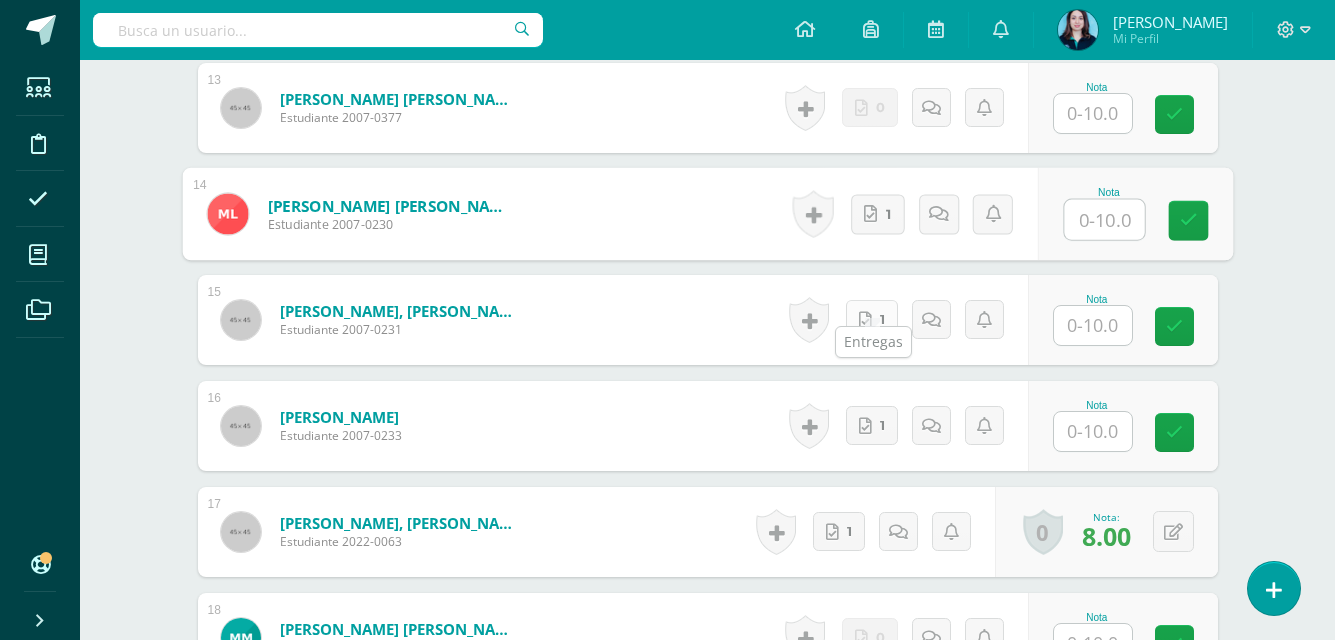 click on "1" at bounding box center (872, 319) 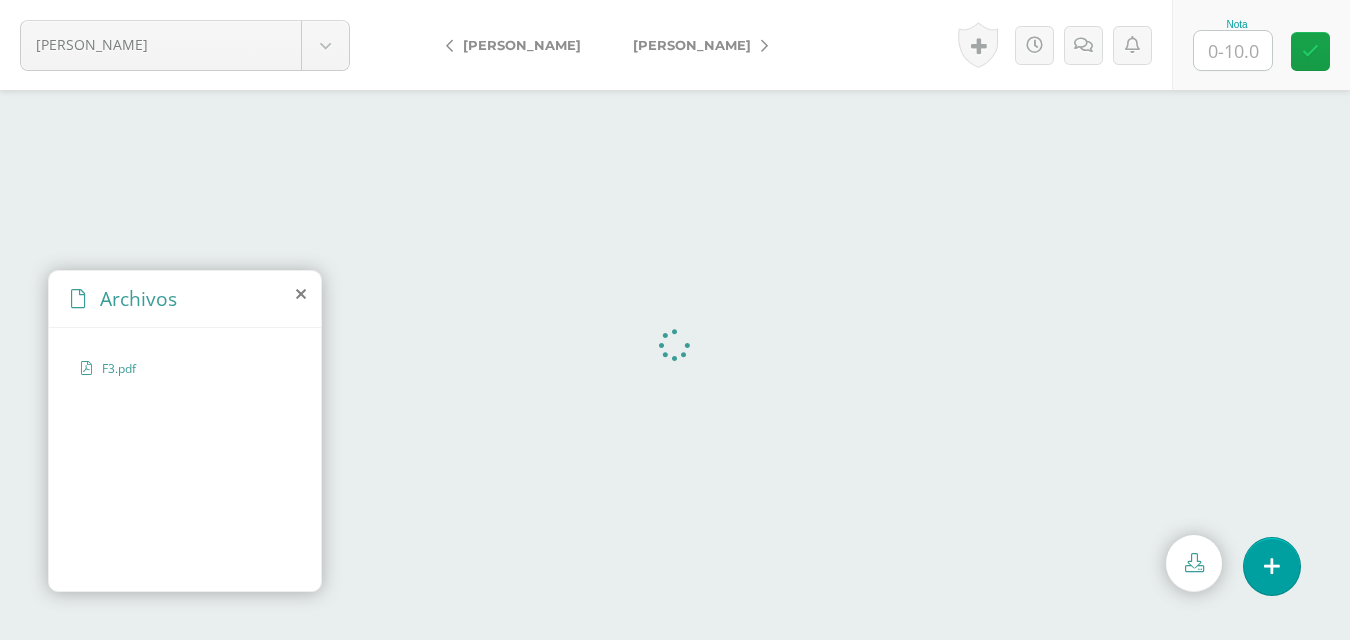 scroll, scrollTop: 0, scrollLeft: 0, axis: both 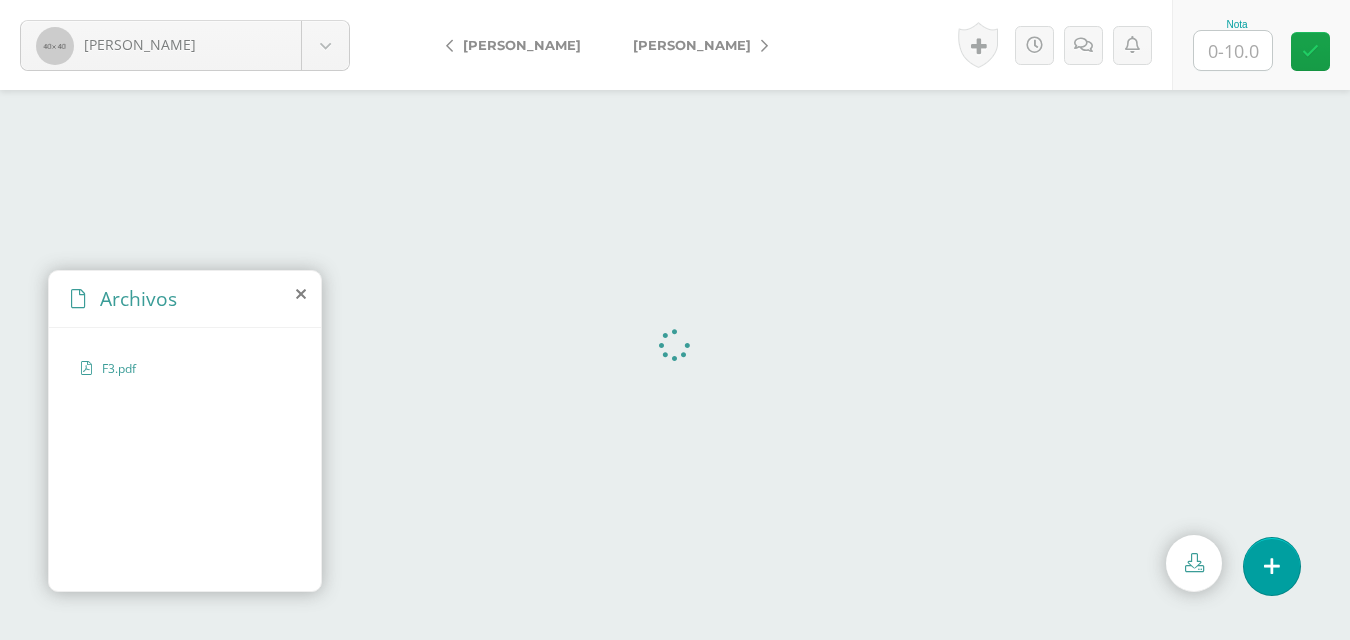 click at bounding box center [1233, 50] 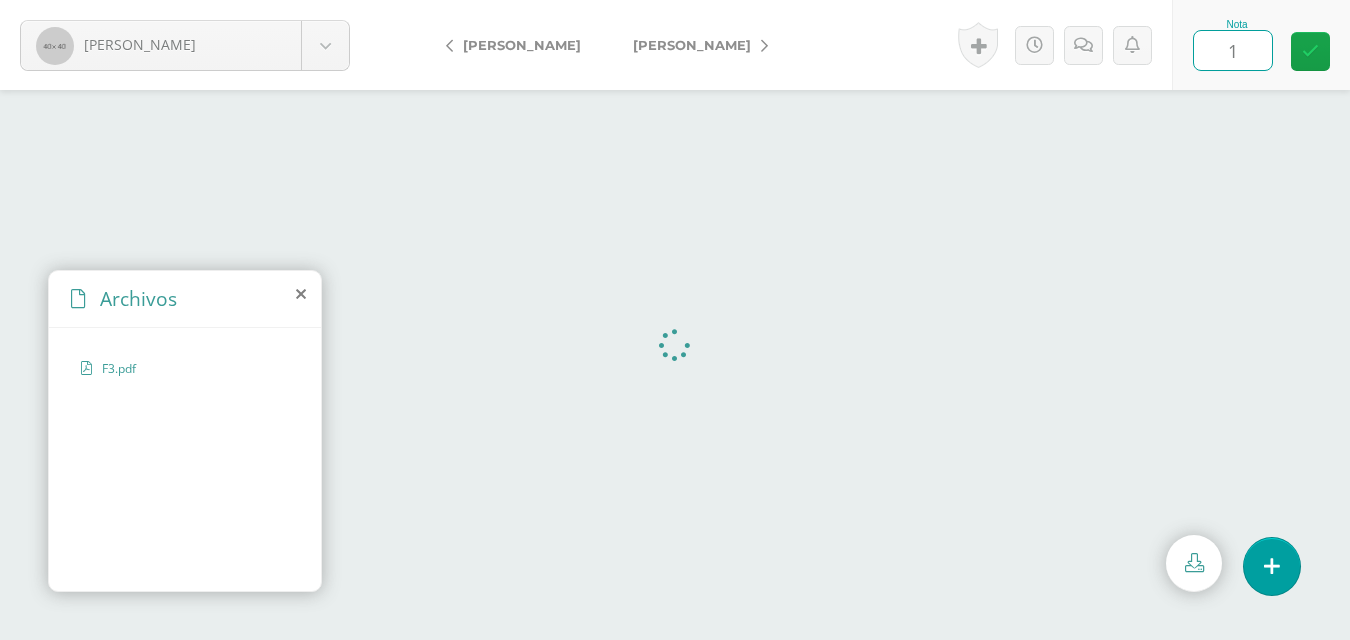 type on "10" 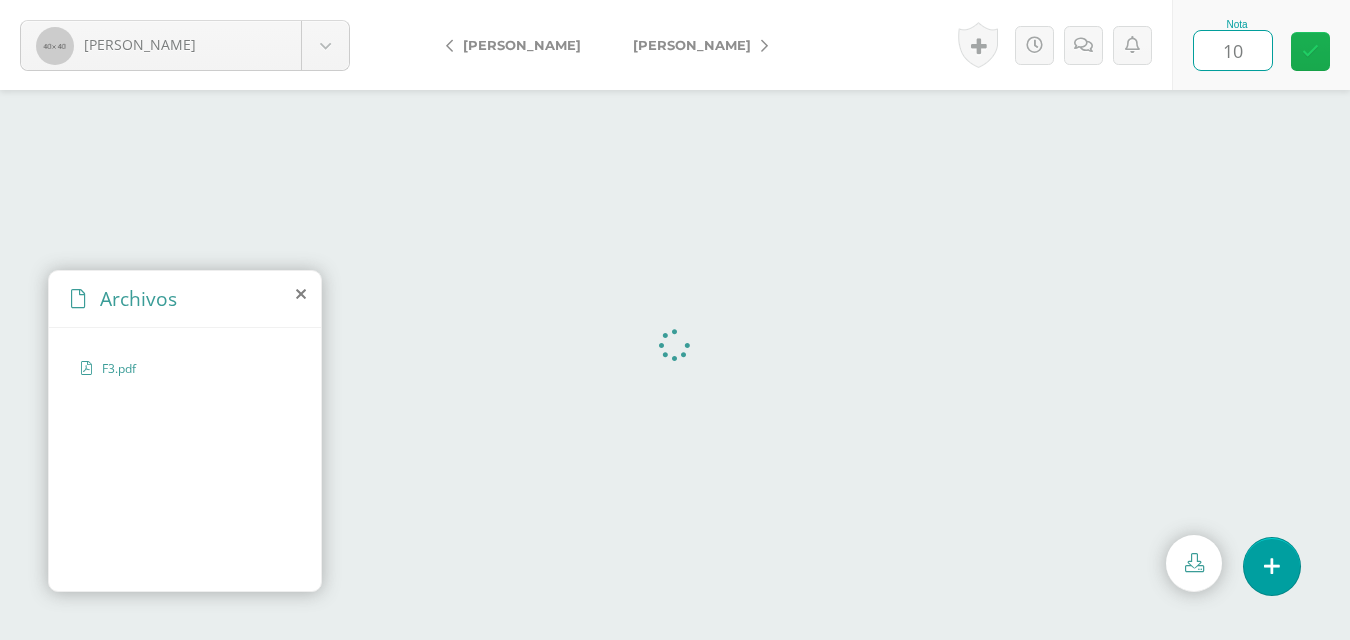 click at bounding box center [1310, 51] 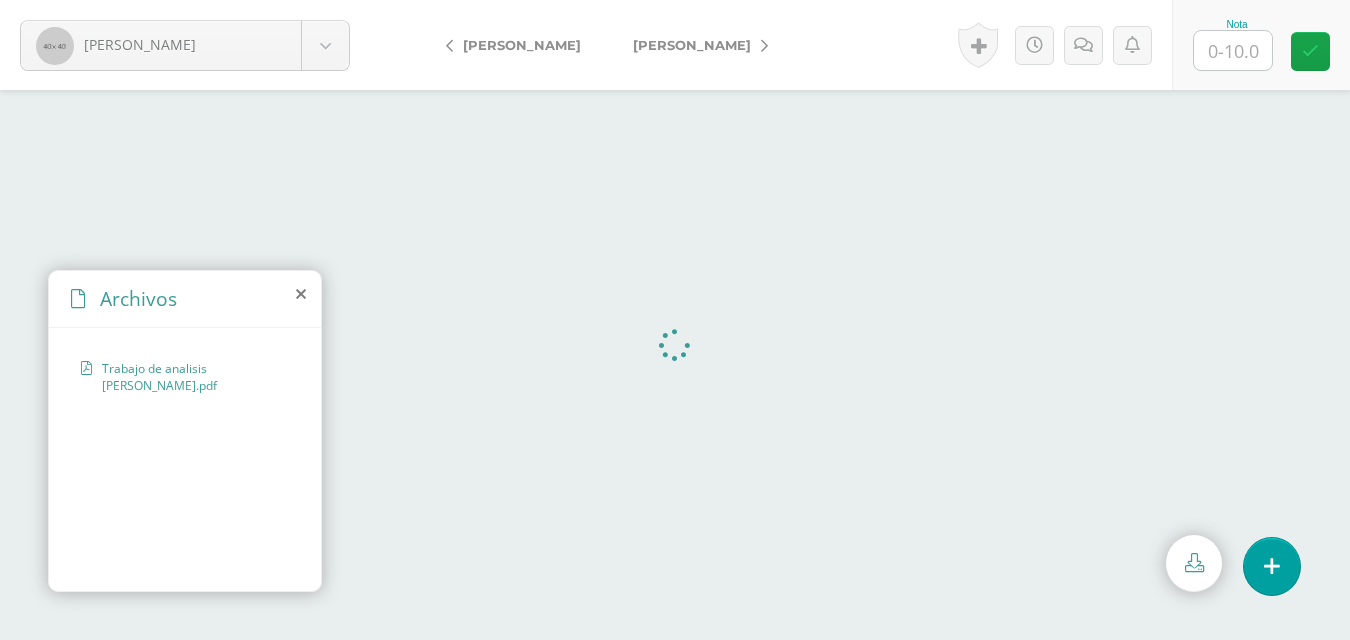 scroll, scrollTop: 0, scrollLeft: 0, axis: both 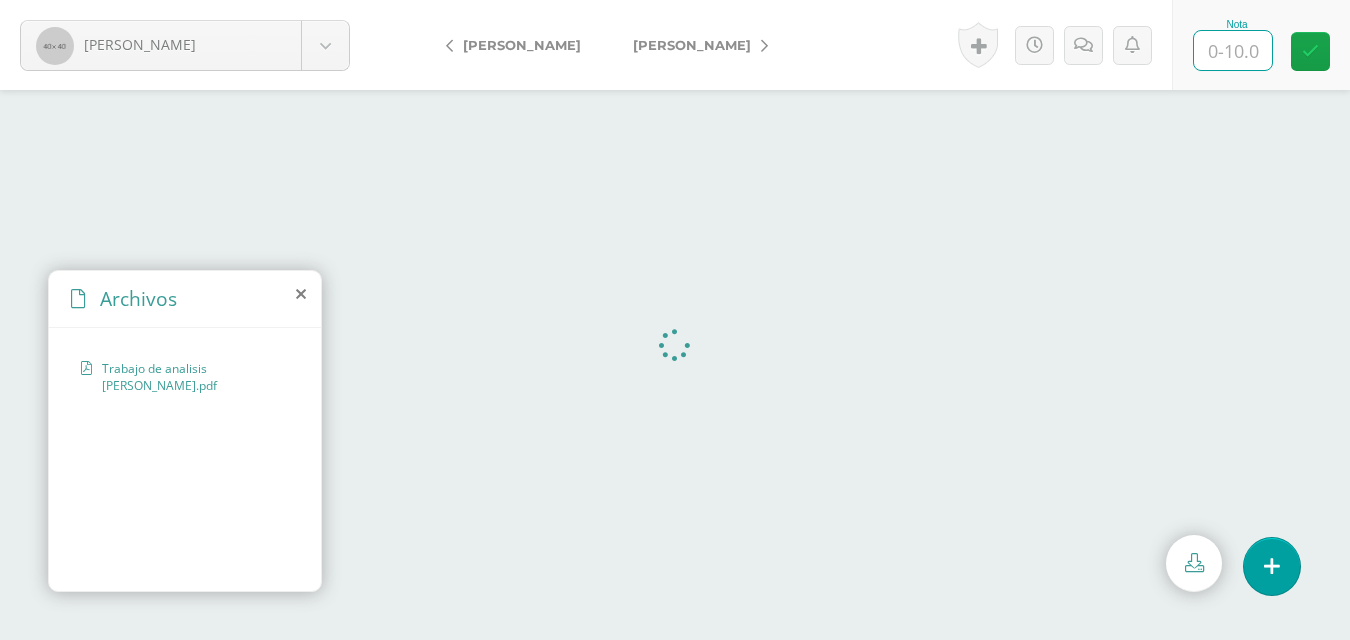 type on "9" 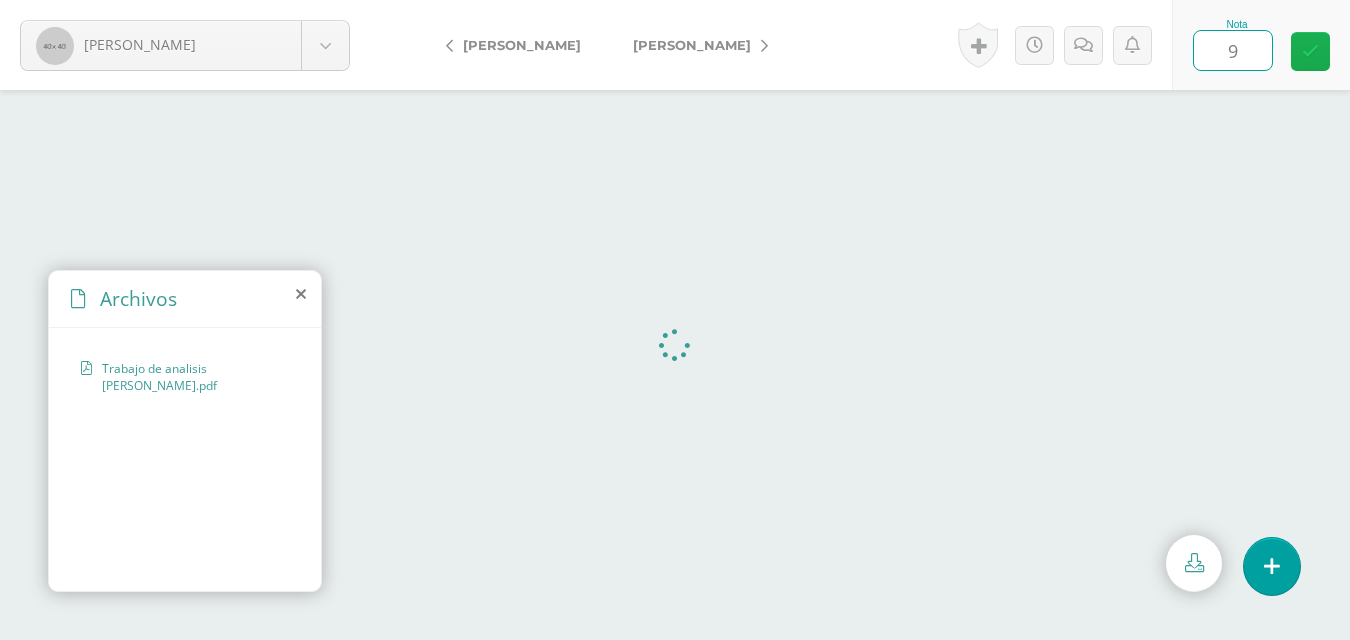 click at bounding box center [1310, 51] 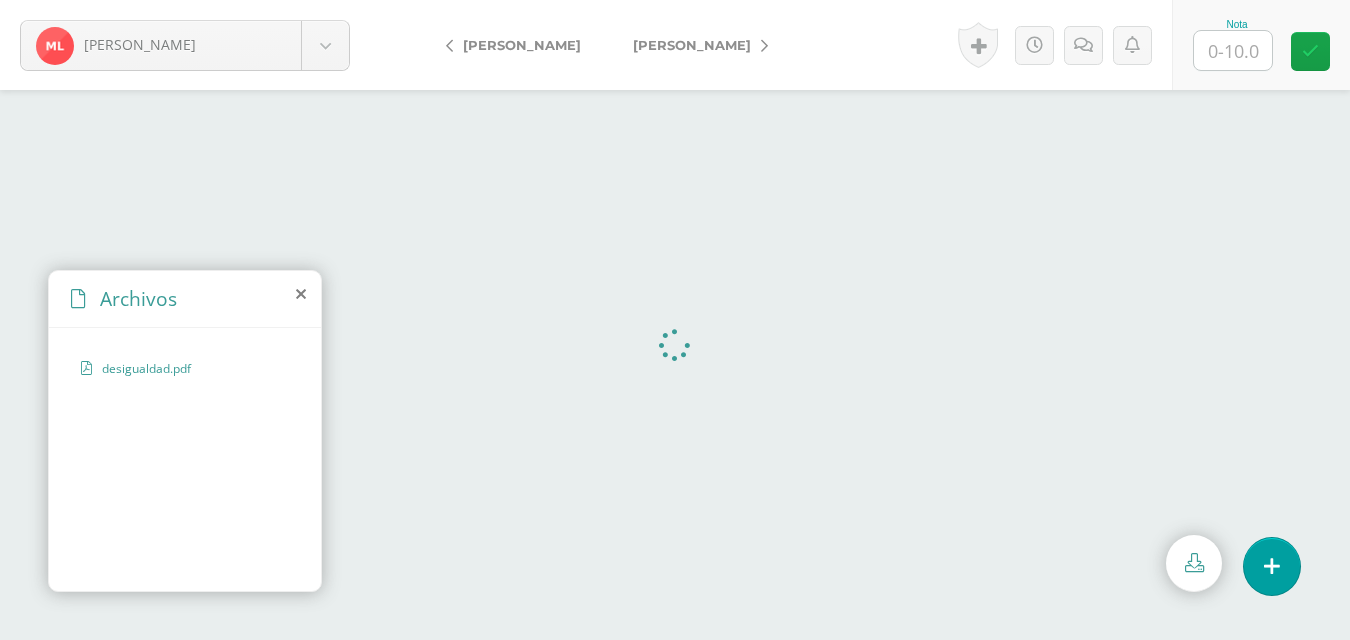 scroll, scrollTop: 0, scrollLeft: 0, axis: both 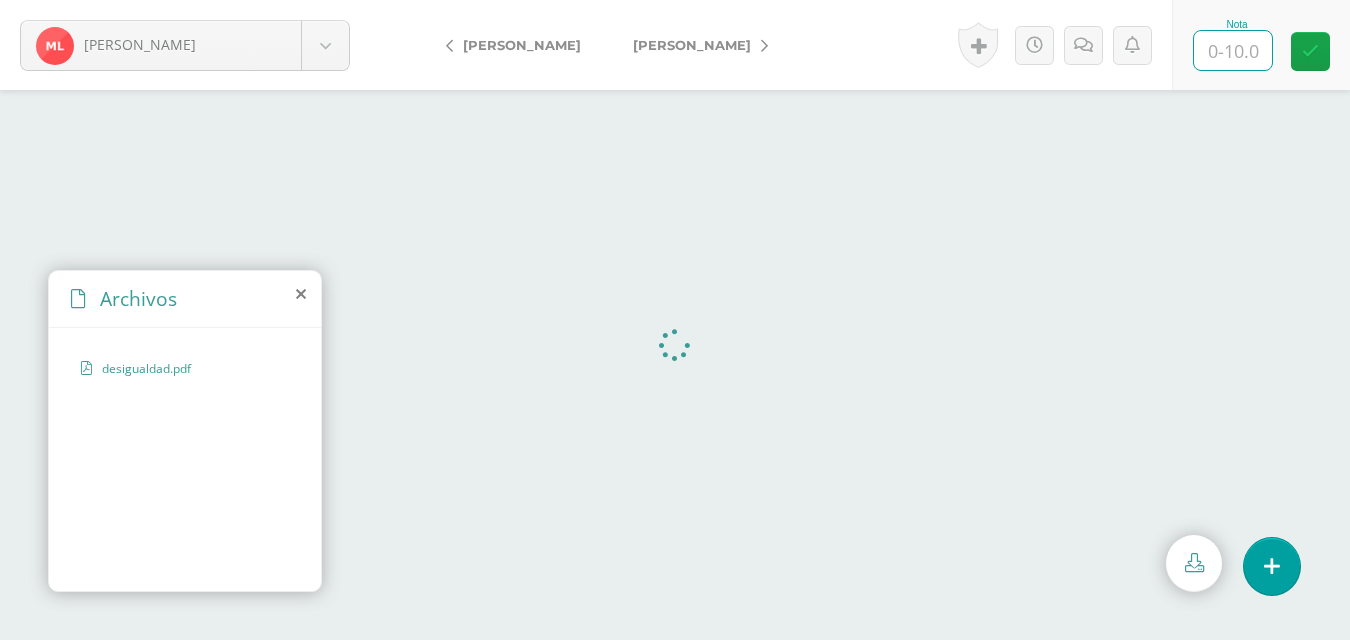 click at bounding box center [1233, 50] 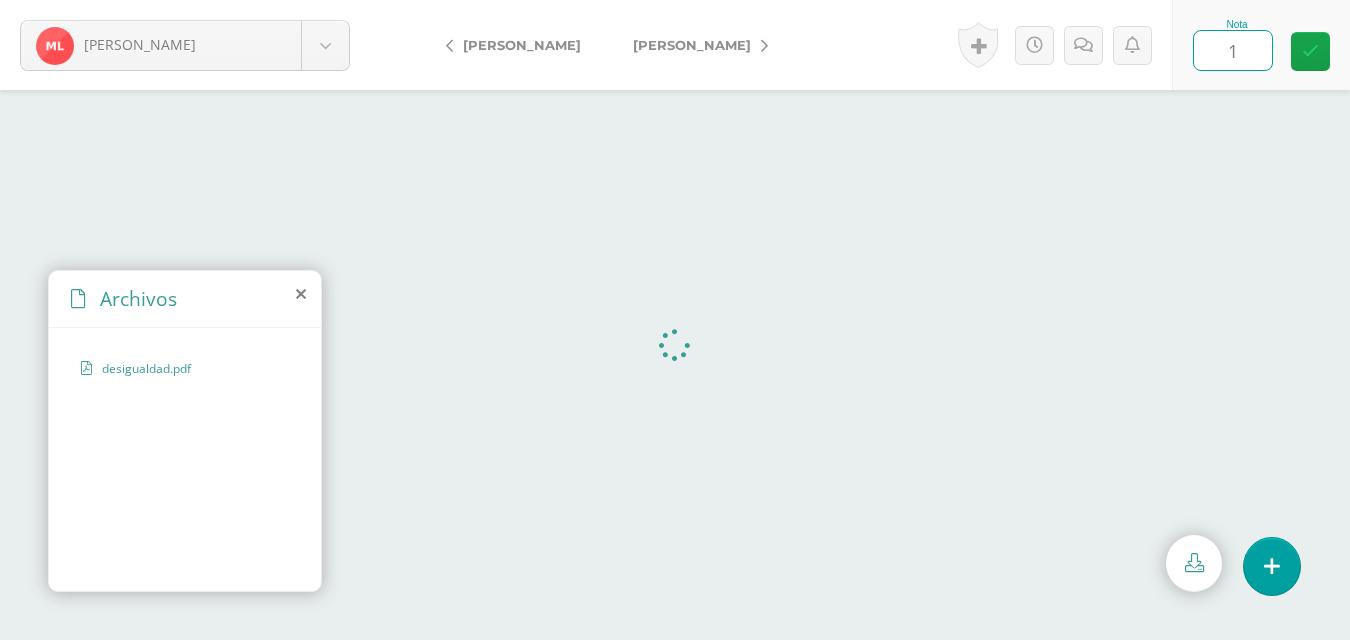 type on "10" 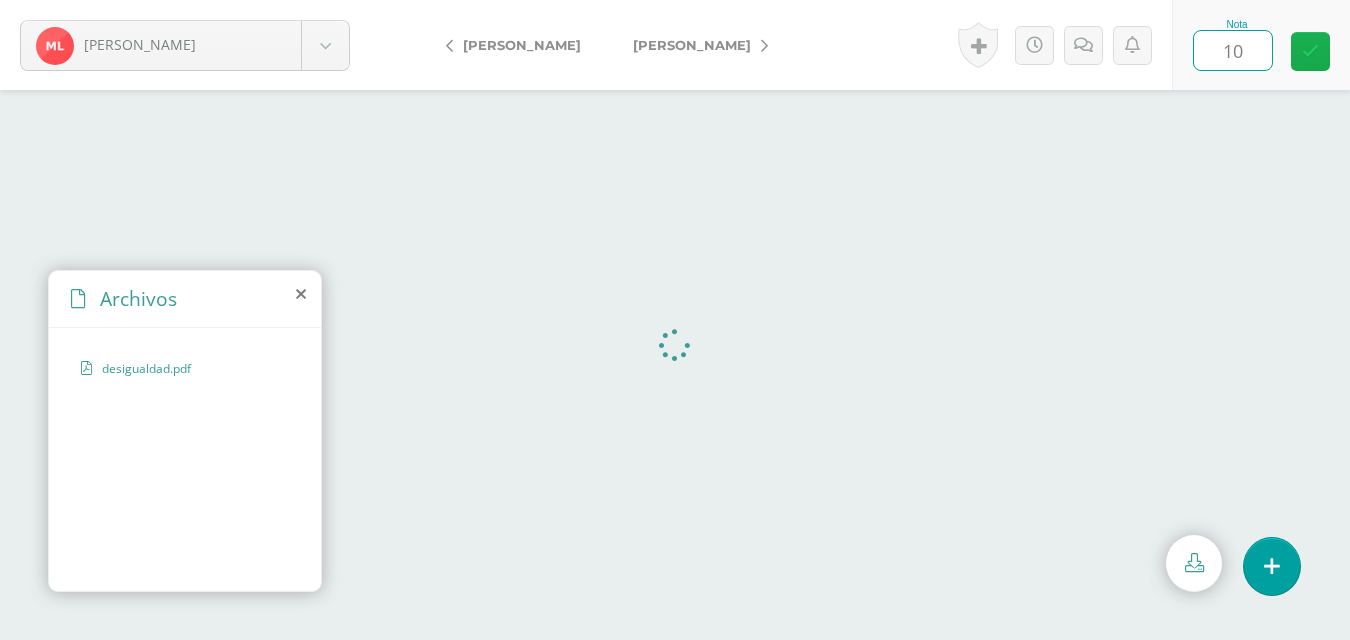 click at bounding box center (1310, 51) 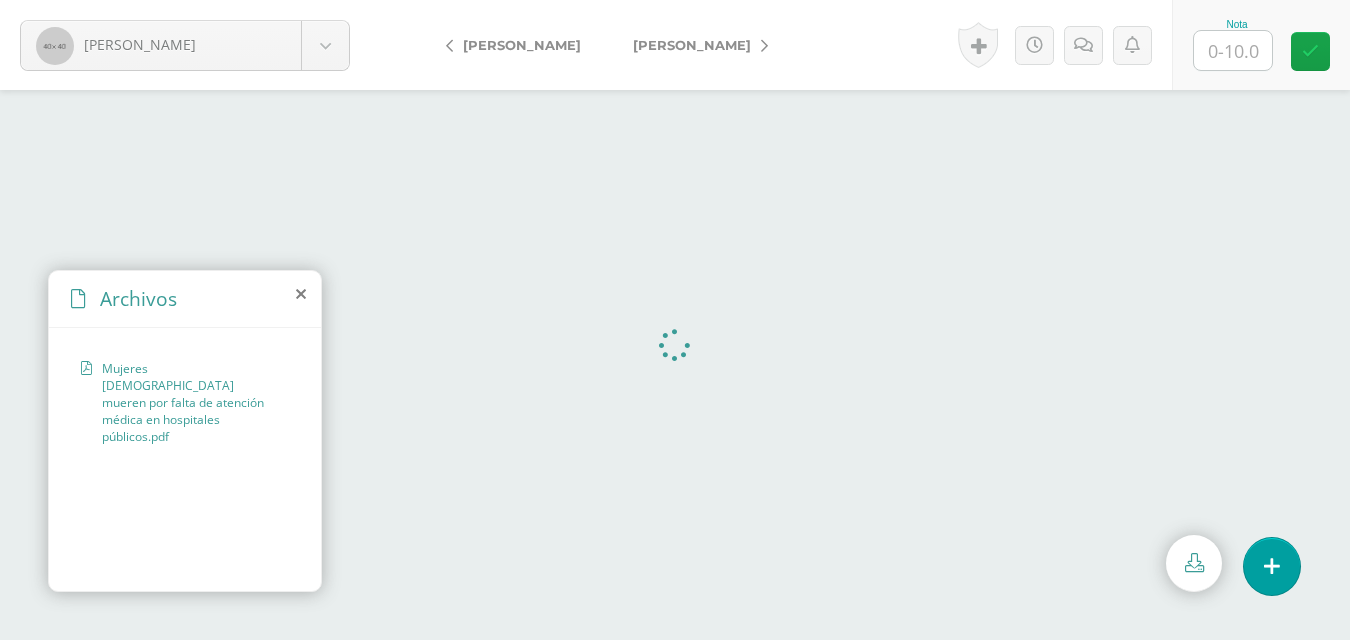 scroll, scrollTop: 0, scrollLeft: 0, axis: both 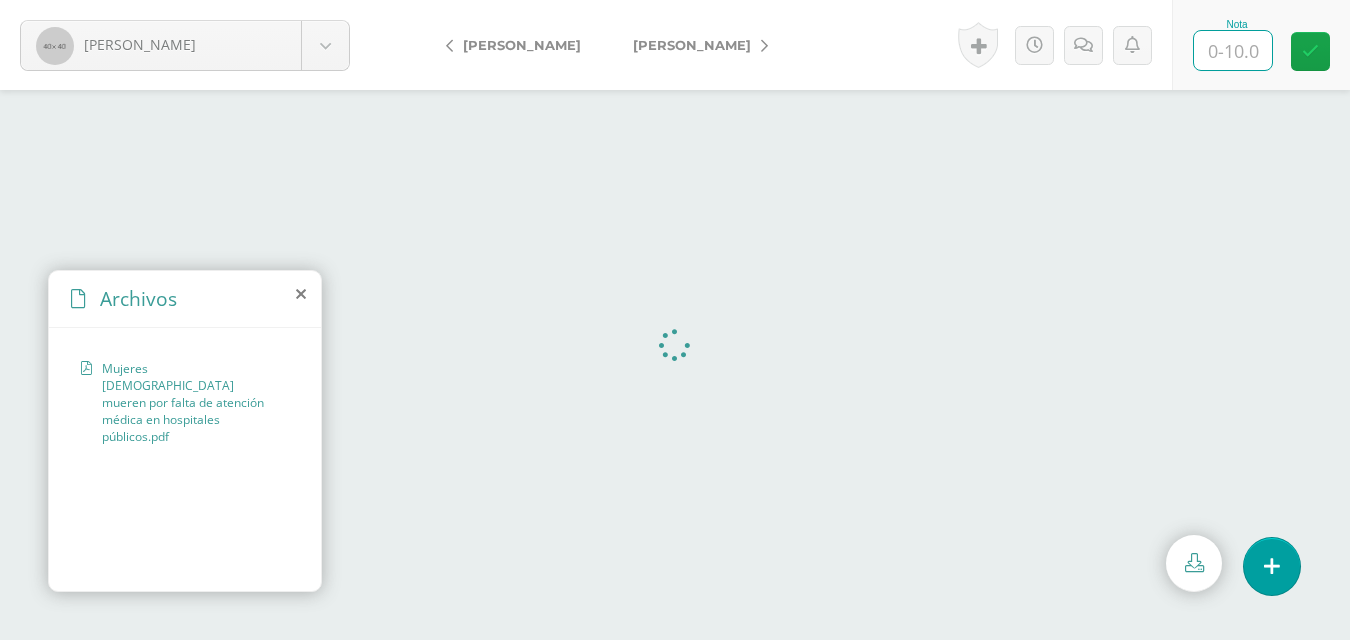 click at bounding box center (1233, 50) 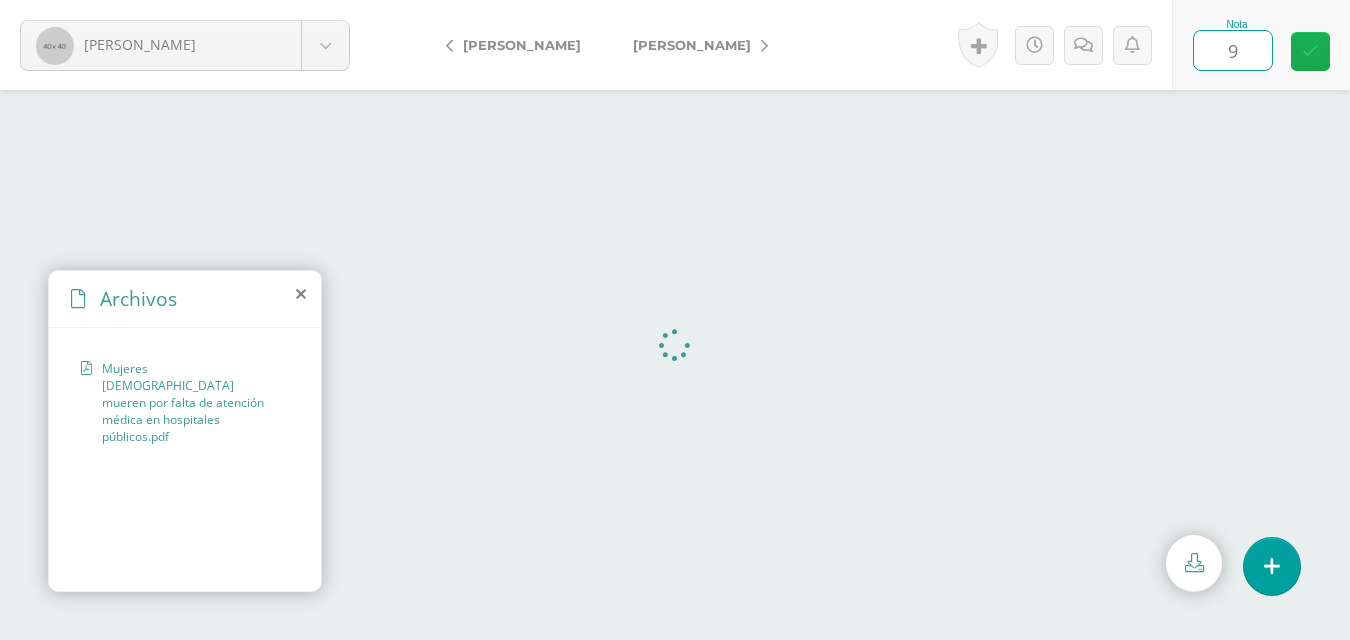 click at bounding box center [1310, 51] 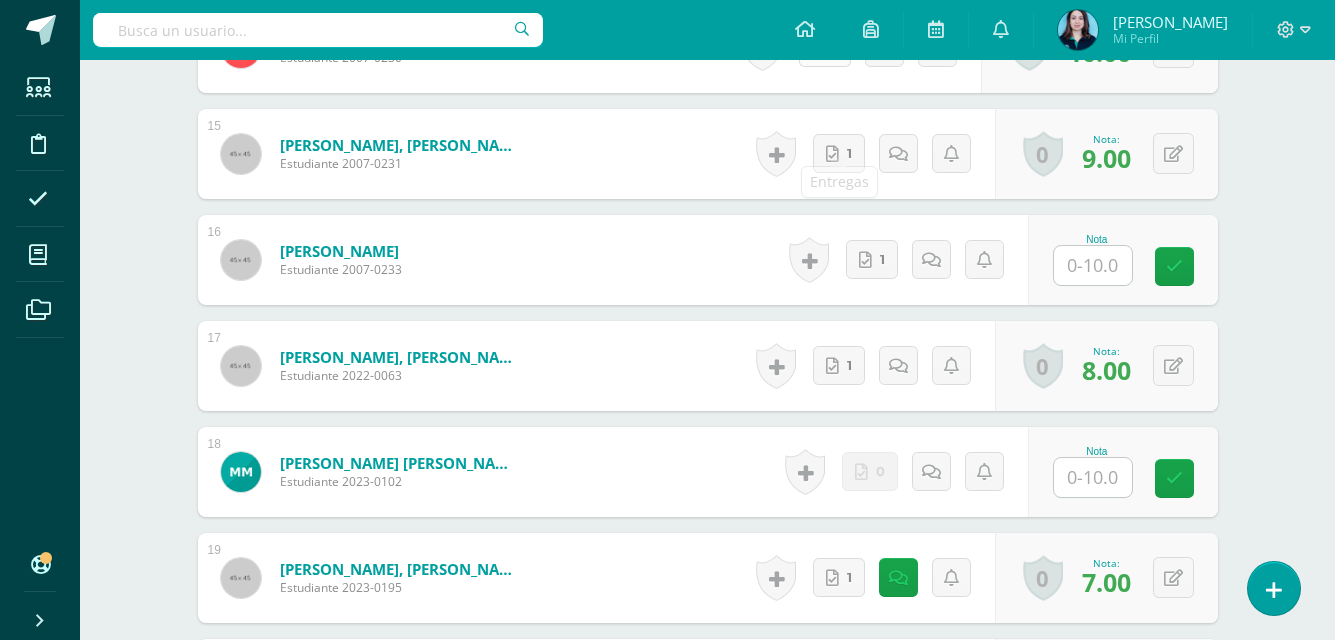 scroll, scrollTop: 2194, scrollLeft: 0, axis: vertical 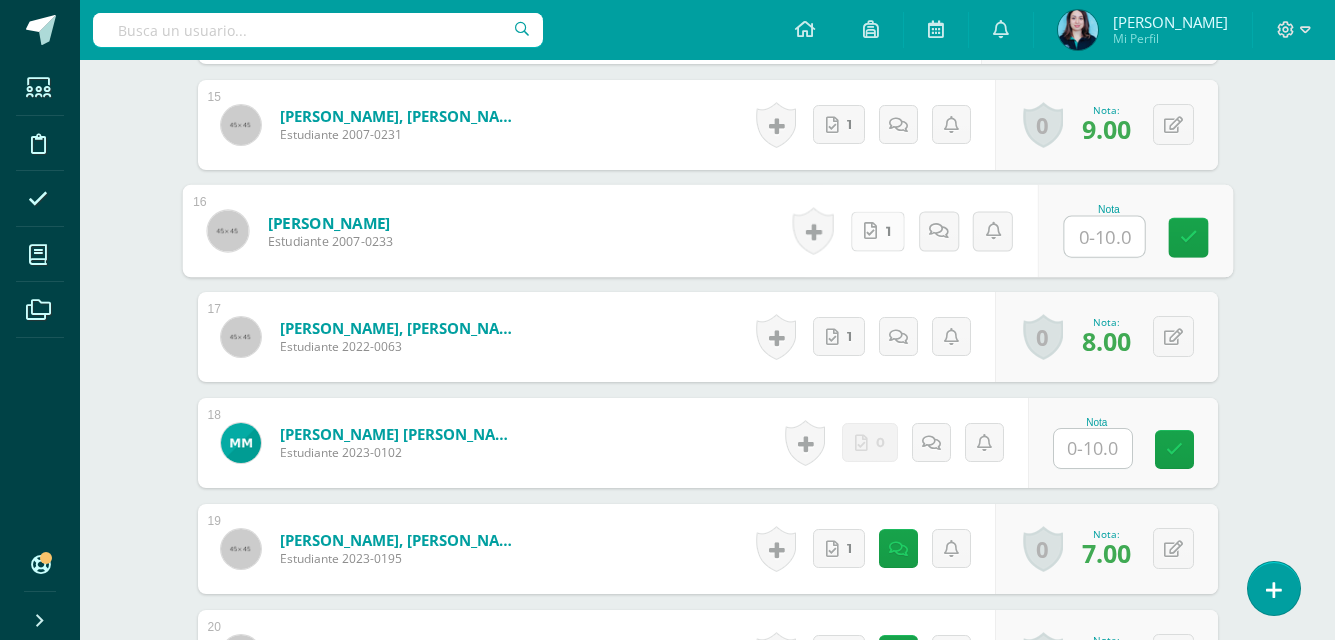 click on "1" at bounding box center [877, 231] 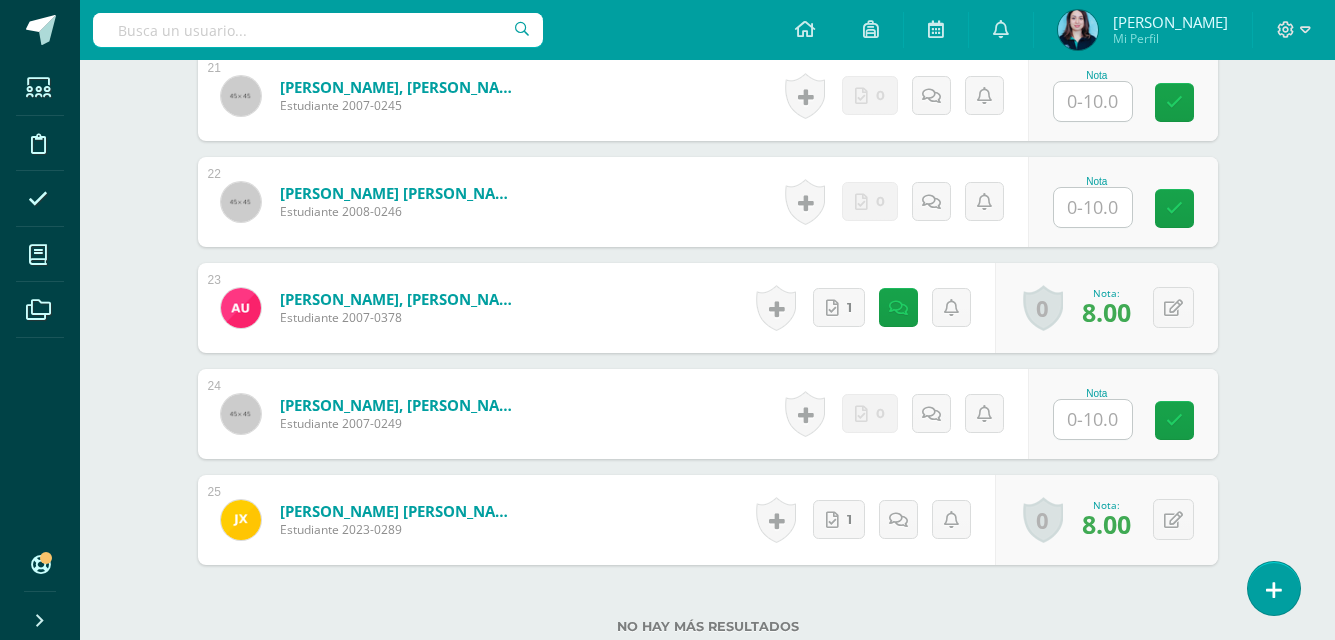 scroll, scrollTop: 2894, scrollLeft: 0, axis: vertical 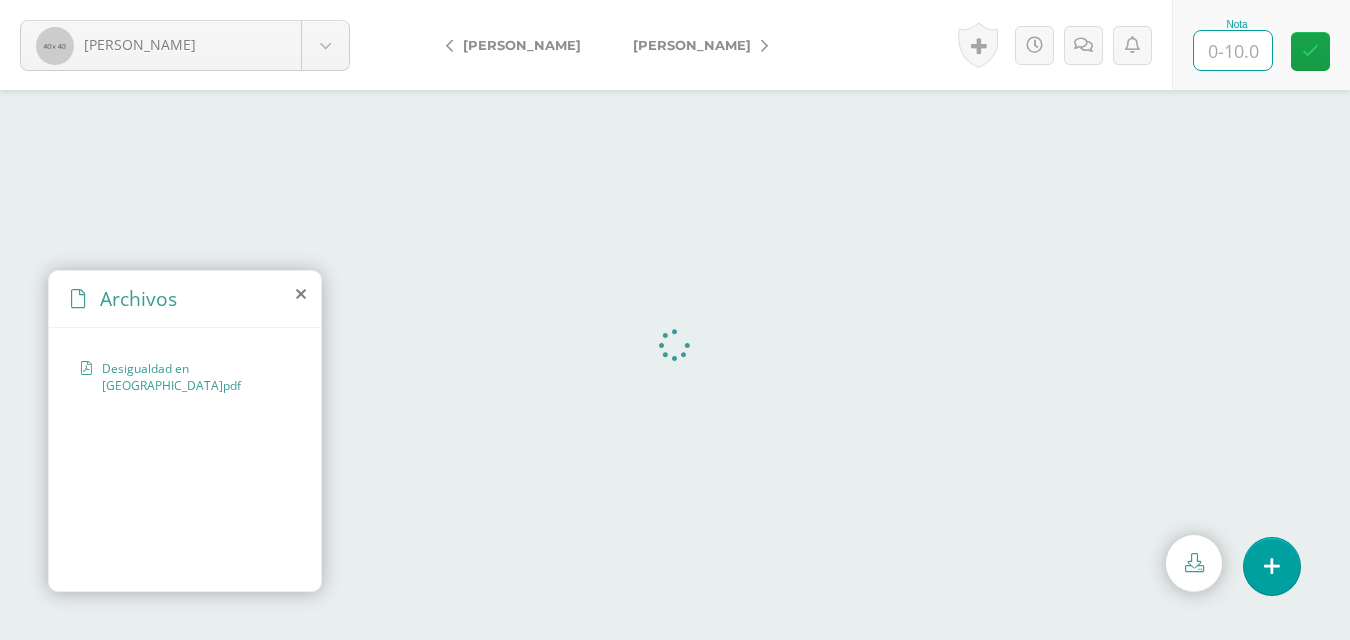 click at bounding box center (1233, 50) 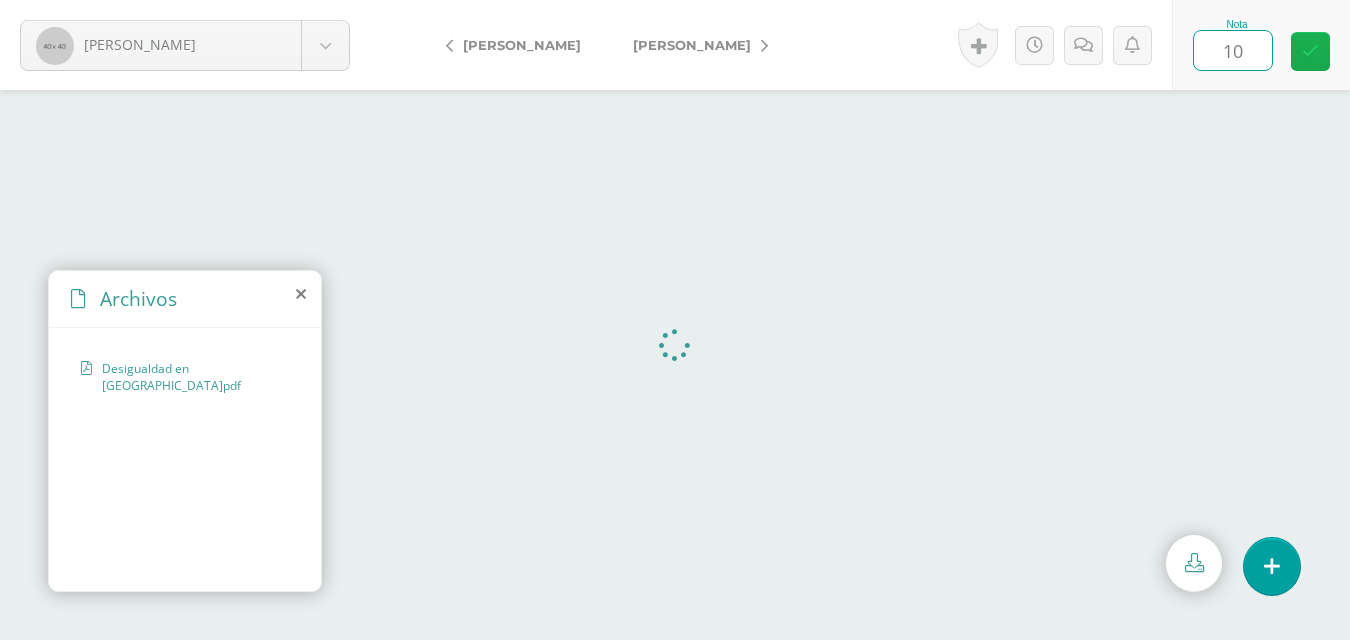 click at bounding box center [1310, 51] 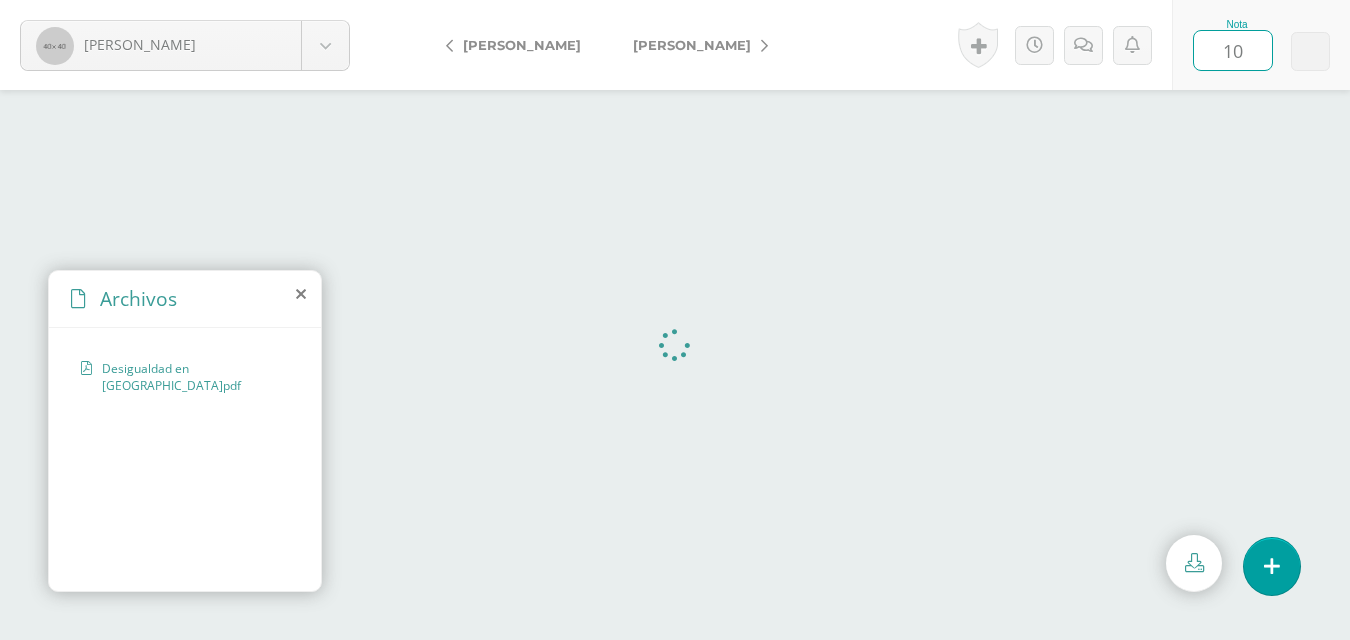 type on "10" 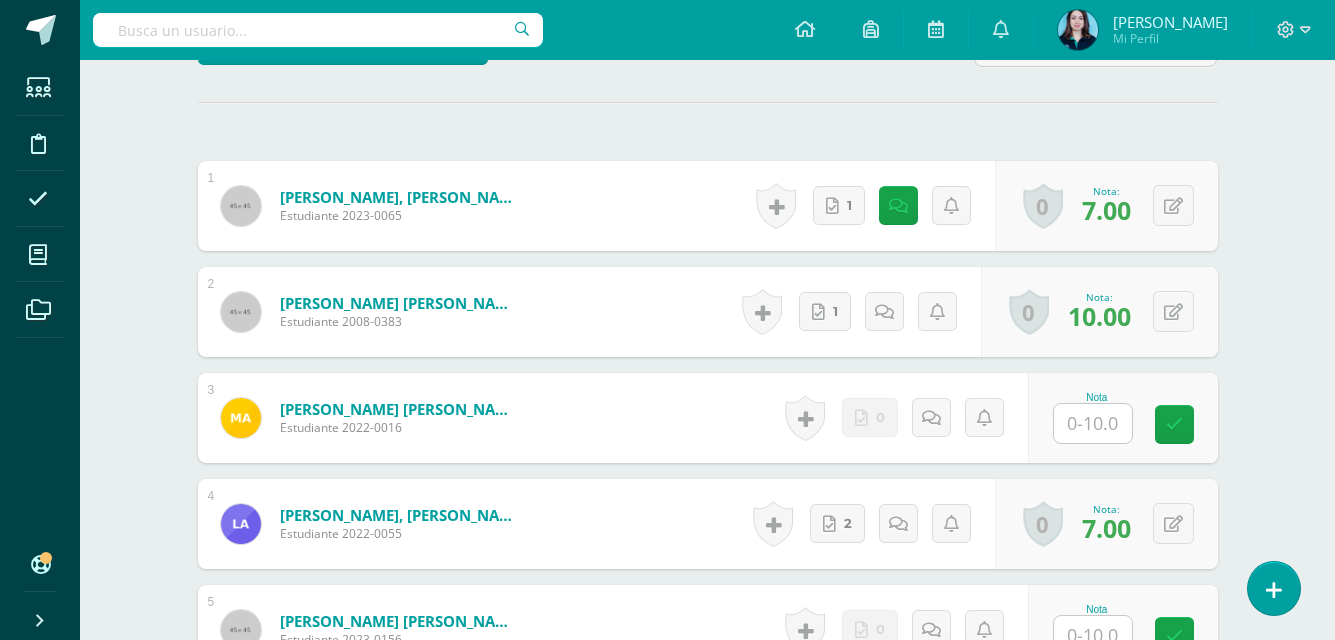 scroll, scrollTop: 529, scrollLeft: 0, axis: vertical 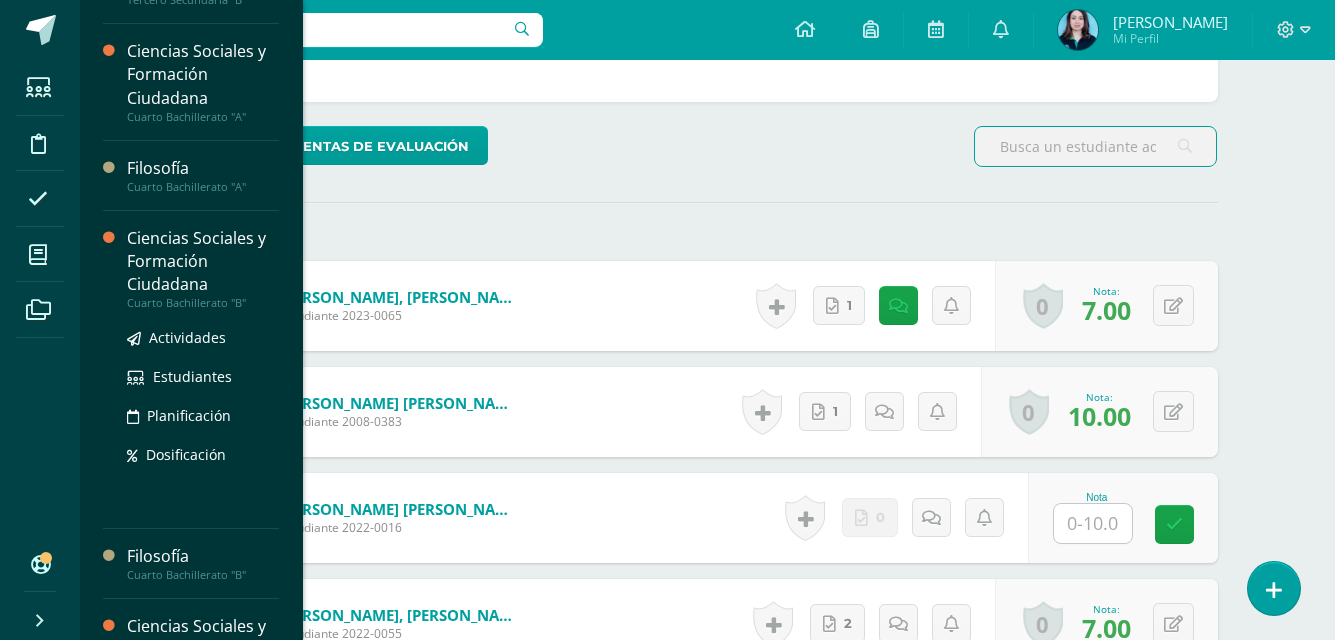 click on "Ciencias Sociales y Formación Ciudadana" at bounding box center (203, 261) 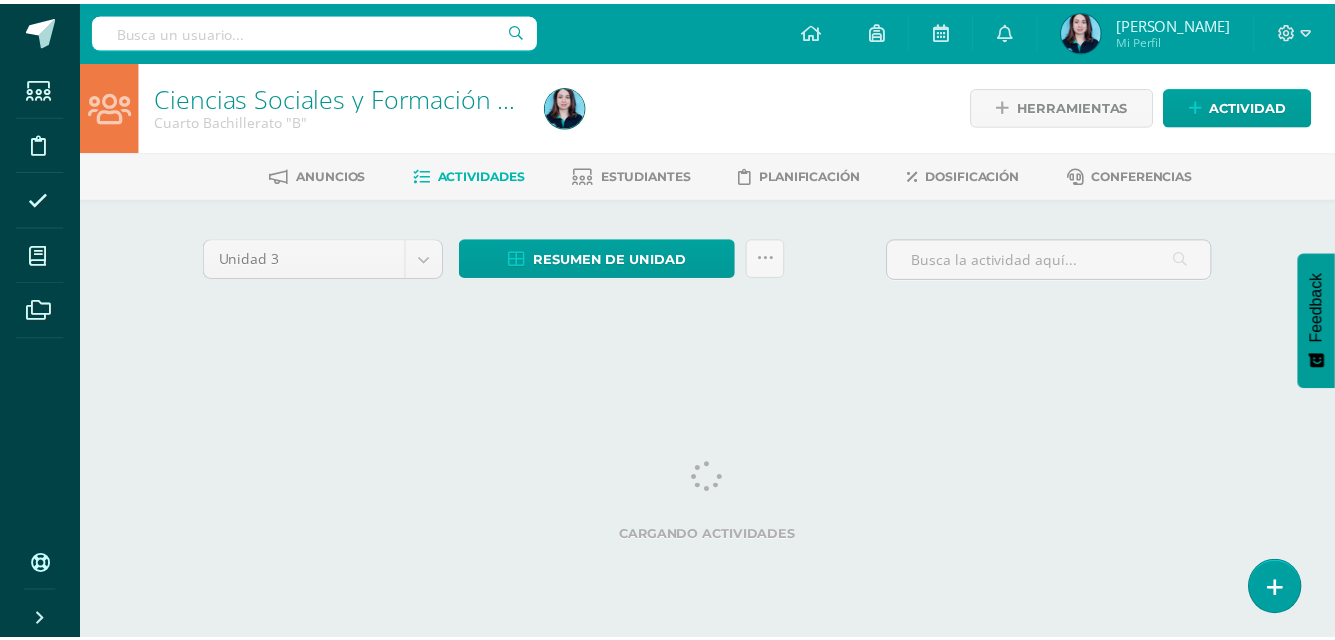 scroll, scrollTop: 0, scrollLeft: 0, axis: both 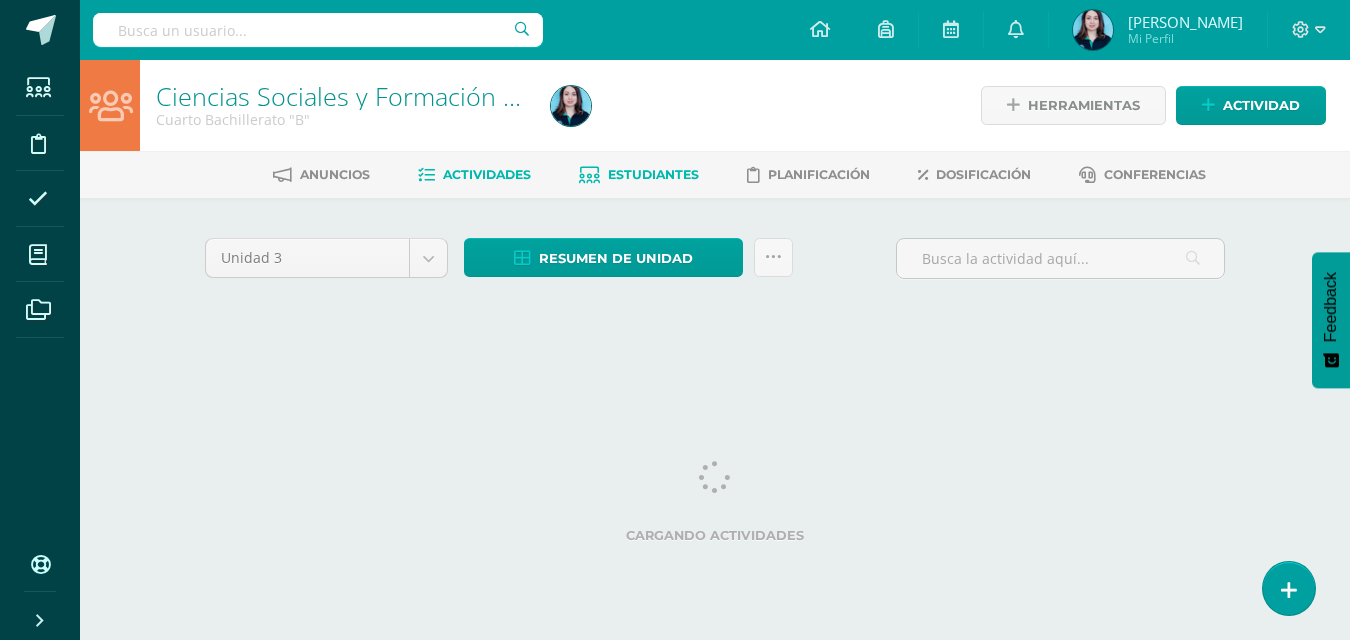 click at bounding box center [589, 175] 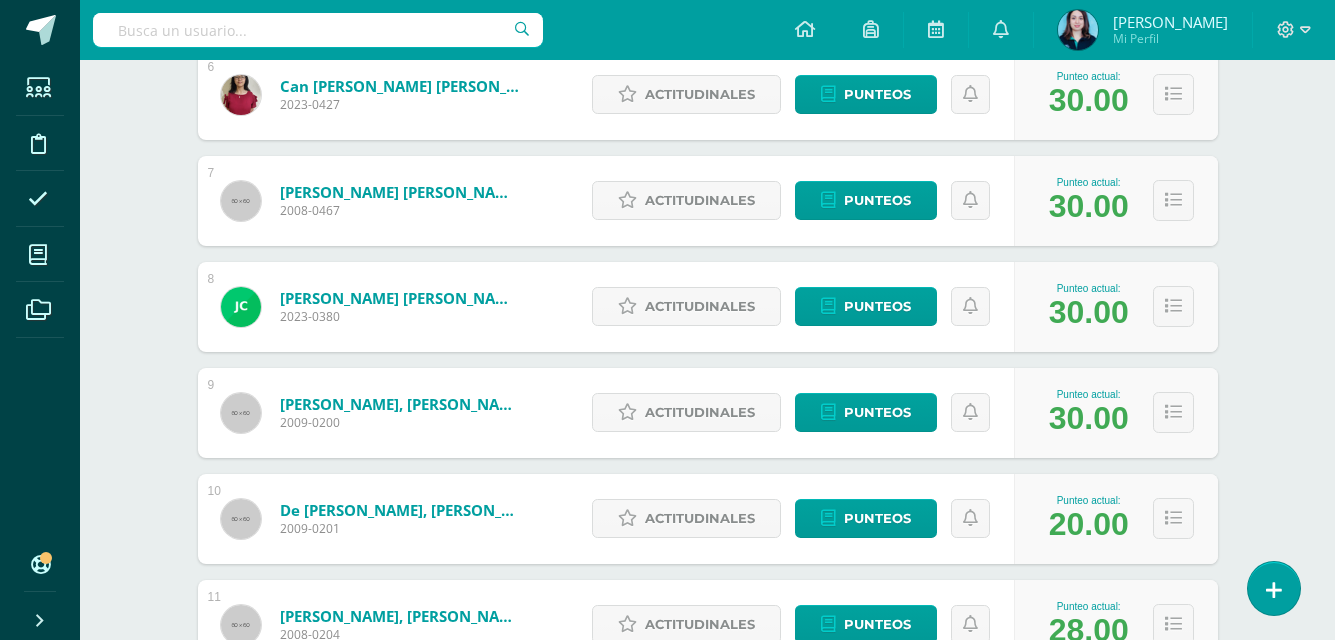 scroll, scrollTop: 800, scrollLeft: 0, axis: vertical 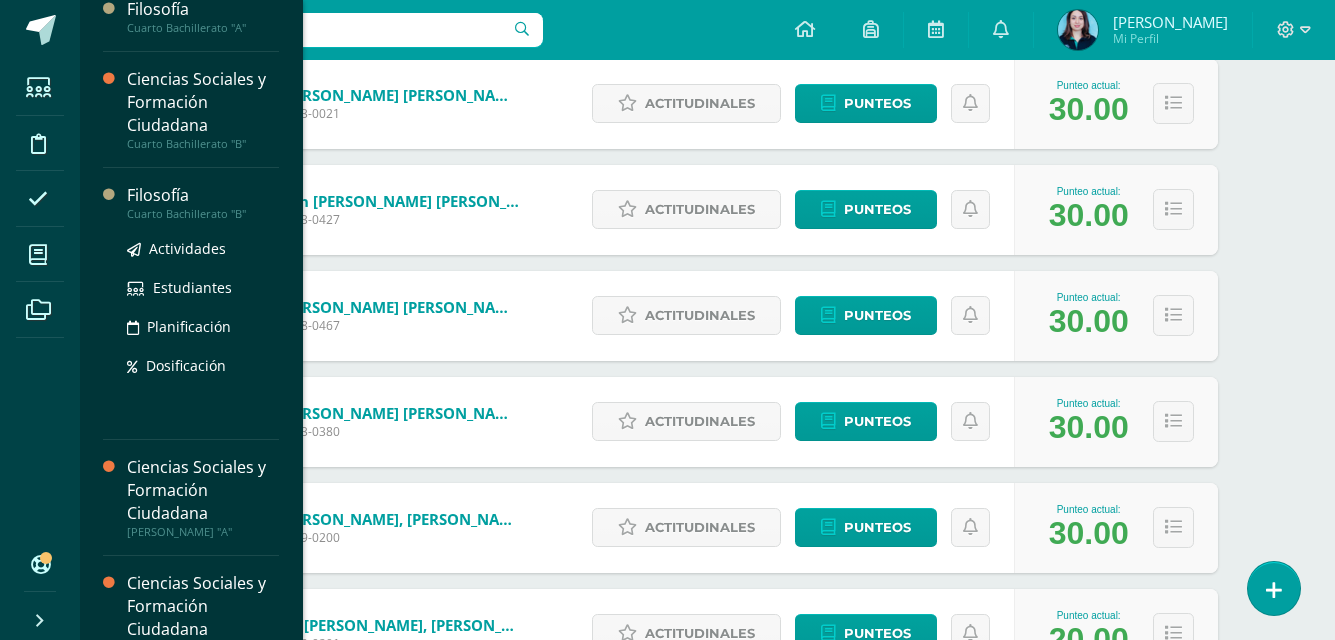 click on "Cuarto
Bachillerato
"B"" at bounding box center [203, 214] 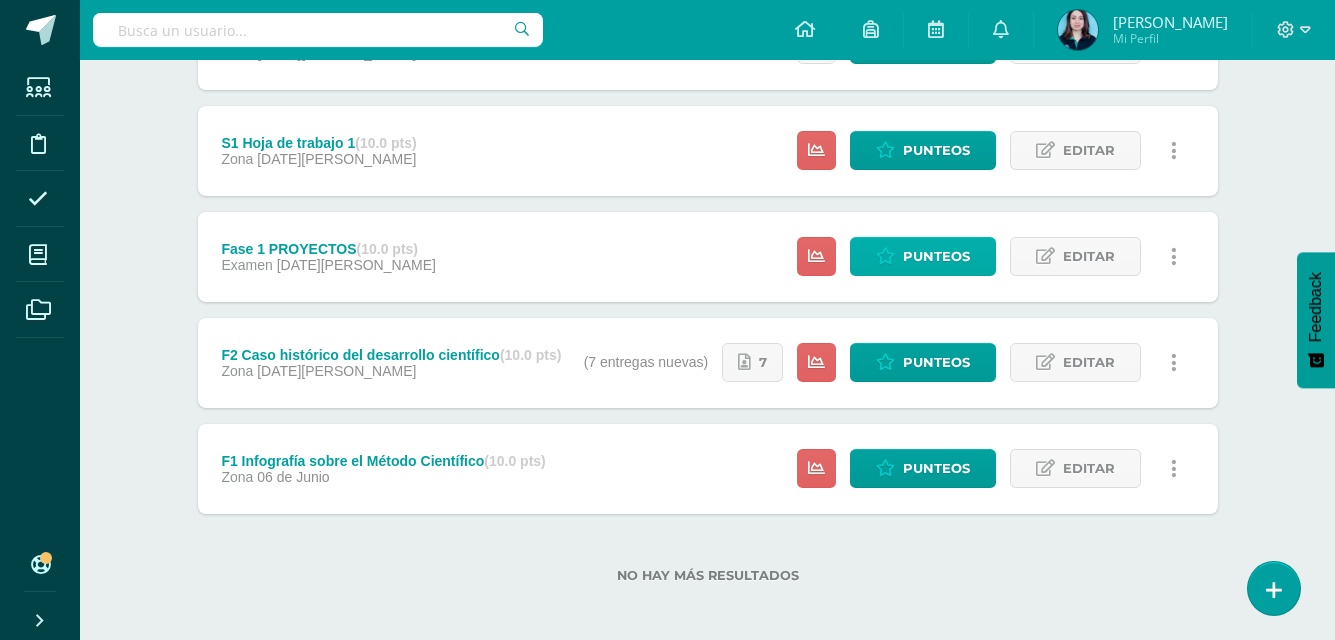 scroll, scrollTop: 763, scrollLeft: 0, axis: vertical 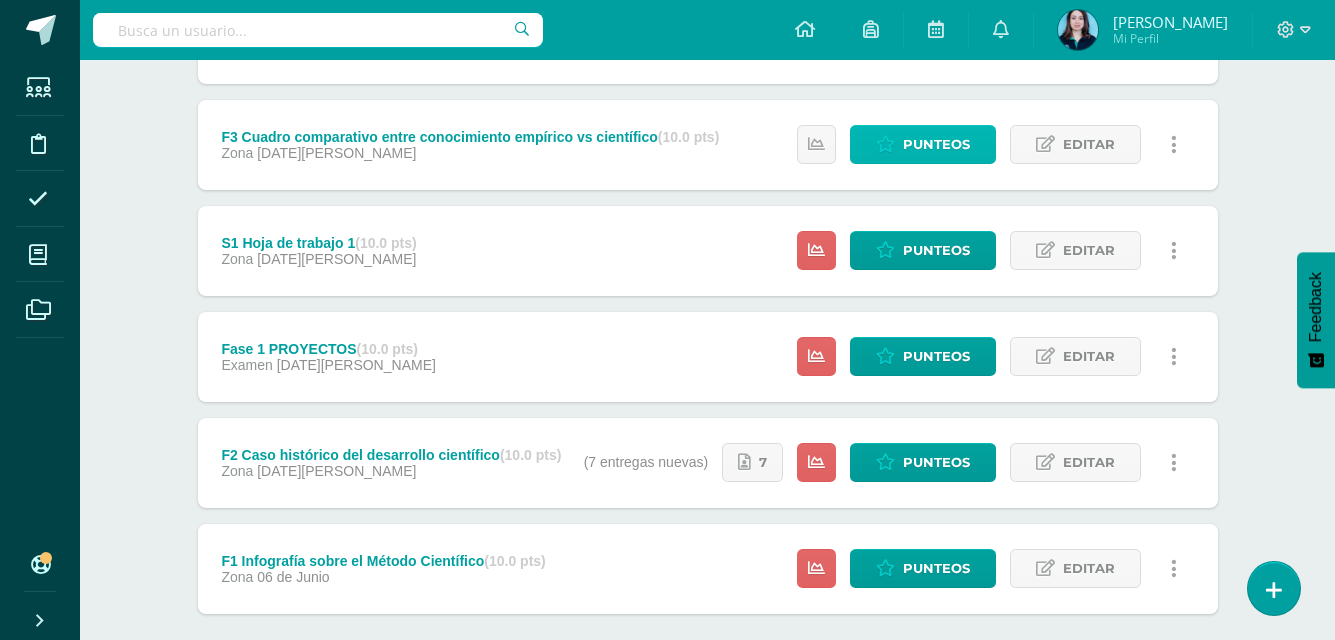click at bounding box center [885, 144] 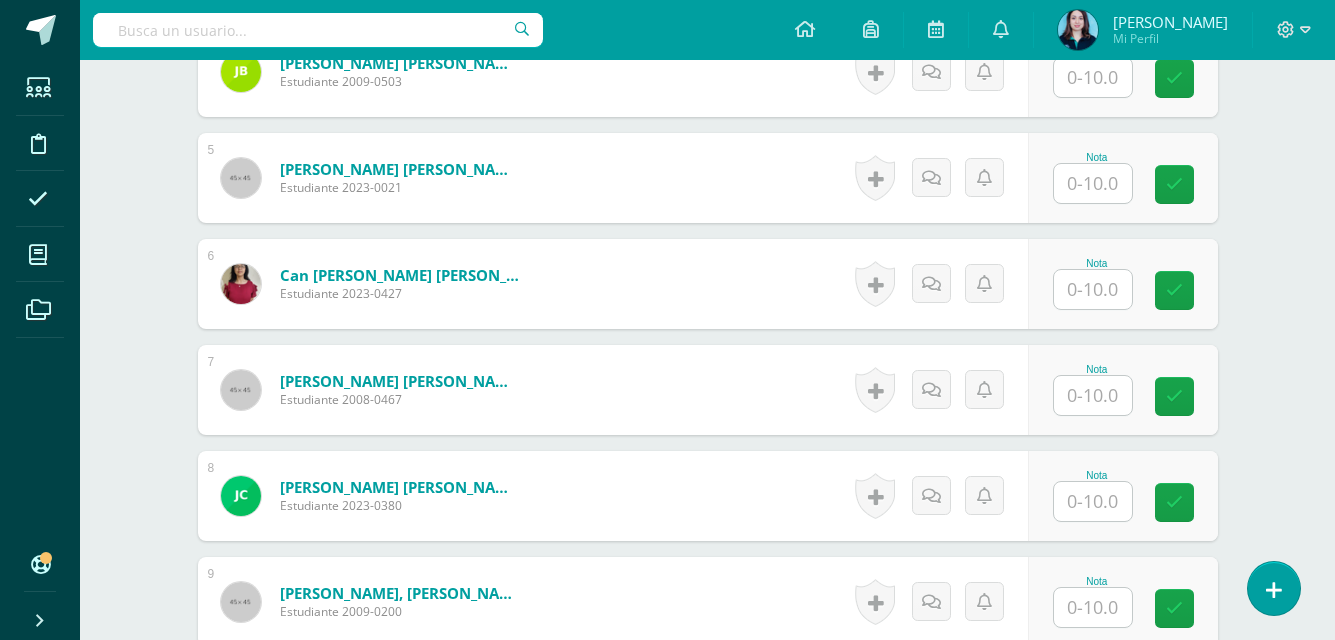 scroll, scrollTop: 1021, scrollLeft: 0, axis: vertical 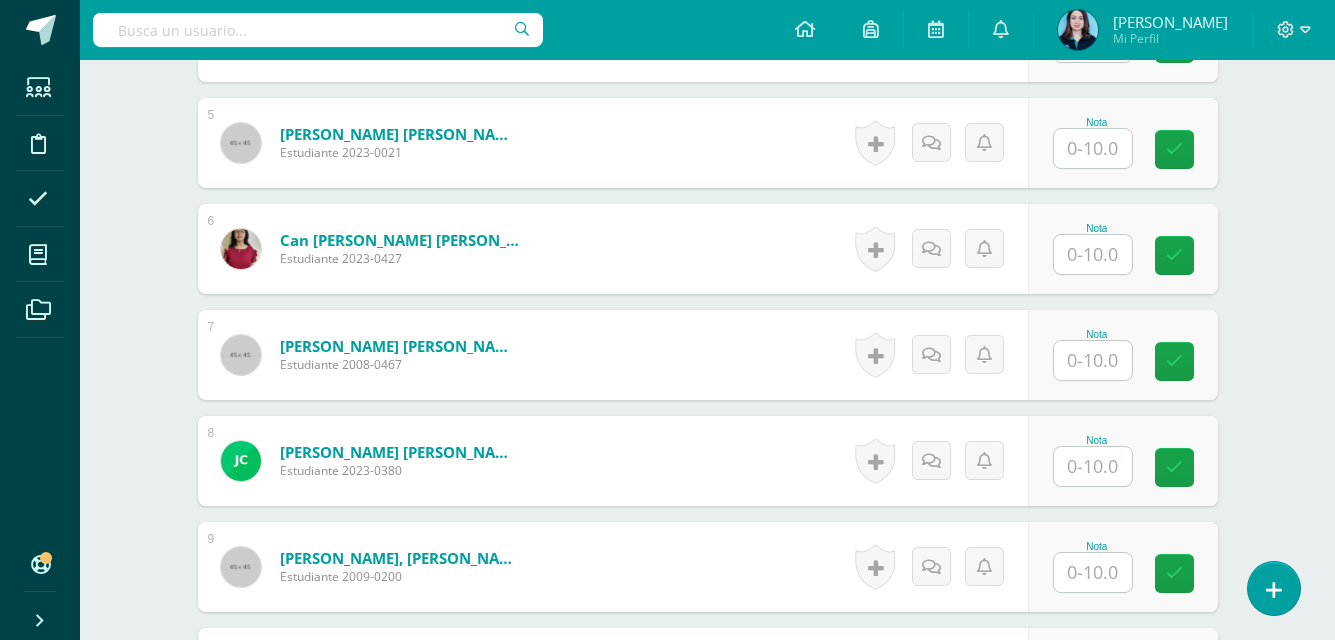 click at bounding box center (1093, 466) 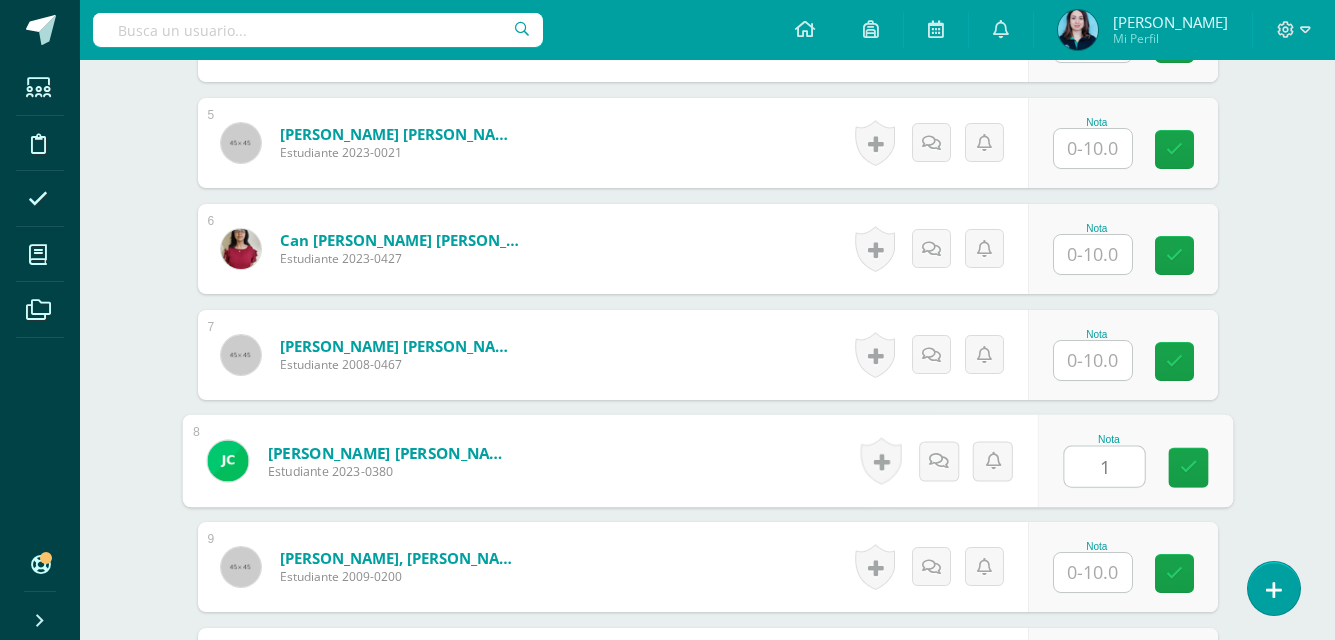 type on "10" 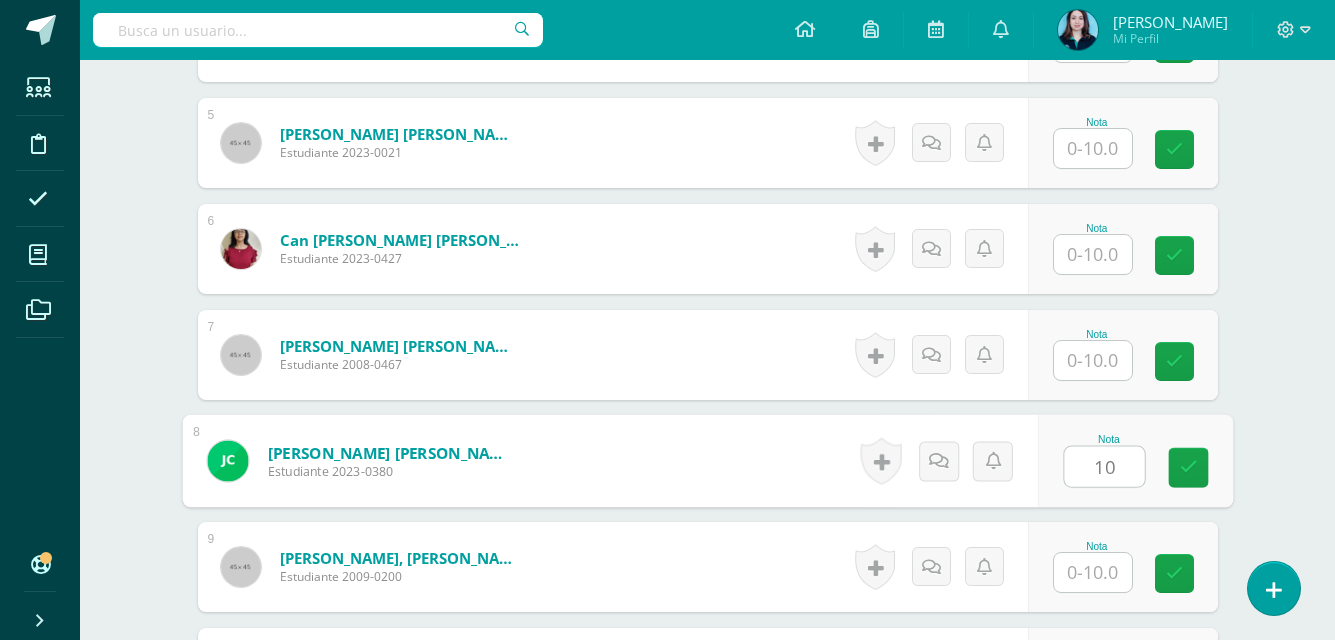 scroll, scrollTop: 1022, scrollLeft: 0, axis: vertical 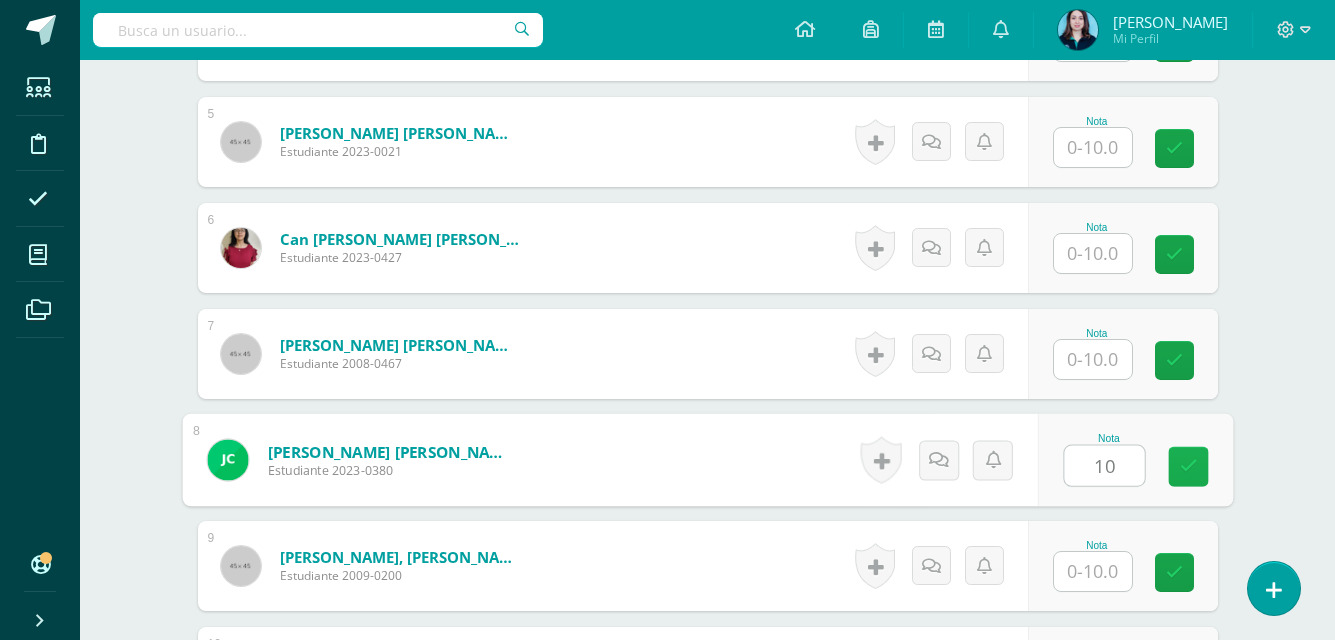 click at bounding box center [1188, 466] 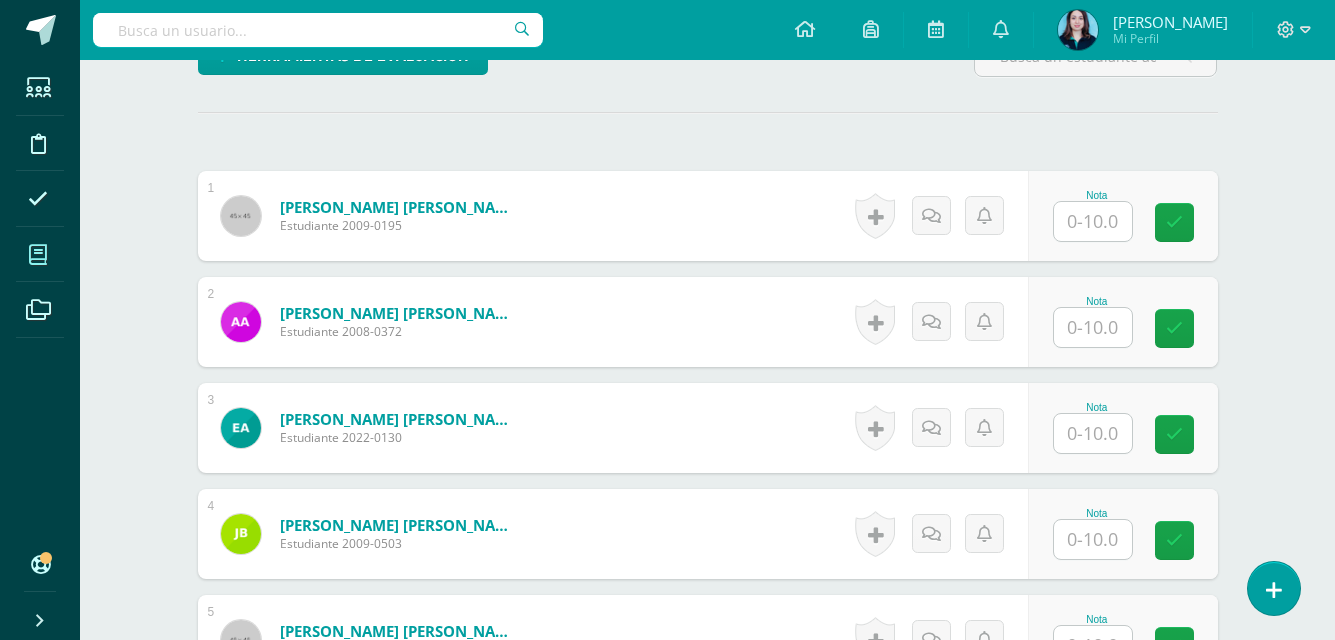 scroll, scrollTop: 523, scrollLeft: 0, axis: vertical 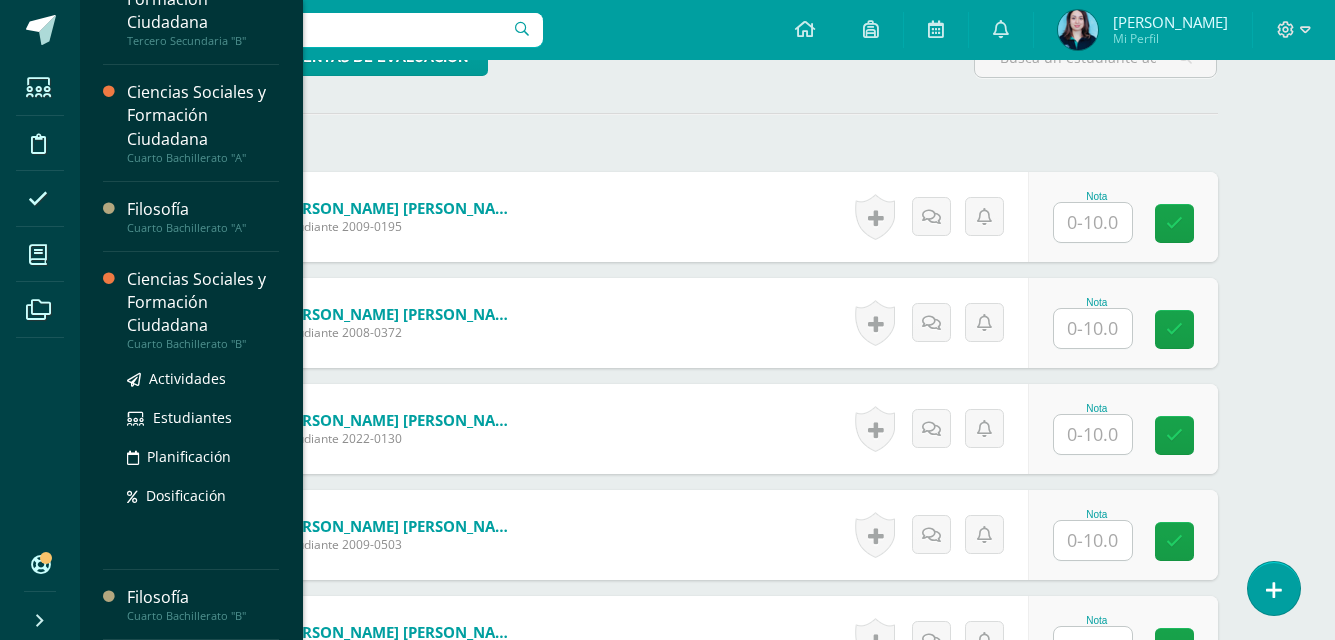 click on "Ciencias Sociales y Formación Ciudadana" at bounding box center [203, 302] 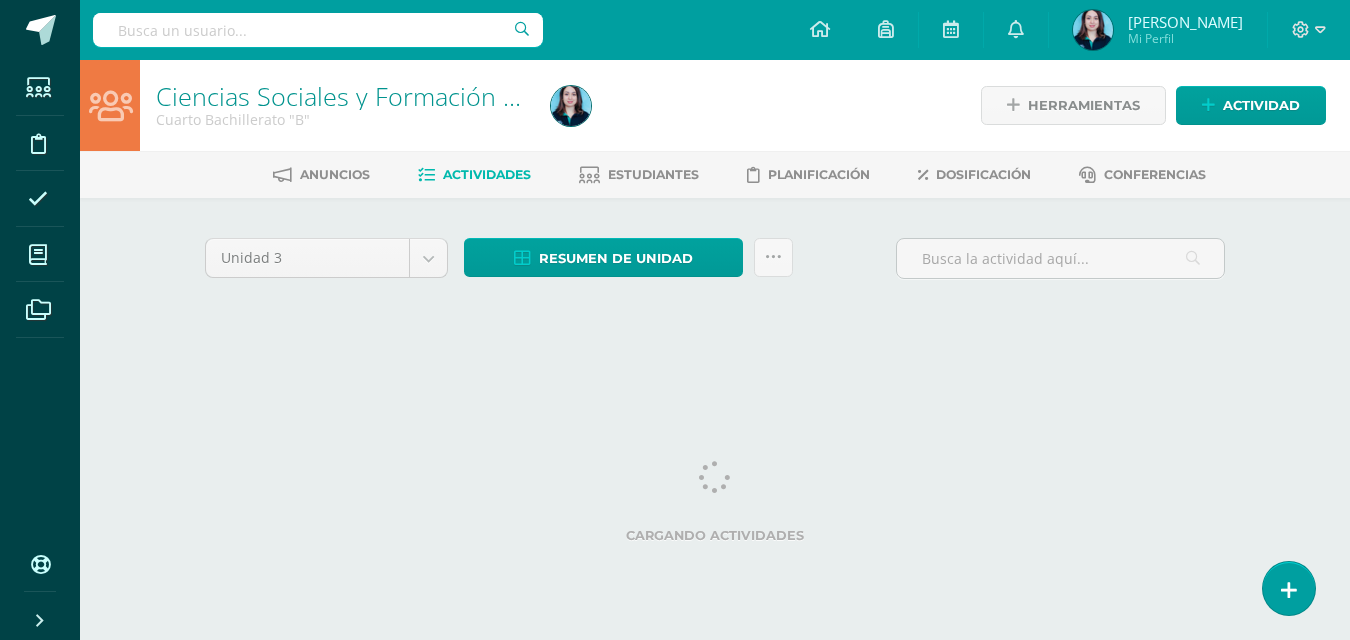 scroll, scrollTop: 0, scrollLeft: 0, axis: both 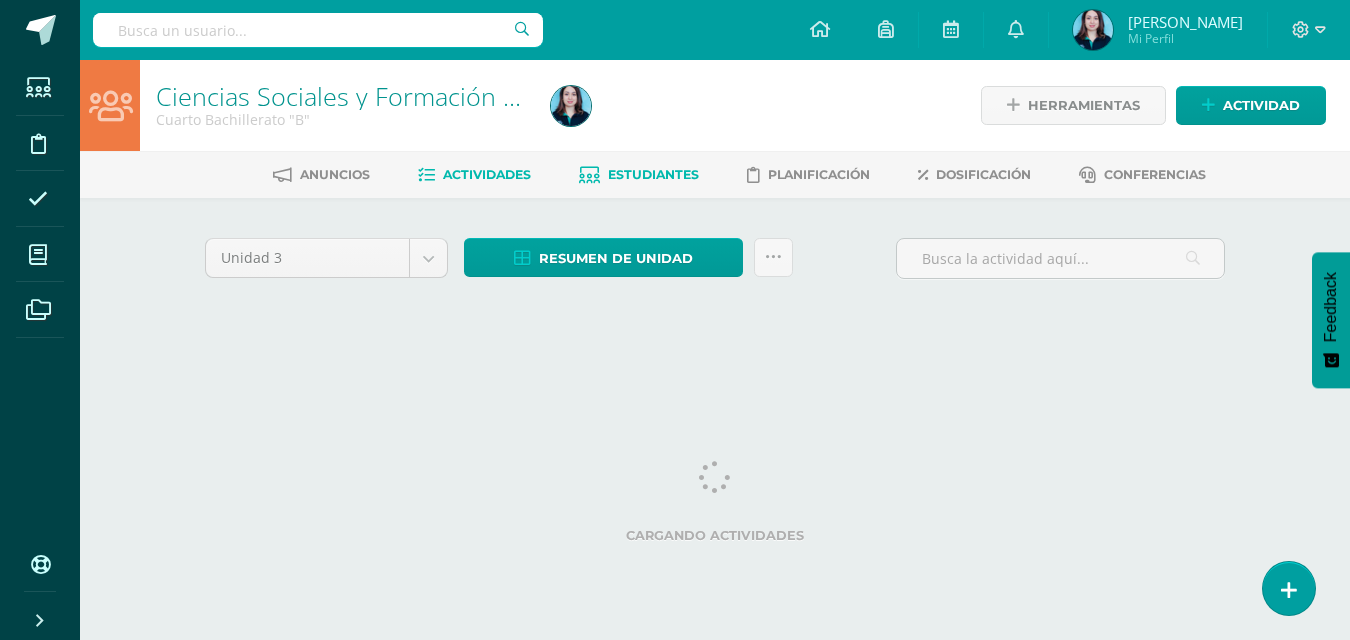 click on "Estudiantes" at bounding box center (653, 174) 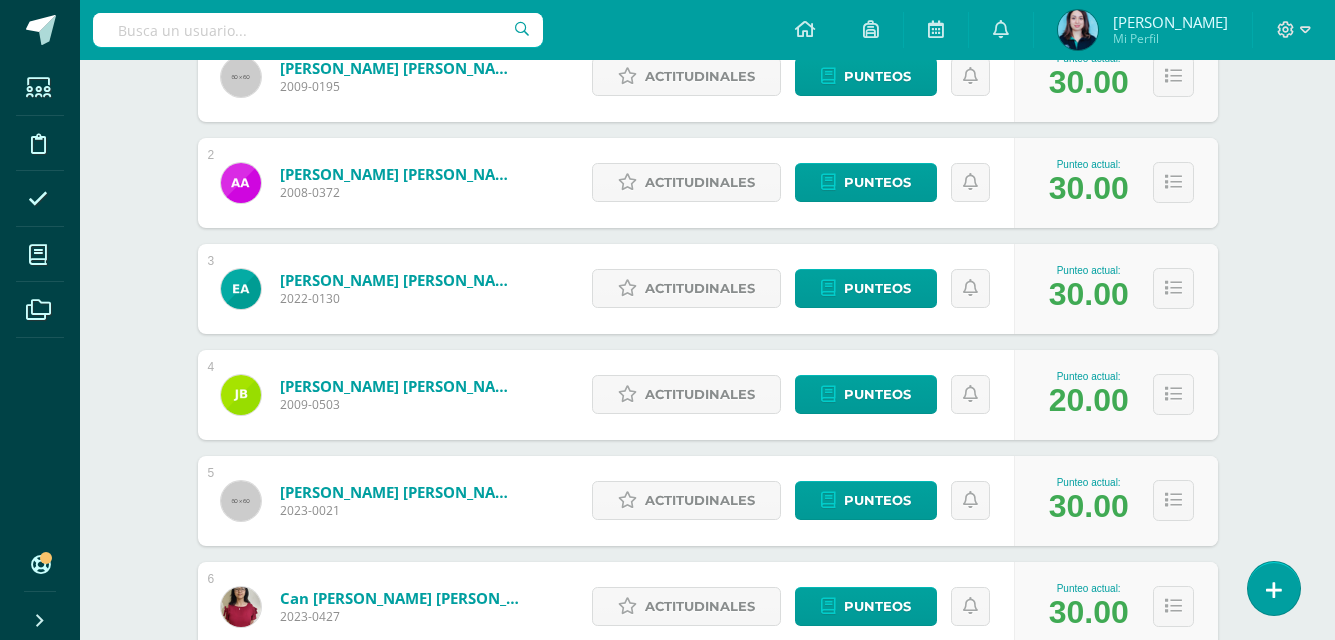 scroll, scrollTop: 500, scrollLeft: 0, axis: vertical 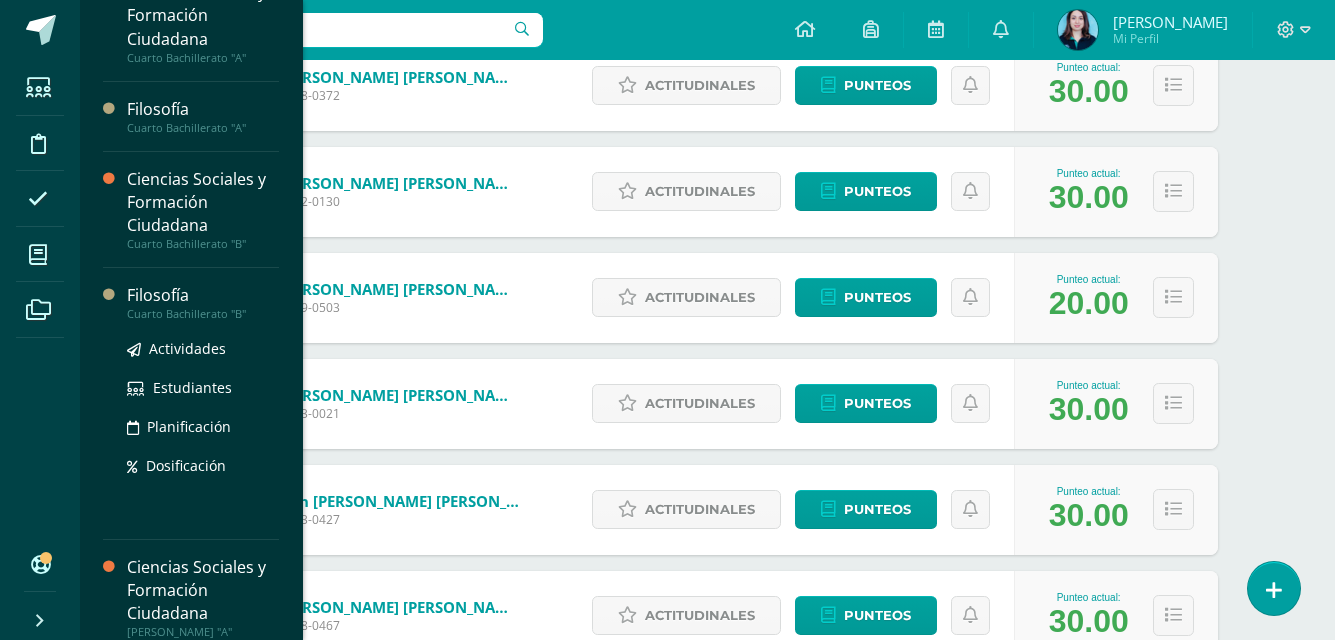 click on "Filosofía" at bounding box center [203, 295] 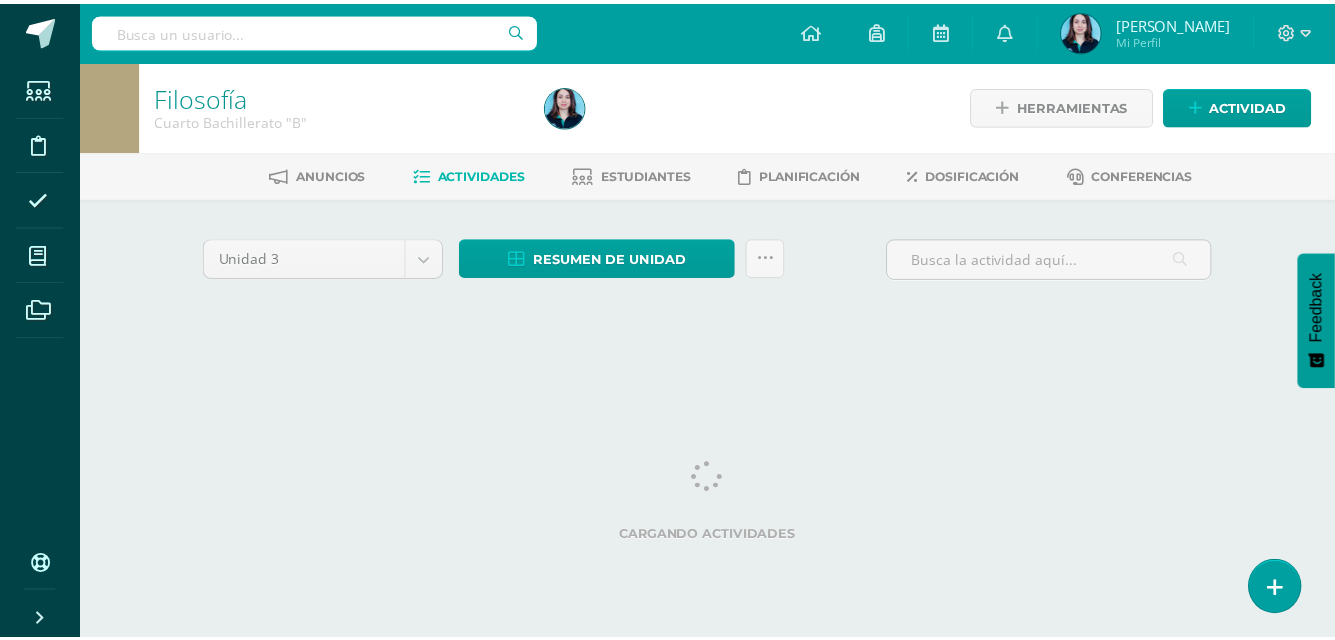 scroll, scrollTop: 0, scrollLeft: 0, axis: both 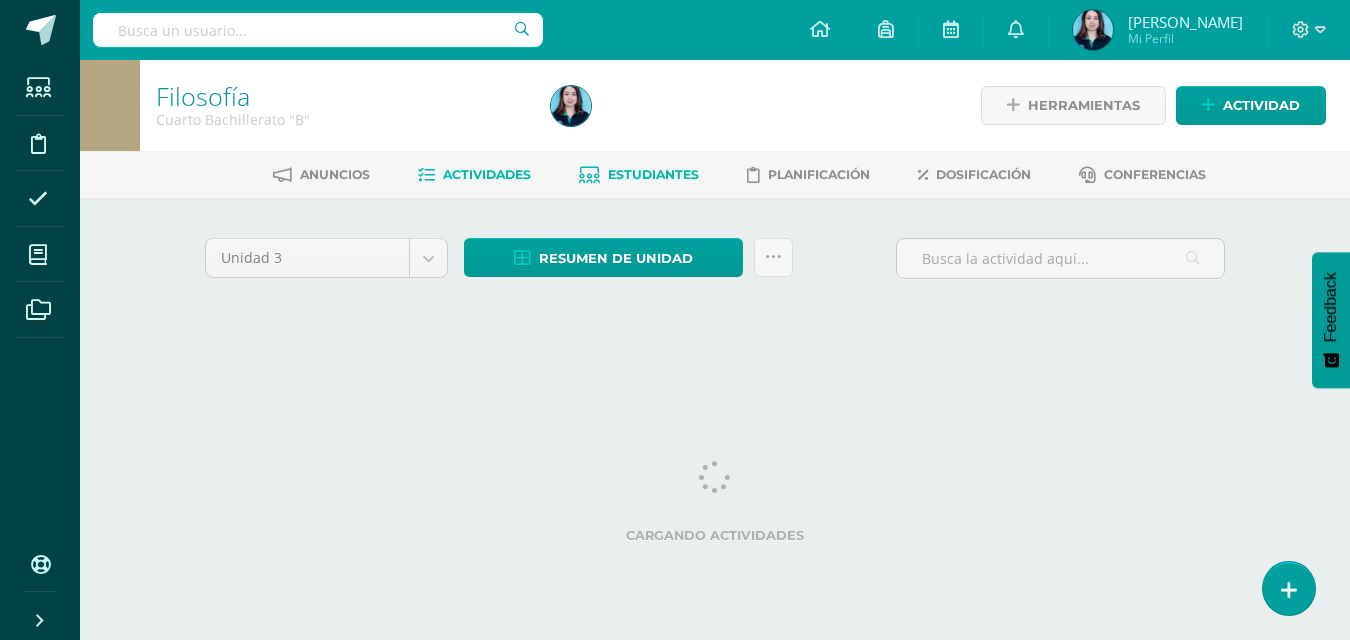 click on "Estudiantes" at bounding box center [653, 174] 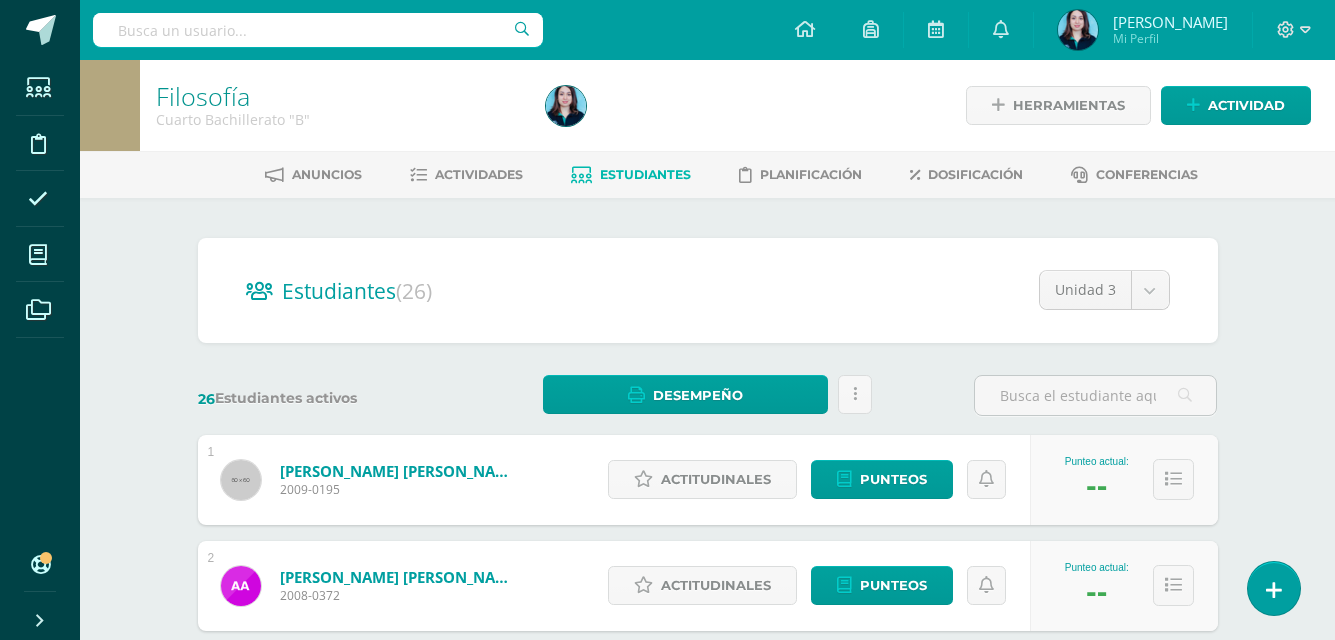 scroll, scrollTop: 100, scrollLeft: 0, axis: vertical 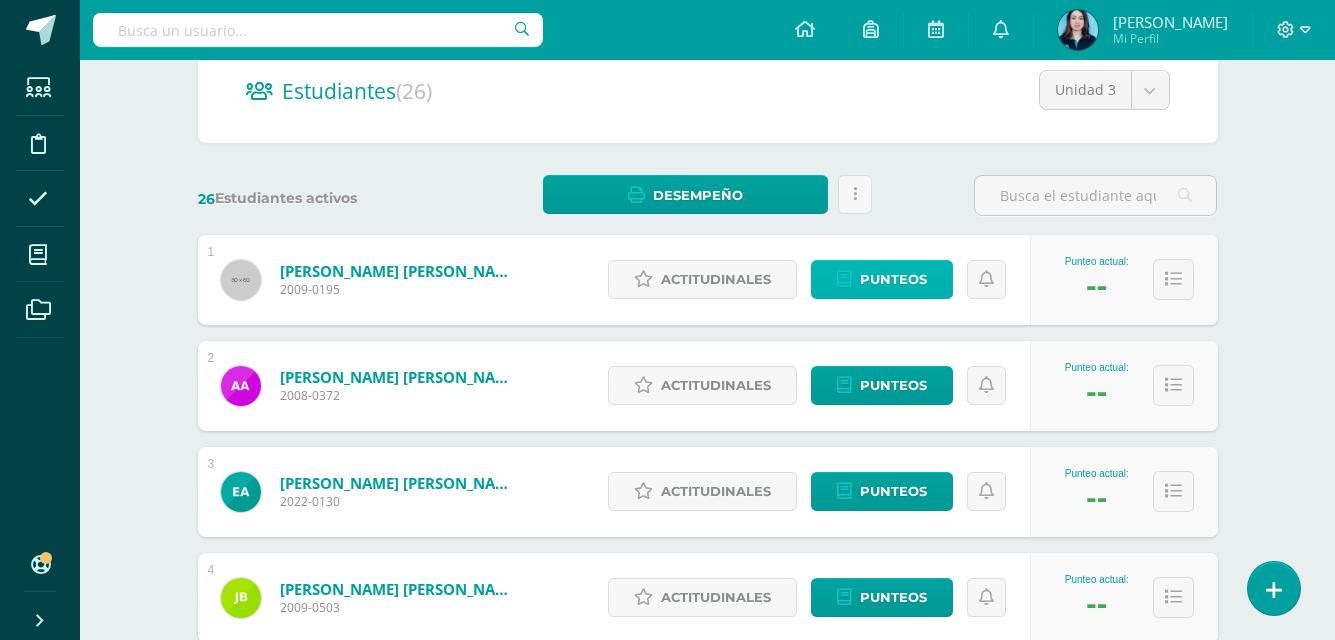click on "Punteos" at bounding box center (893, 279) 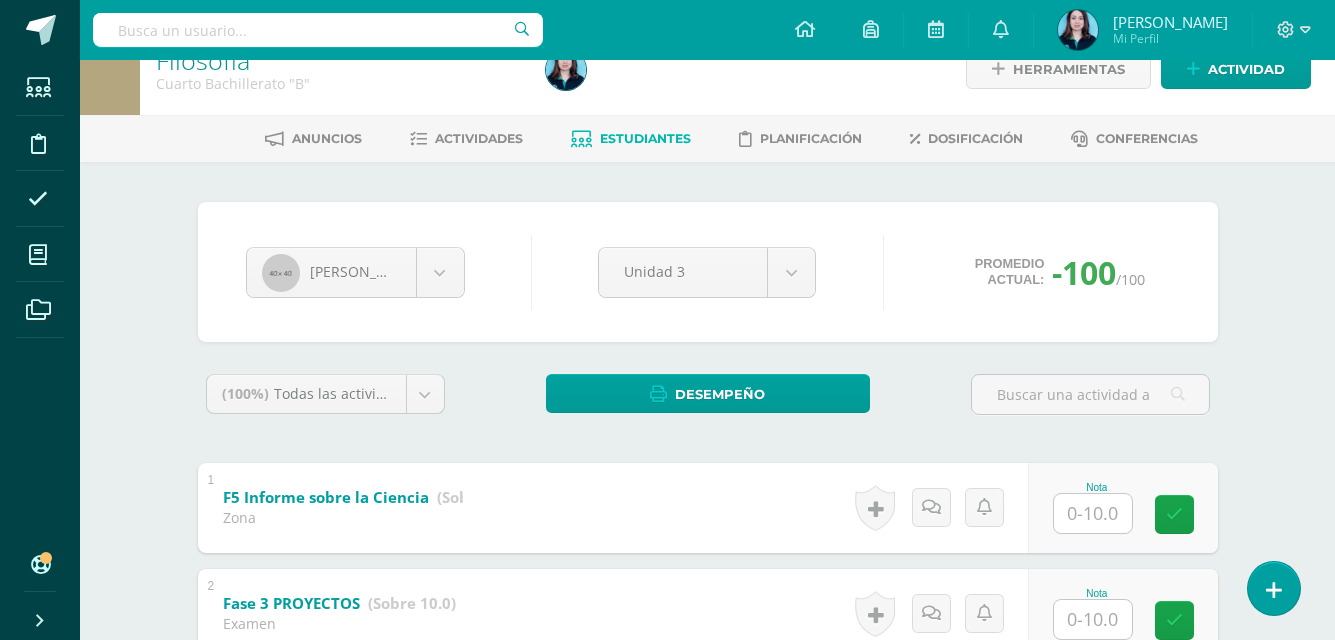 scroll, scrollTop: 0, scrollLeft: 0, axis: both 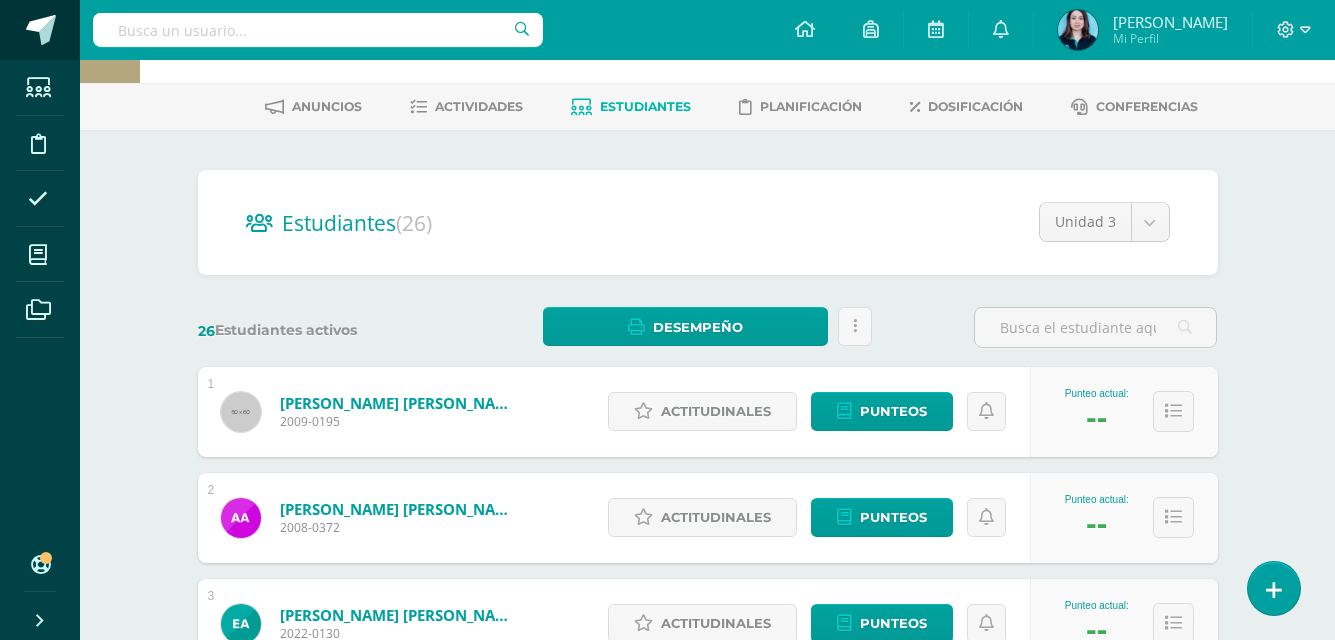 click at bounding box center (41, 30) 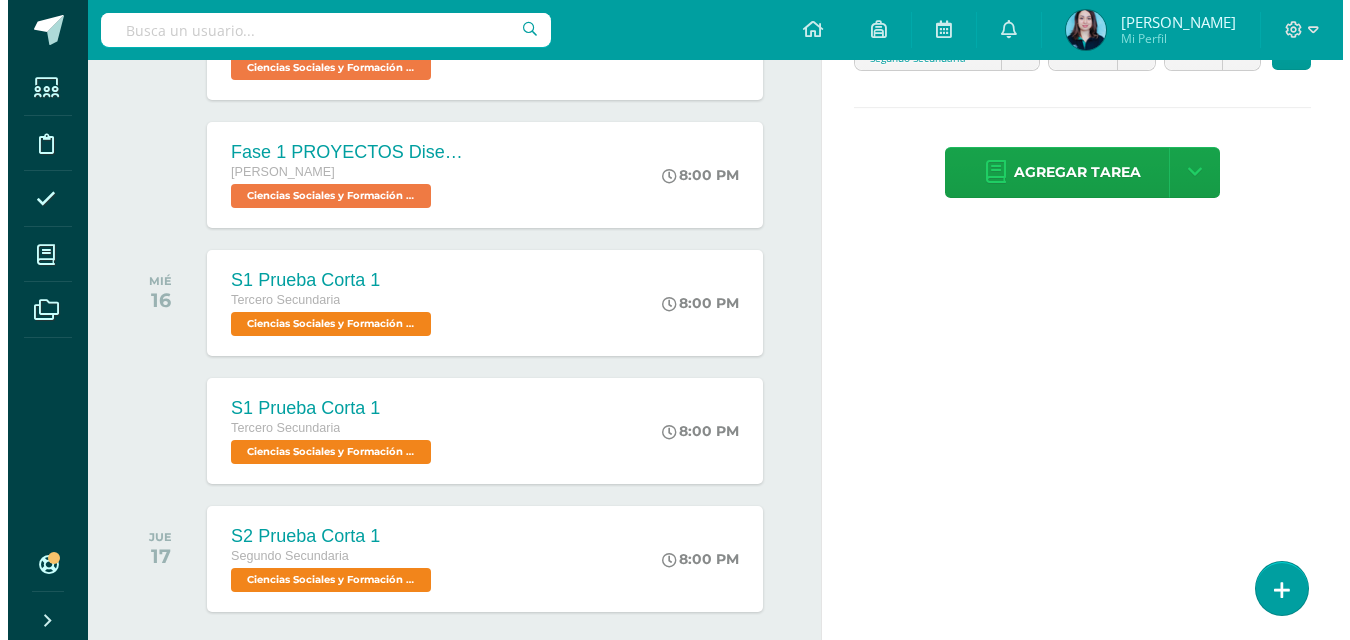 scroll, scrollTop: 0, scrollLeft: 0, axis: both 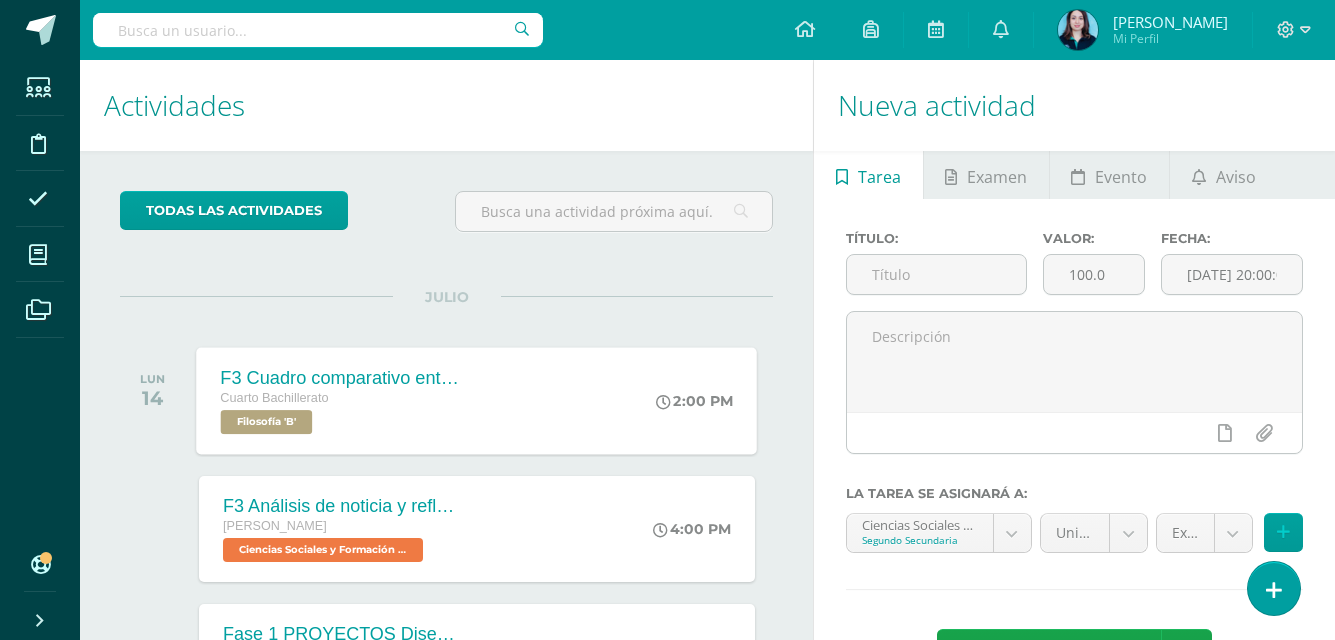 click on "F3 Cuadro comparativo entre conocimiento empírico vs científico" at bounding box center [342, 377] 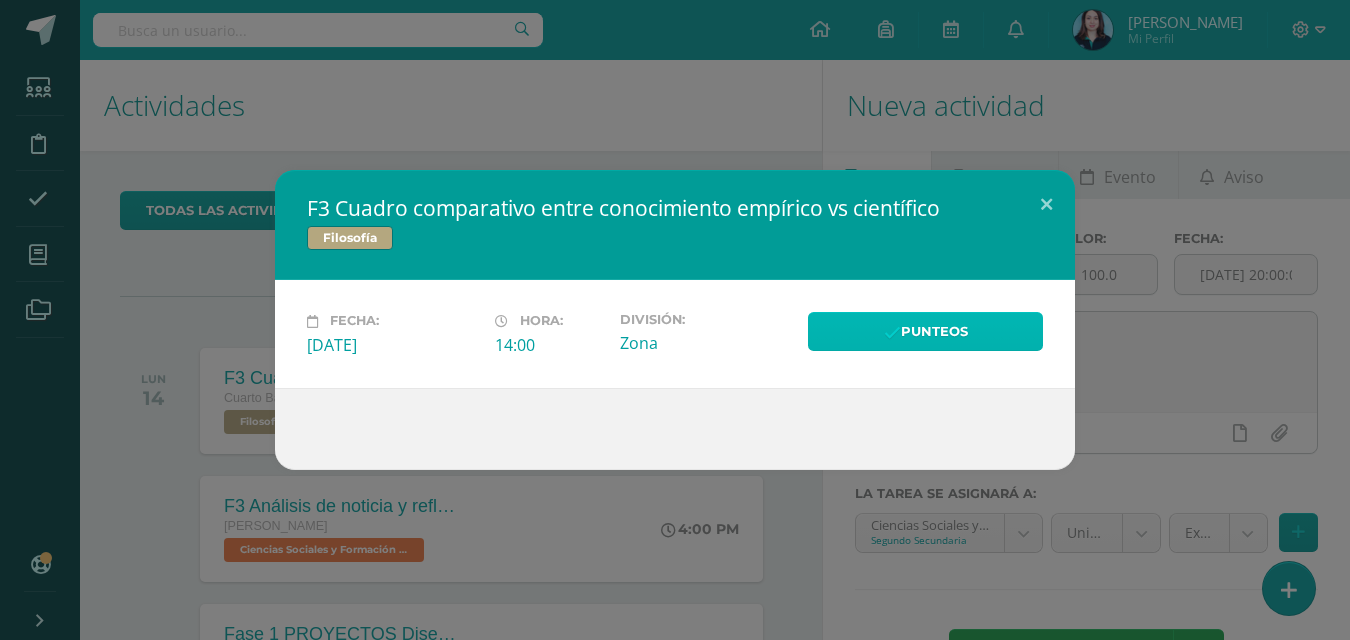click on "Punteos" at bounding box center (925, 331) 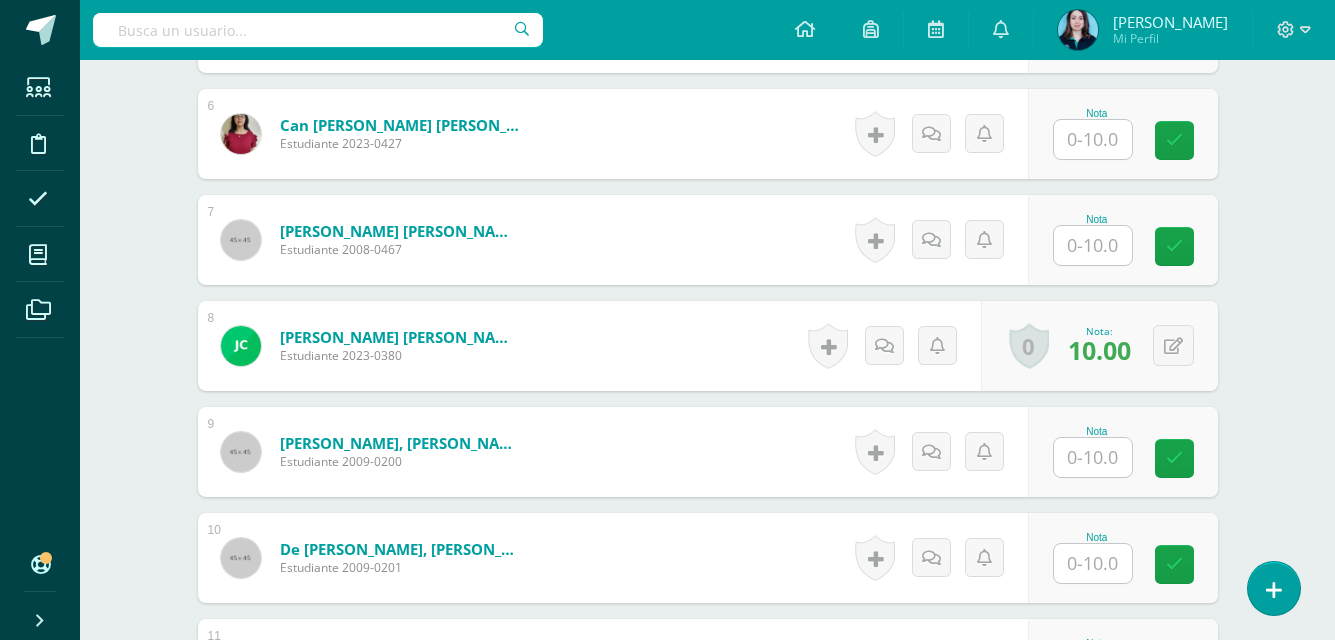 scroll, scrollTop: 923, scrollLeft: 0, axis: vertical 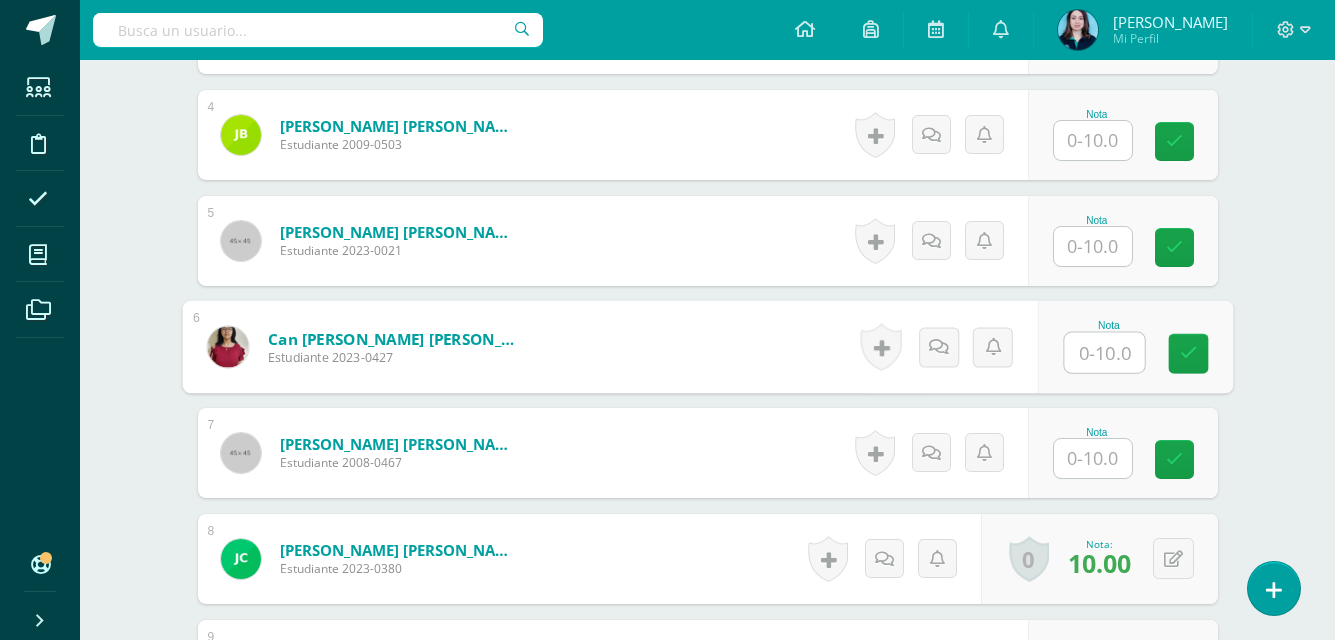 click at bounding box center (1104, 353) 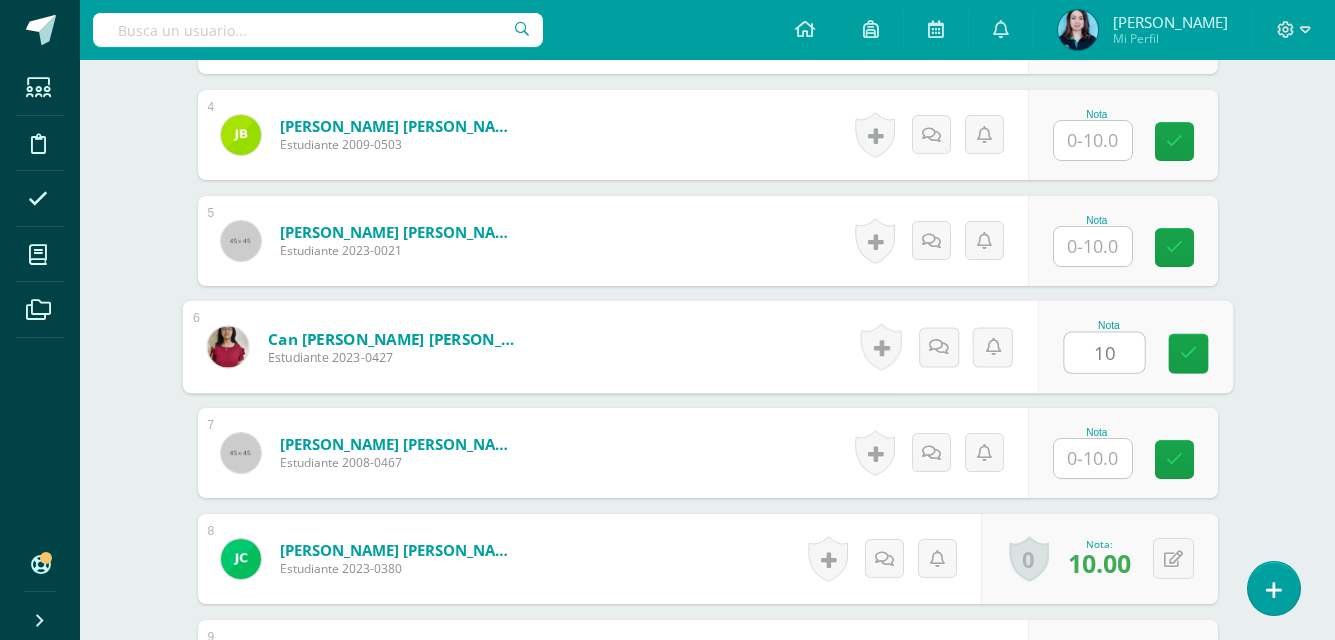 type on "10" 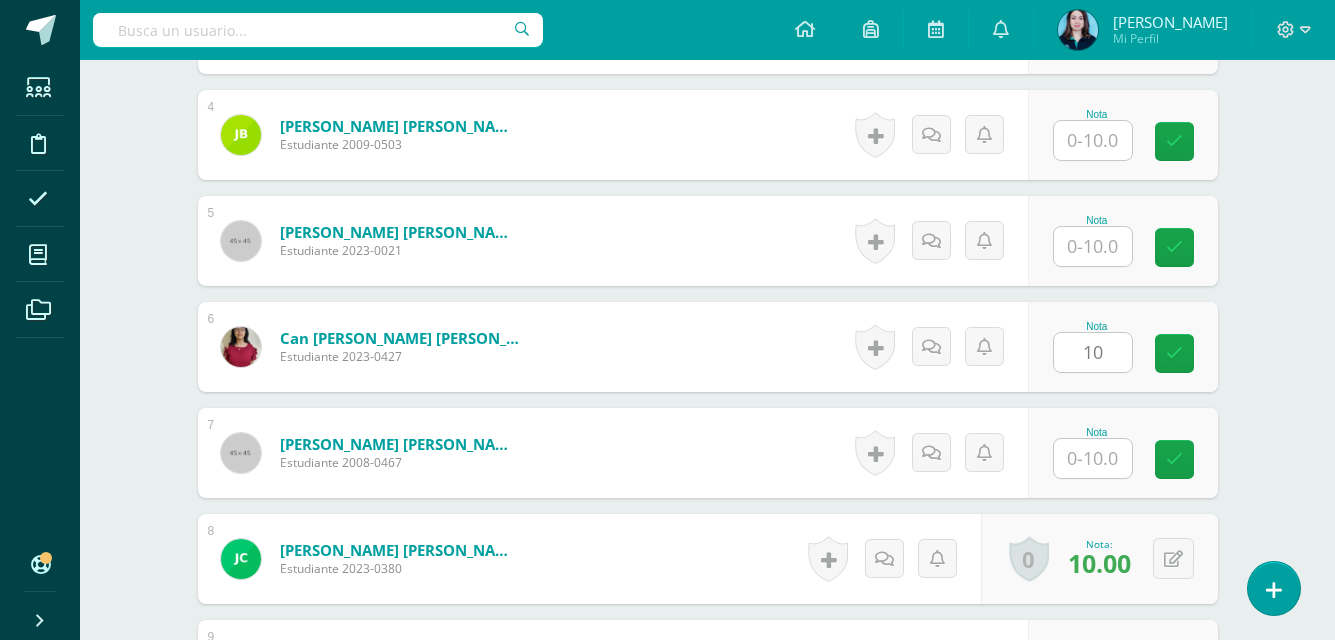 click on "Nota
10" at bounding box center [1123, 347] 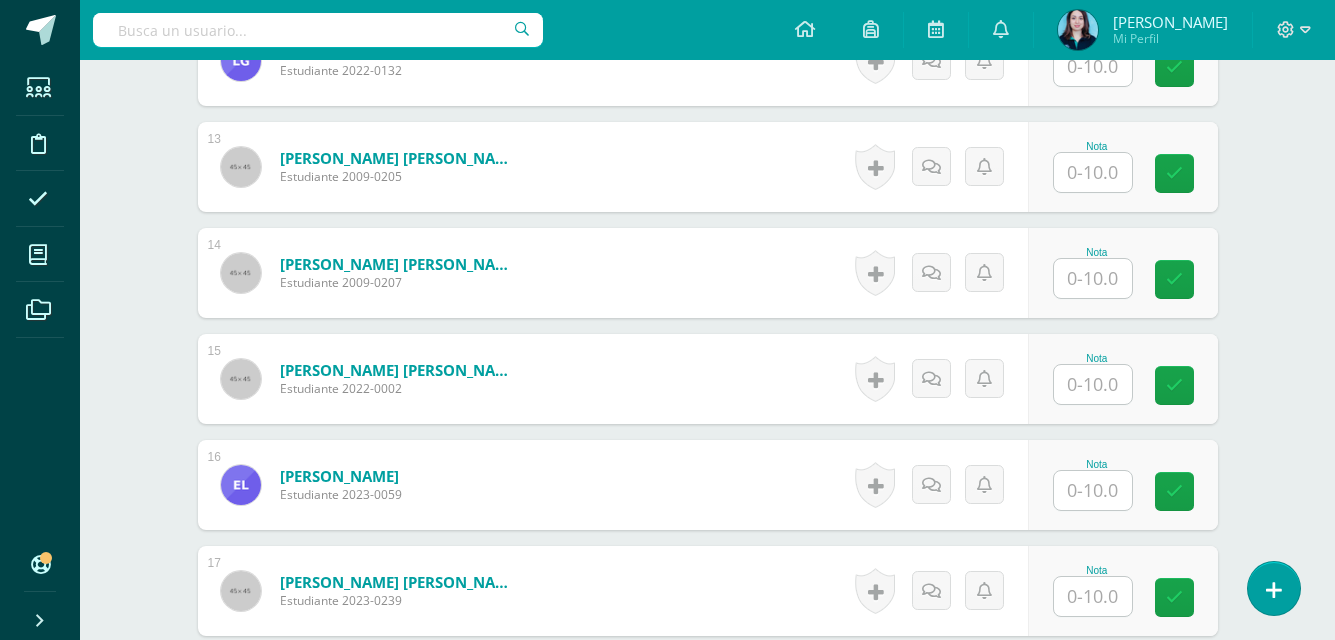 scroll, scrollTop: 2023, scrollLeft: 0, axis: vertical 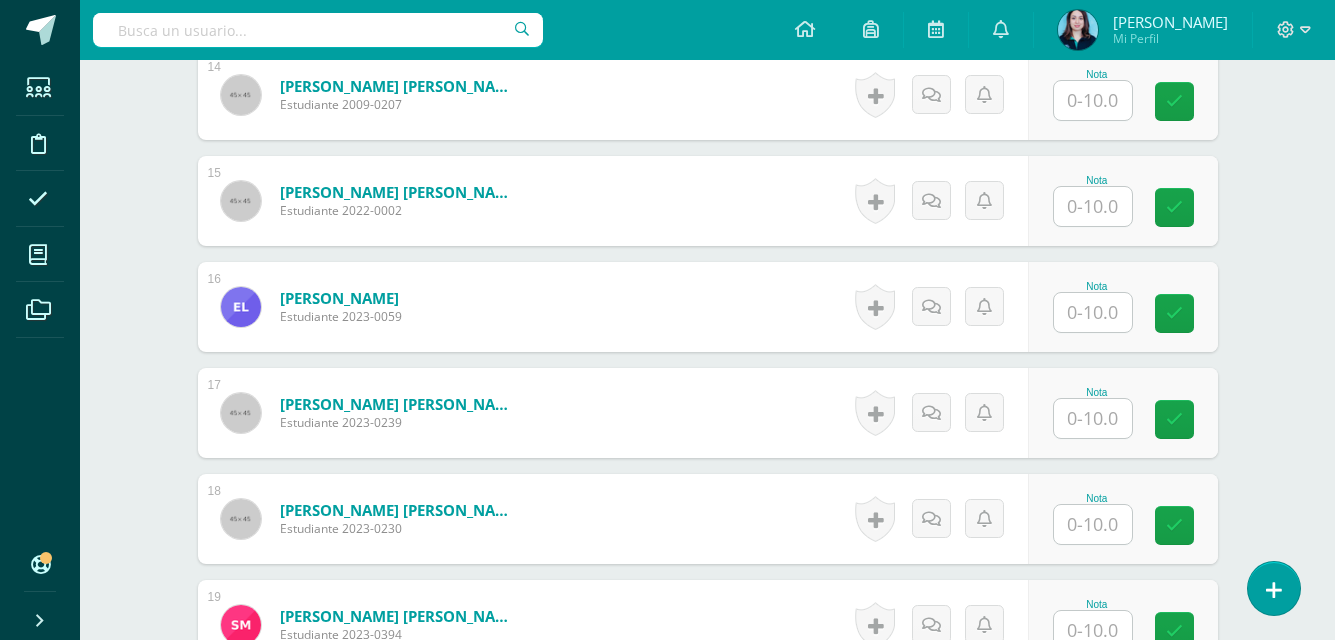 click at bounding box center [1093, 312] 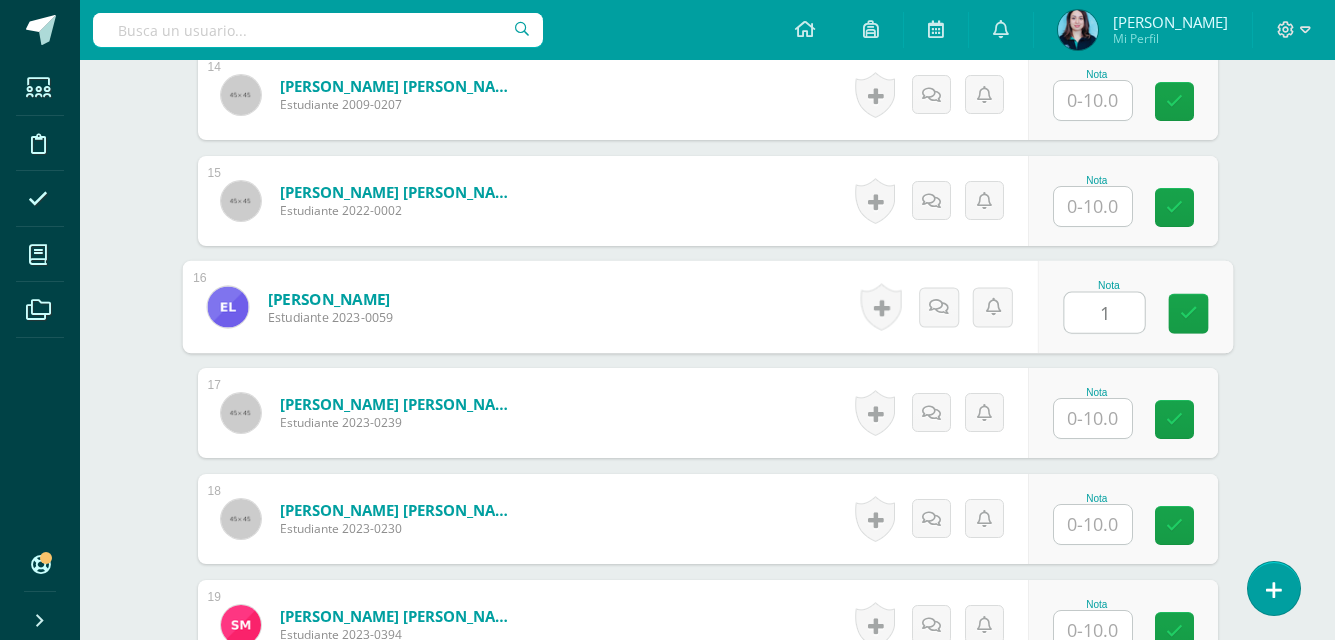 type on "10" 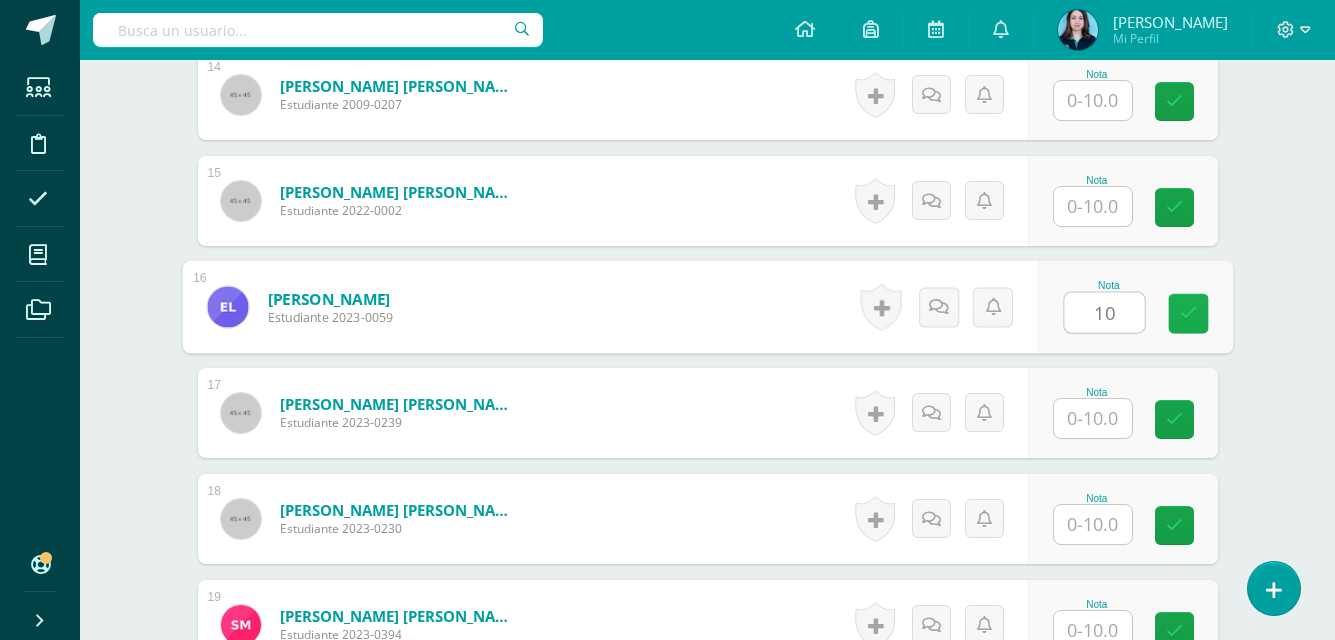 click at bounding box center (1188, 314) 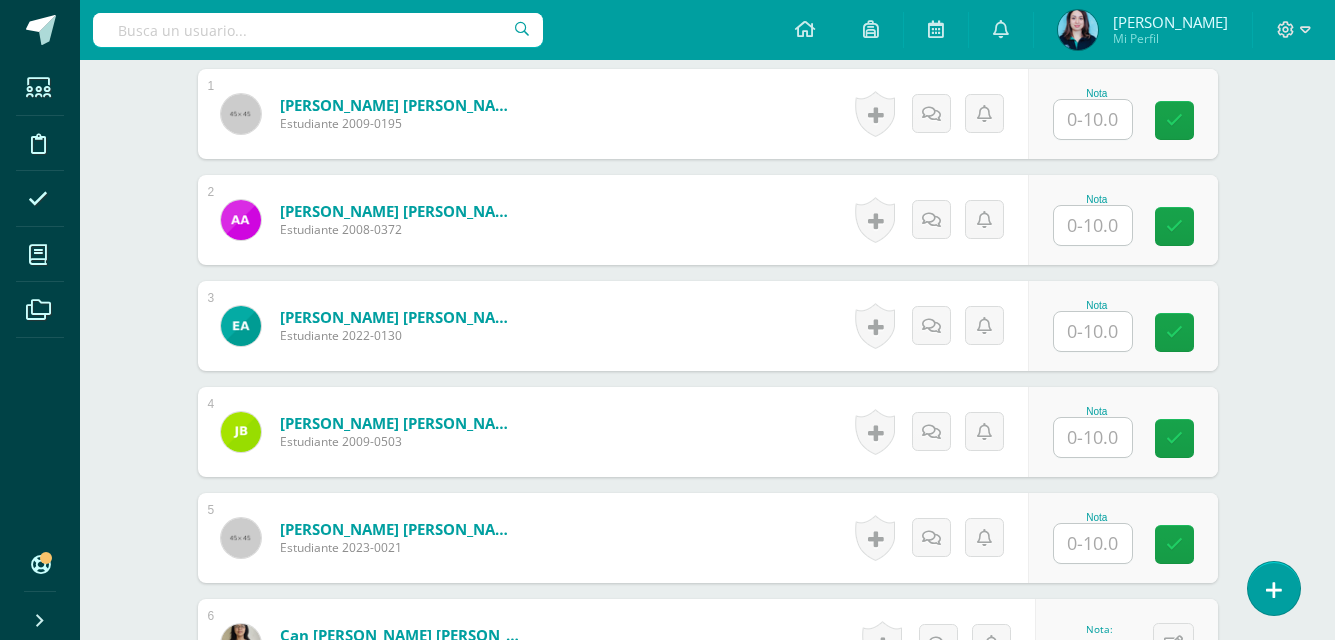 scroll, scrollTop: 423, scrollLeft: 0, axis: vertical 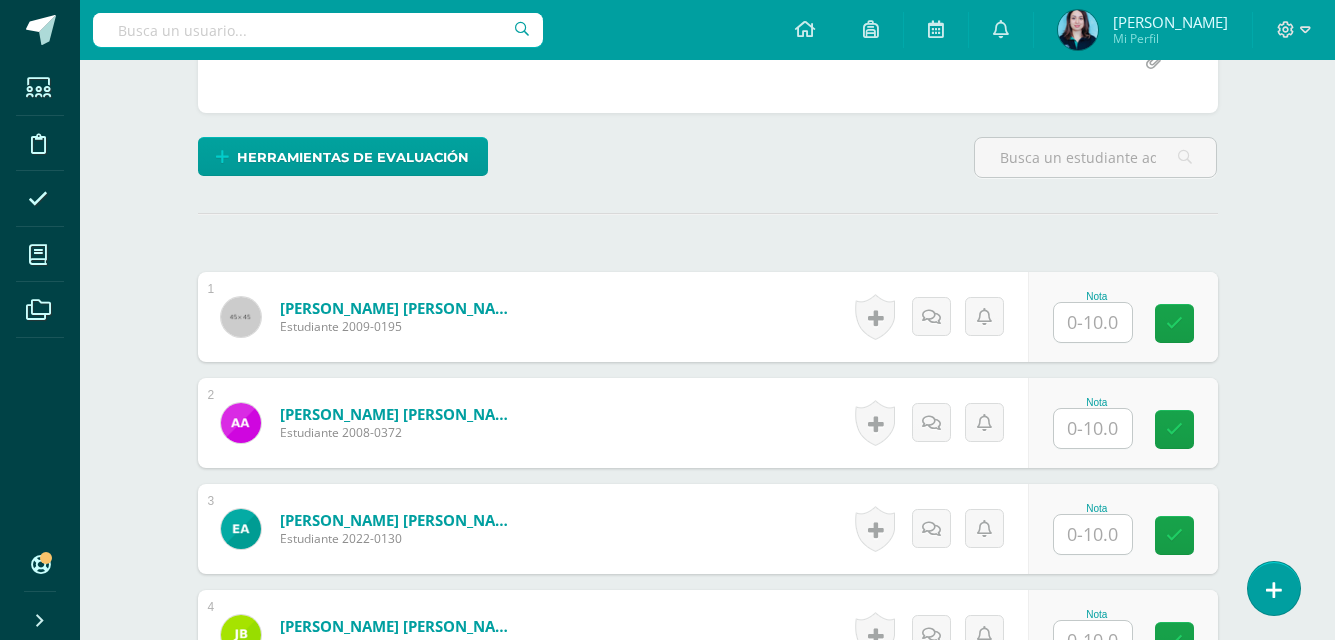 click at bounding box center (1093, 534) 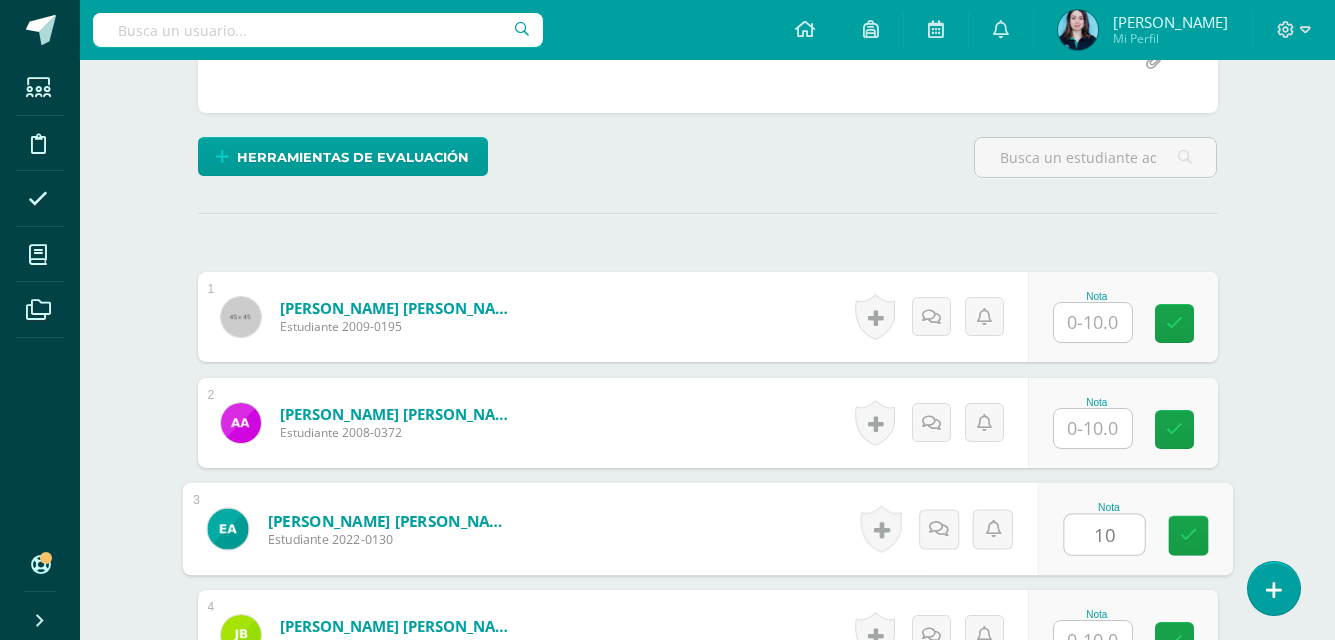 type on "10" 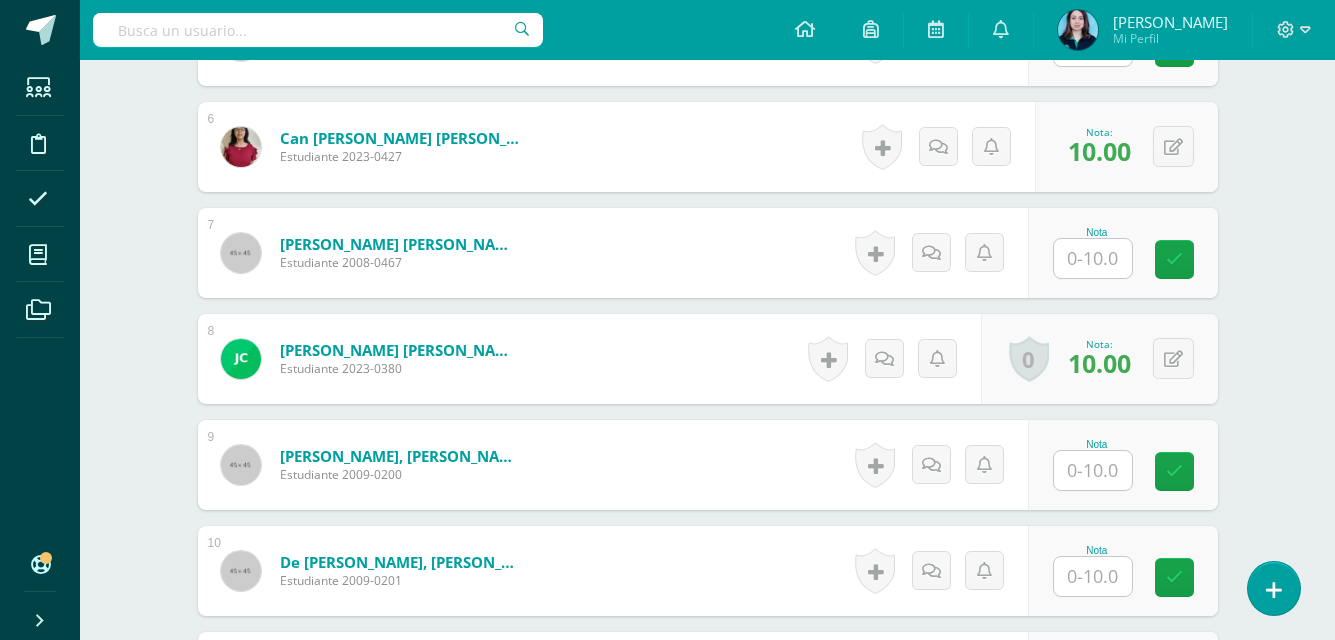 scroll, scrollTop: 1223, scrollLeft: 0, axis: vertical 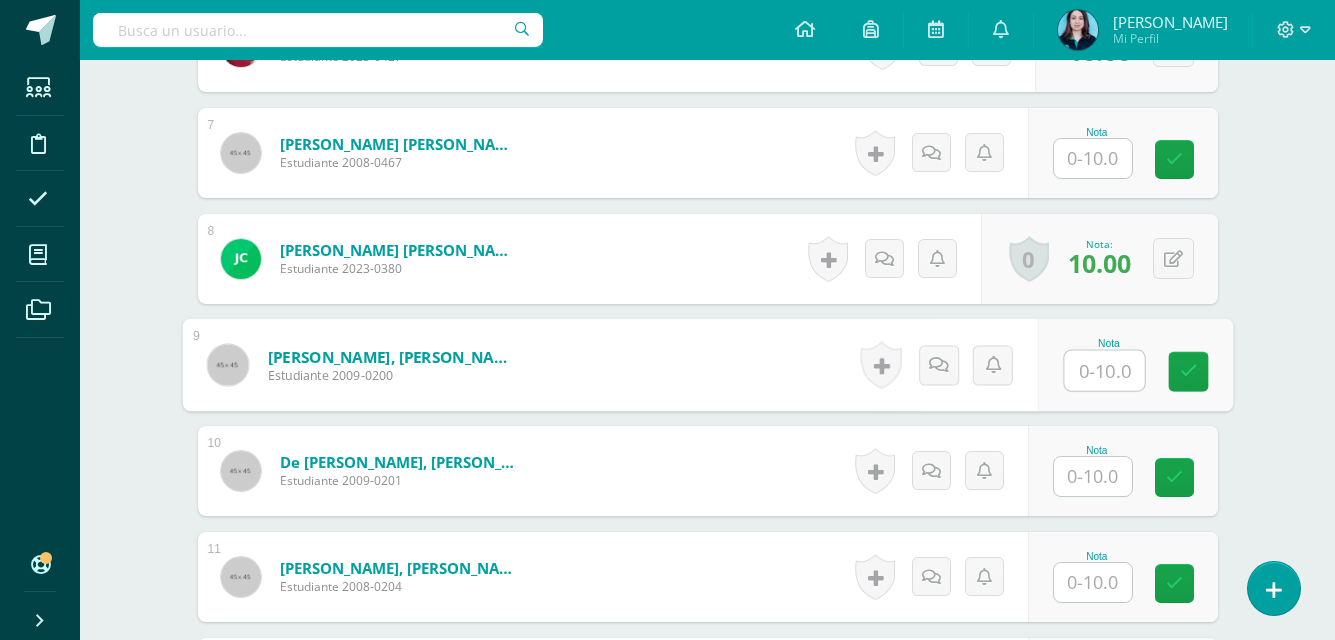 click at bounding box center [1104, 371] 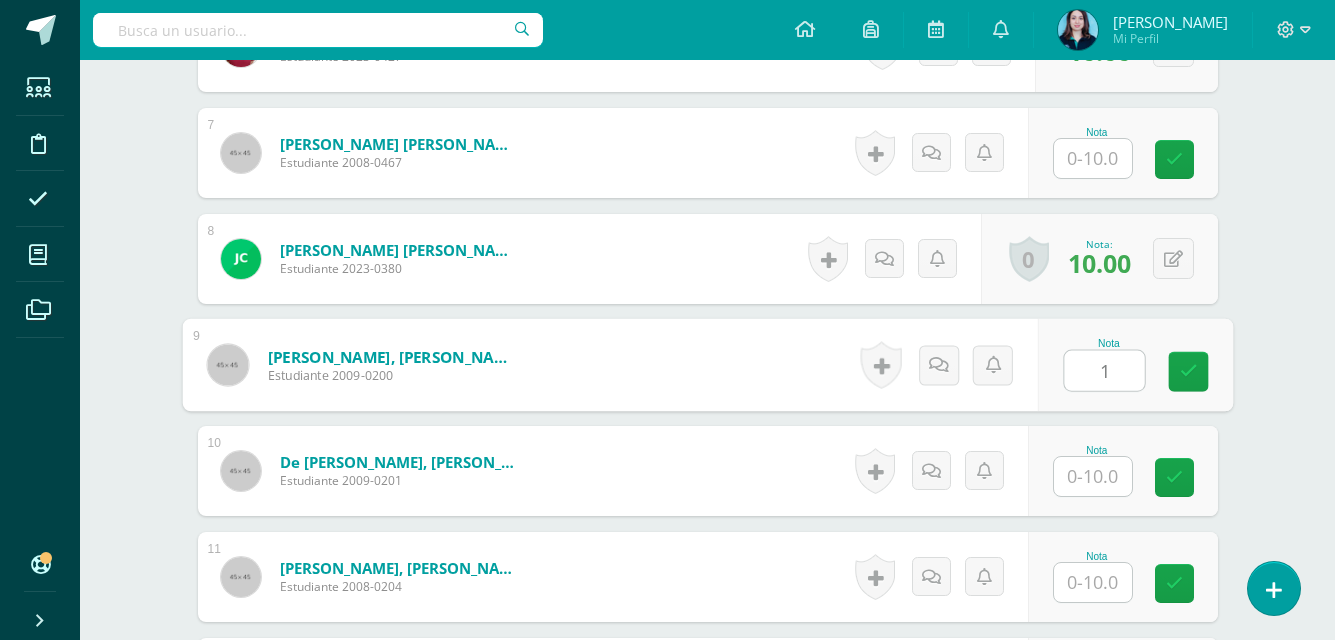type on "10" 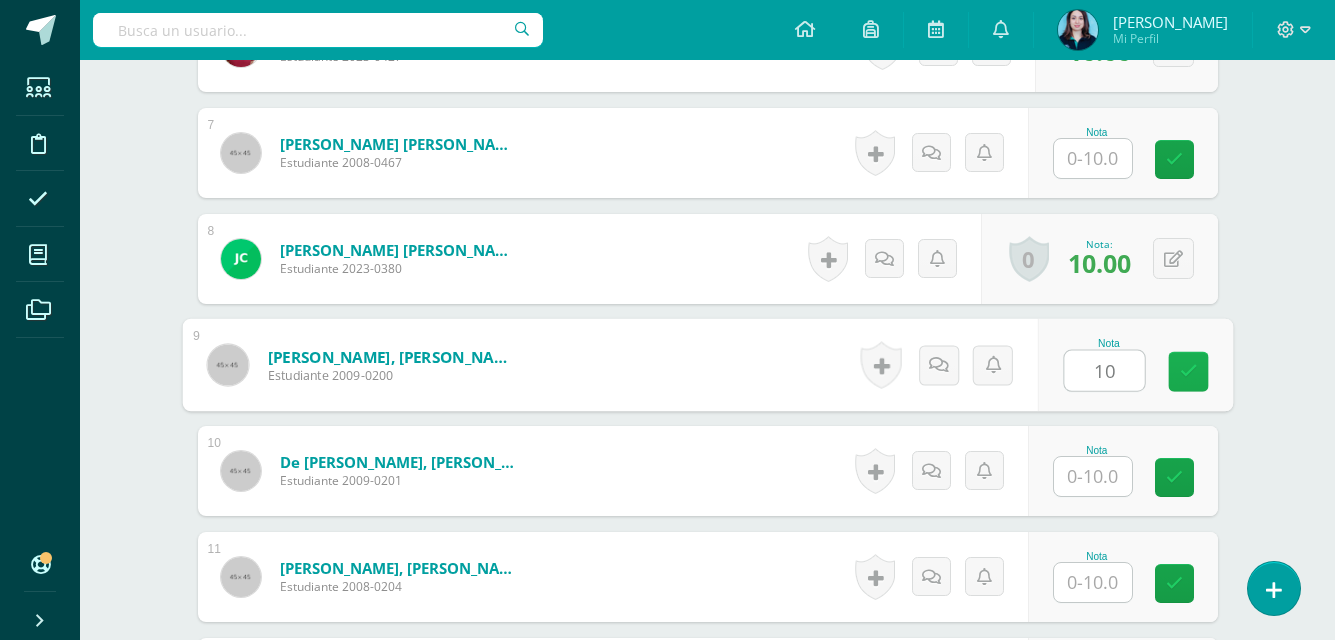 click at bounding box center [1188, 372] 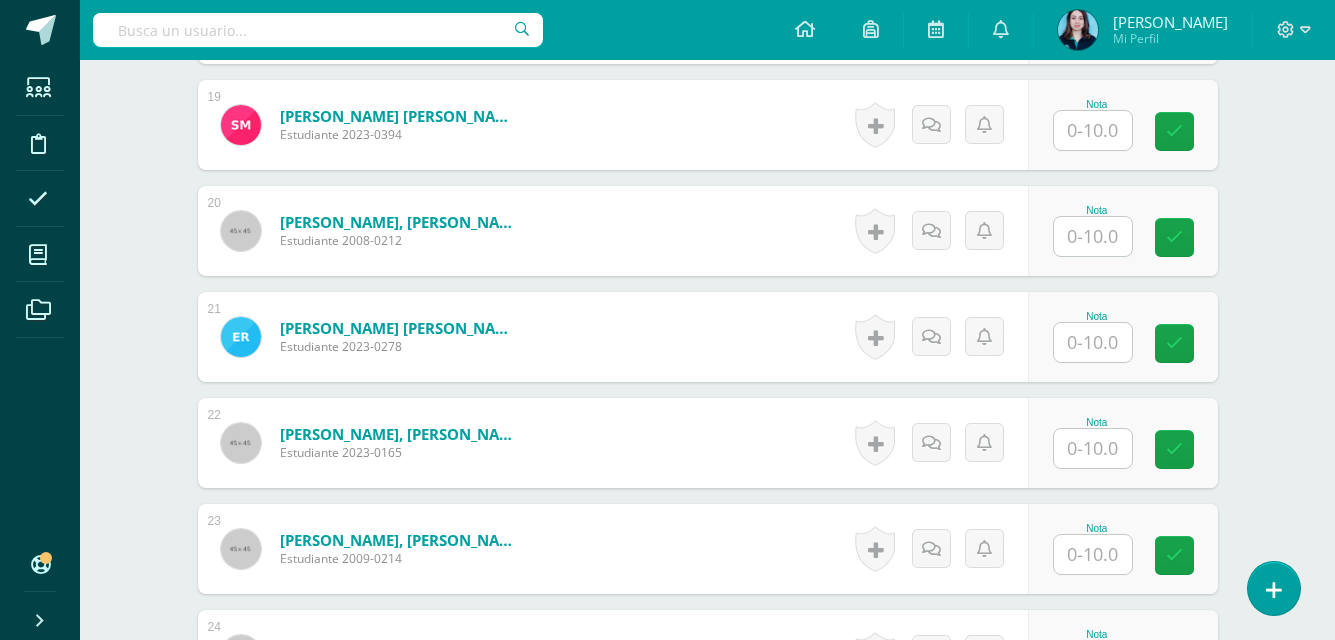 scroll, scrollTop: 2723, scrollLeft: 0, axis: vertical 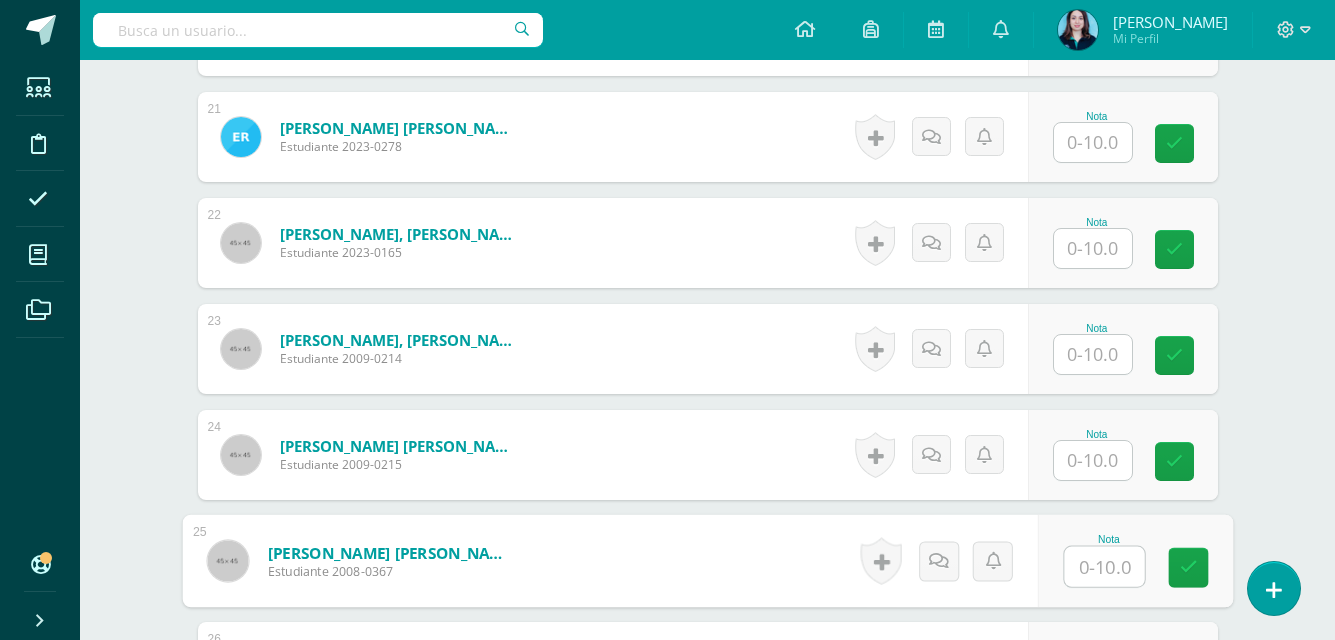 click at bounding box center (1104, 567) 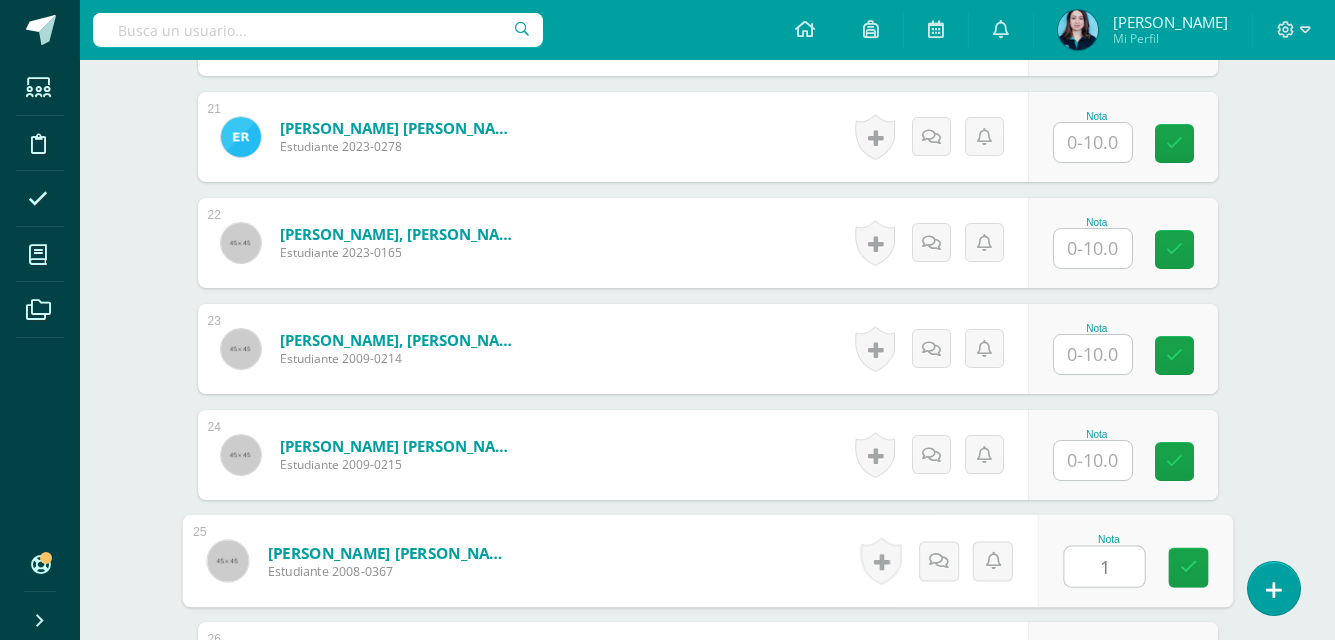 type on "10" 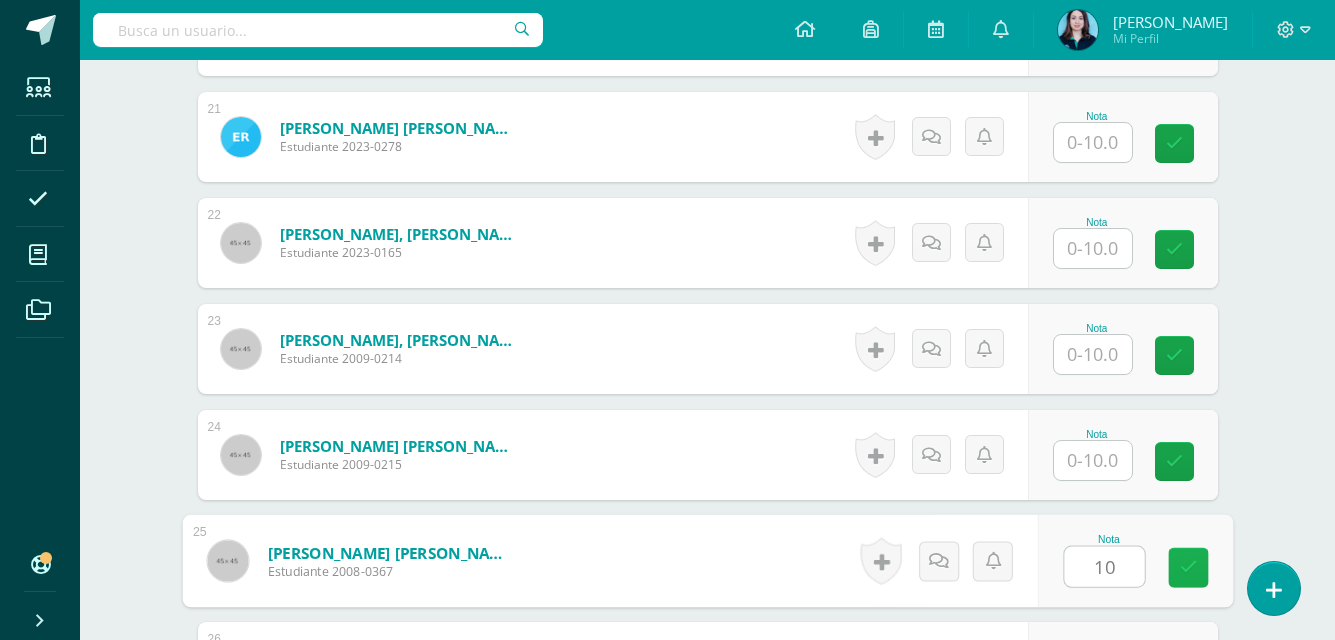 click at bounding box center [1188, 568] 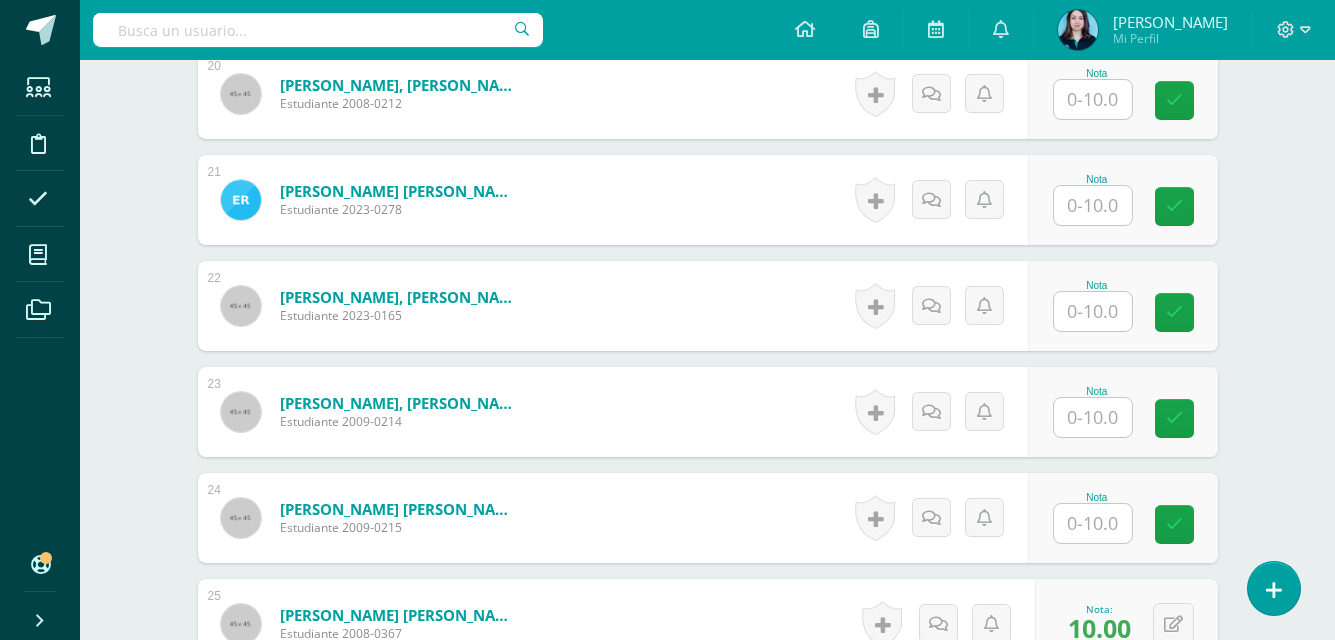 scroll, scrollTop: 2624, scrollLeft: 0, axis: vertical 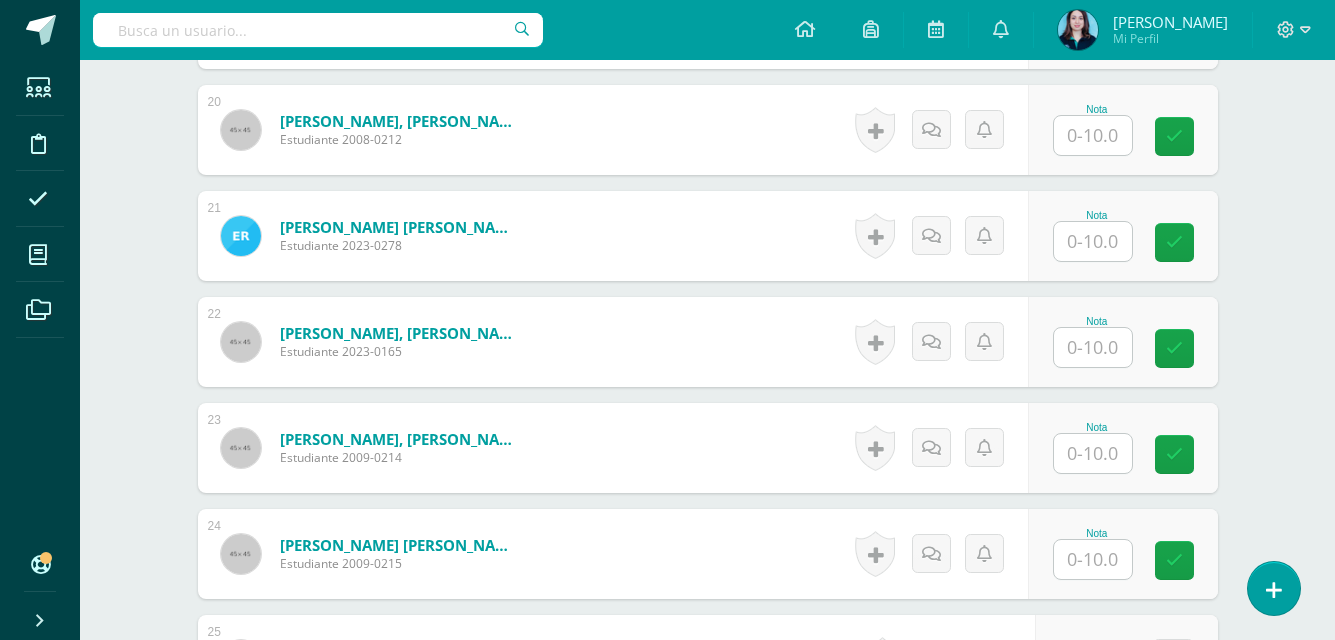 click on "Nota" at bounding box center (1123, 236) 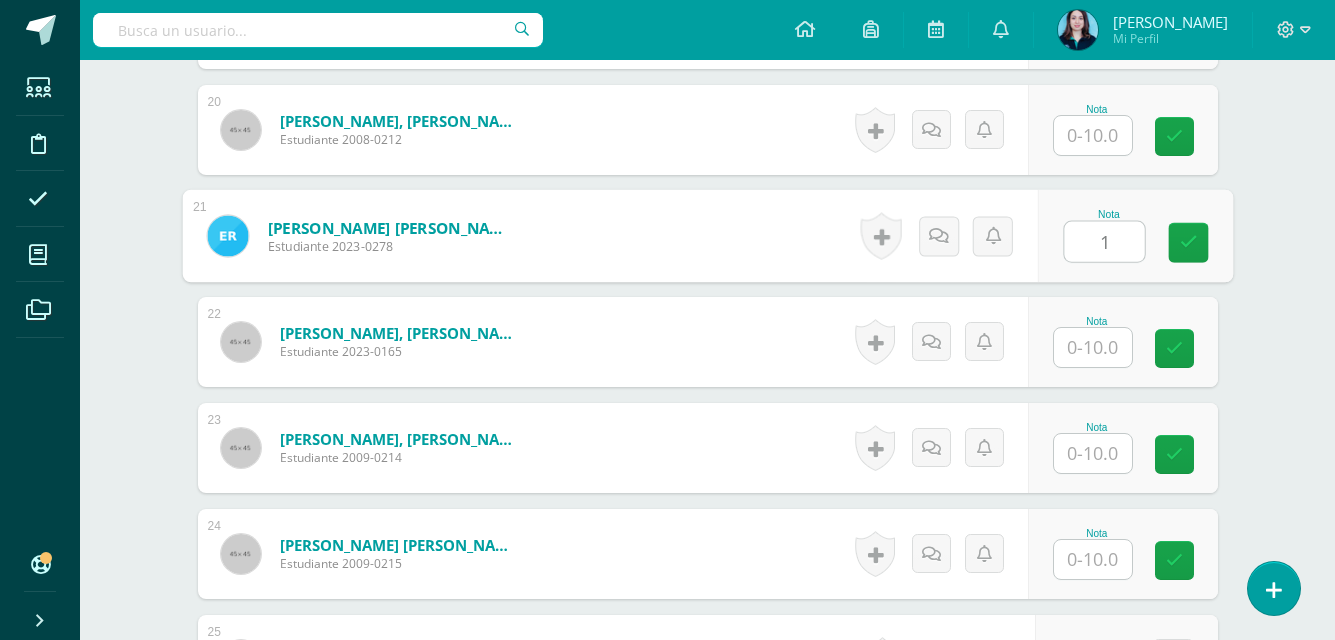 type on "10" 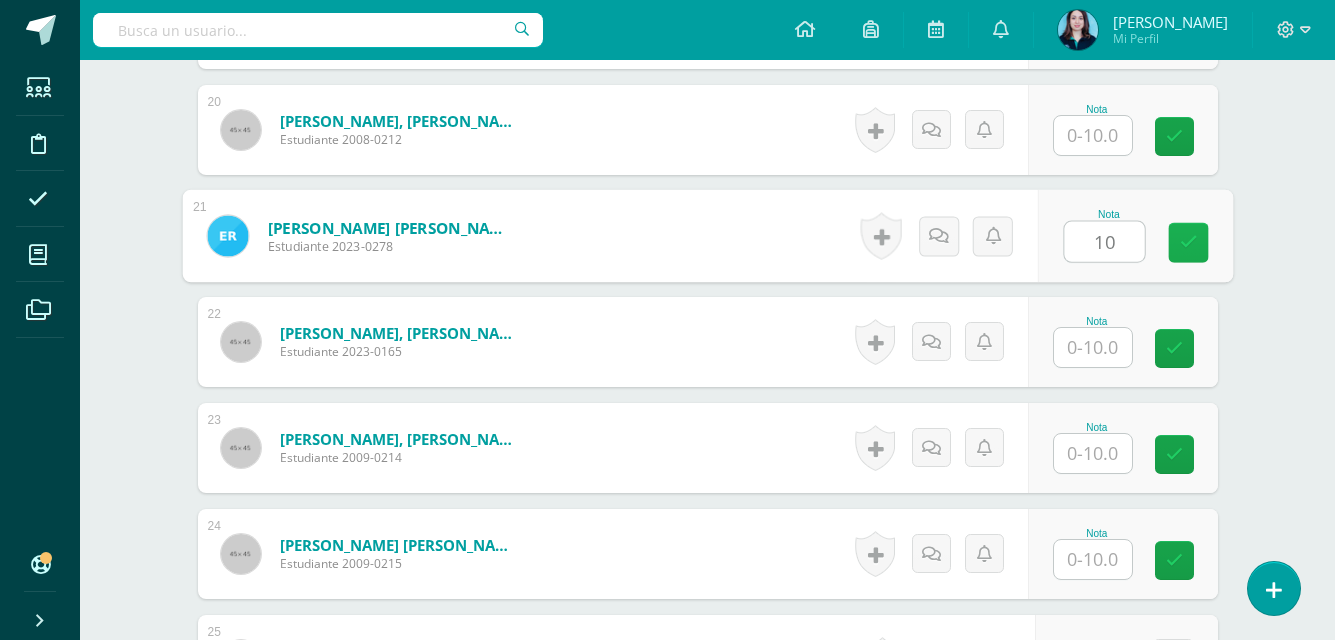 click at bounding box center [1188, 242] 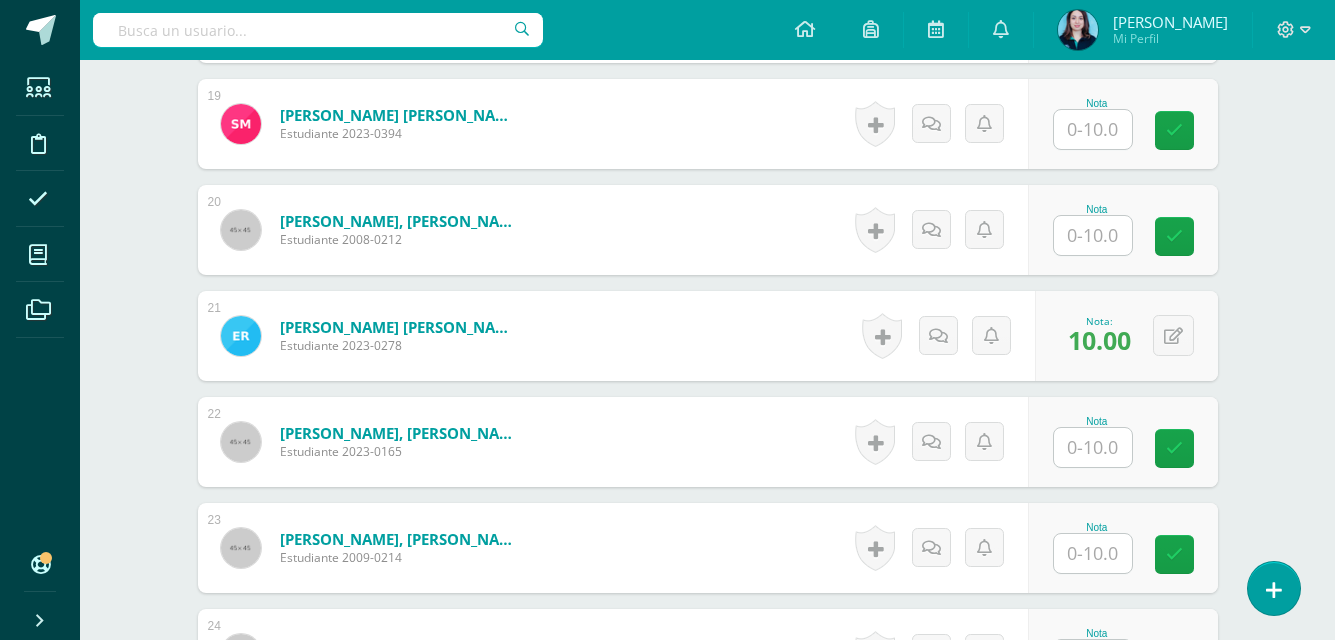 scroll, scrollTop: 2324, scrollLeft: 0, axis: vertical 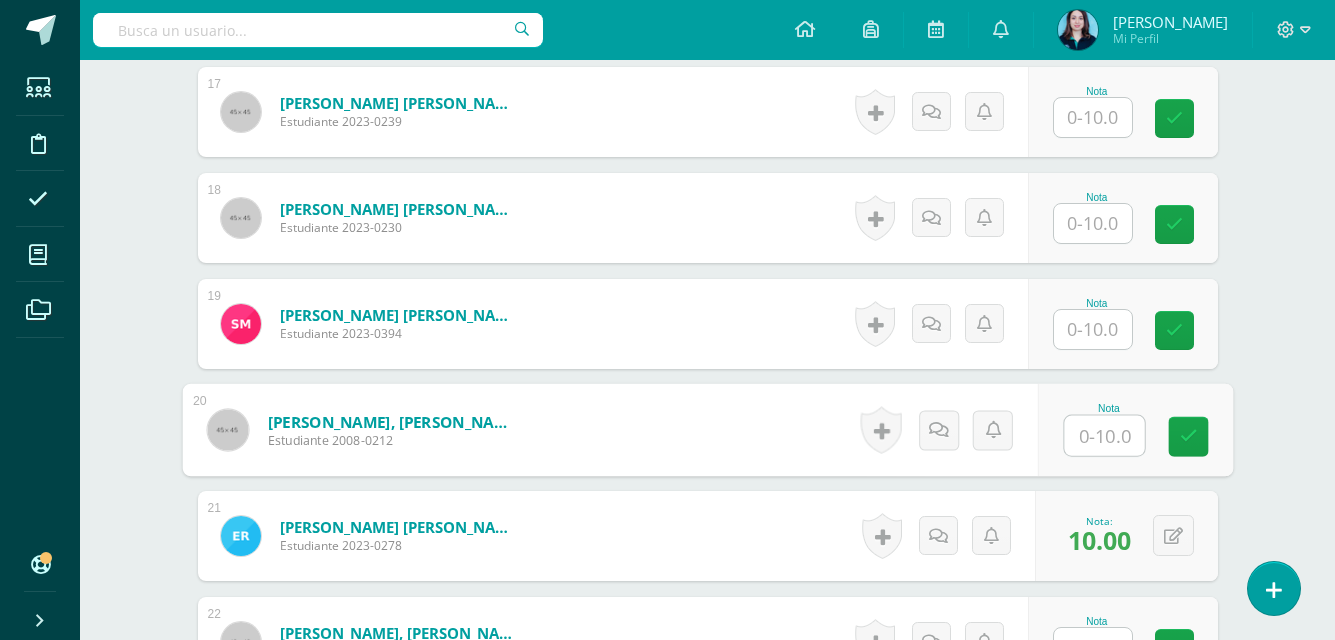 click at bounding box center [1104, 436] 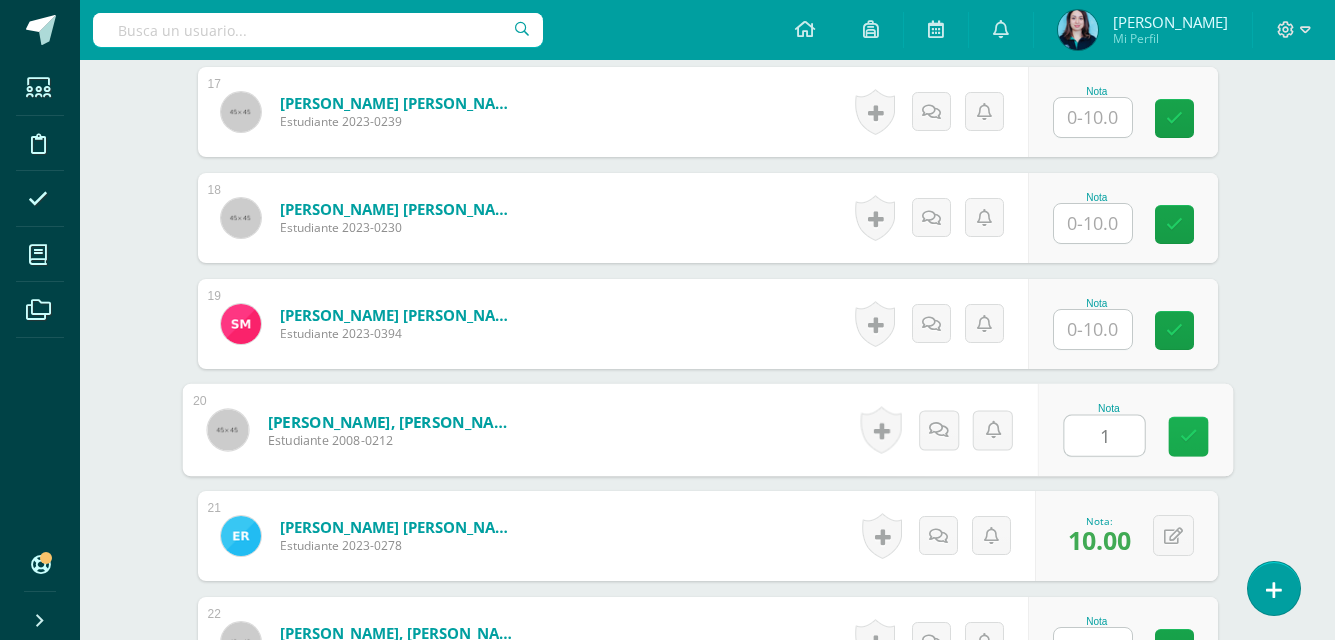 type on "10" 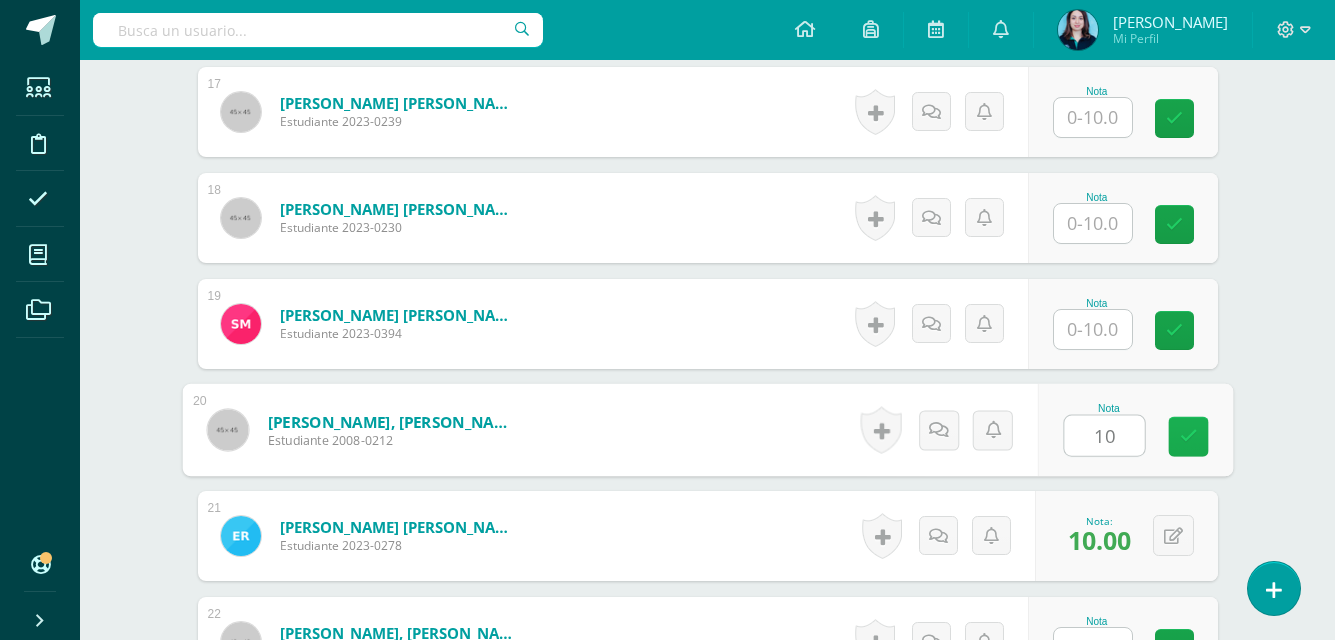 click at bounding box center [1188, 436] 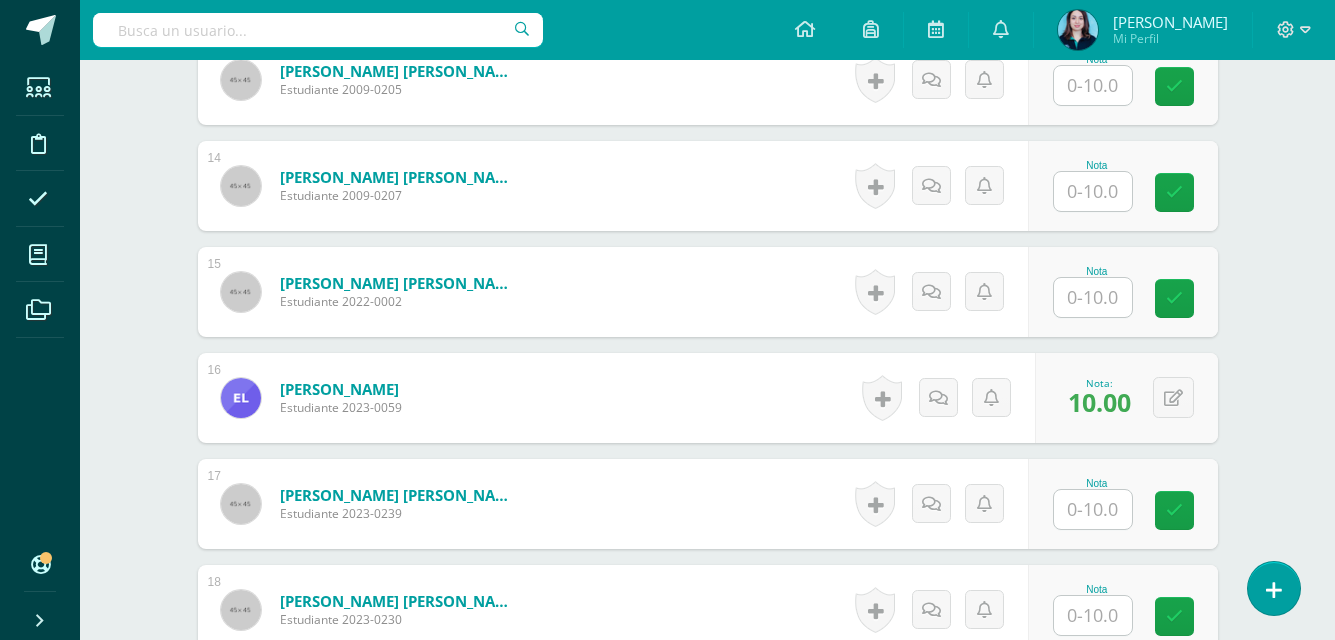 scroll, scrollTop: 1924, scrollLeft: 0, axis: vertical 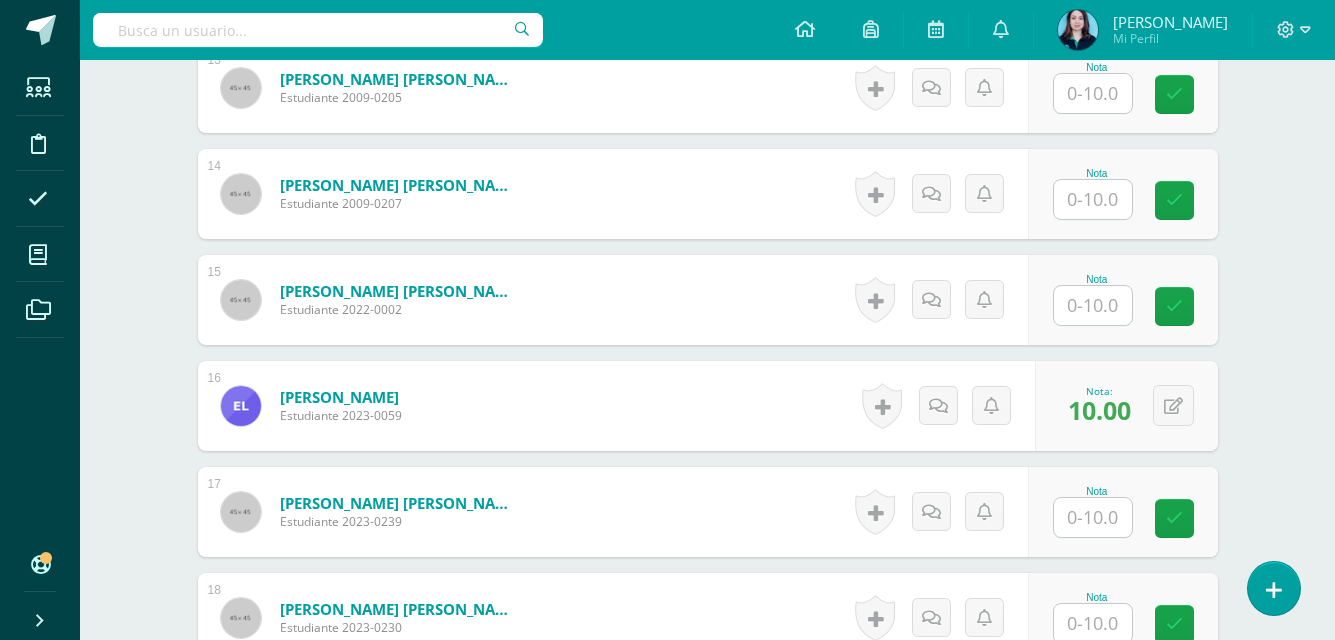 click at bounding box center [1093, 305] 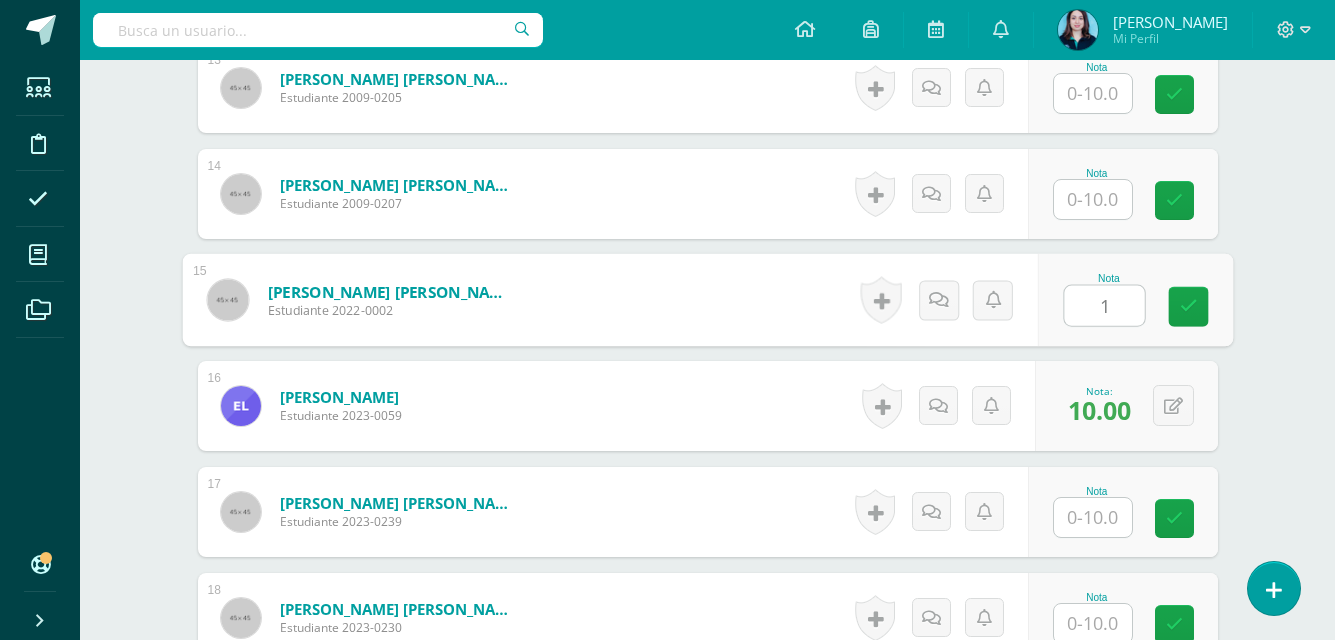 type on "10" 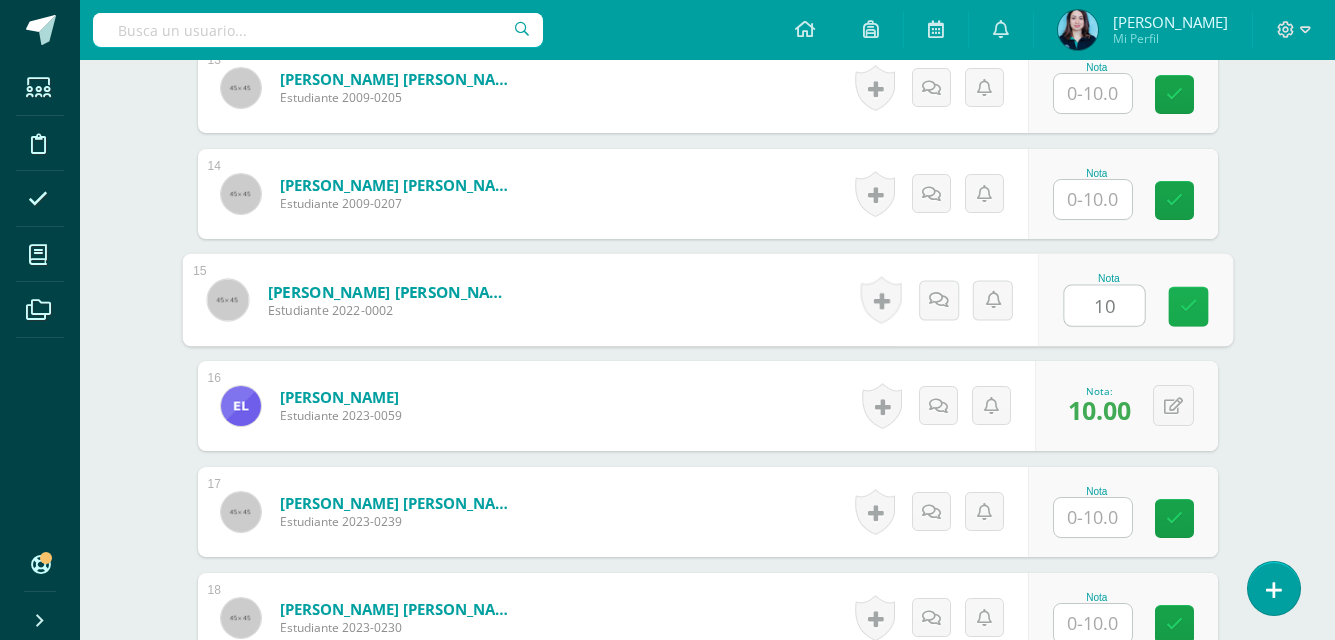 click at bounding box center [1188, 306] 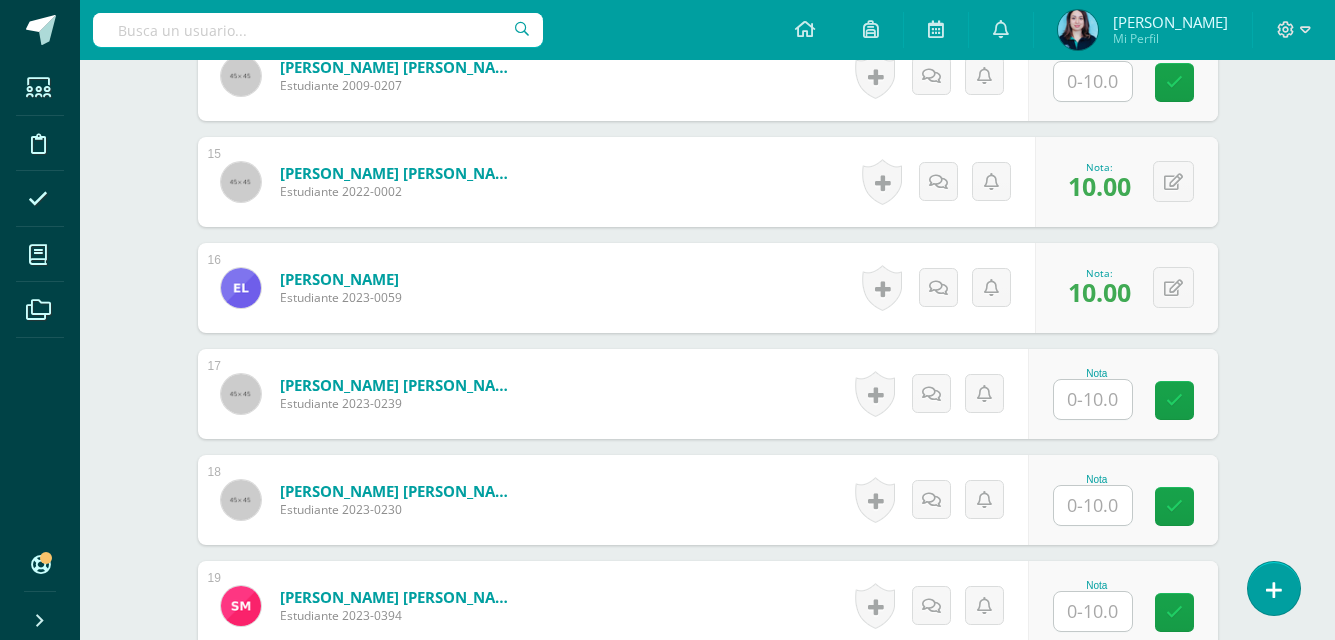 scroll, scrollTop: 2124, scrollLeft: 0, axis: vertical 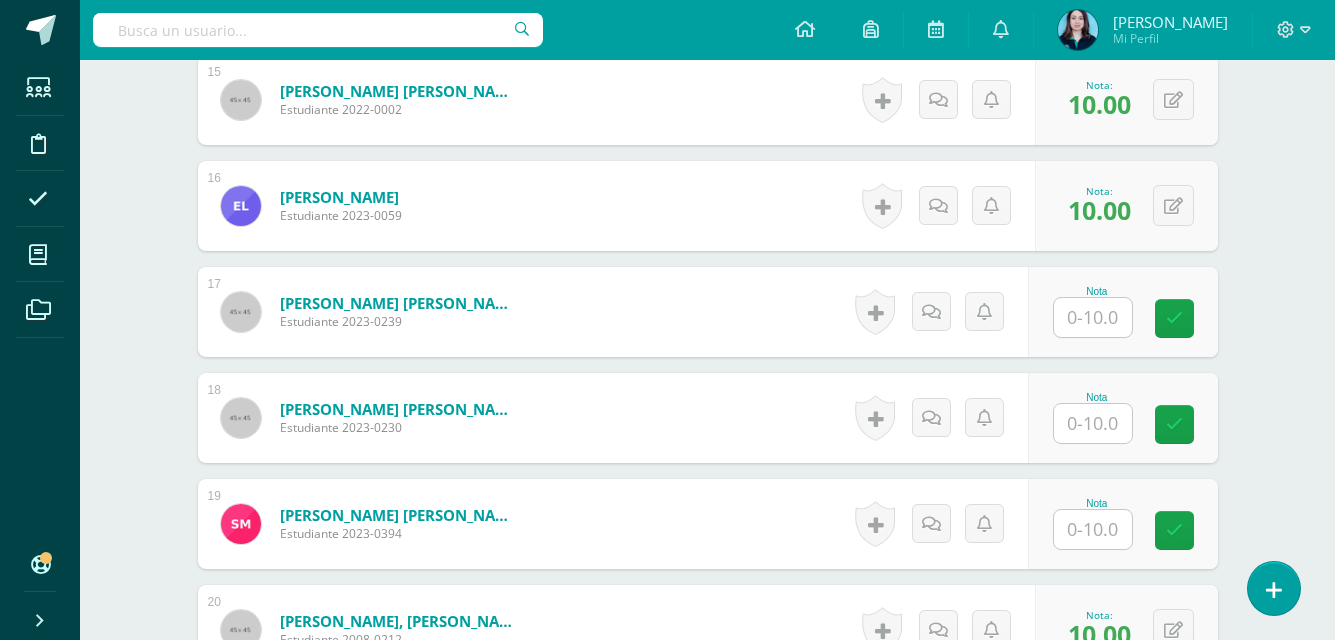 click at bounding box center (1093, 529) 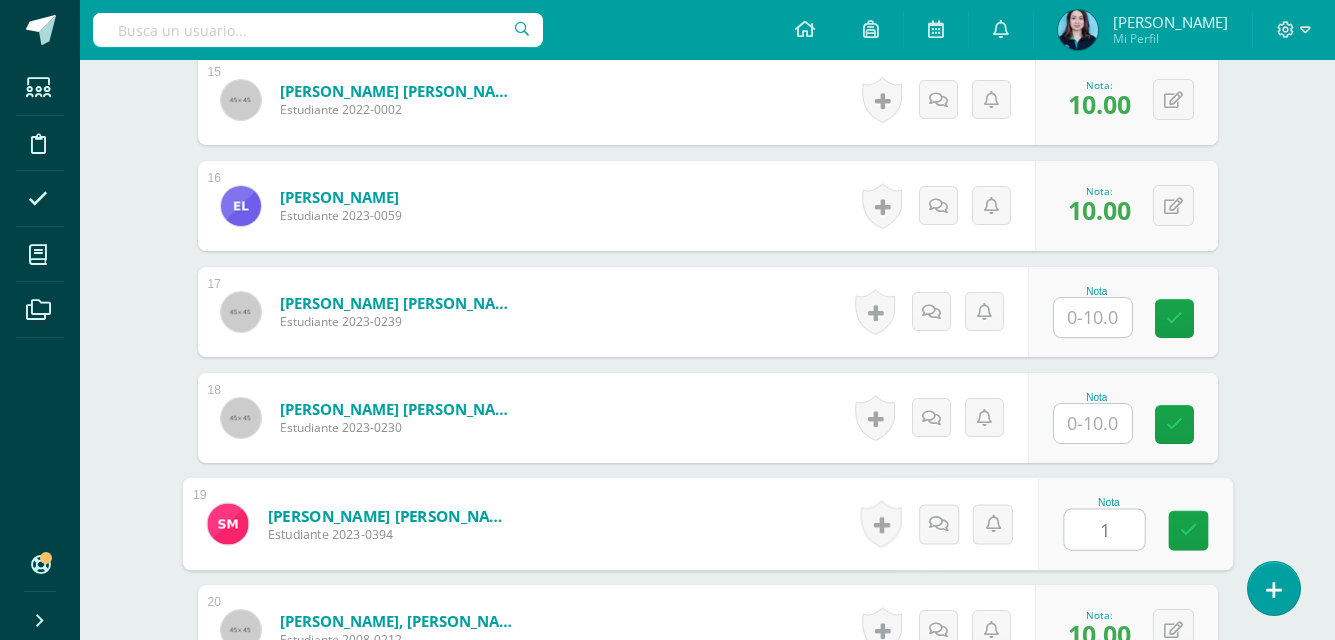 type on "10" 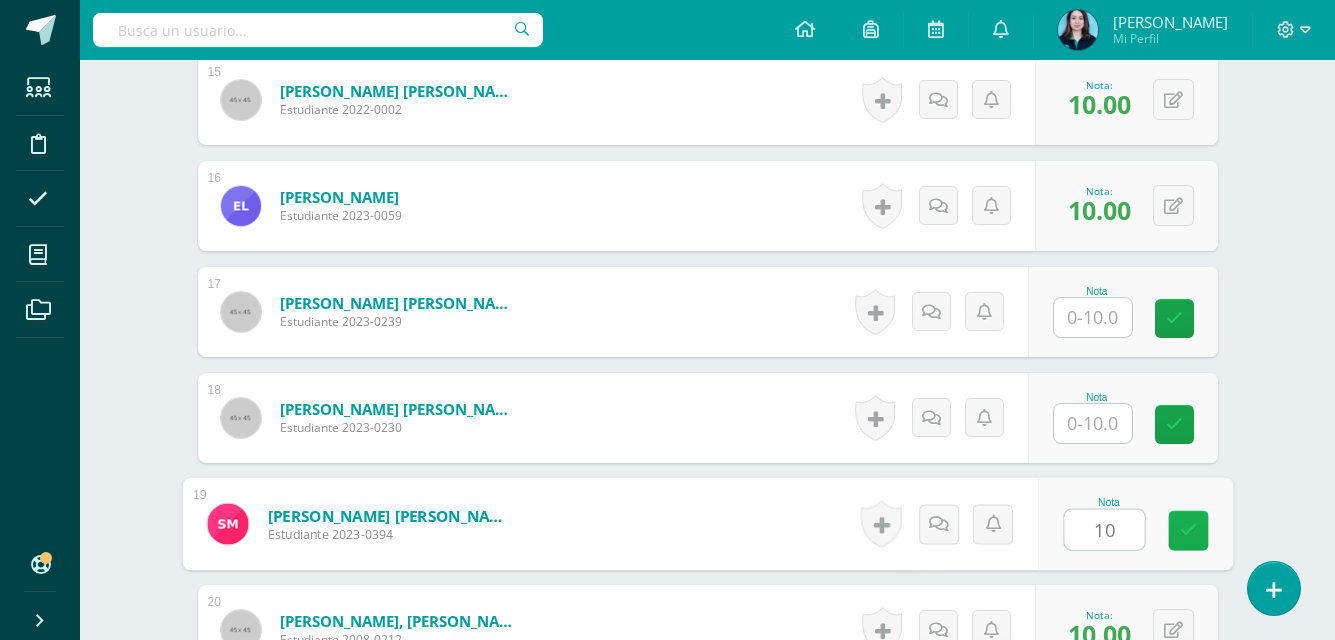 click at bounding box center [1188, 531] 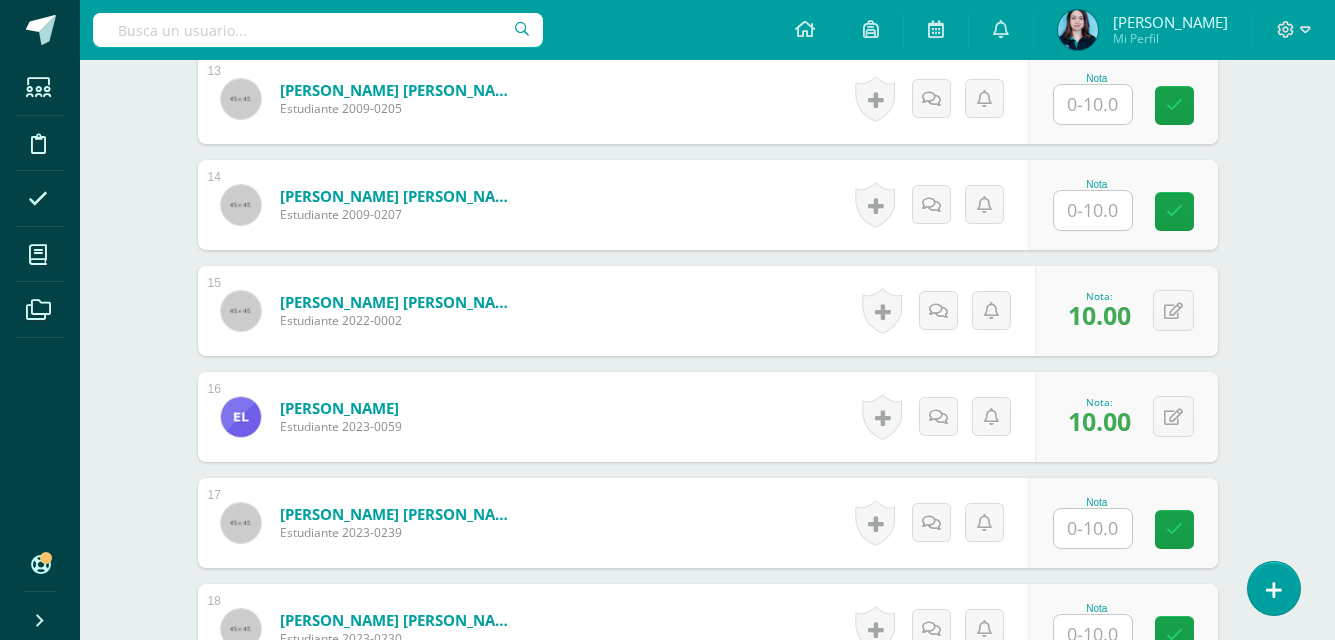 scroll, scrollTop: 1824, scrollLeft: 0, axis: vertical 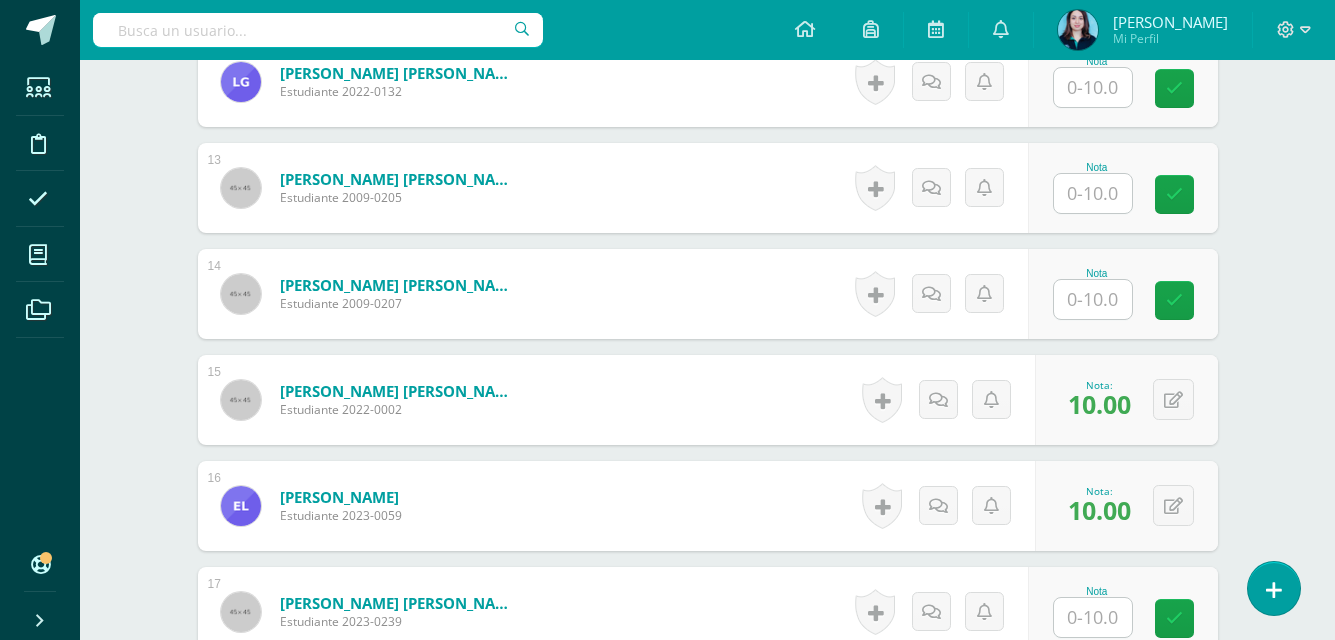 click at bounding box center (1093, 299) 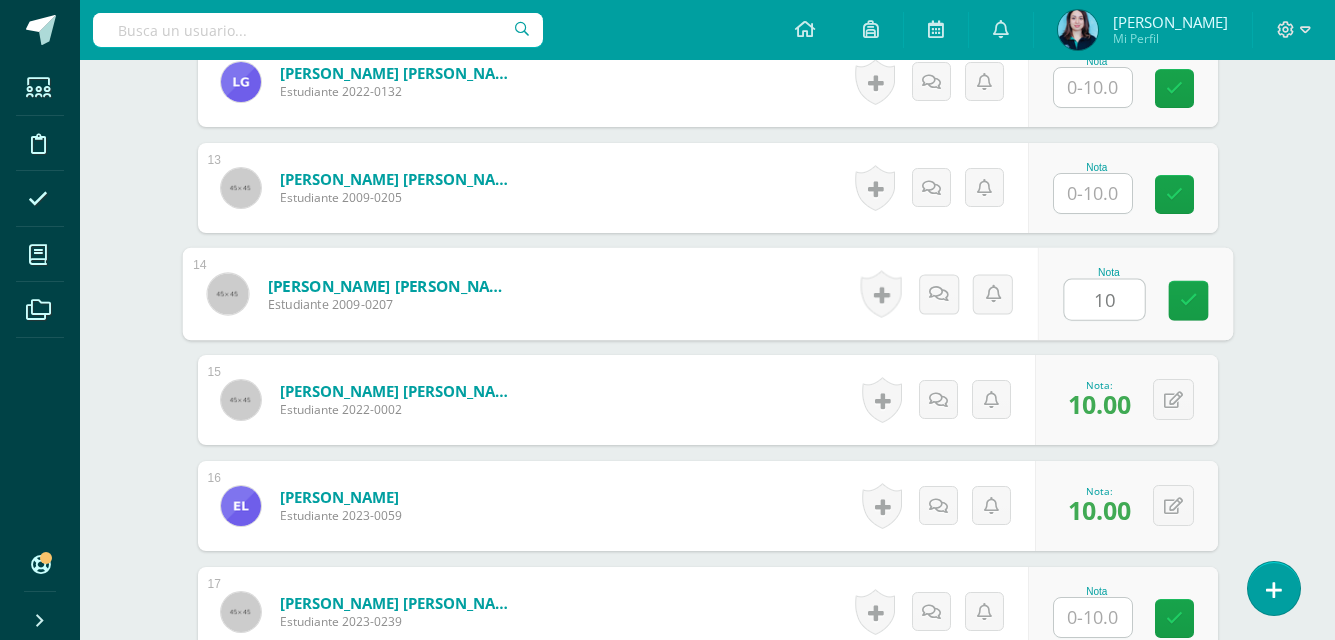 type on "10" 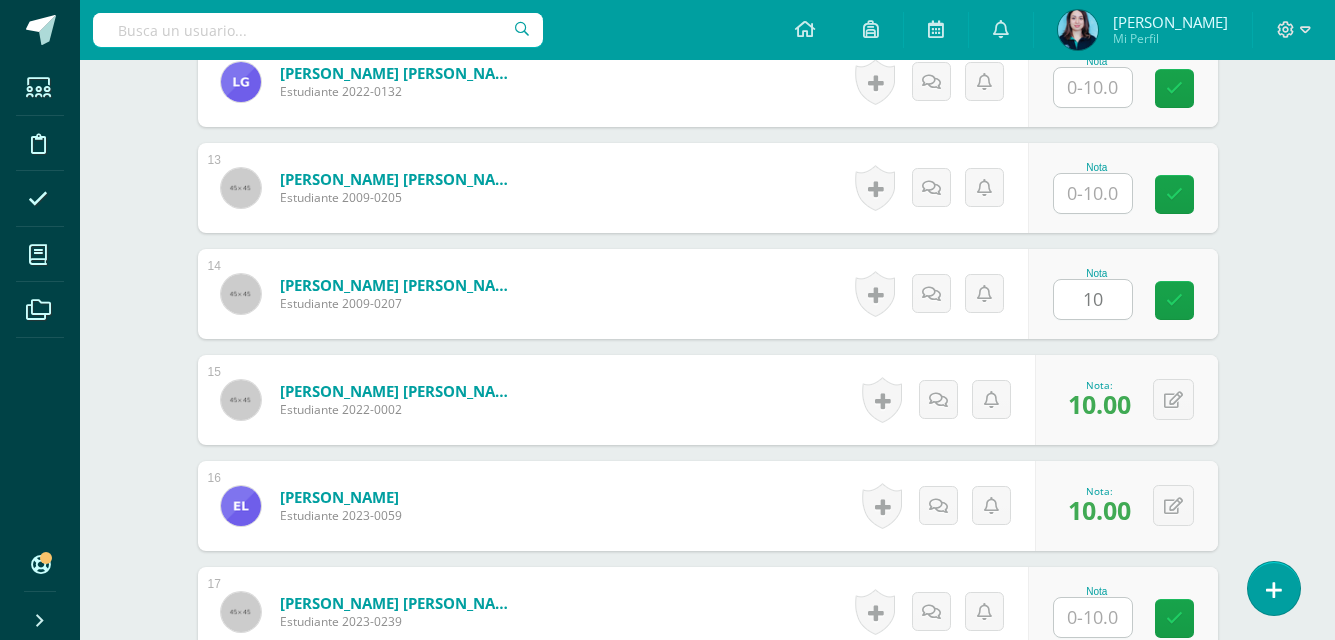 click on "¿Estás seguro que quieres  eliminar  esta actividad?
Esto borrará la actividad y cualquier nota que hayas registrado
permanentemente. Esta acción no se puede revertir. Cancelar Eliminar
Administración de escalas de valoración
escala de valoración
Aún no has creado una escala de valoración.
Cancelar Agregar nueva escala de valoración: Agrega una división a la escala de valoración  (ej. Ortografía, redacción, trabajo en equipo, etc.)
Agregar
Cancelar Crear escala de valoración
Agrega listas de cotejo
Mostrar todos                             Mostrar todos Mis listas Generales Comunicación y Lenguaje Matemática Ciencia Estudios Sociales Arte Emociones" at bounding box center [708, 107] 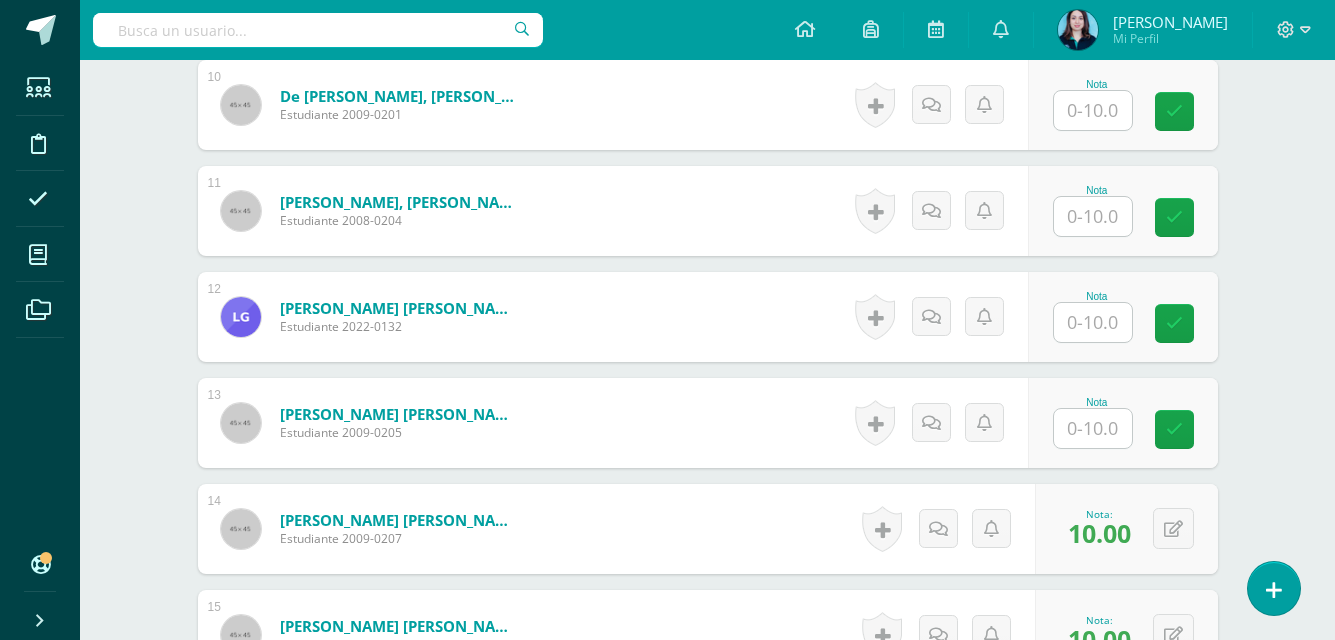 scroll, scrollTop: 1624, scrollLeft: 0, axis: vertical 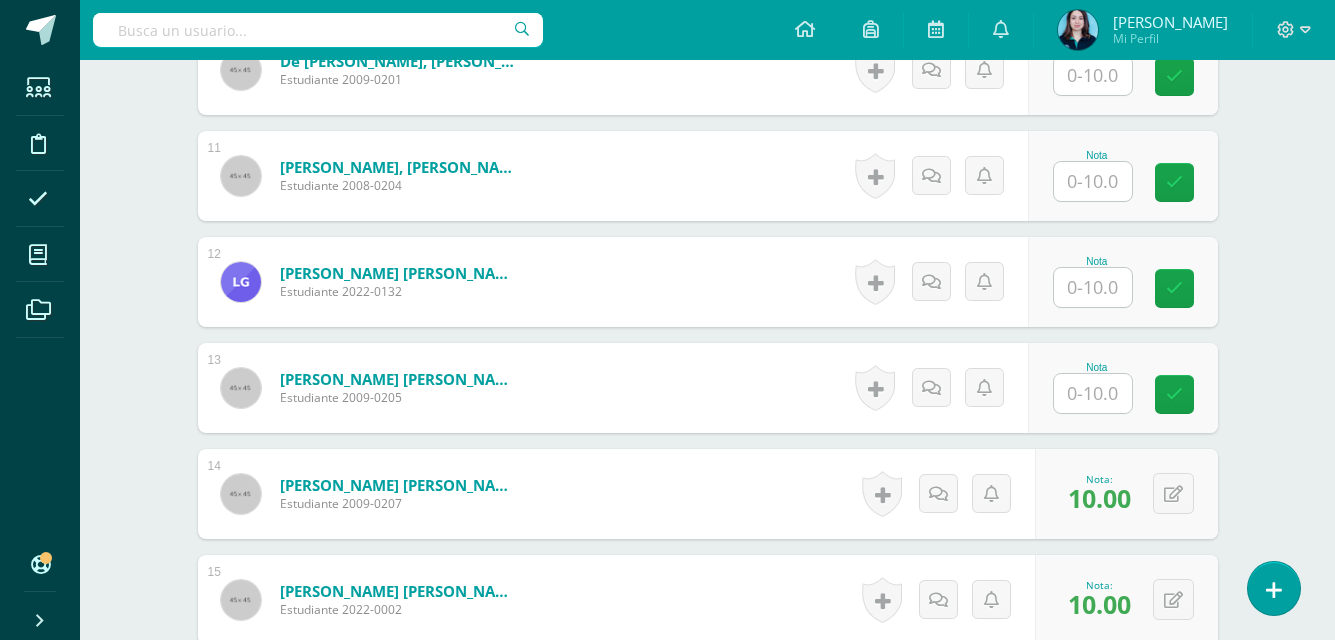 click on "Nota" at bounding box center [1123, 282] 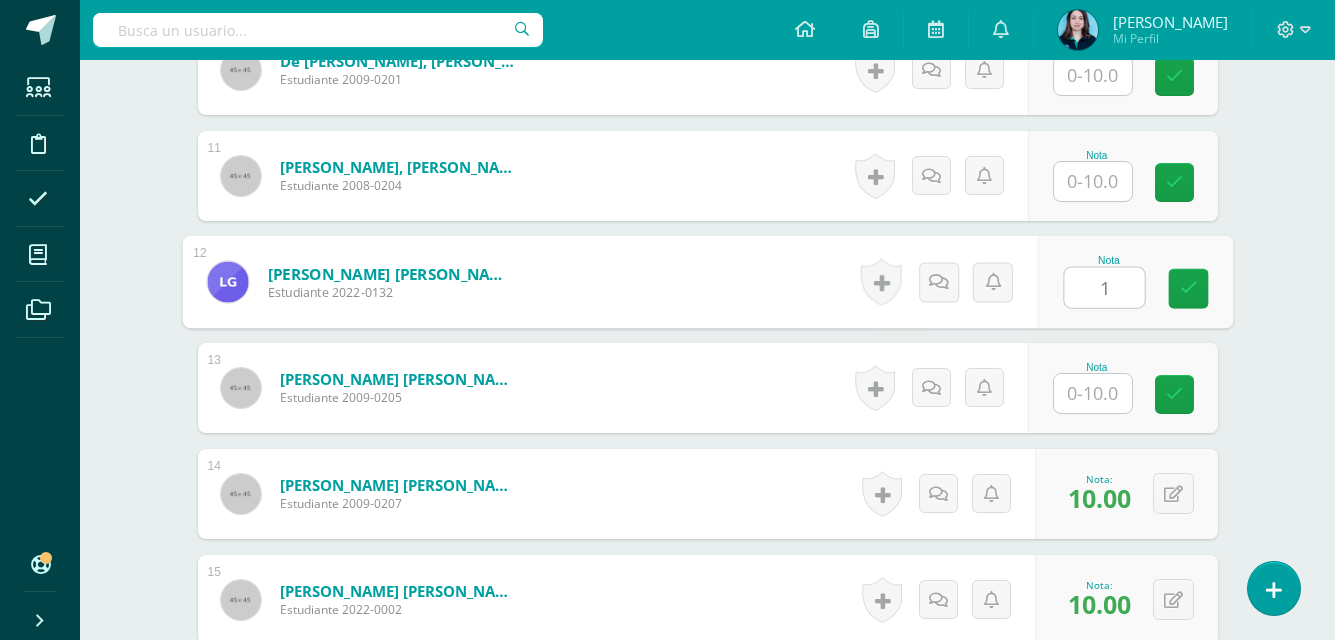 type on "10" 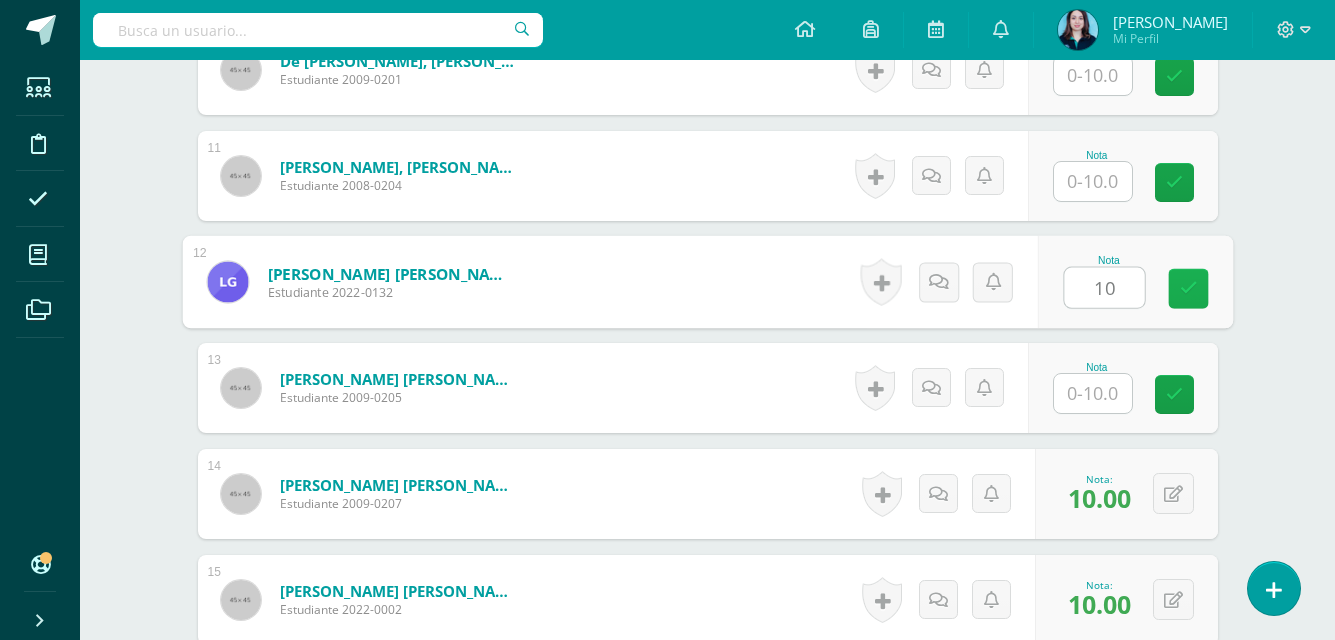 click at bounding box center [1188, 288] 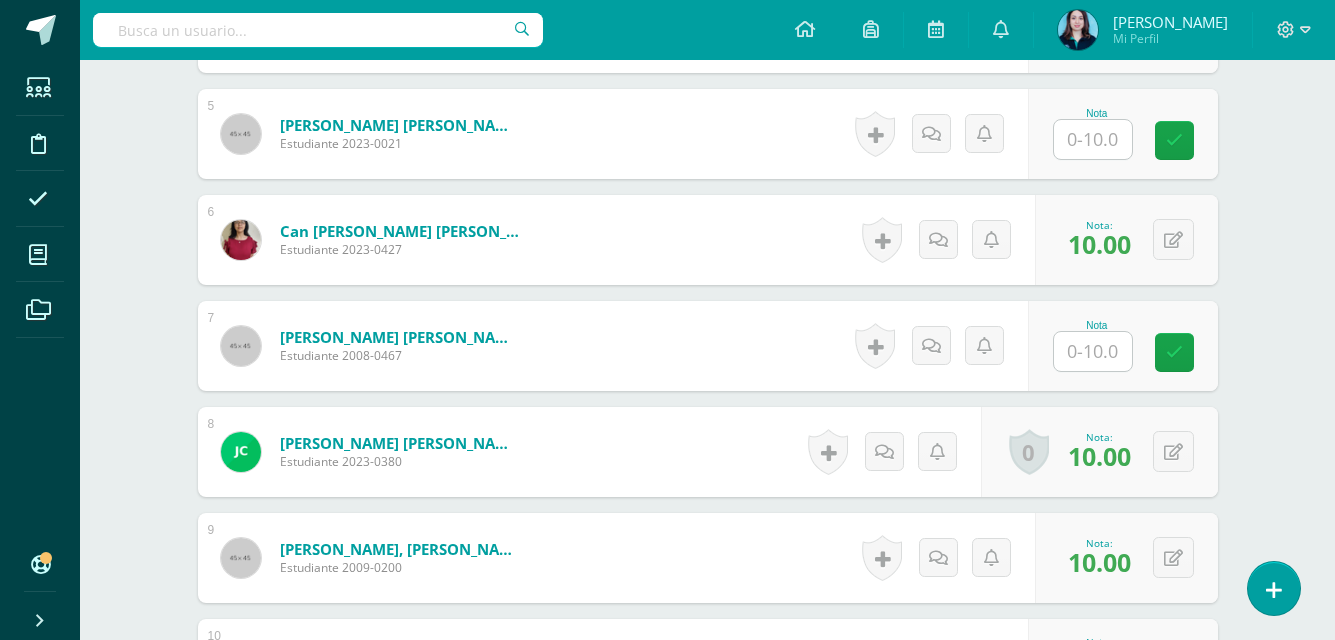scroll, scrollTop: 824, scrollLeft: 0, axis: vertical 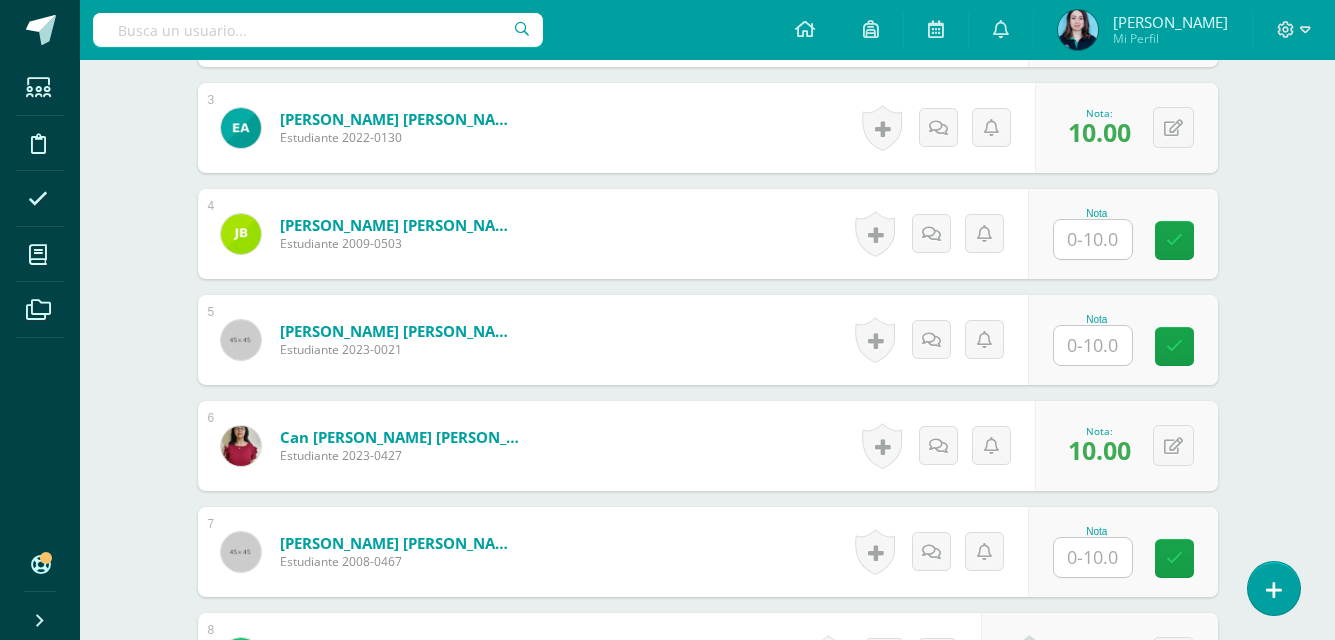 click at bounding box center (1093, 345) 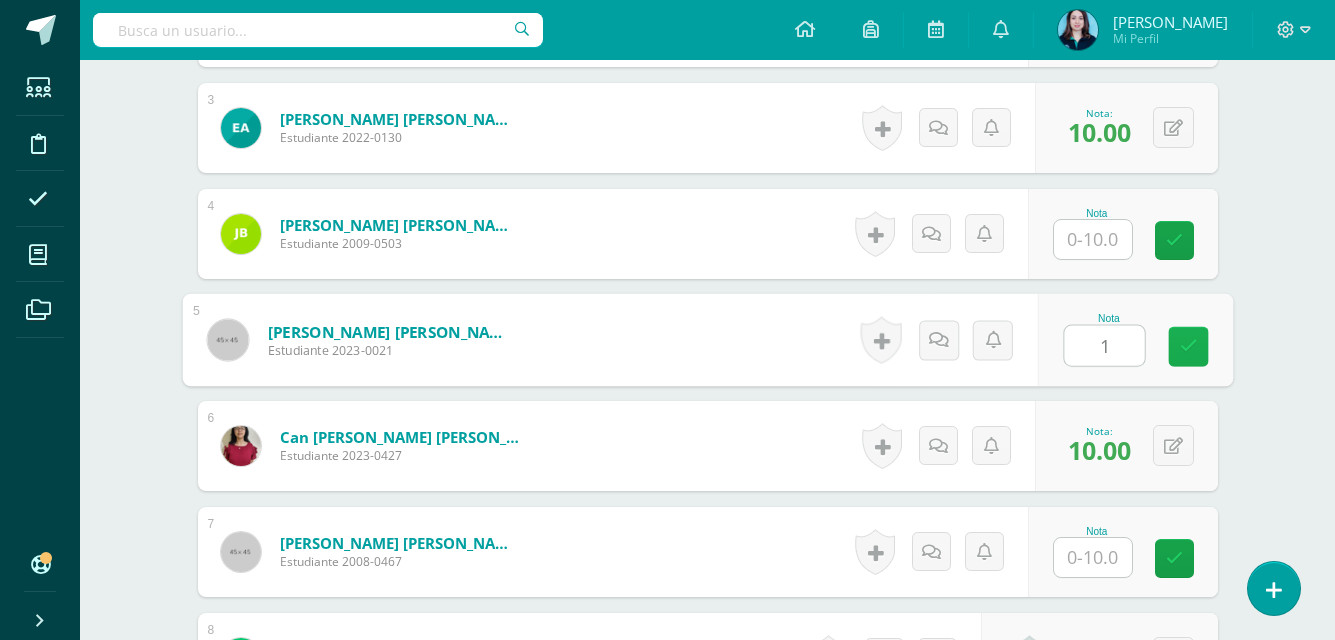 type on "10" 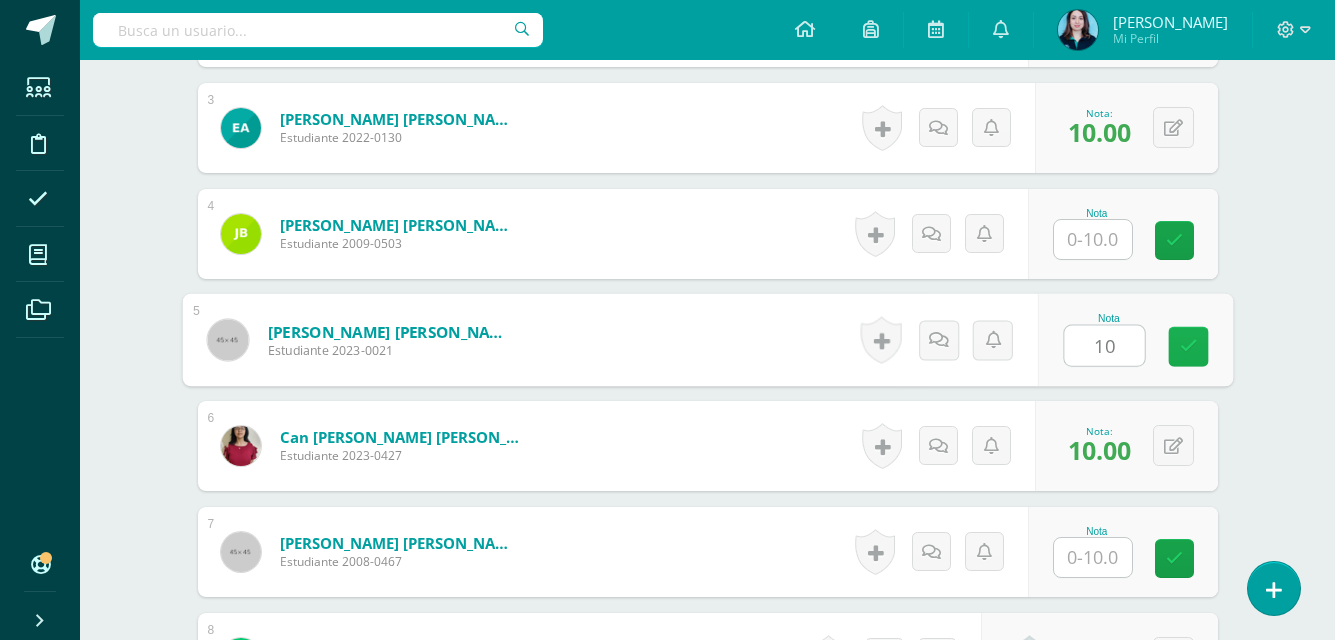 click at bounding box center [1188, 347] 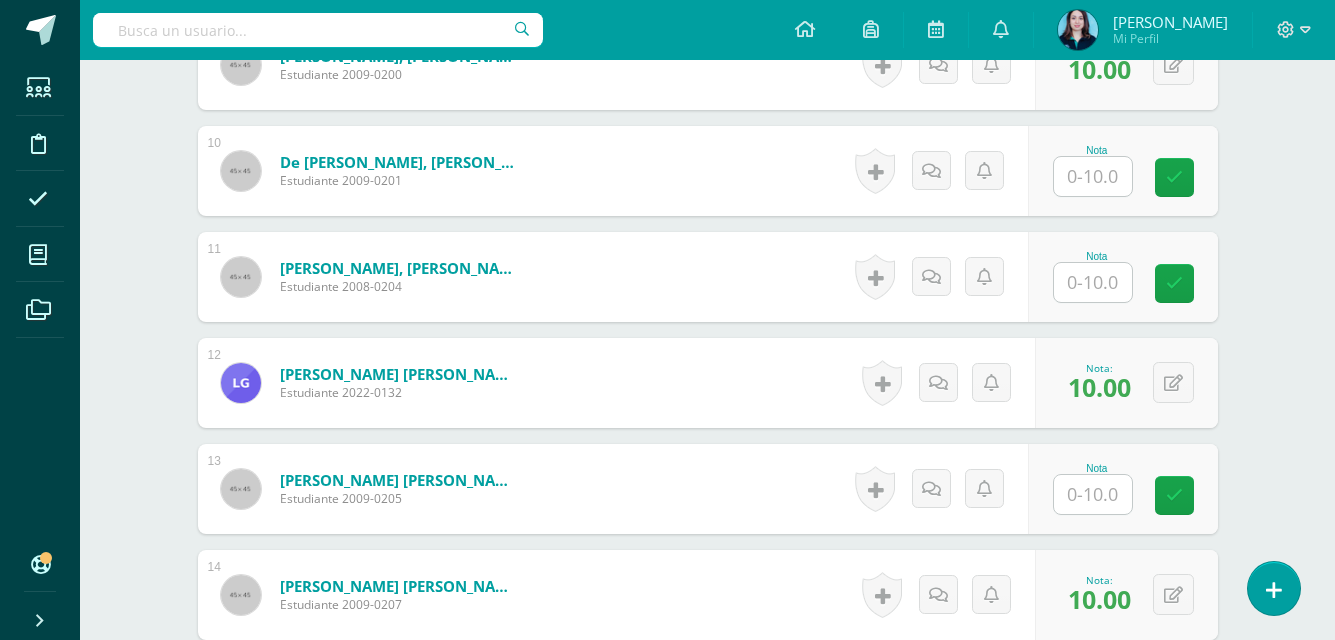 scroll, scrollTop: 1524, scrollLeft: 0, axis: vertical 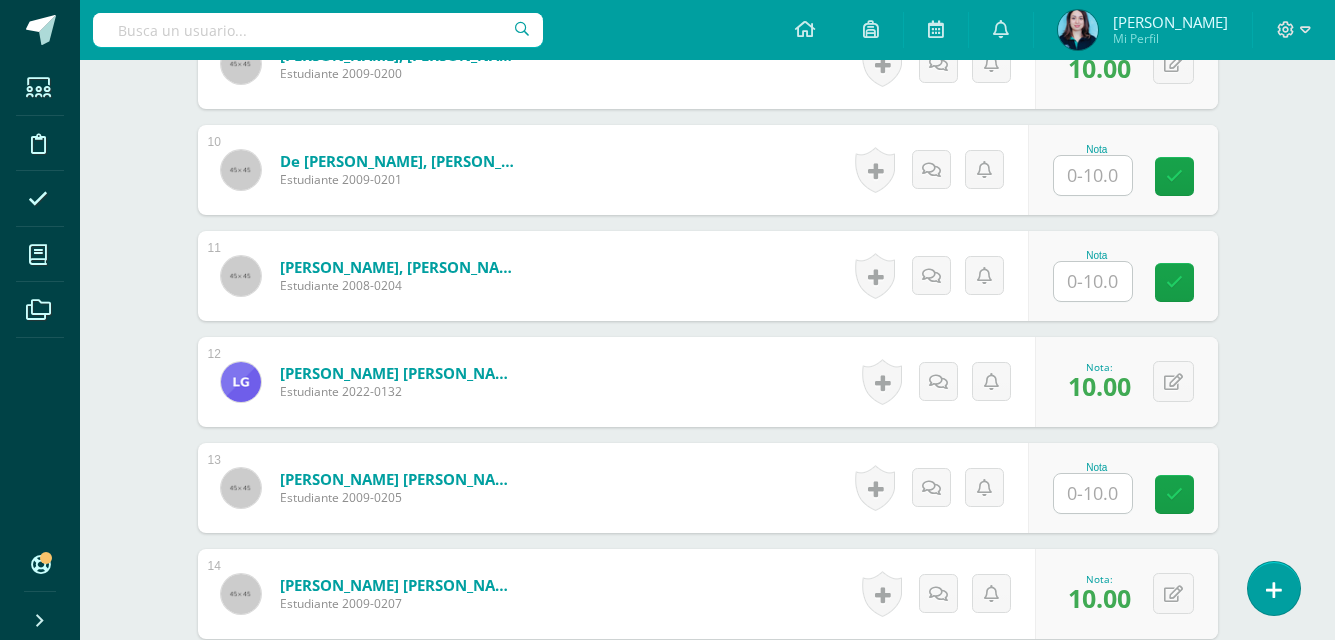 click at bounding box center (1093, 281) 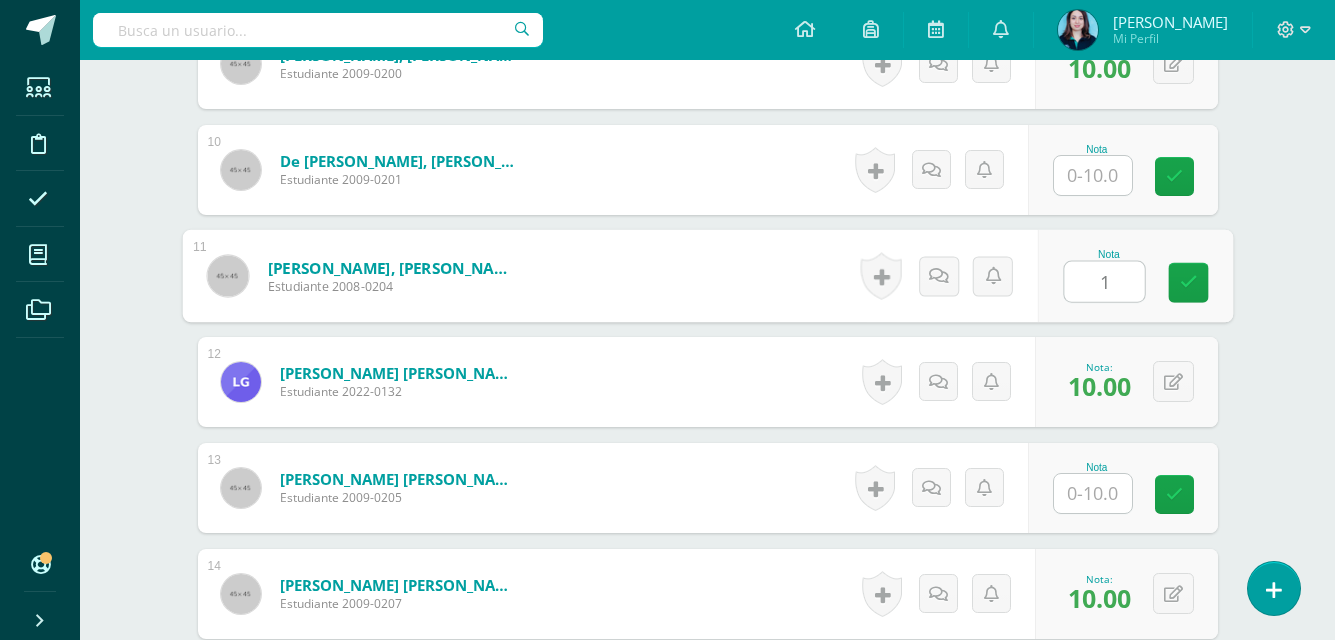 type on "10" 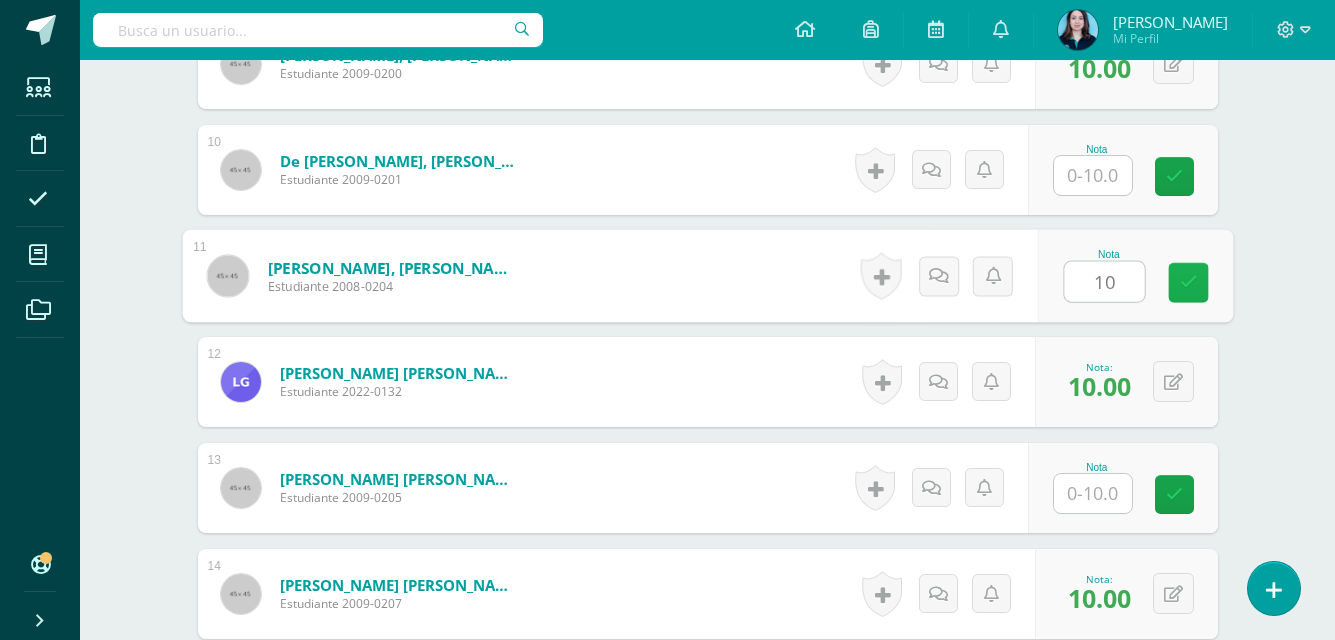 click at bounding box center [1188, 283] 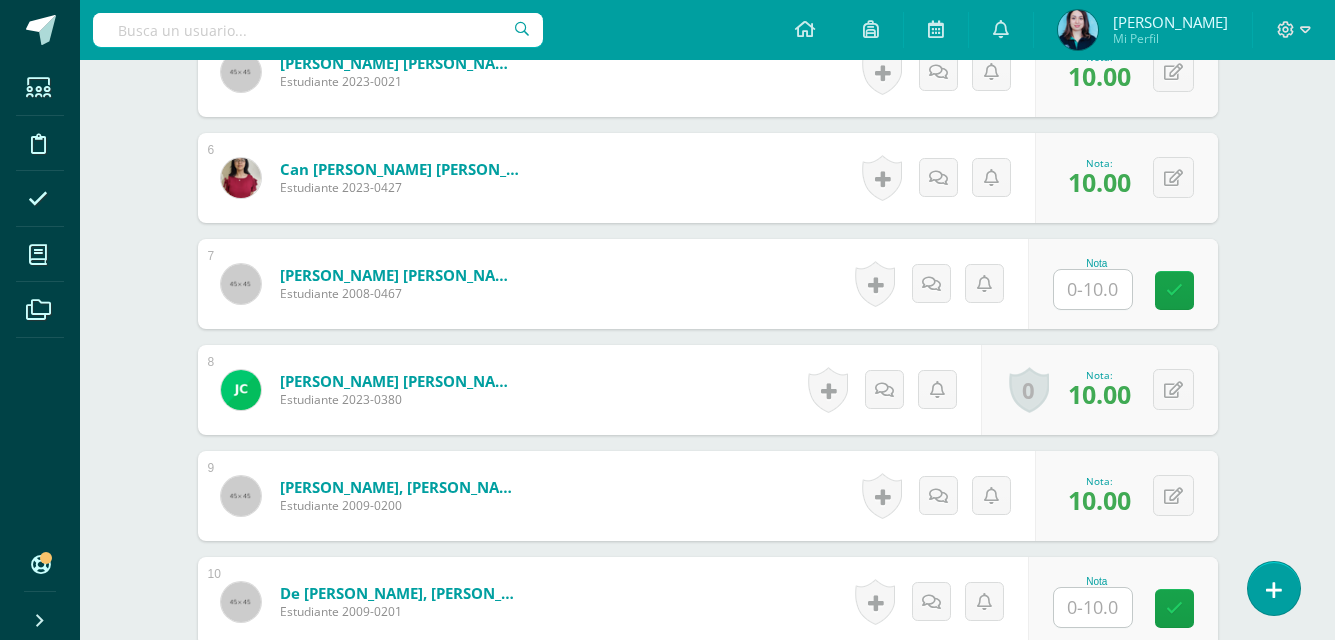 scroll, scrollTop: 1124, scrollLeft: 0, axis: vertical 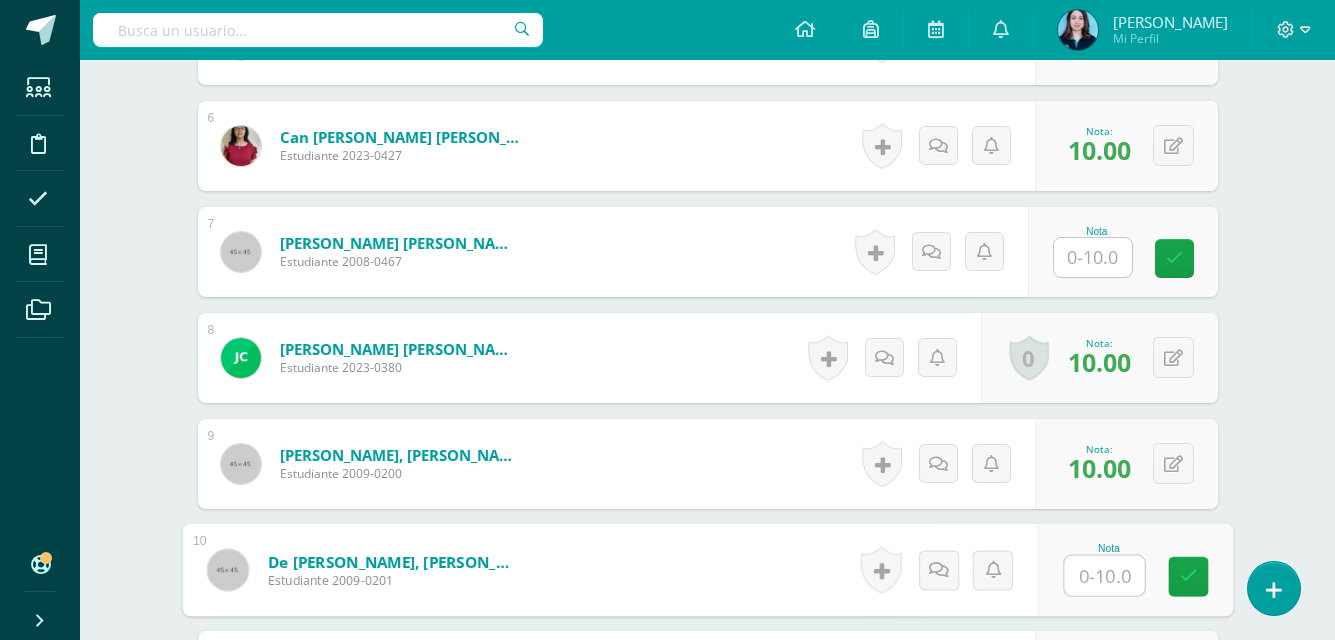 click at bounding box center [1104, 576] 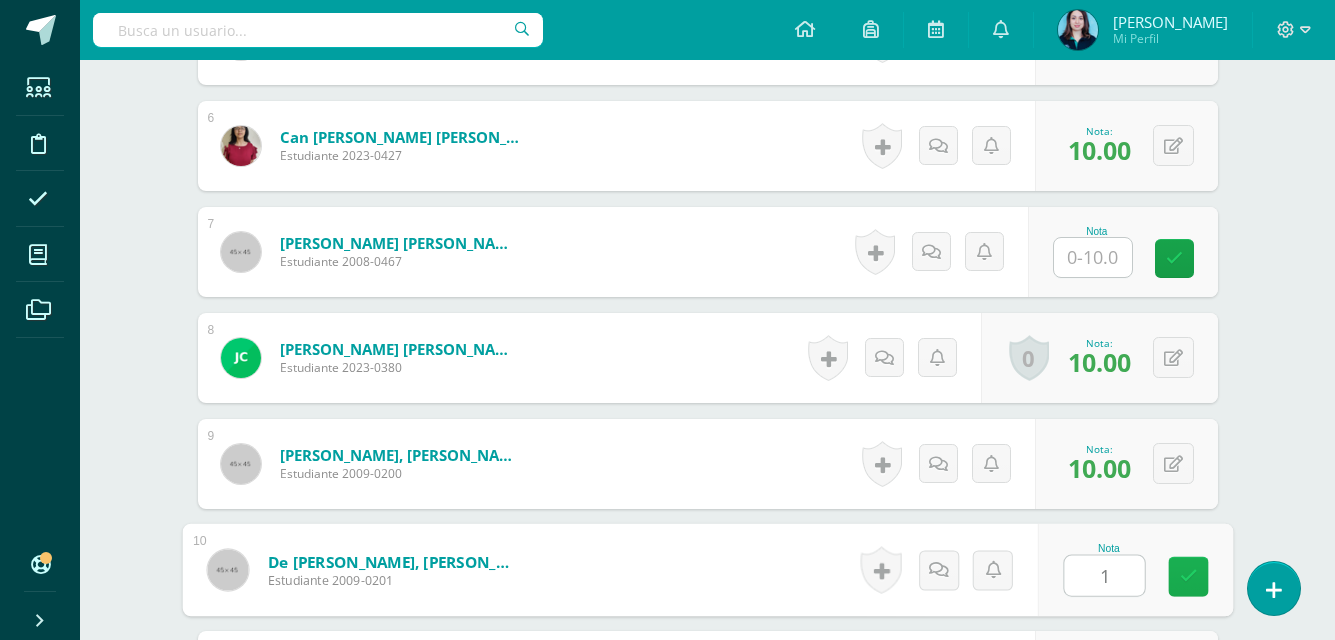 type on "10" 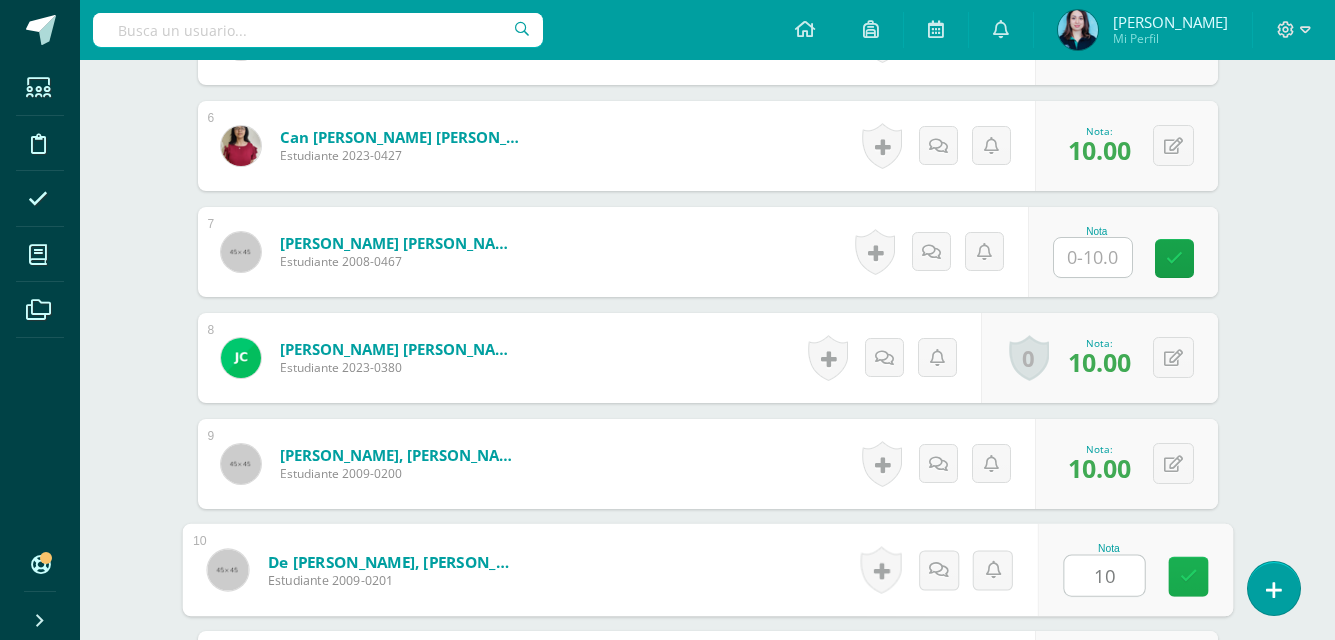 click at bounding box center [1188, 577] 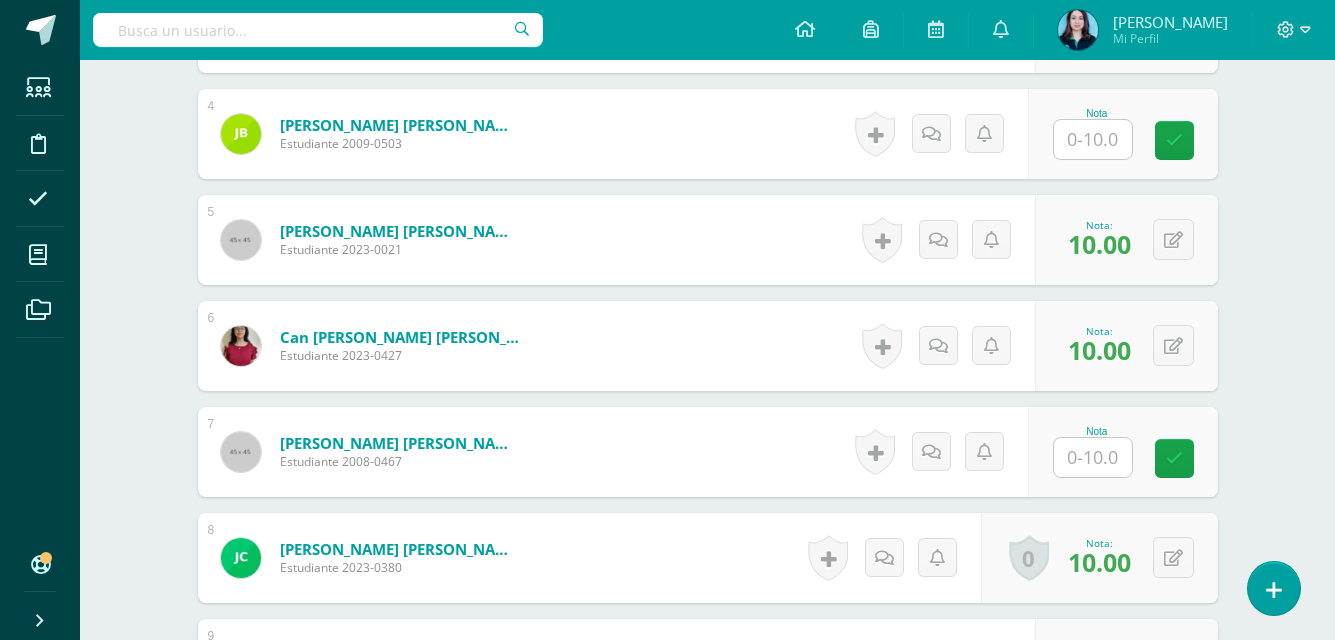 scroll, scrollTop: 1024, scrollLeft: 0, axis: vertical 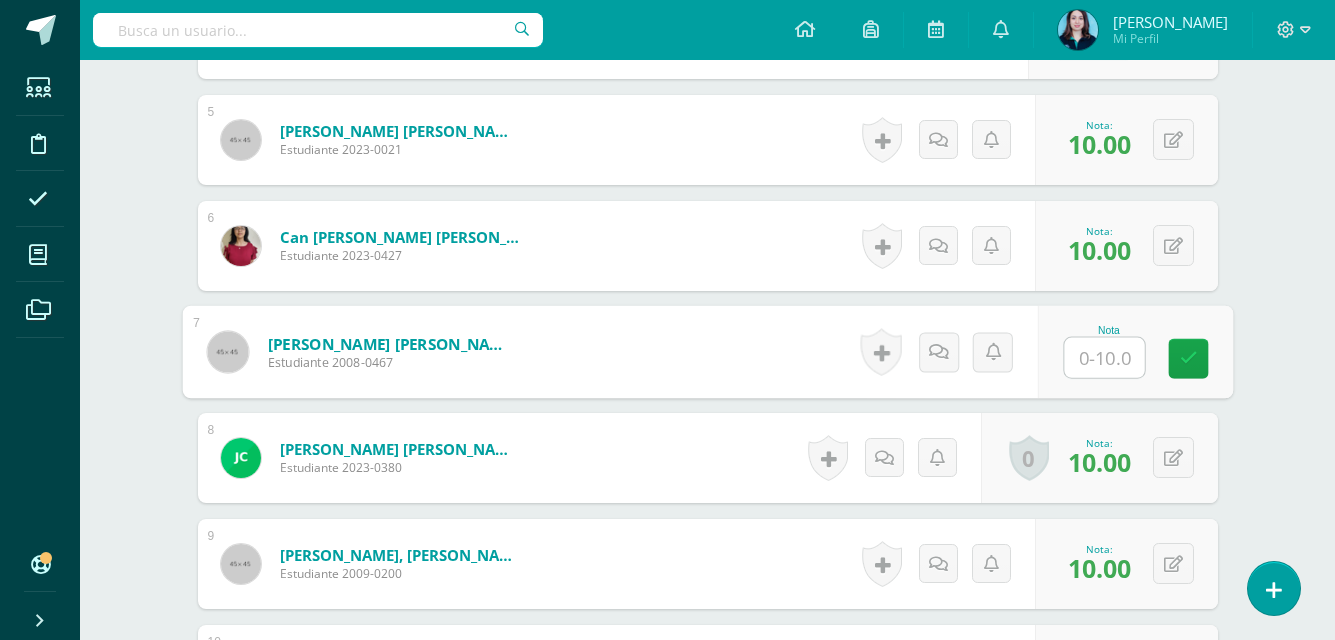 click at bounding box center [1104, 358] 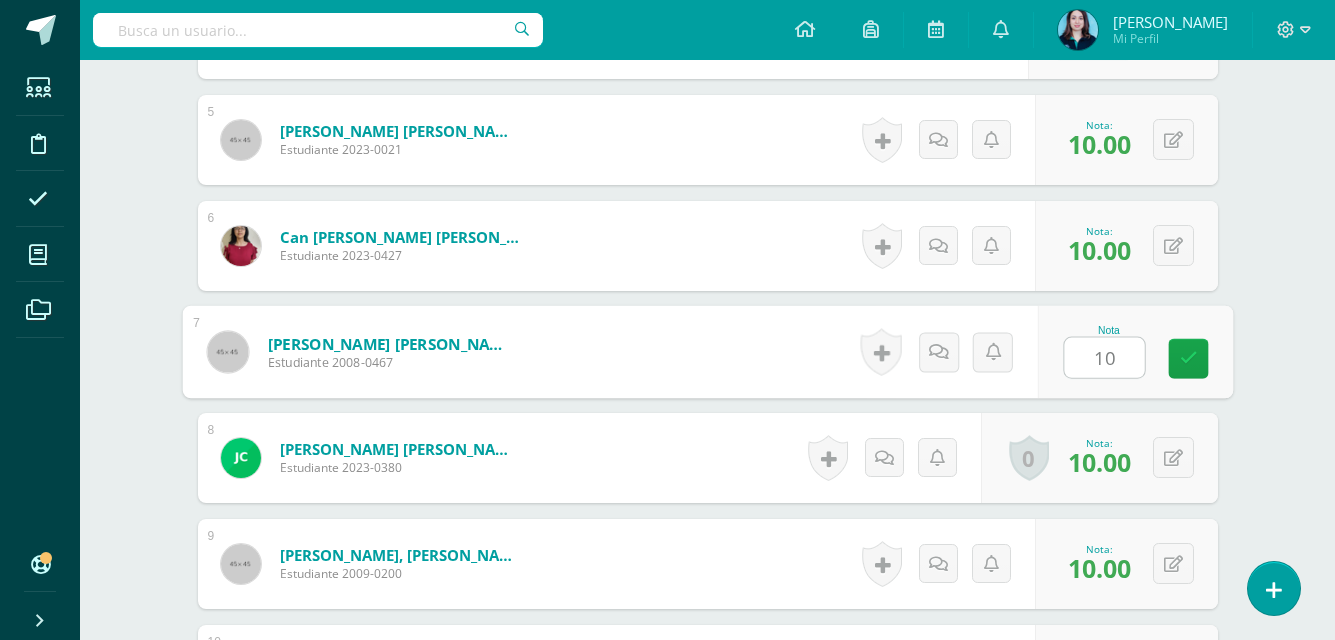 type on "10" 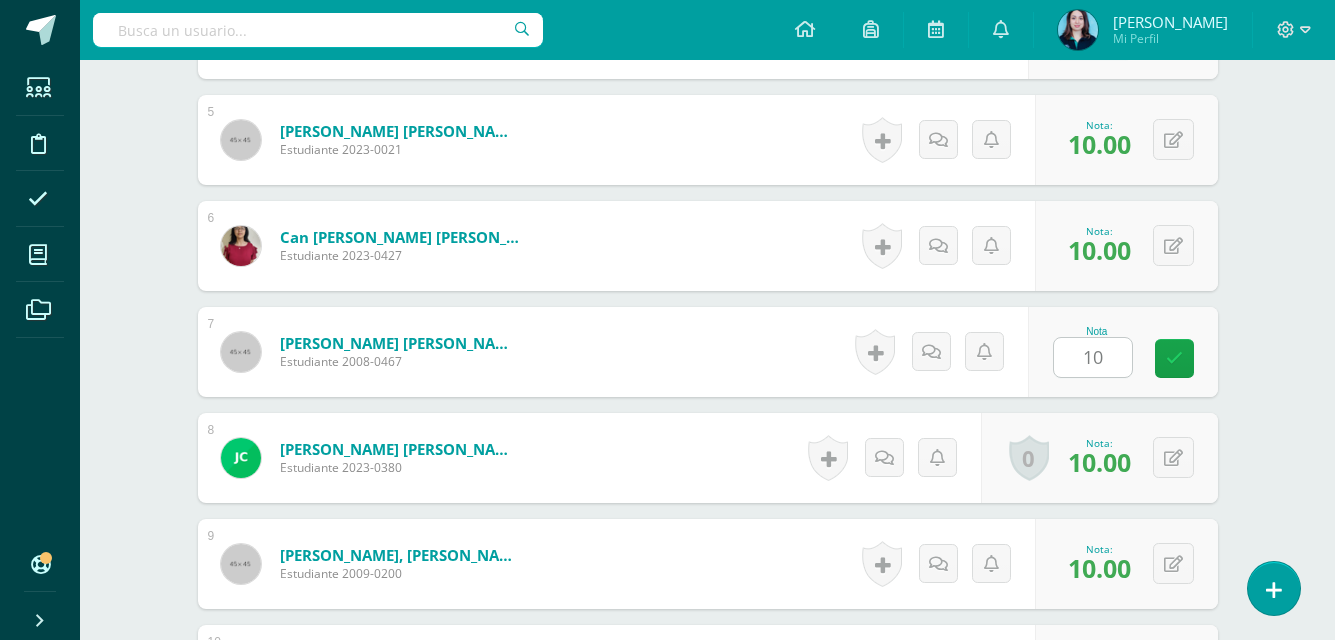 click on "Nota
10" at bounding box center (1123, 352) 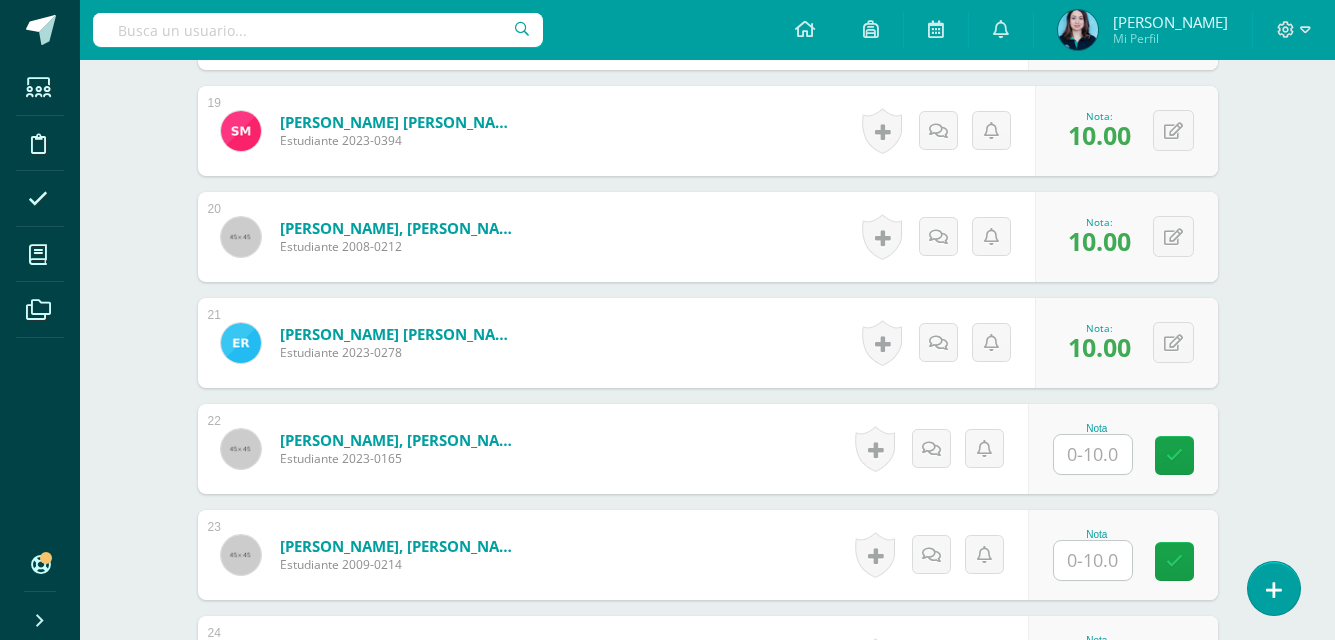 scroll, scrollTop: 2624, scrollLeft: 0, axis: vertical 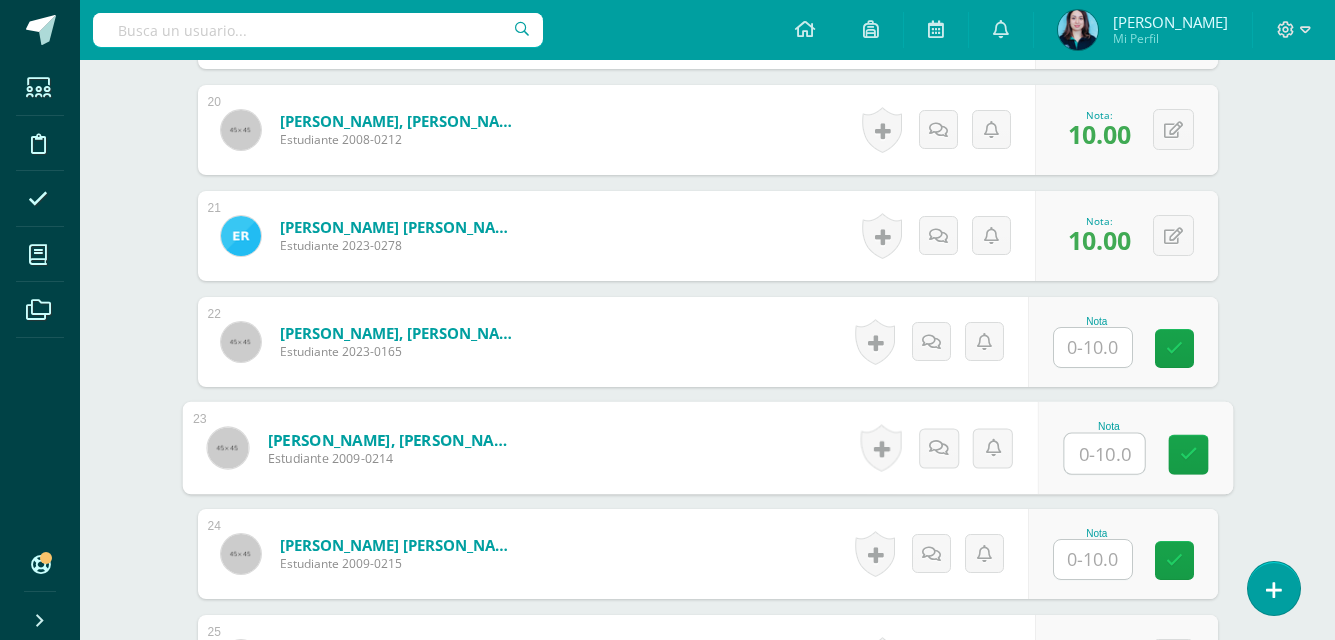 click at bounding box center [1104, 454] 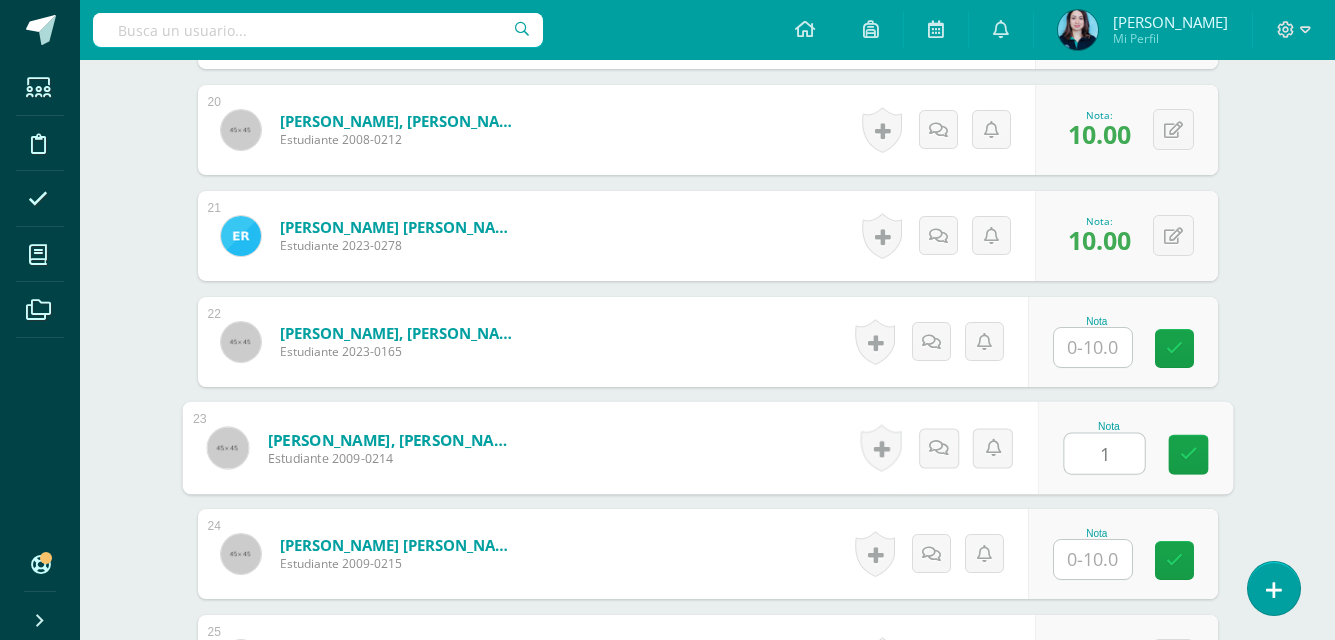 type on "10" 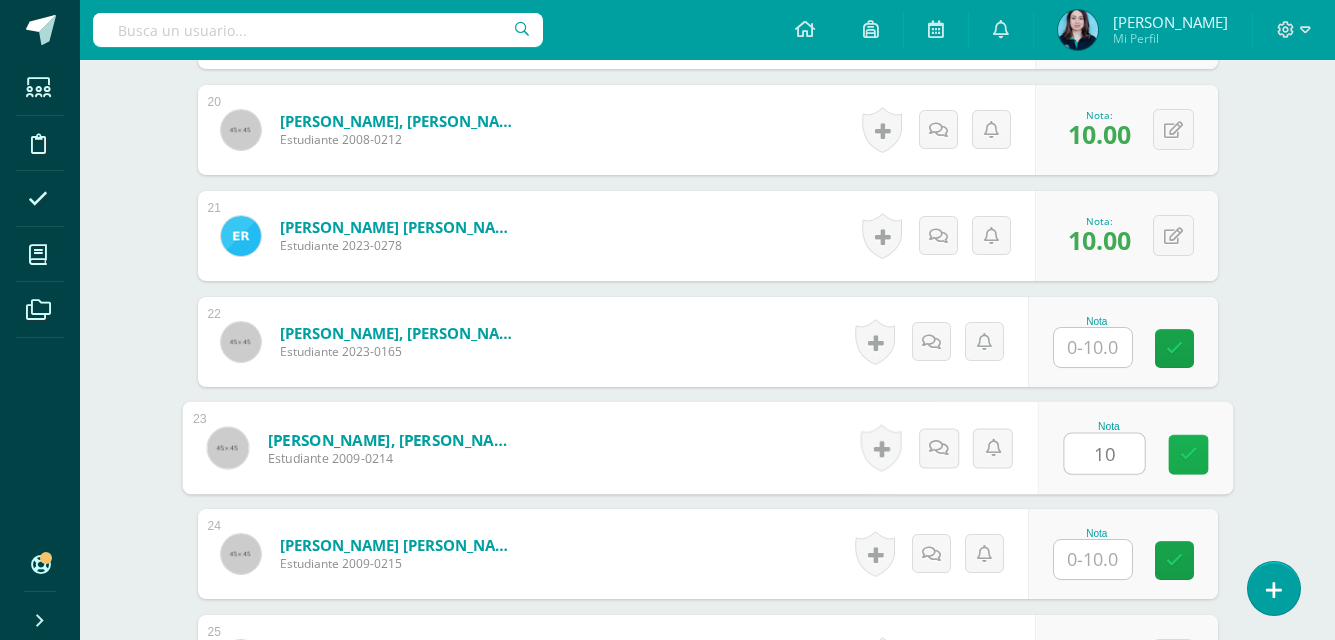 click at bounding box center (1188, 455) 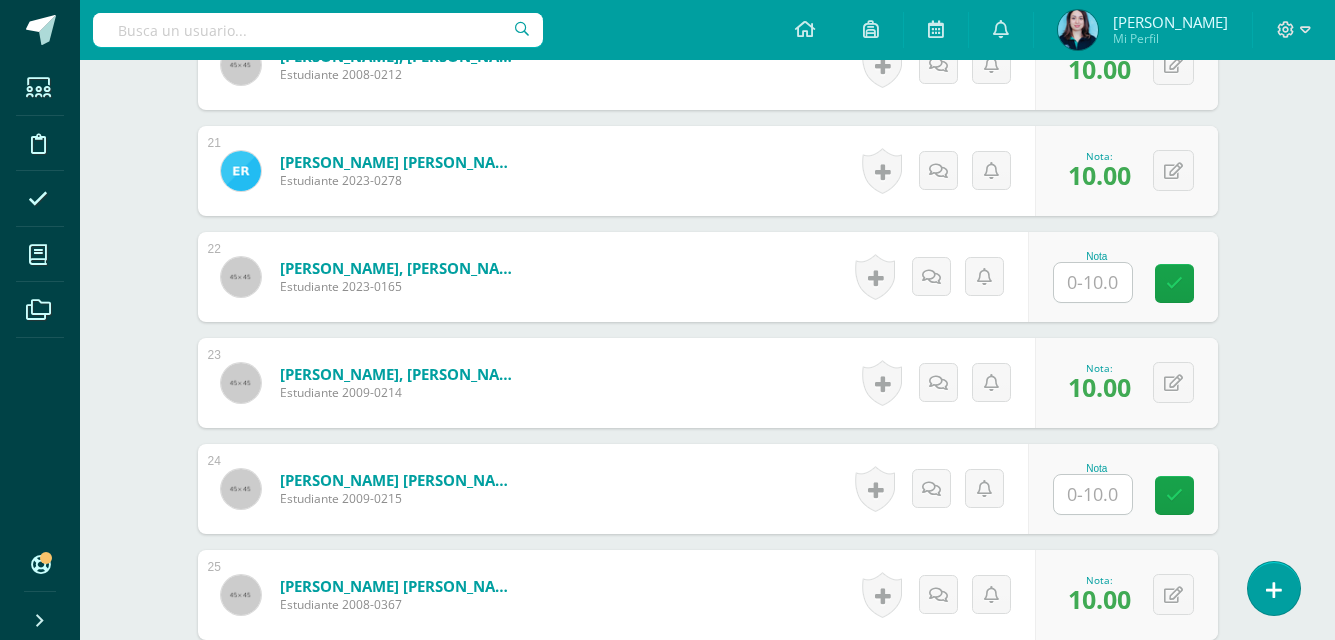 scroll, scrollTop: 2724, scrollLeft: 0, axis: vertical 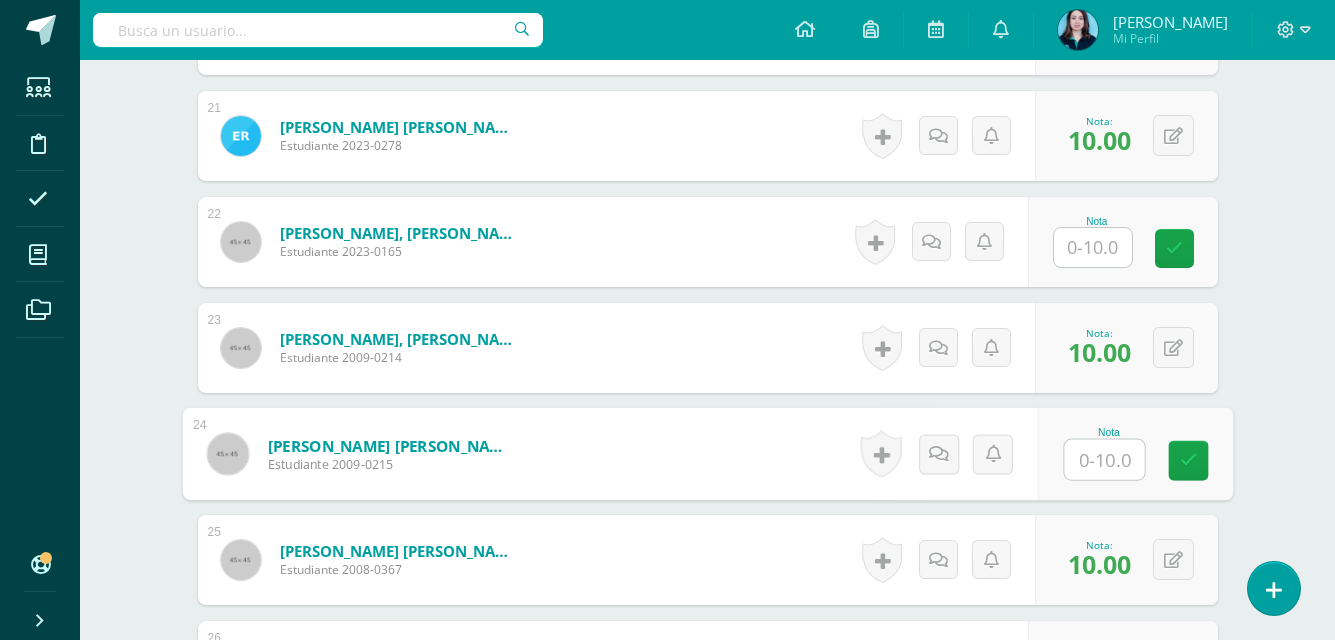 click at bounding box center (1104, 460) 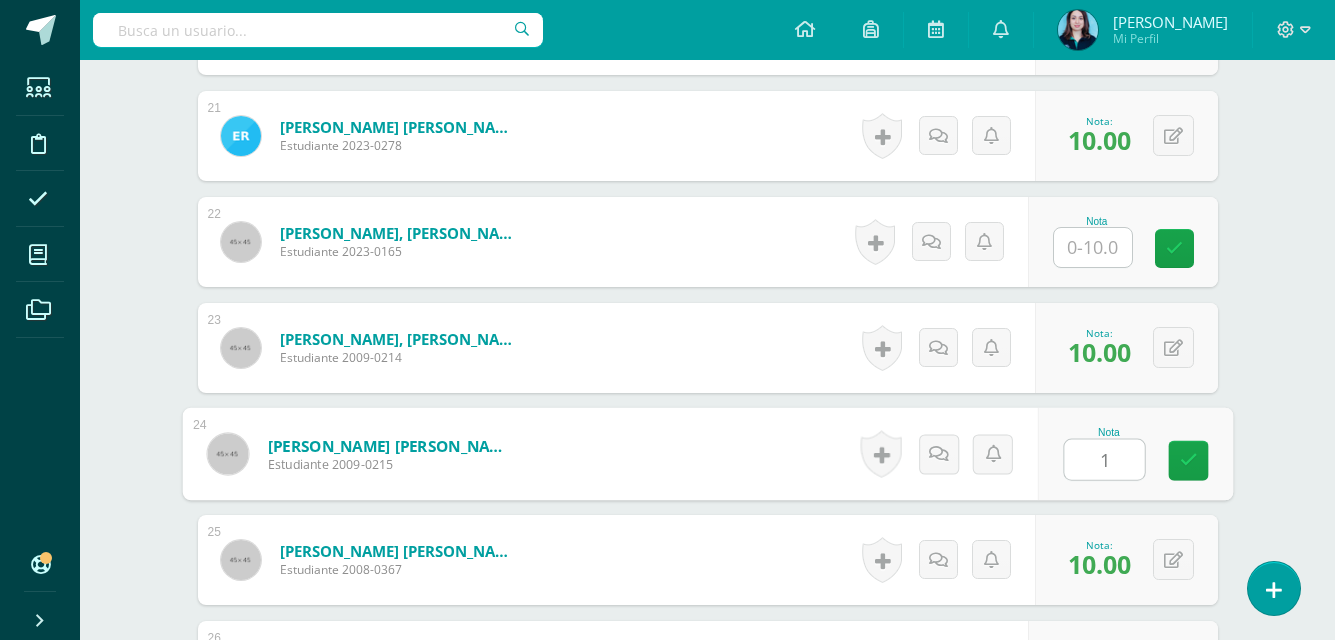 type on "10" 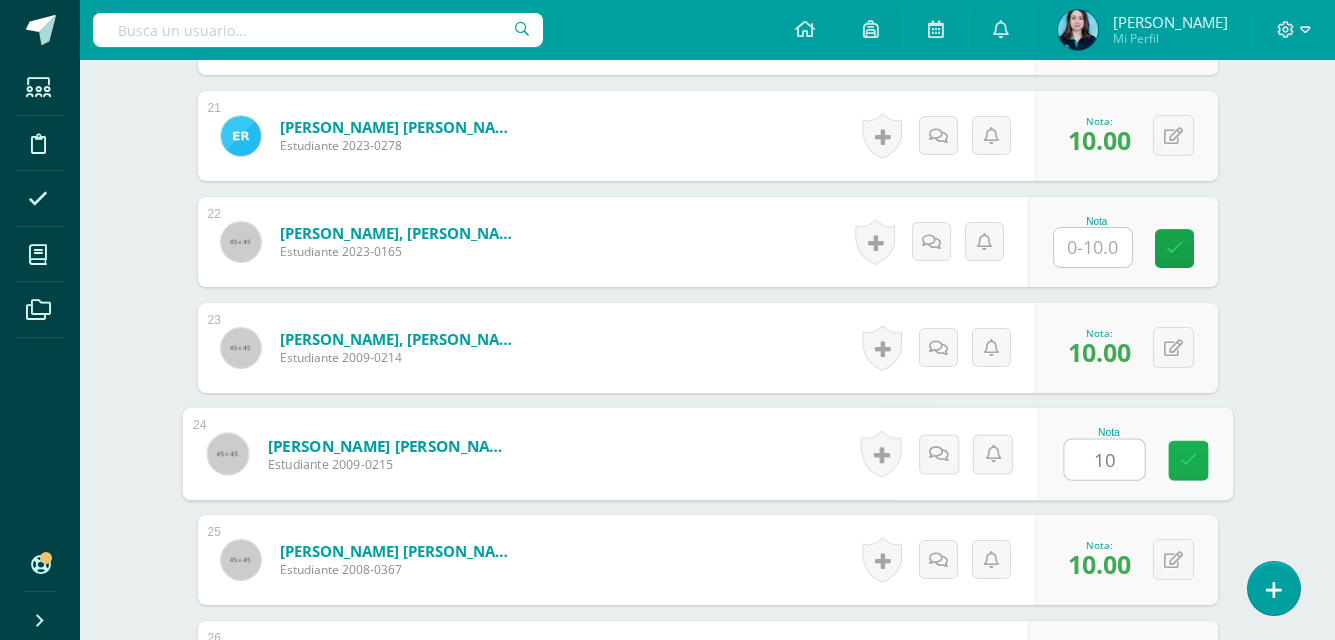 click at bounding box center [1188, 461] 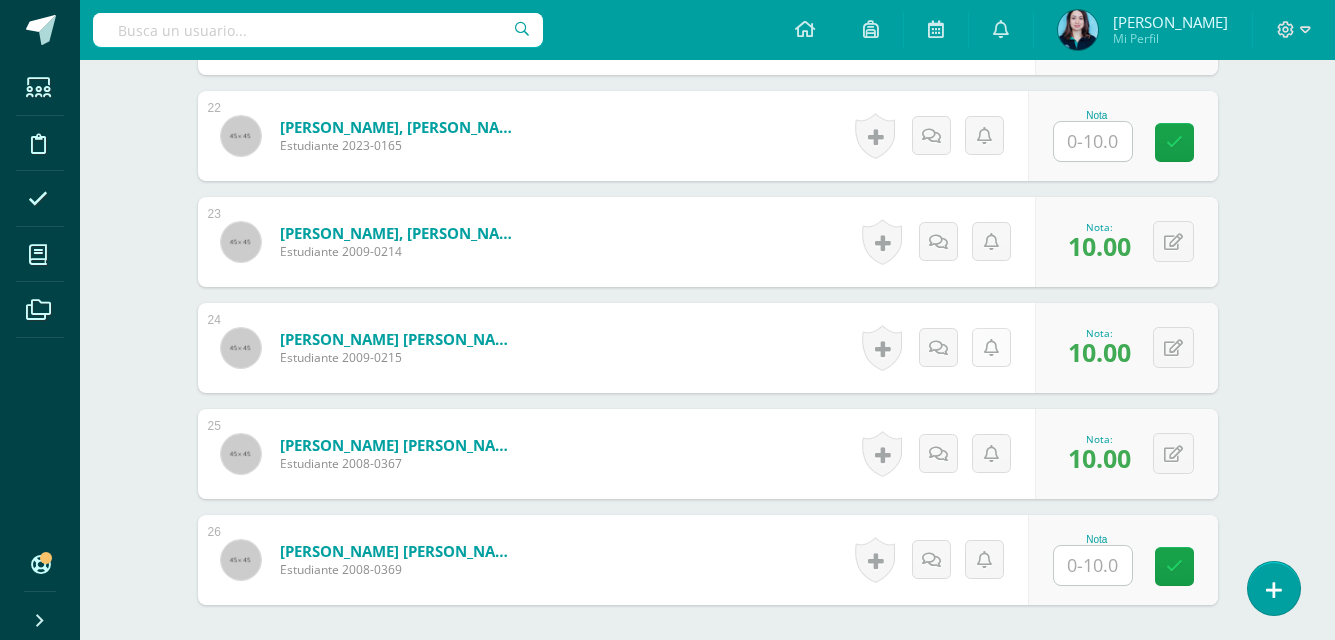 scroll, scrollTop: 2724, scrollLeft: 0, axis: vertical 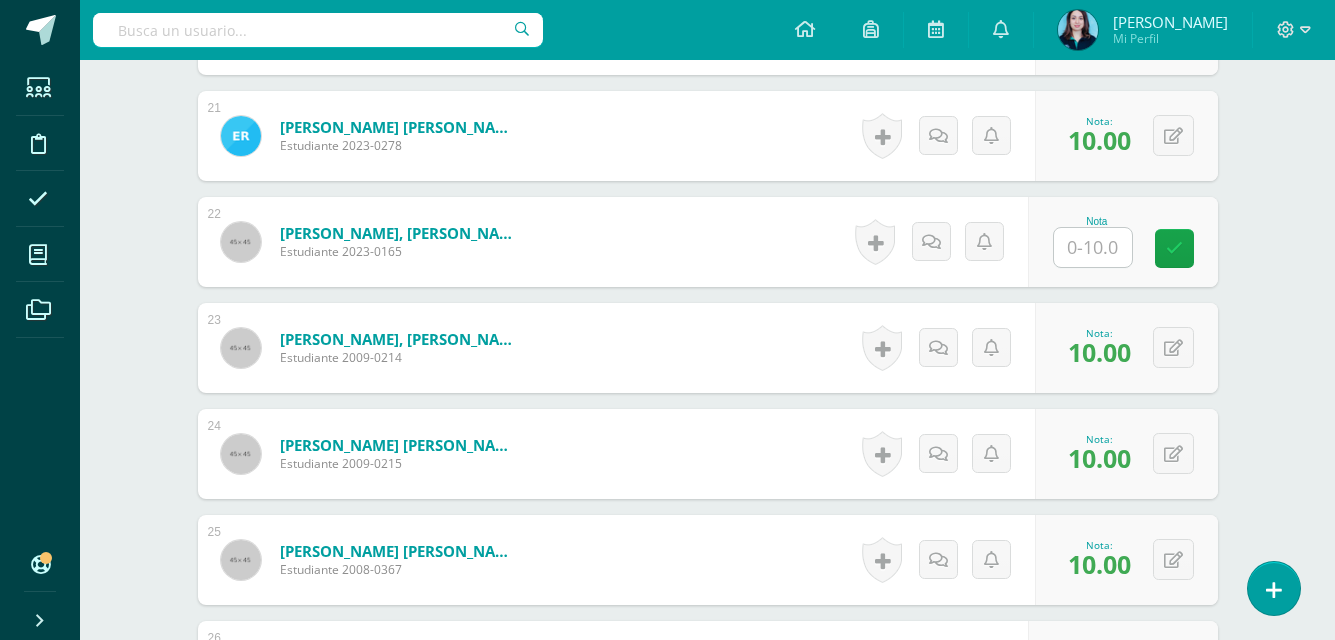click at bounding box center [1093, 247] 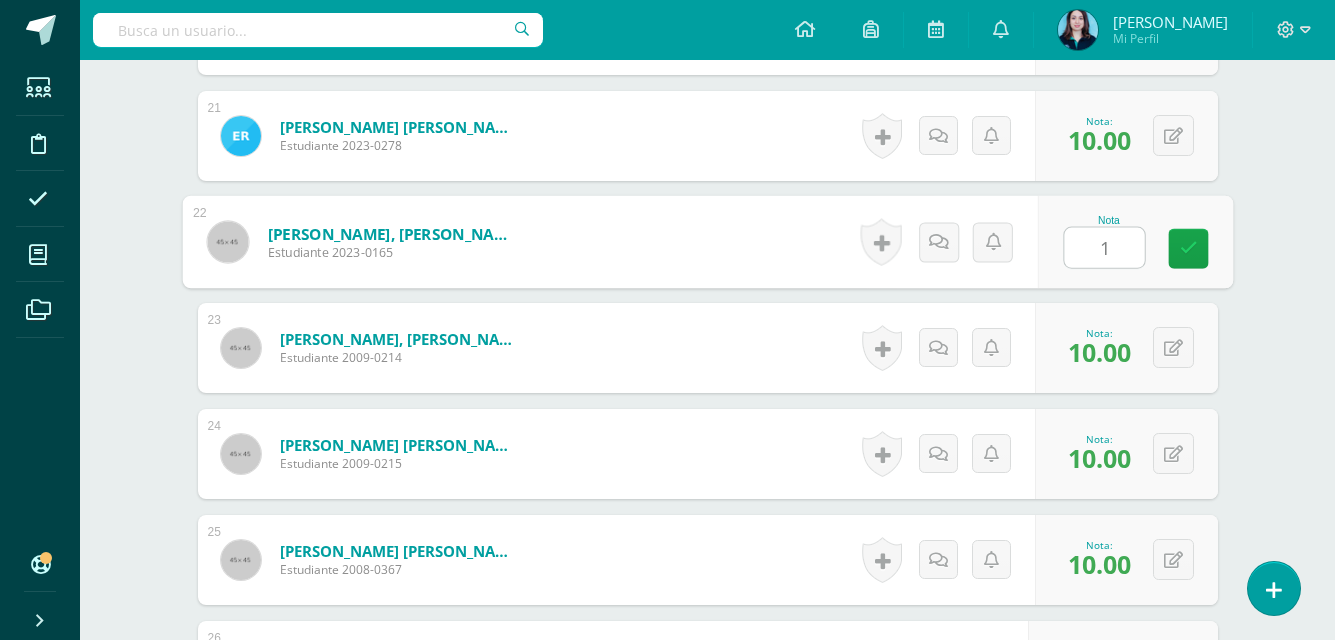 type on "10" 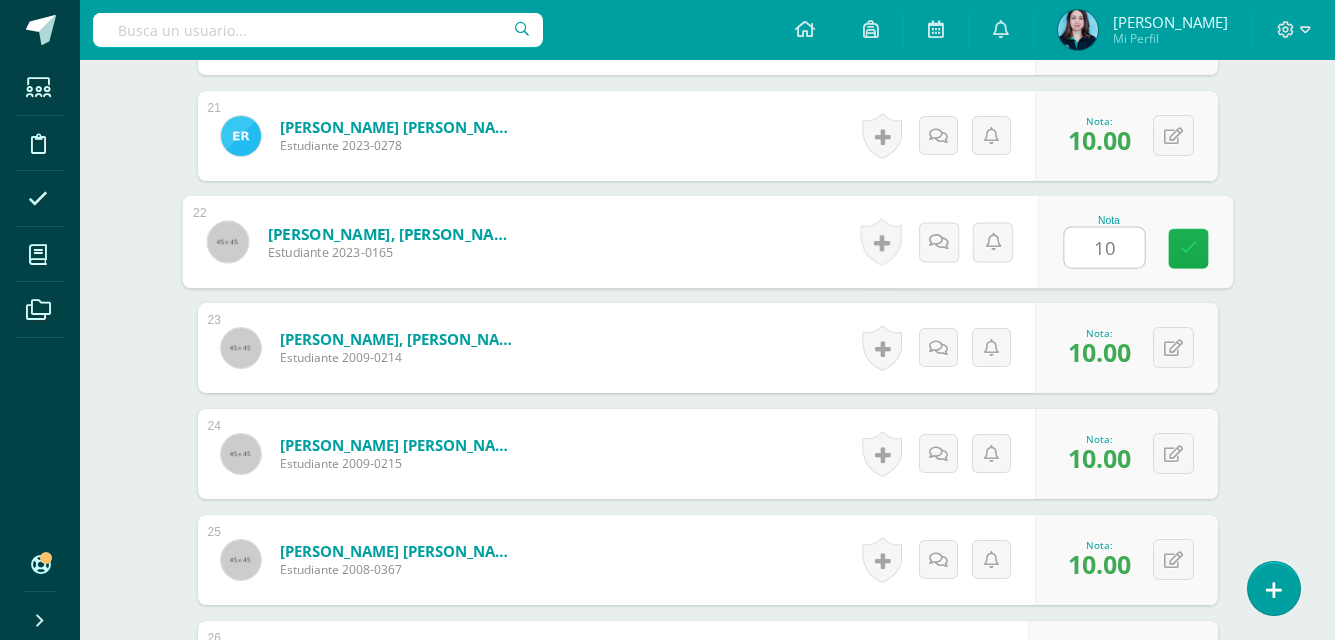 click at bounding box center [1188, 249] 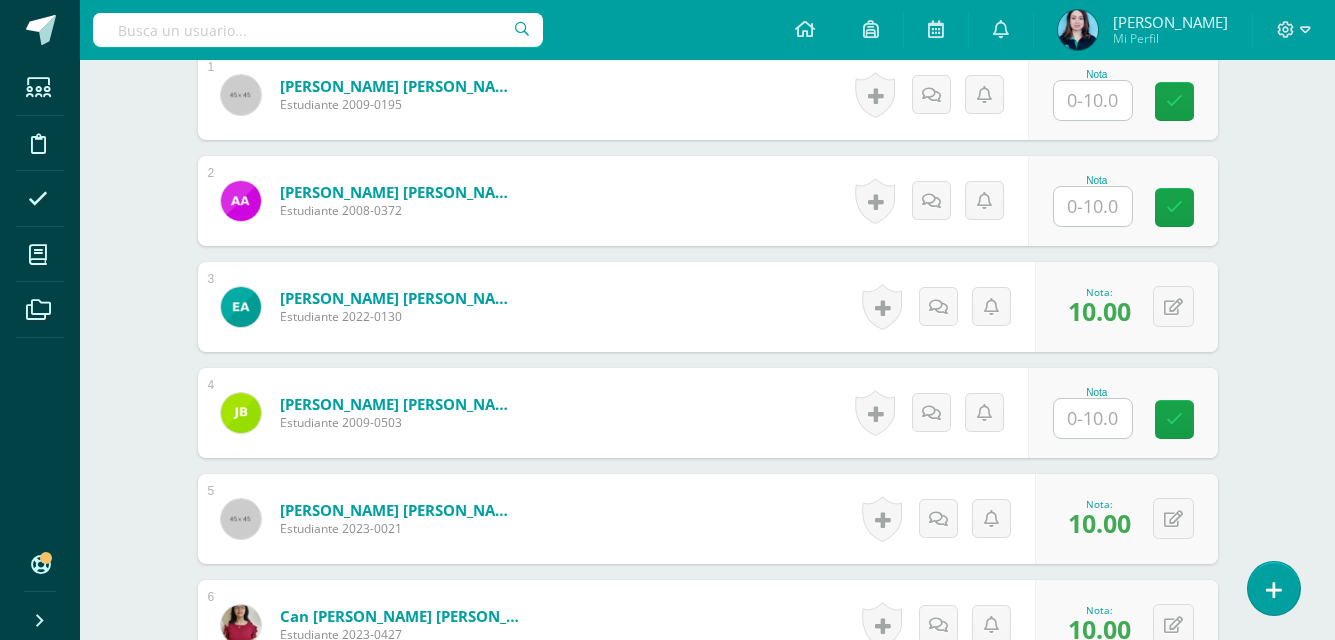 scroll, scrollTop: 524, scrollLeft: 0, axis: vertical 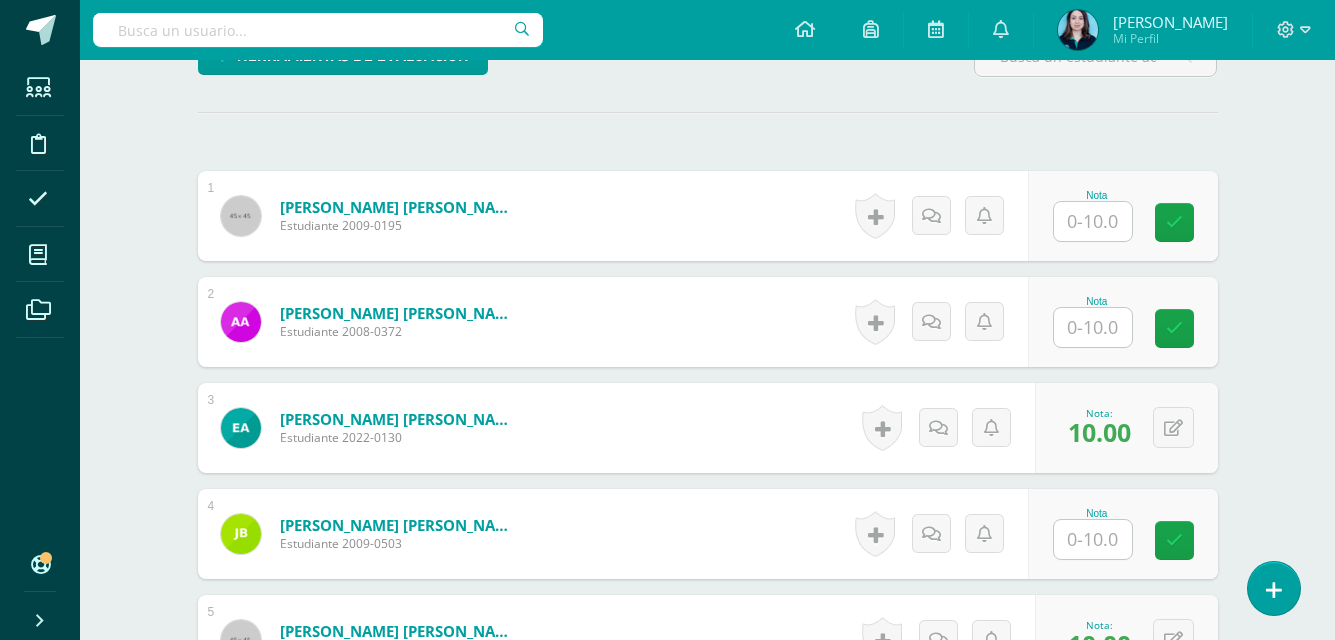 click at bounding box center (1093, 221) 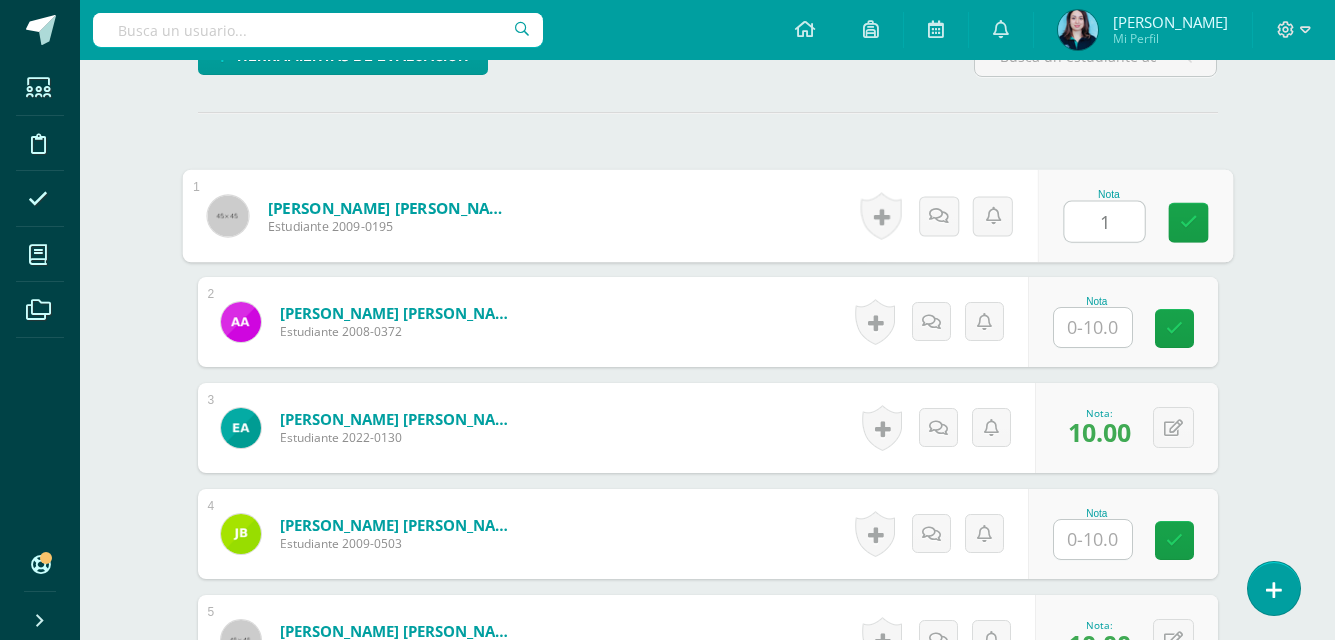 type on "10" 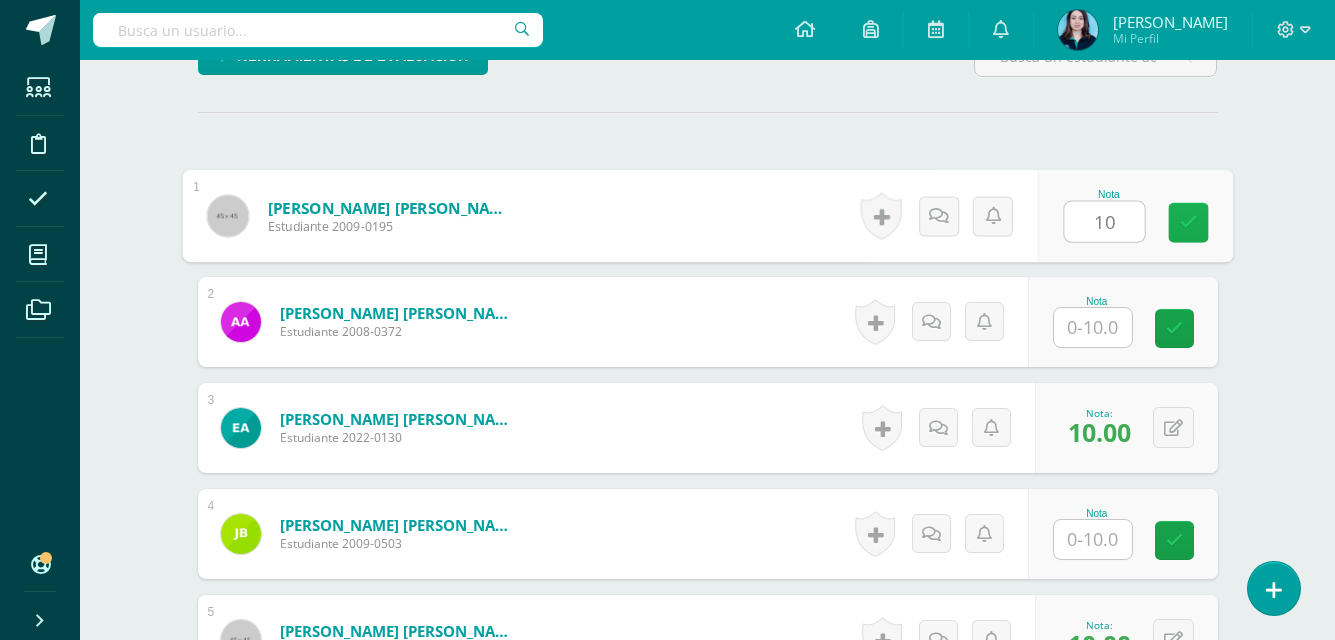 click at bounding box center (1188, 222) 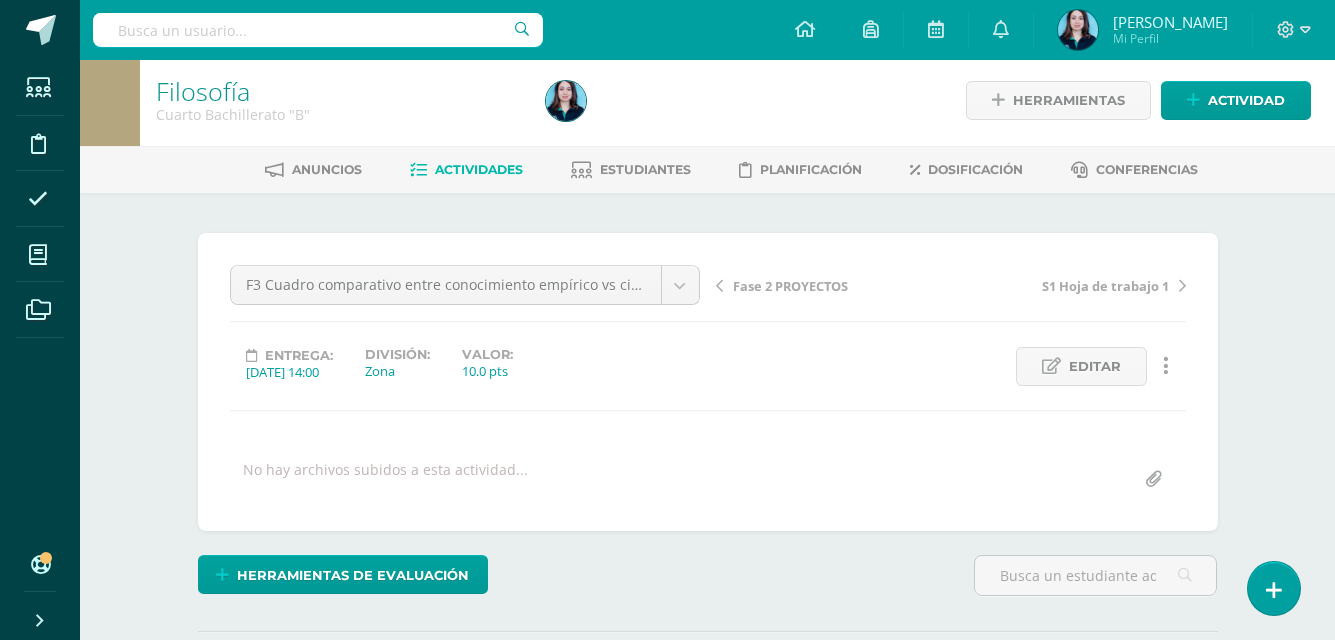 scroll, scrollTop: 0, scrollLeft: 0, axis: both 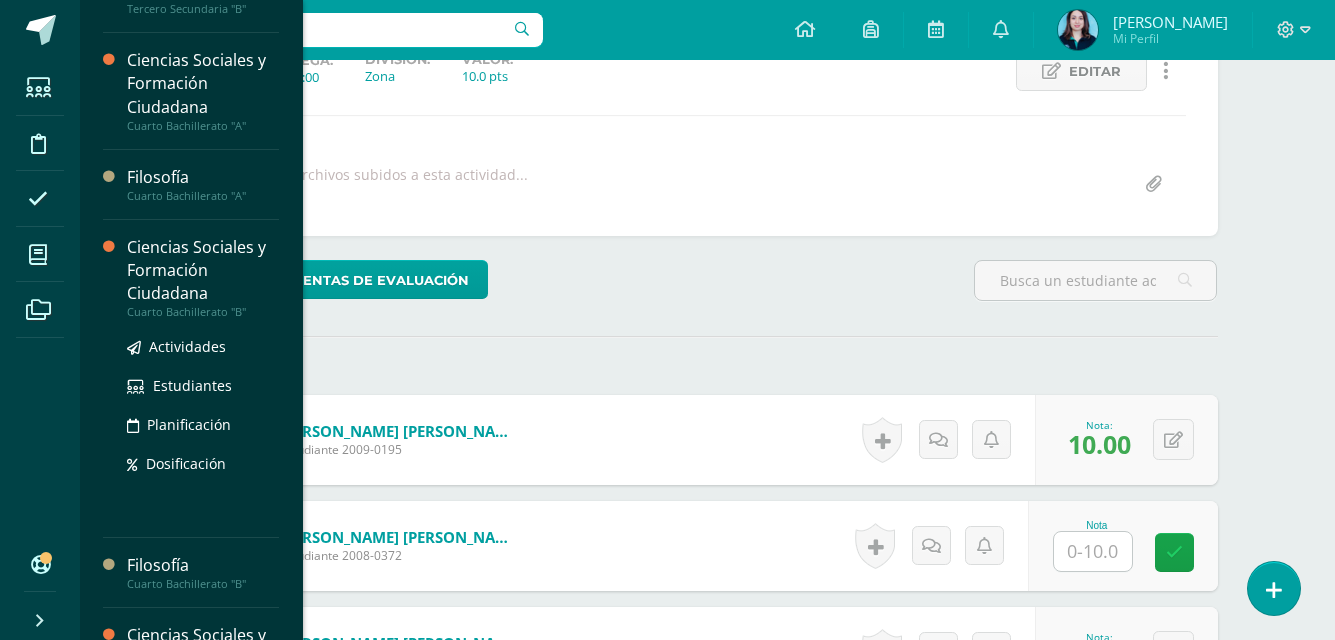 click on "Ciencias Sociales y Formación Ciudadana" at bounding box center [203, 270] 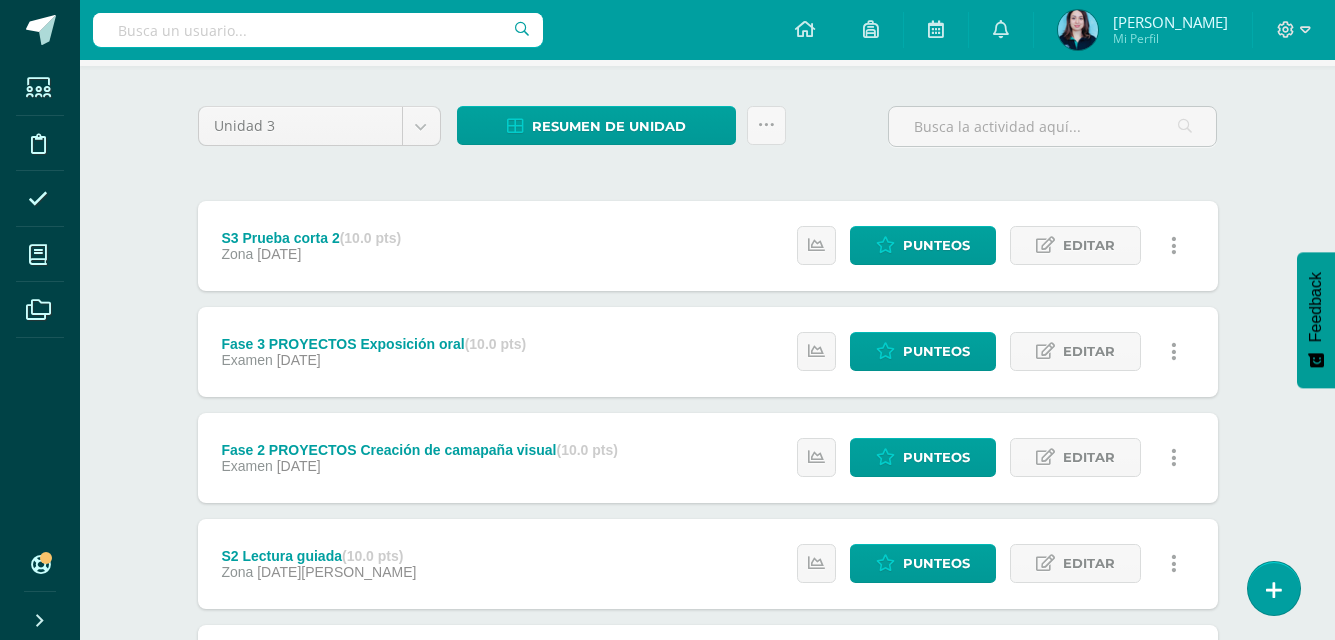 scroll, scrollTop: 0, scrollLeft: 0, axis: both 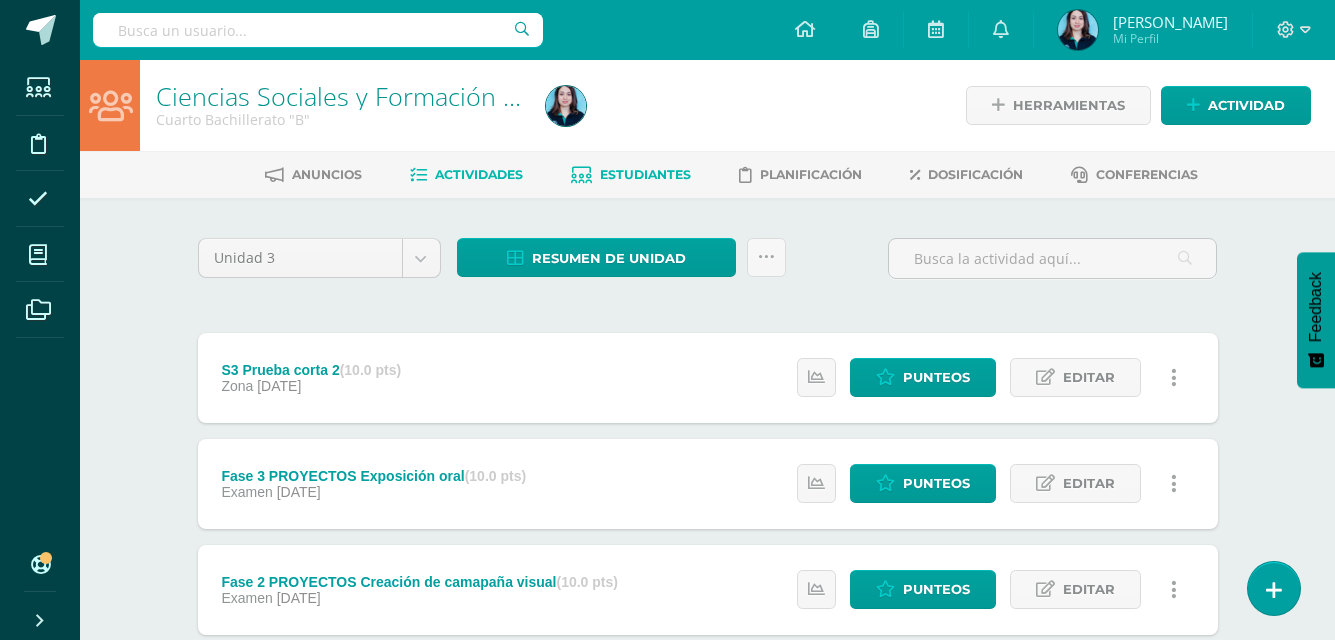 click on "Estudiantes" at bounding box center [631, 175] 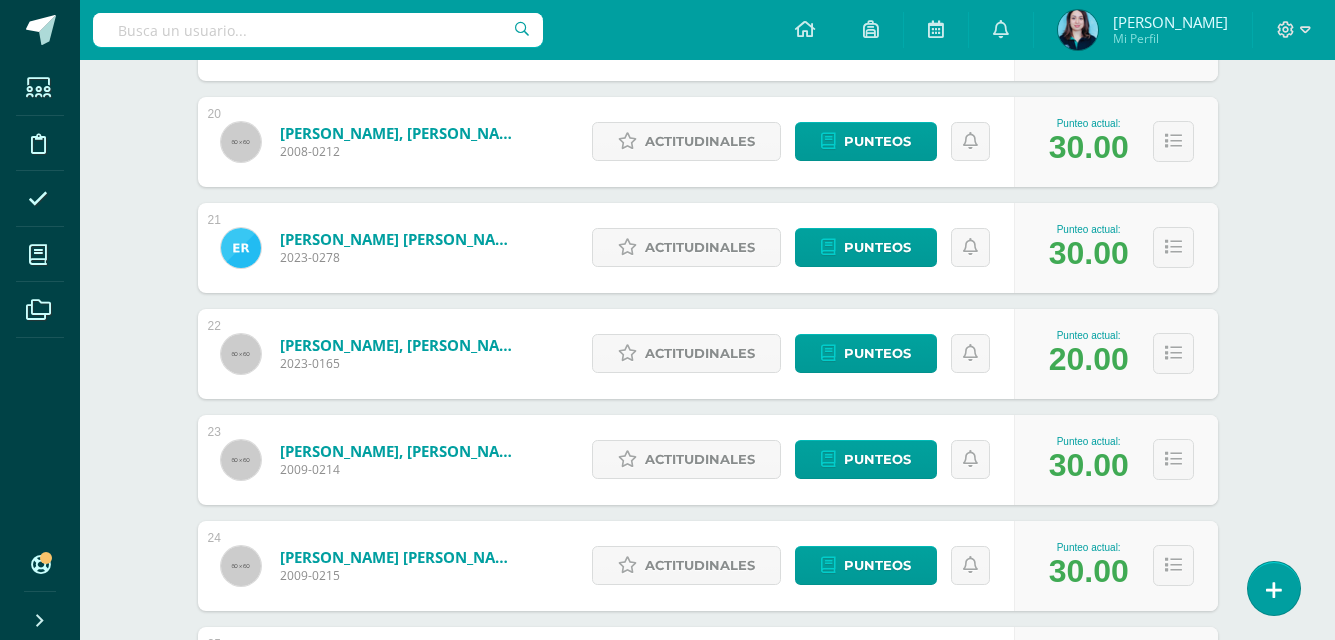scroll, scrollTop: 2325, scrollLeft: 0, axis: vertical 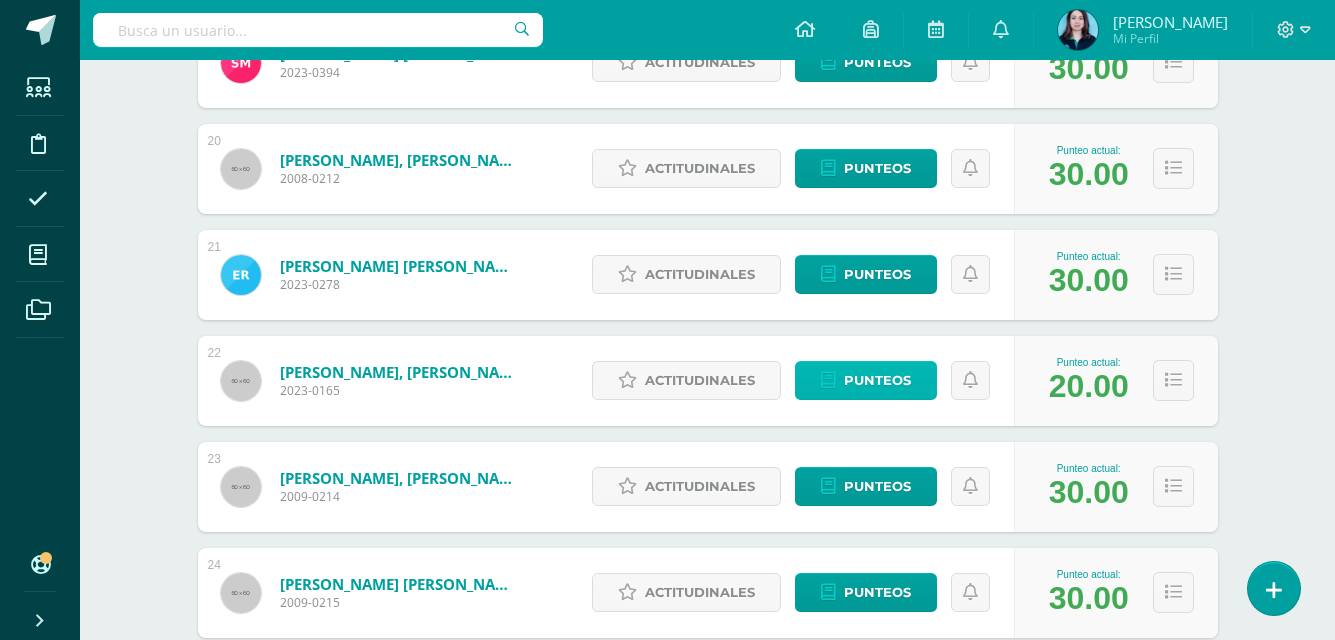 click on "Punteos" at bounding box center [877, 380] 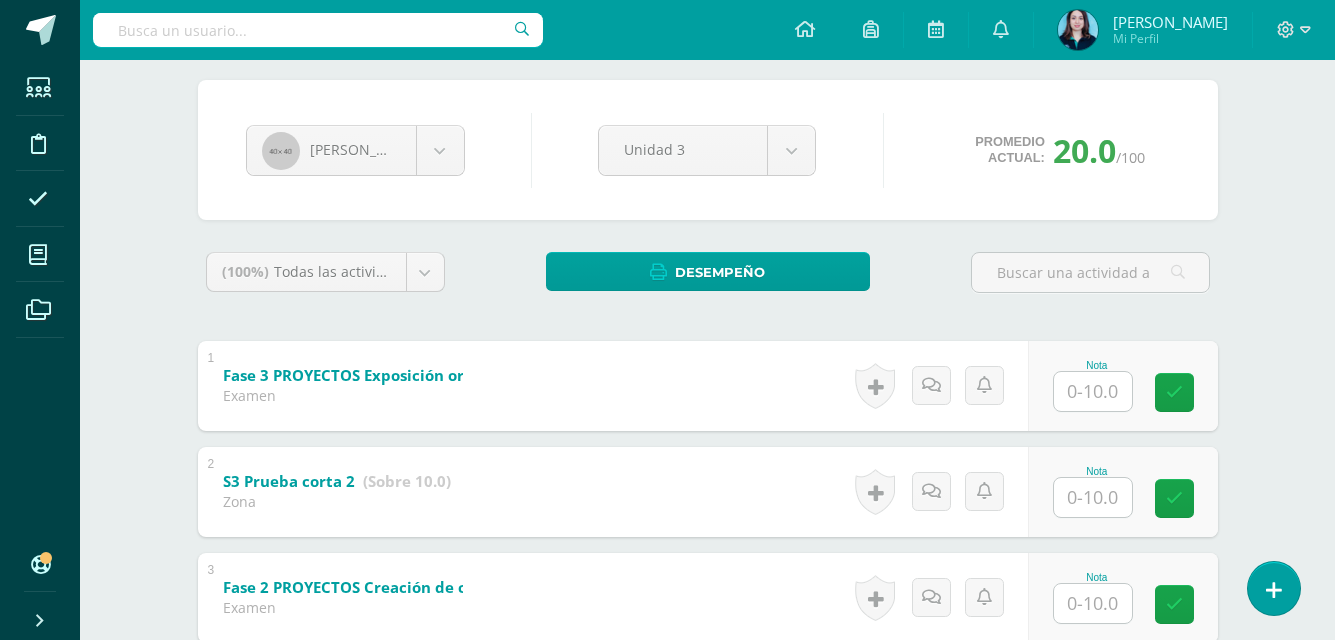 scroll, scrollTop: 400, scrollLeft: 0, axis: vertical 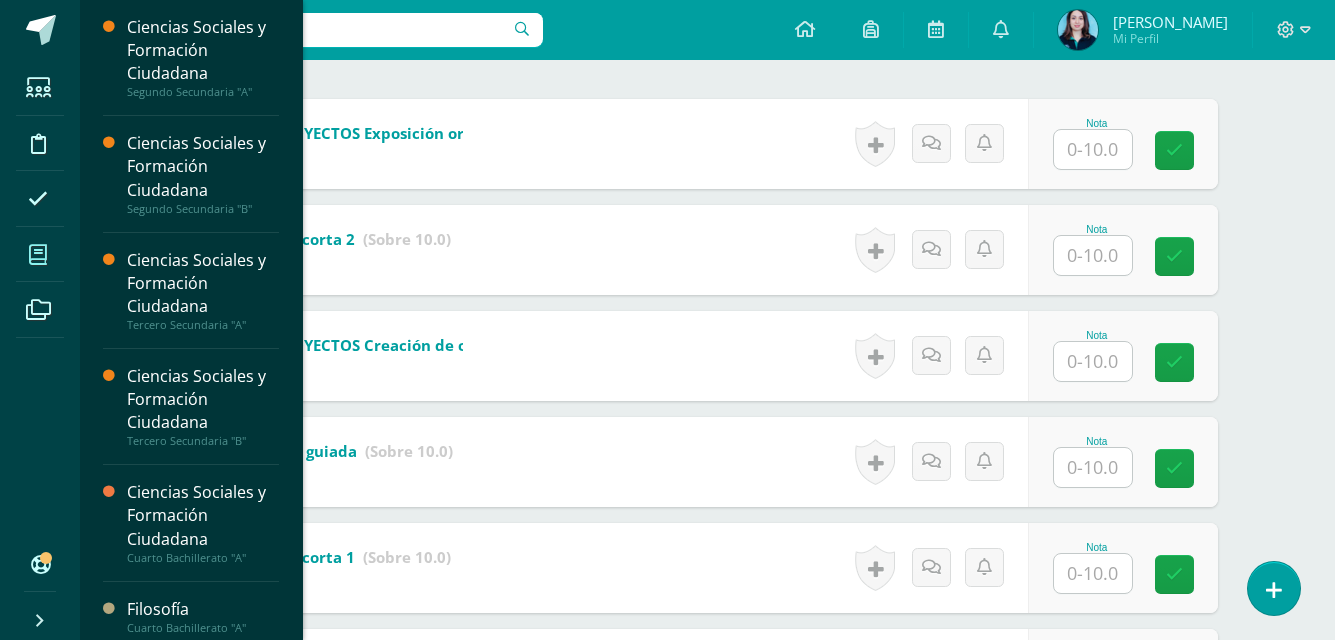 click at bounding box center (38, 255) 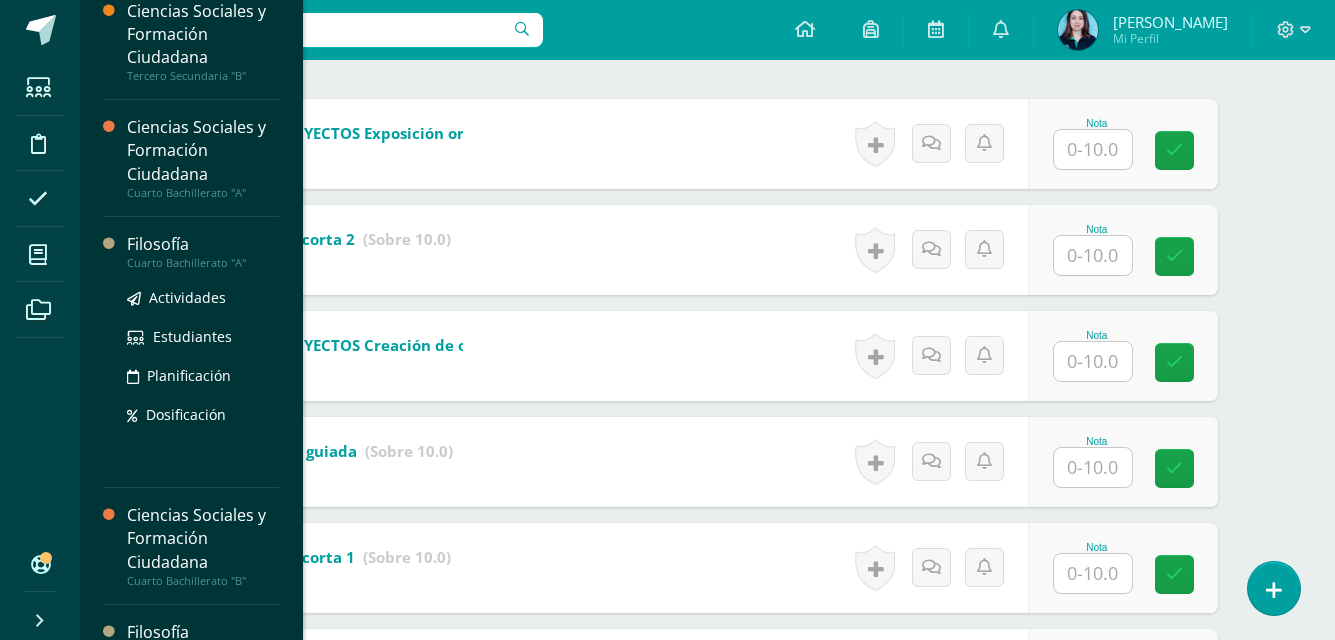 scroll, scrollTop: 400, scrollLeft: 0, axis: vertical 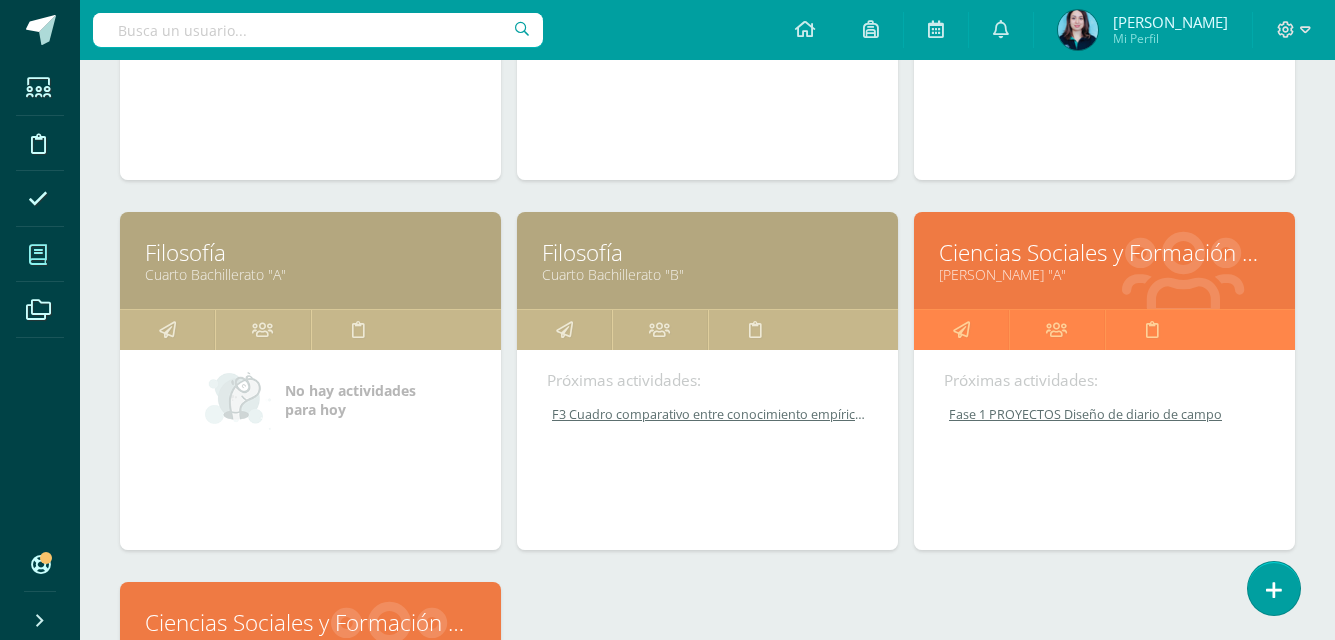 click on "Filosofía" at bounding box center [707, 252] 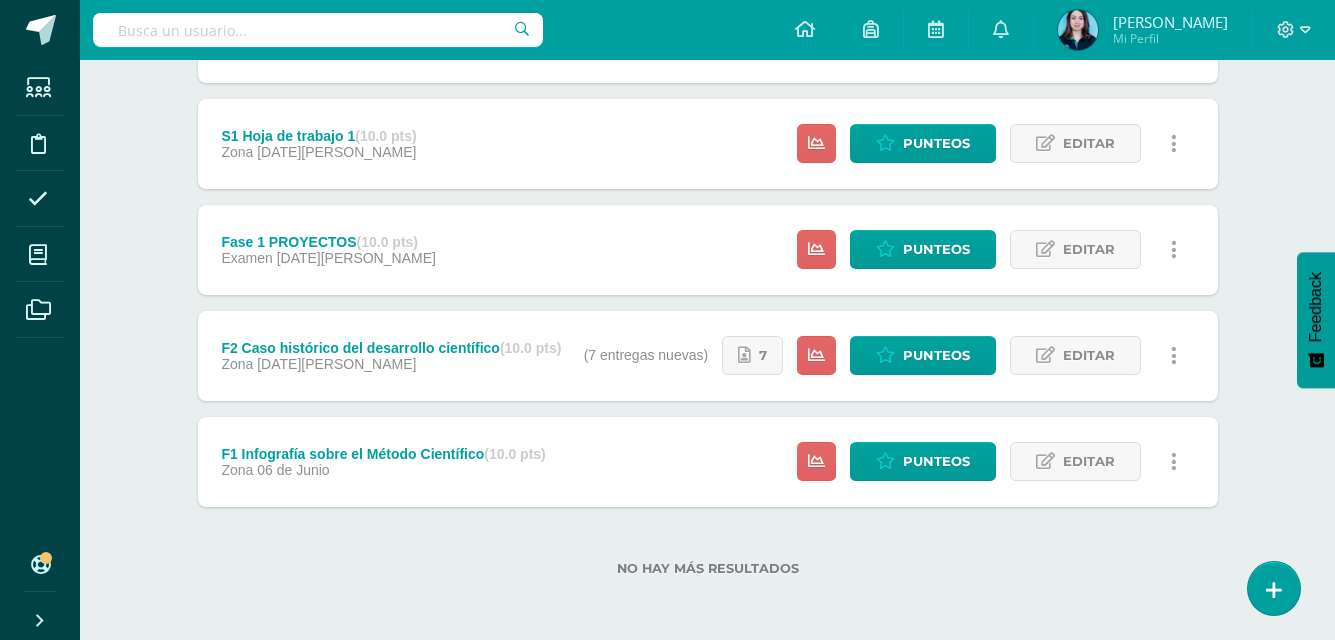 scroll, scrollTop: 670, scrollLeft: 0, axis: vertical 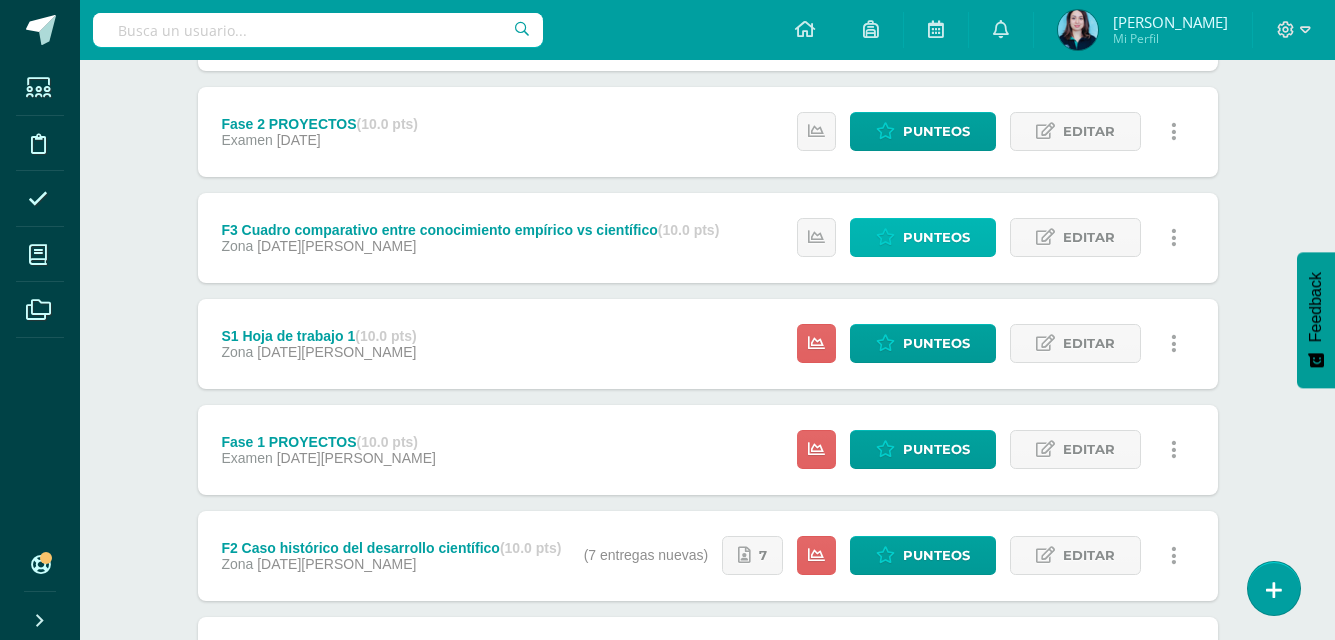 click on "Punteos" at bounding box center (923, 237) 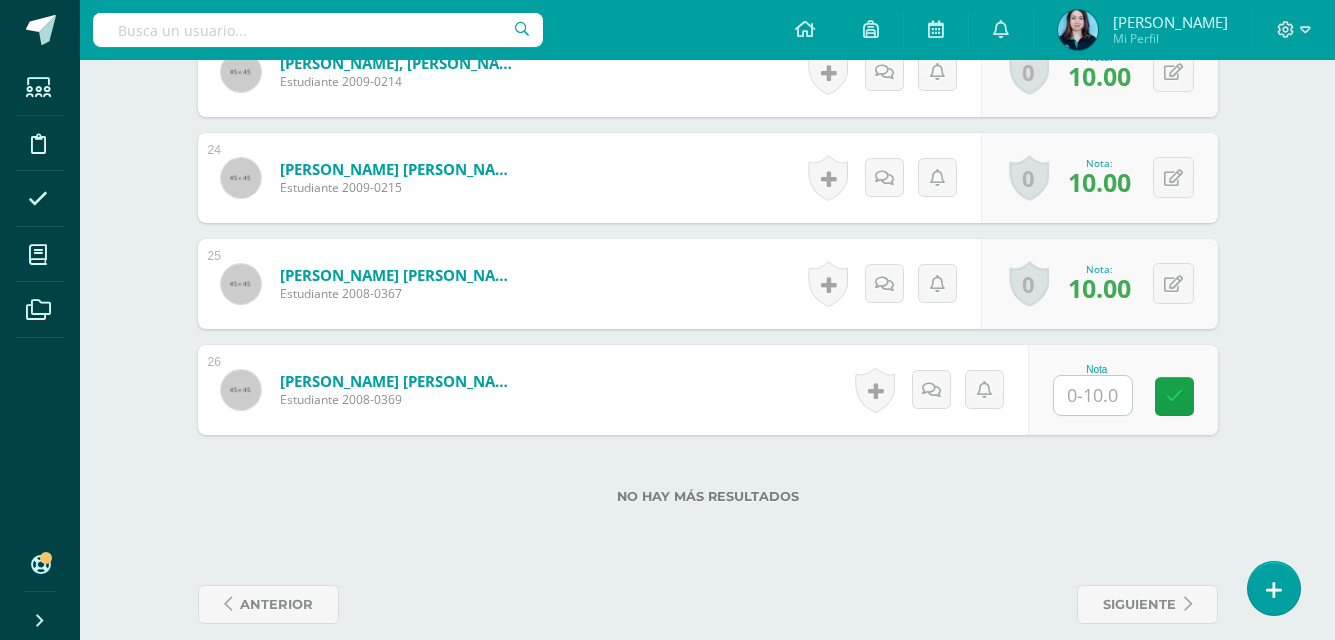 scroll, scrollTop: 2988, scrollLeft: 0, axis: vertical 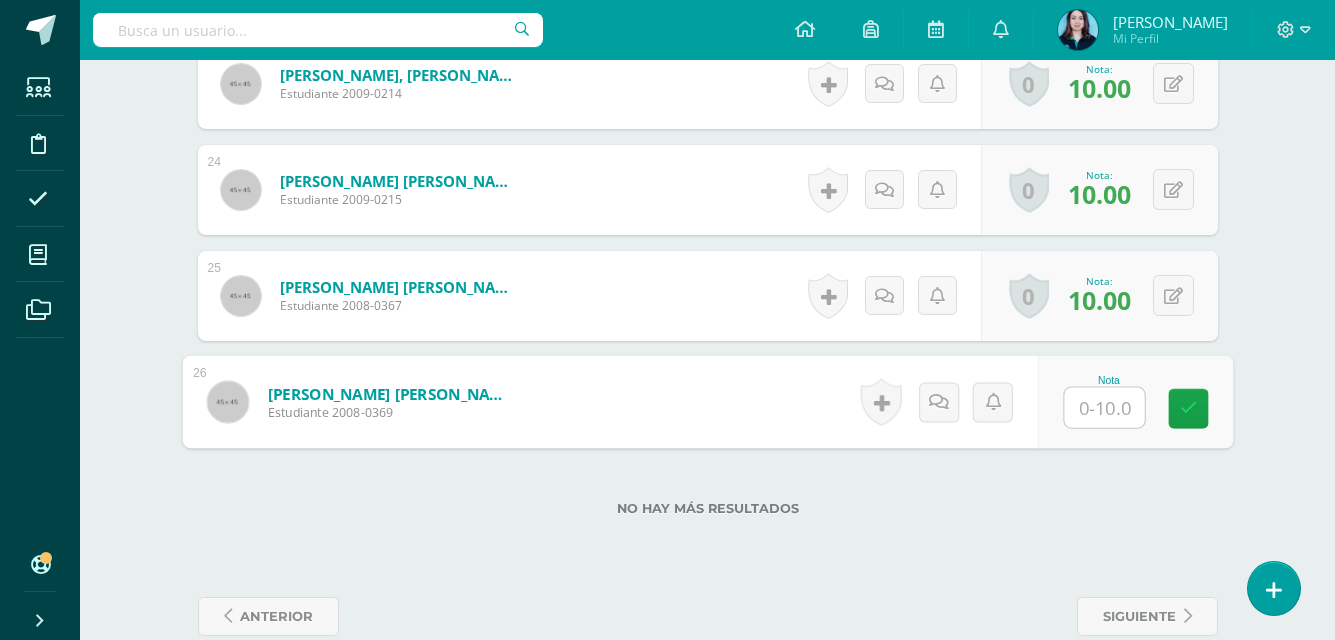 click at bounding box center [1104, 408] 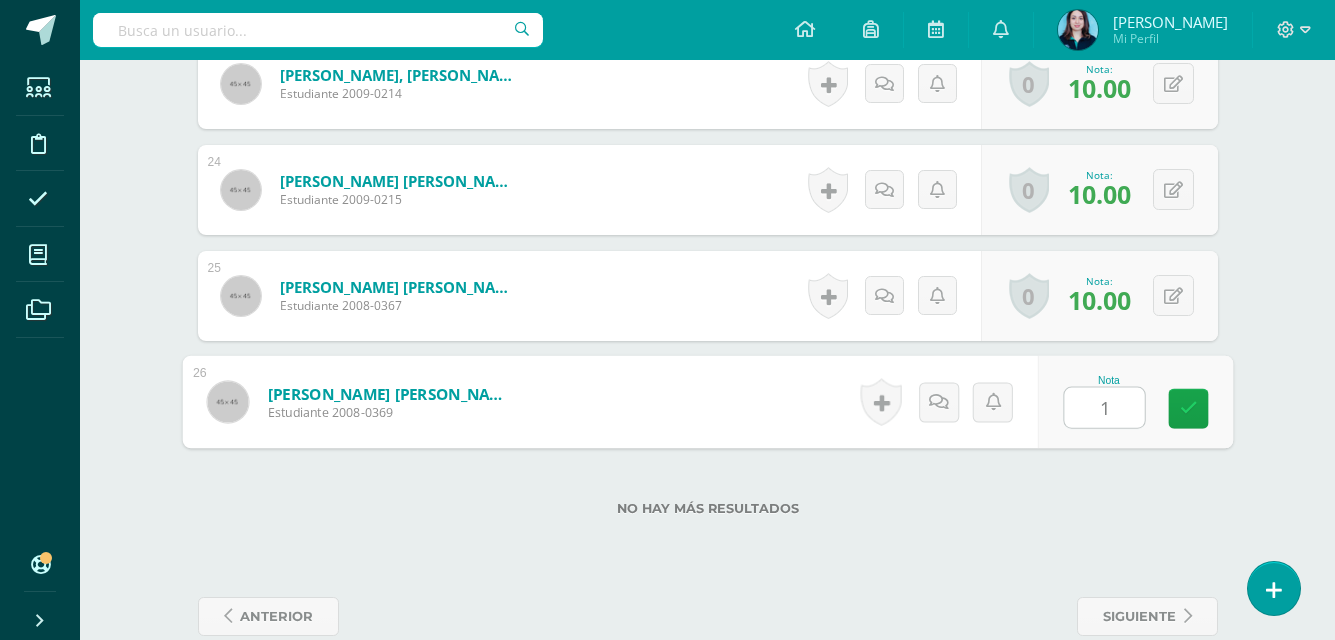 type on "10" 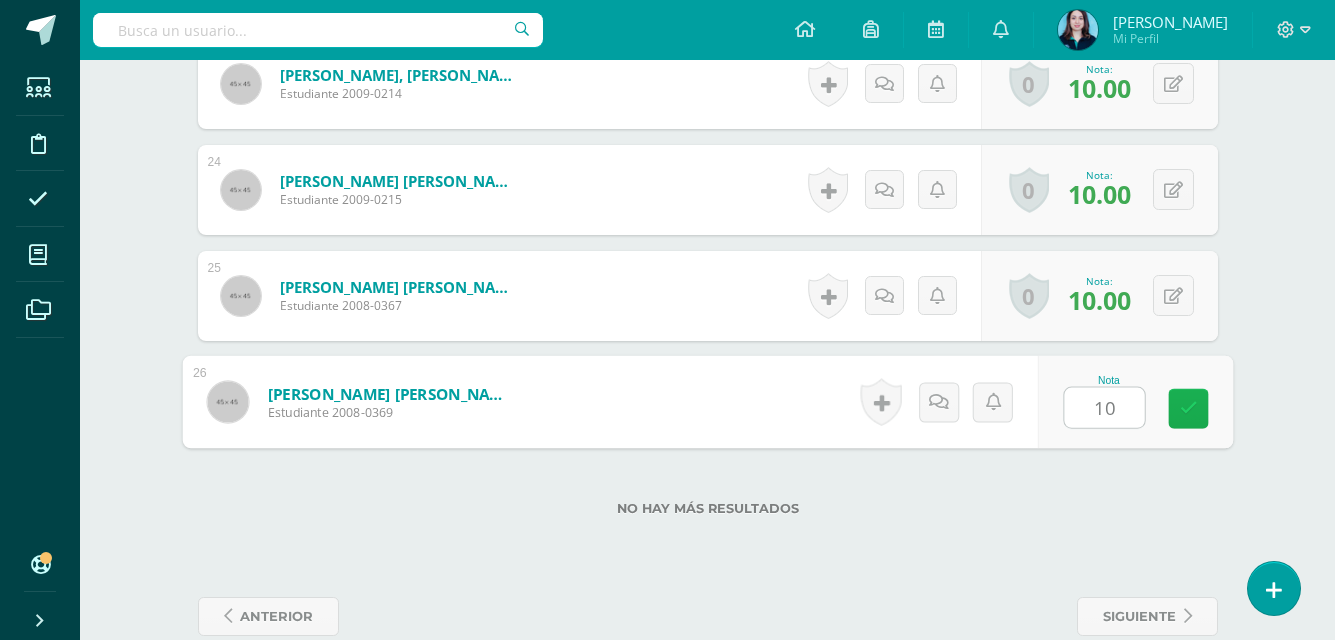 click at bounding box center [1188, 408] 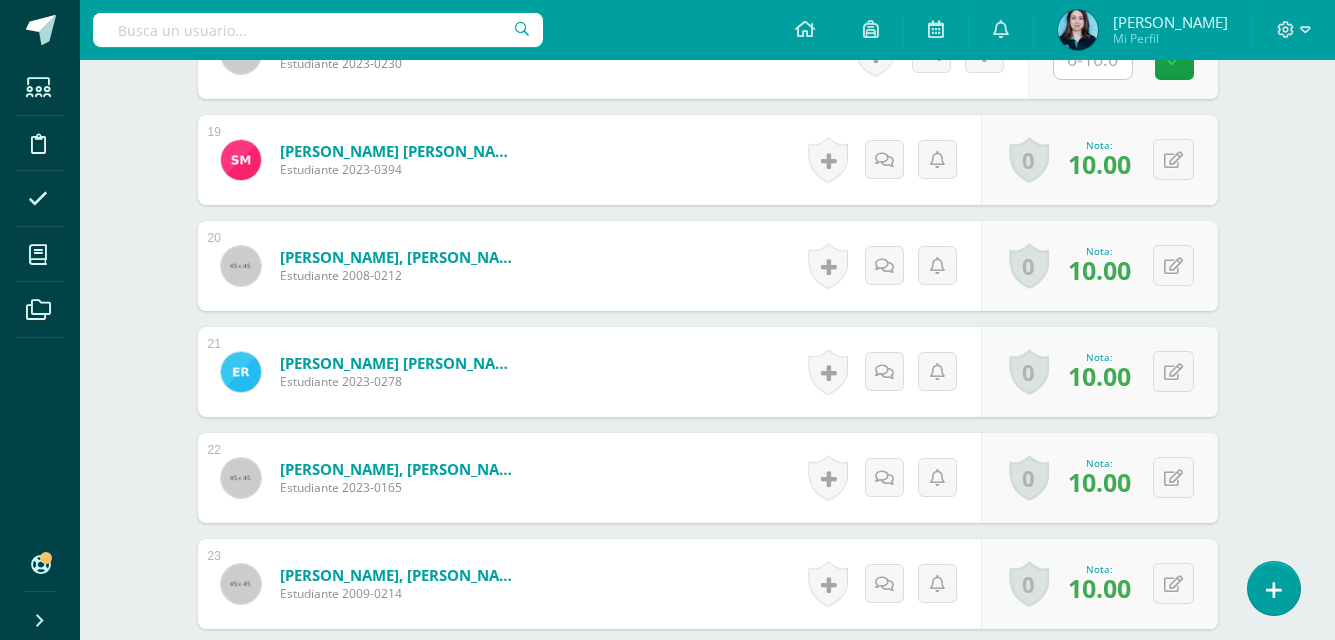 scroll, scrollTop: 2388, scrollLeft: 0, axis: vertical 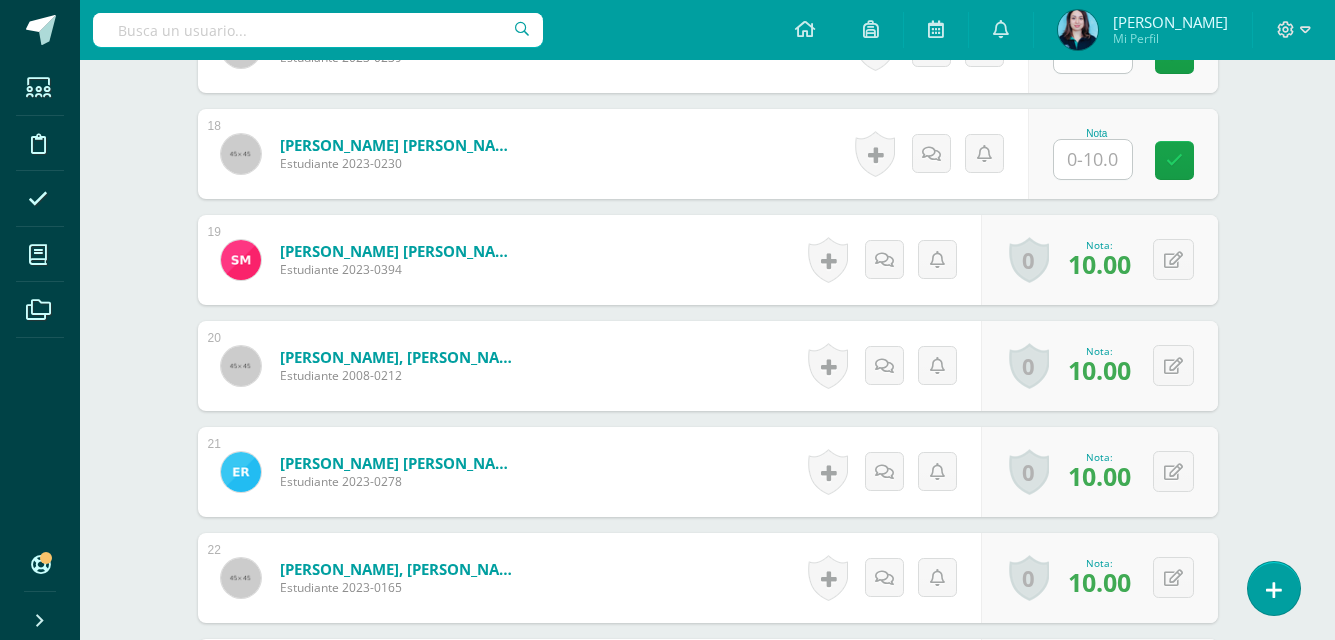 click at bounding box center [1093, 159] 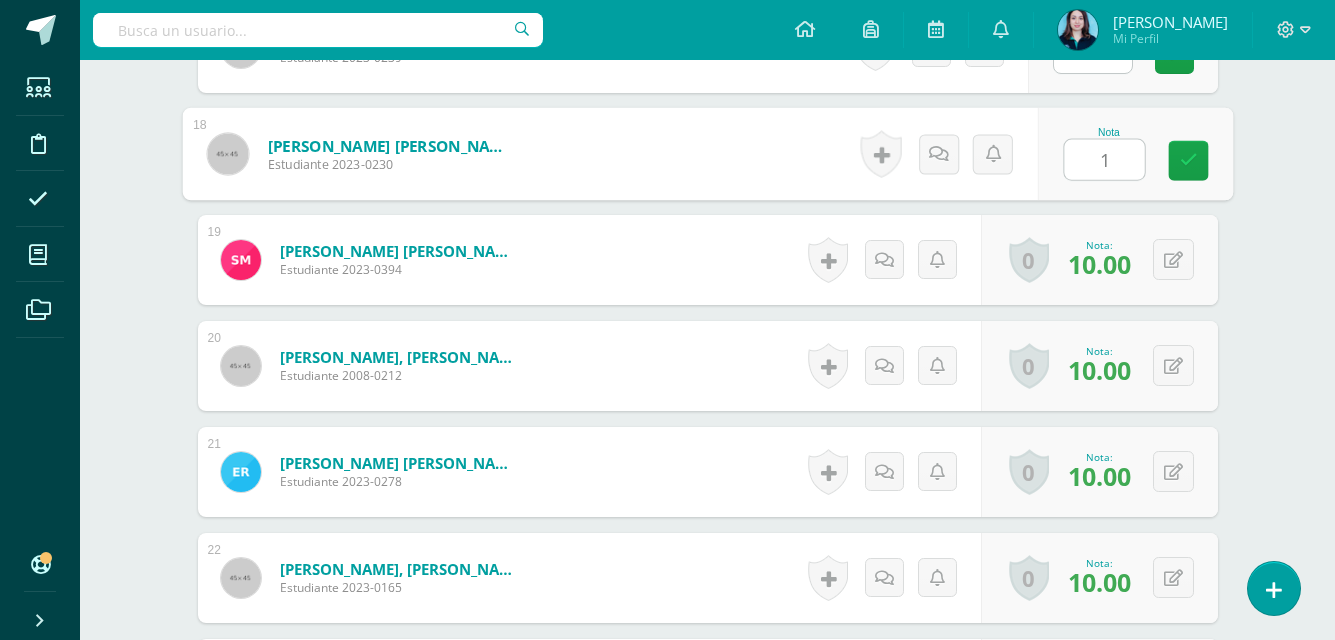 type on "10" 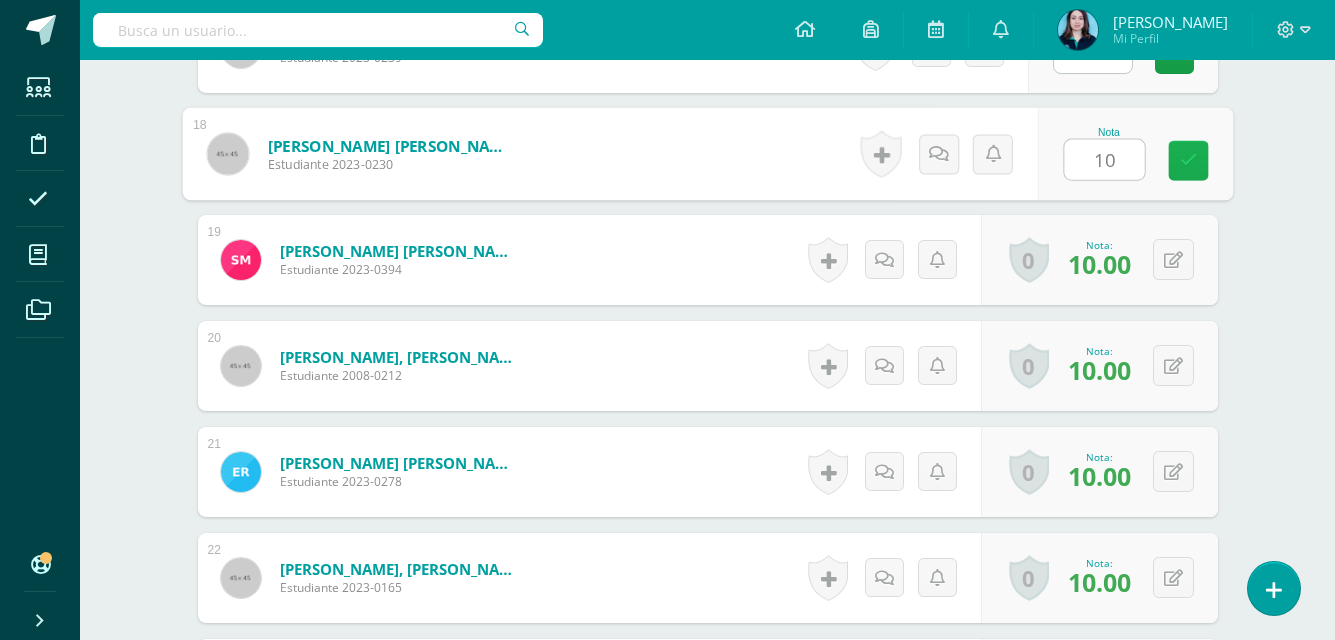 click at bounding box center [1188, 160] 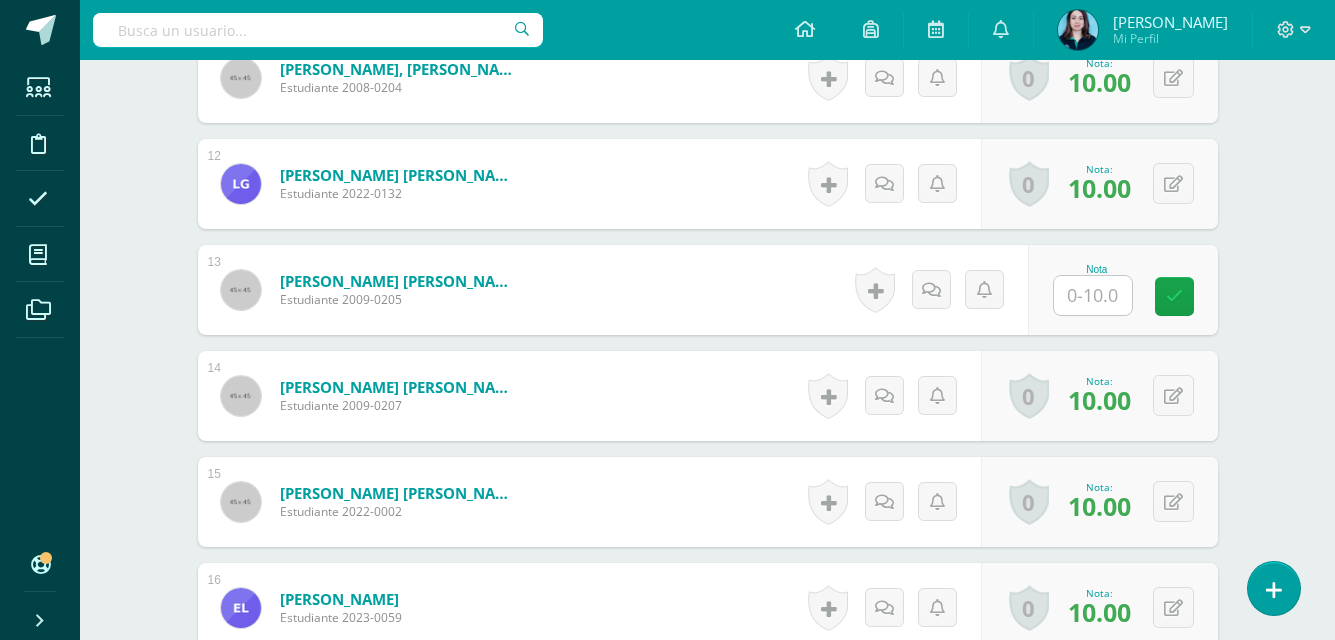 scroll, scrollTop: 1688, scrollLeft: 0, axis: vertical 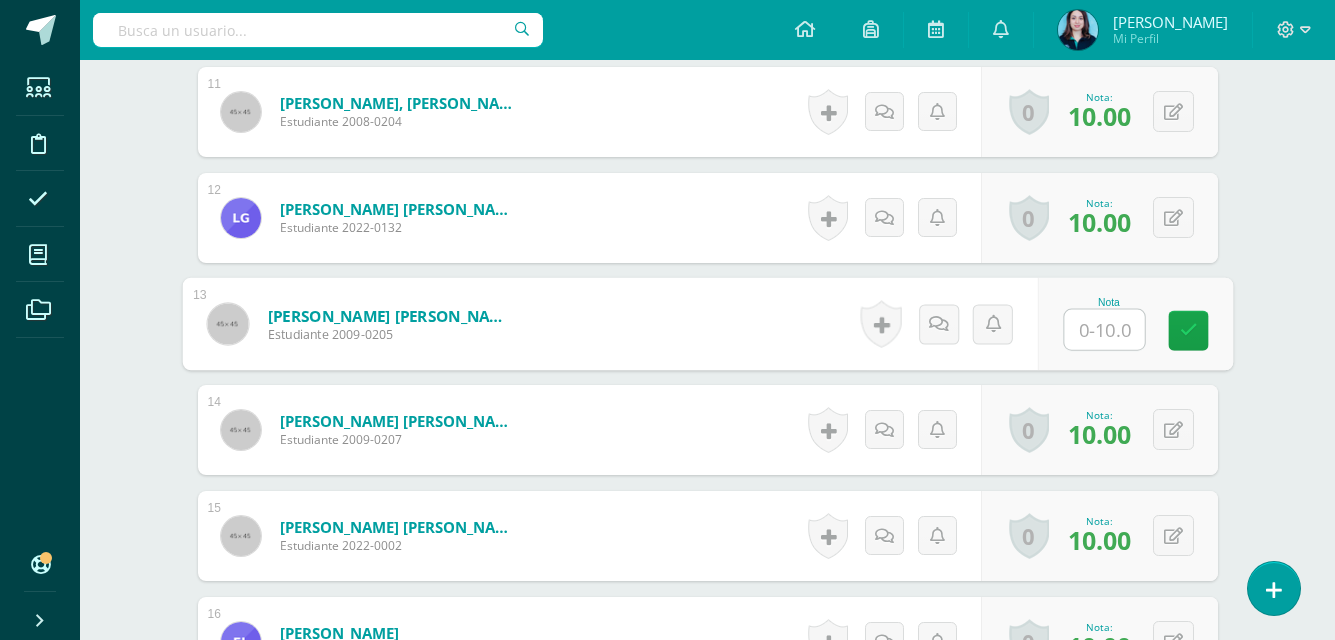 click at bounding box center [1104, 330] 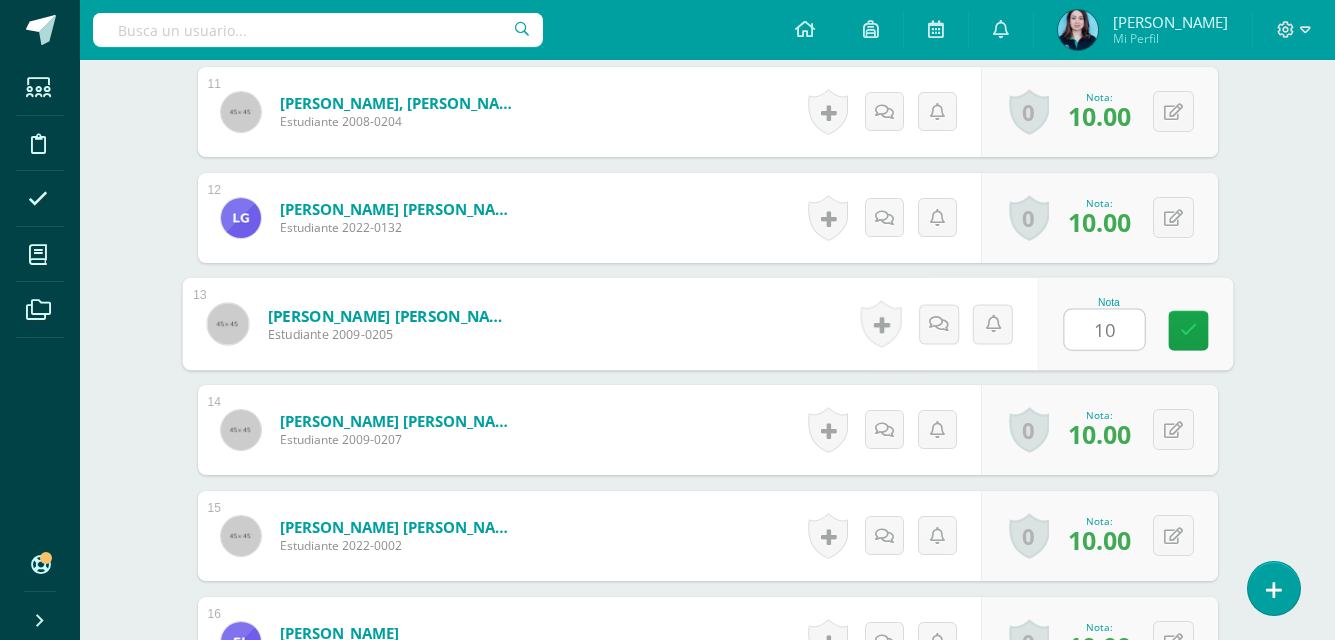 type on "10" 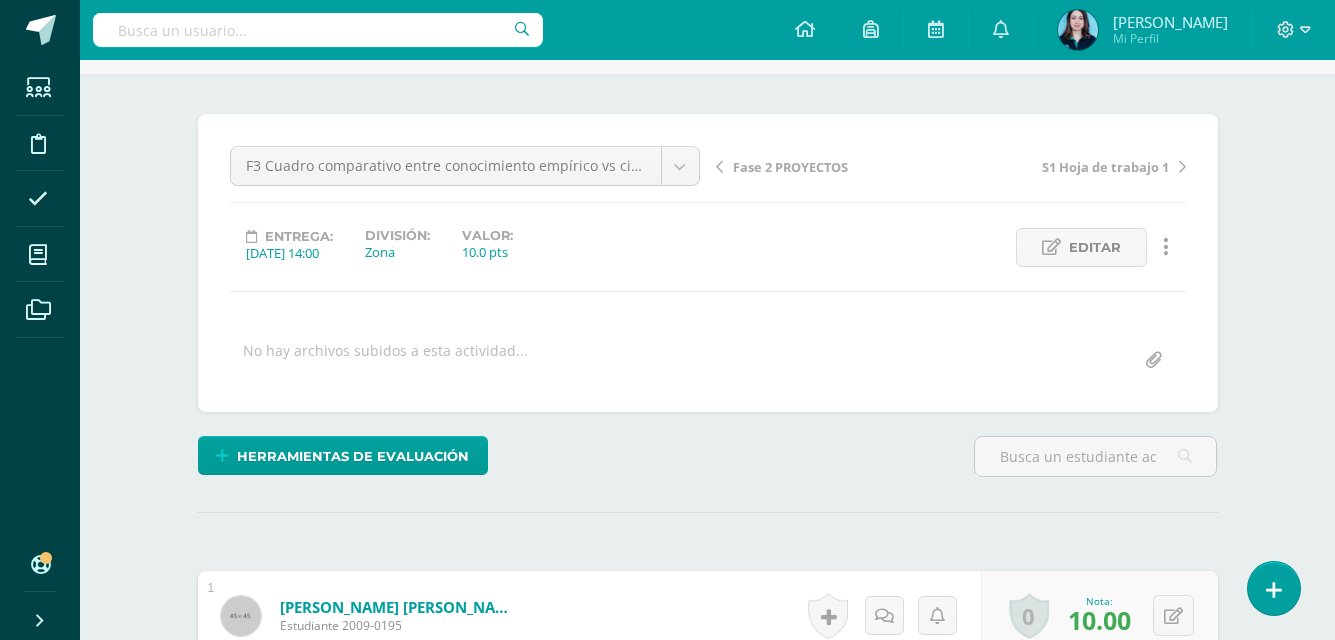 scroll, scrollTop: 0, scrollLeft: 0, axis: both 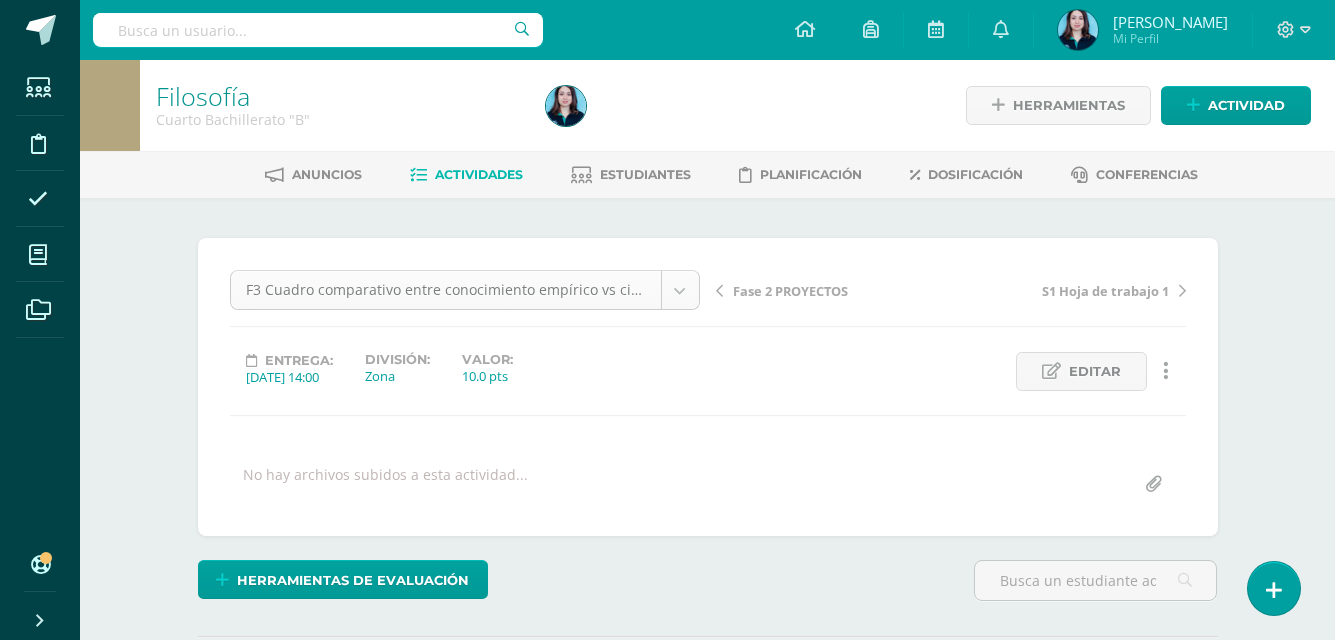 click on "Estudiantes Disciplina Asistencia Mis cursos Archivos Soporte
Centro de ayuda
Últimas actualizaciones
10+ Cerrar panel
Ciencias Sociales y Formación Ciudadana
Segundo
Secundaria
"A"
Actividades Estudiantes Planificación Dosificación
Ciencias Sociales y Formación Ciudadana
Segundo
Secundaria
"B"
Actividades Estudiantes Planificación Dosificación
Ciencias Sociales y Formación Ciudadana
Tercero
Secundaria
"A"
Actividades Estudiantes Planificación Dosificación Actividades Estudiantes Planificación 1" at bounding box center [667, 1832] 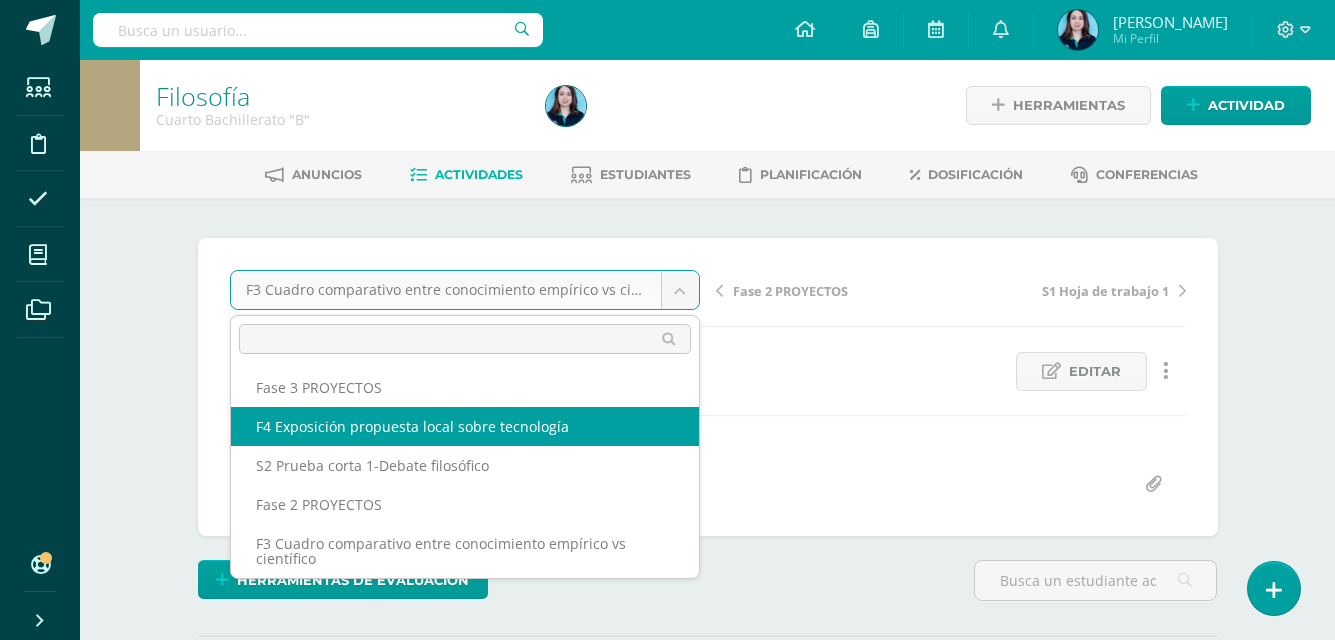 scroll, scrollTop: 205, scrollLeft: 0, axis: vertical 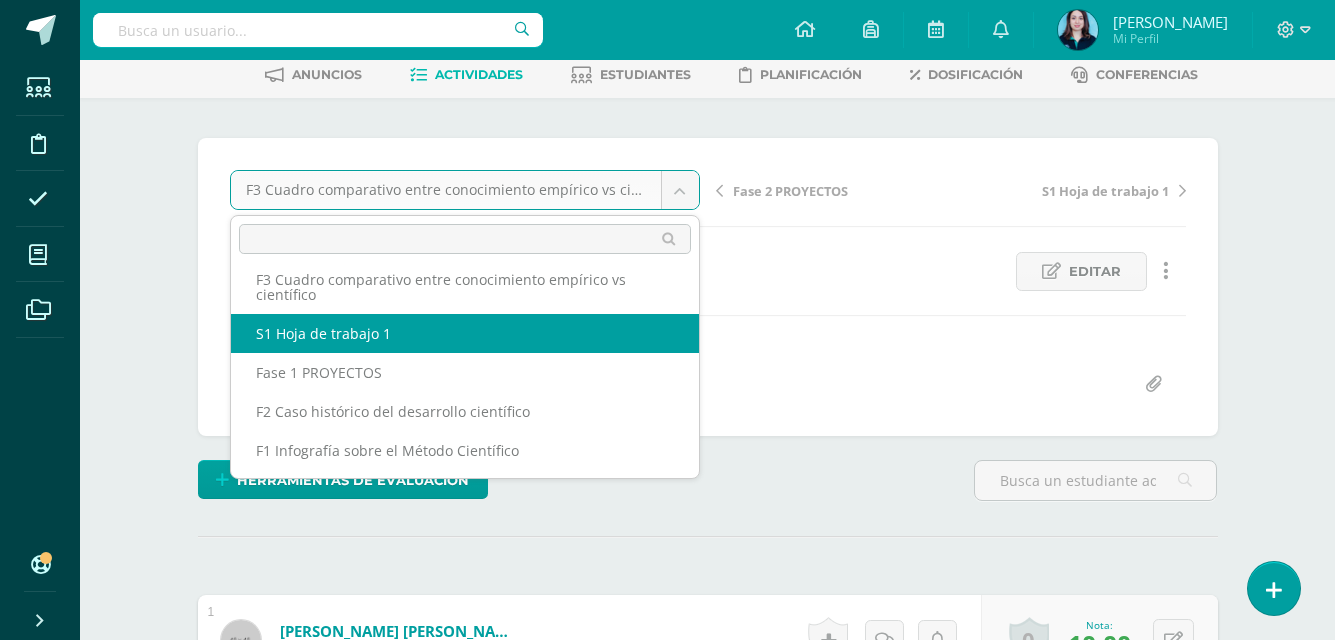 click on "Estudiantes Disciplina Asistencia Mis cursos Archivos Soporte
Centro de ayuda
Últimas actualizaciones
10+ Cerrar panel
Ciencias Sociales y Formación Ciudadana
Segundo
Secundaria
"A"
Actividades Estudiantes Planificación Dosificación
Ciencias Sociales y Formación Ciudadana
Segundo
Secundaria
"B"
Actividades Estudiantes Planificación Dosificación
Ciencias Sociales y Formación Ciudadana
Tercero
Secundaria
"A"
Actividades Estudiantes Planificación Dosificación Actividades Estudiantes Planificación 1" at bounding box center (667, 1732) 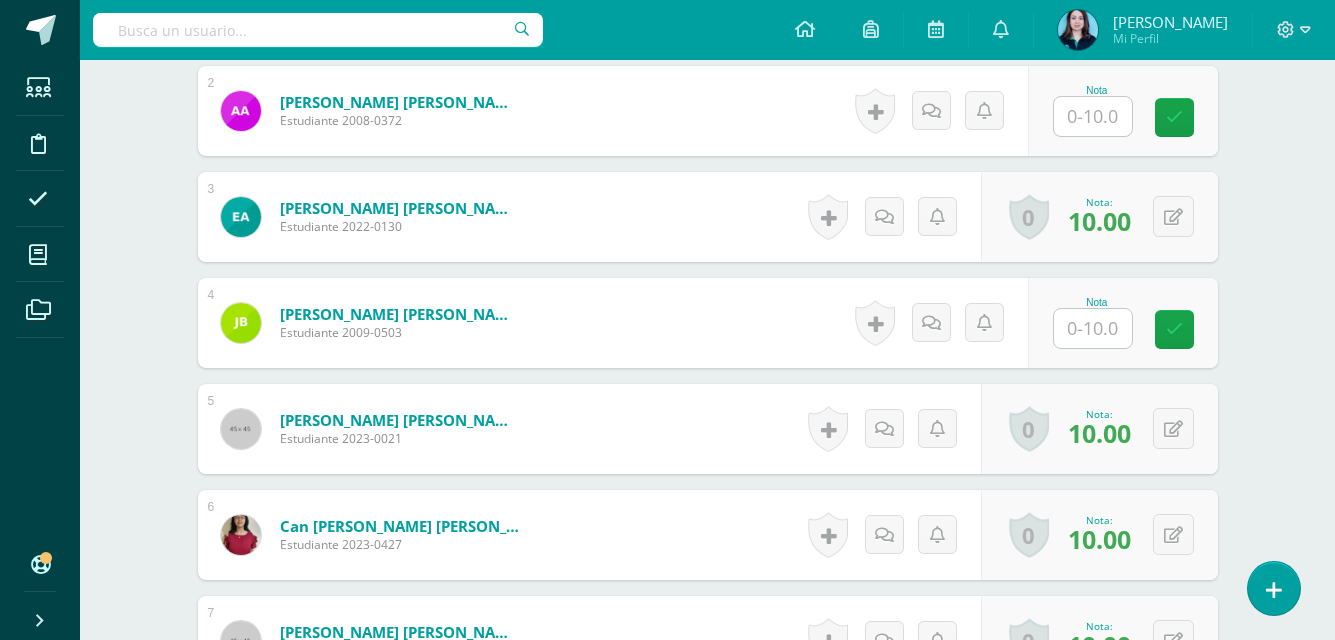 scroll, scrollTop: 900, scrollLeft: 0, axis: vertical 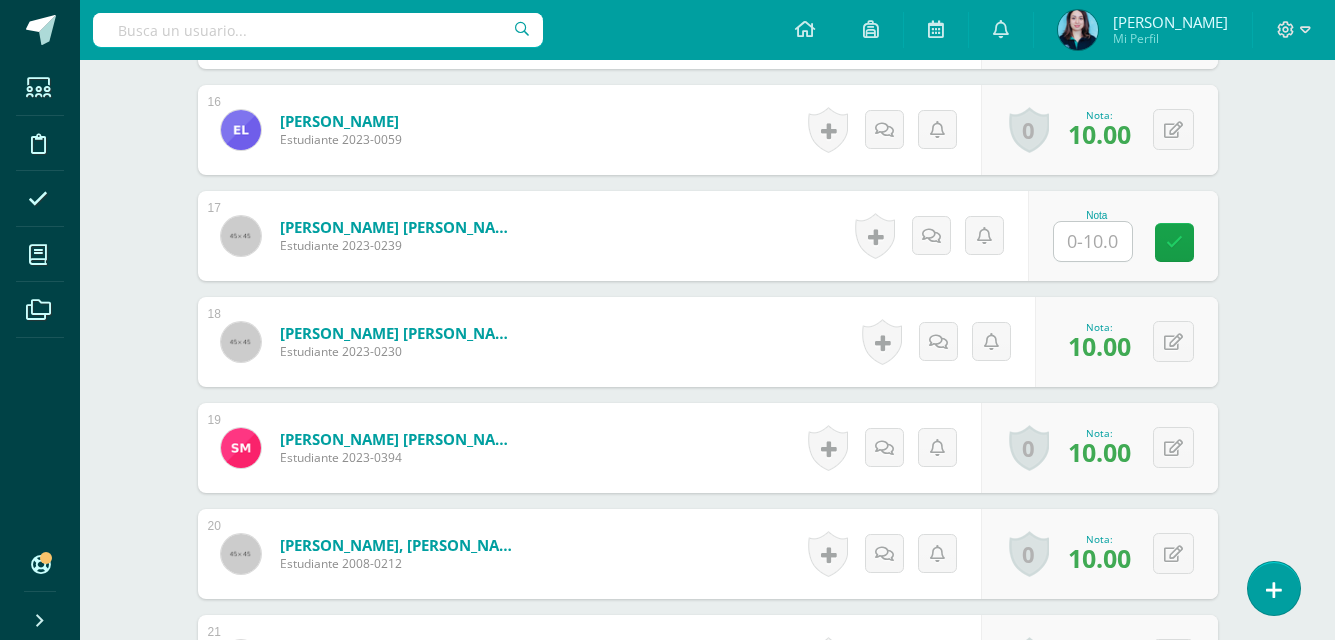 click at bounding box center (1093, 241) 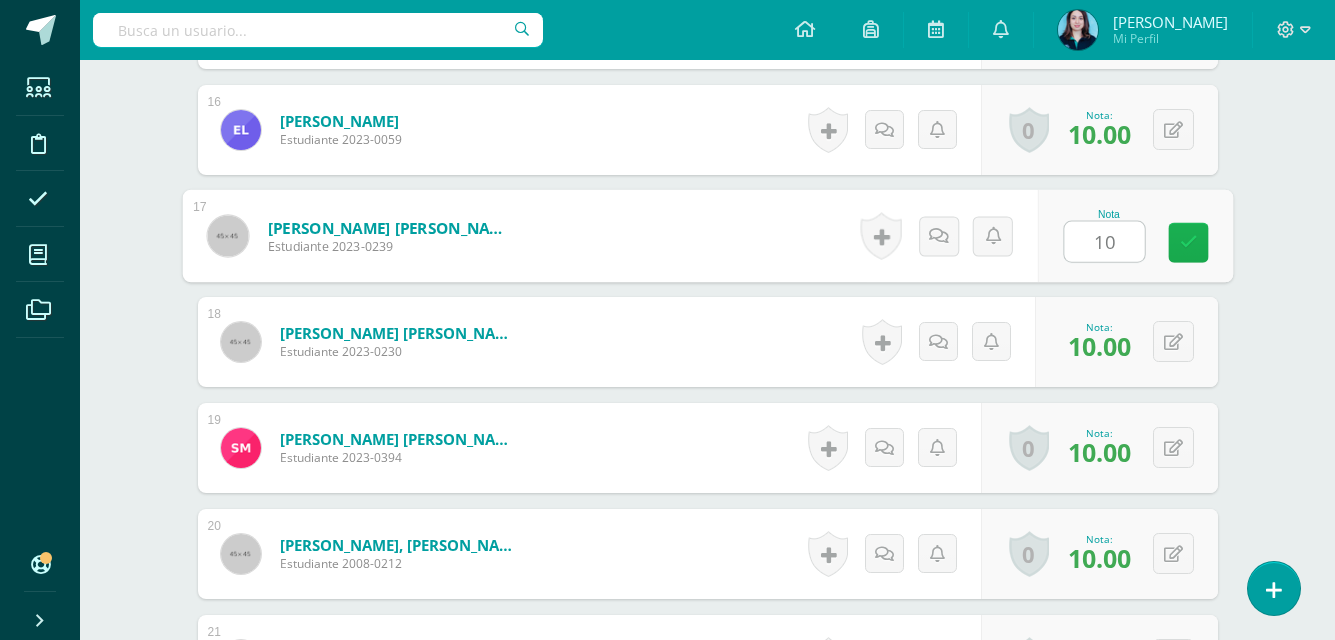 click at bounding box center [1188, 242] 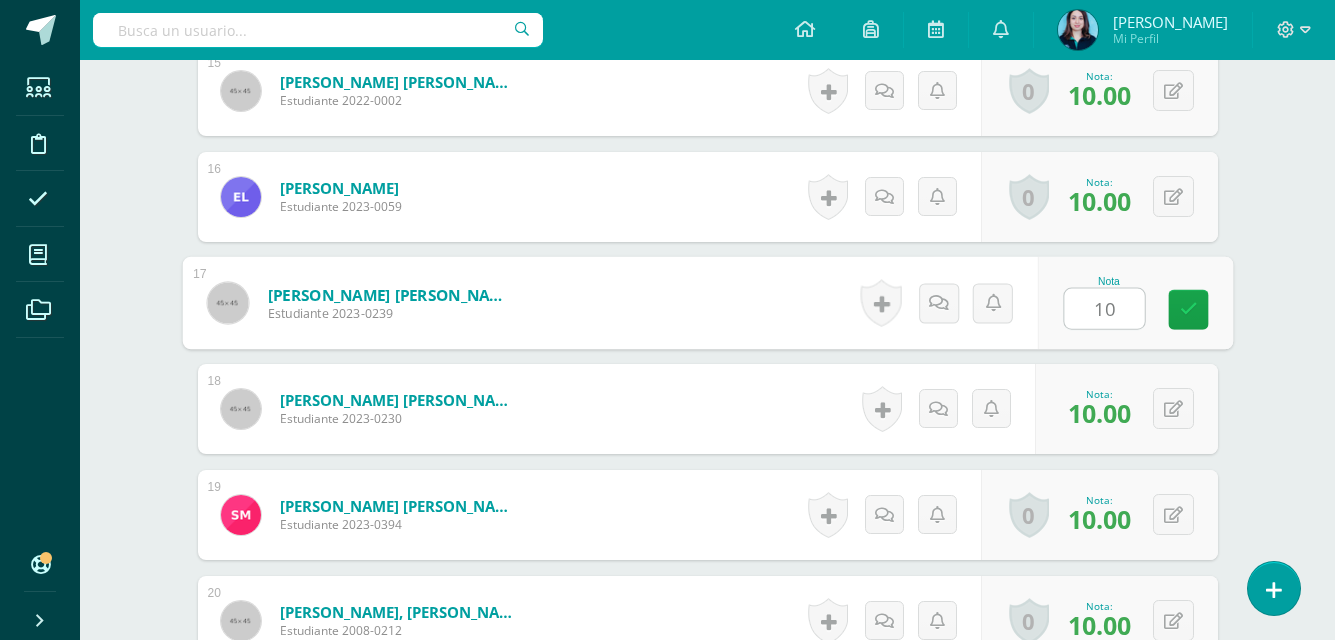 scroll, scrollTop: 2200, scrollLeft: 0, axis: vertical 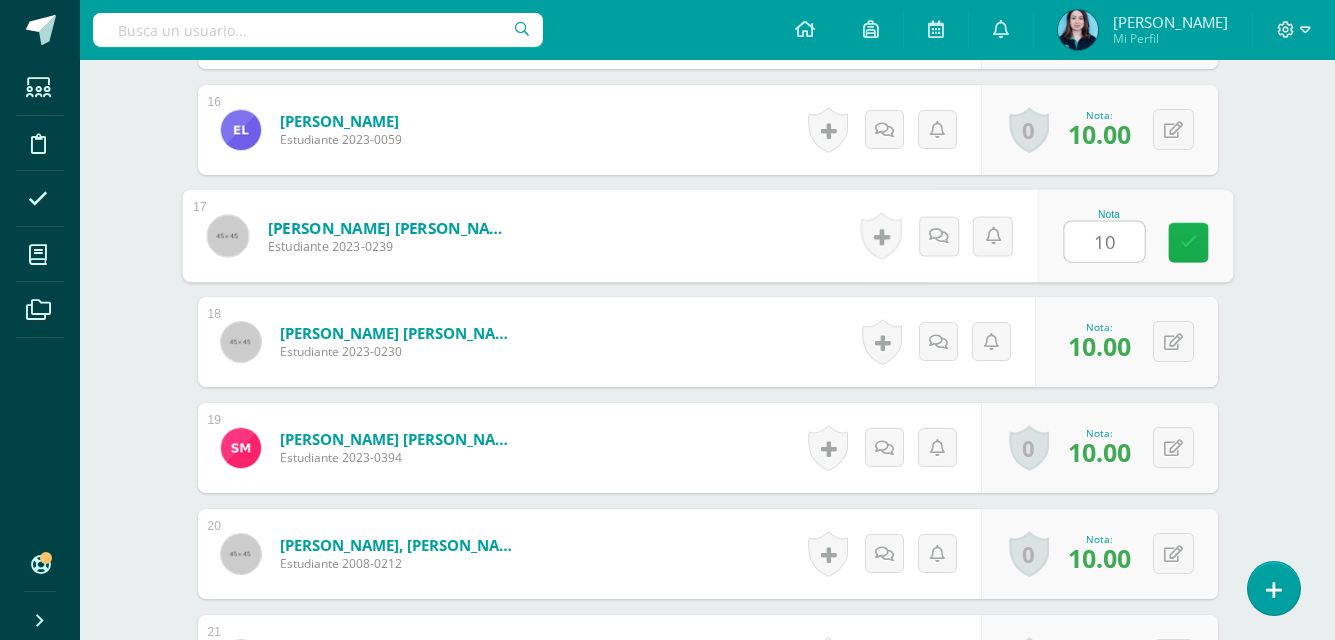 click at bounding box center (1188, 242) 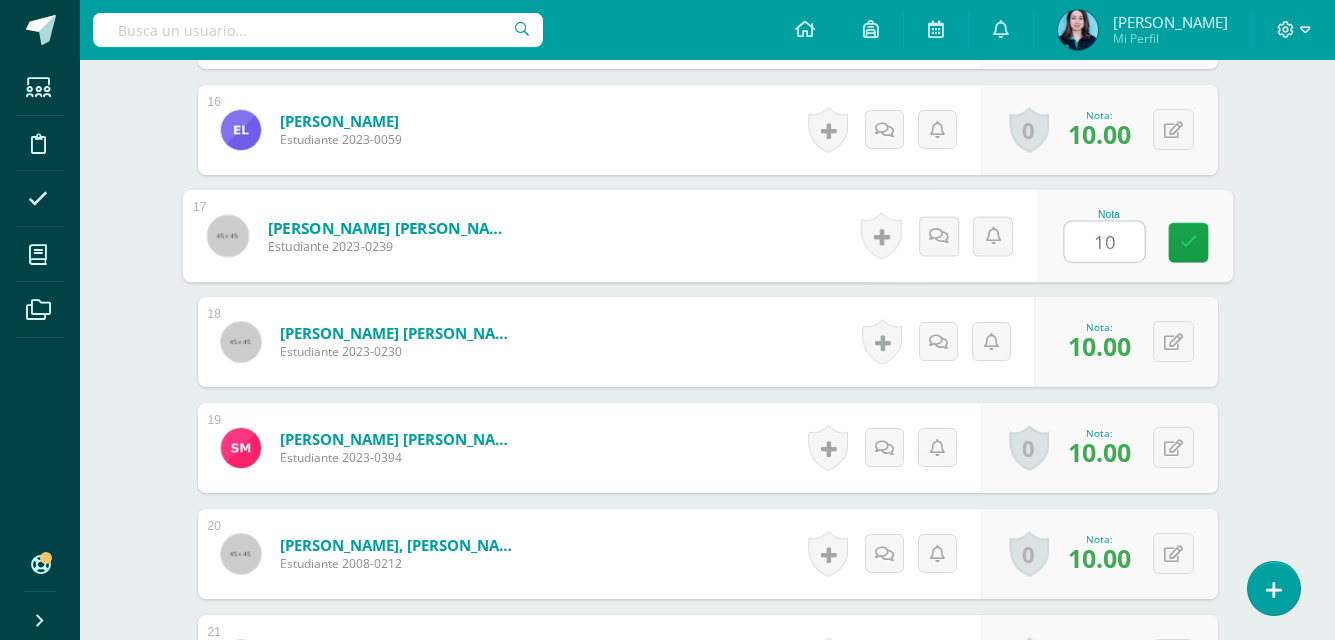 type on "10" 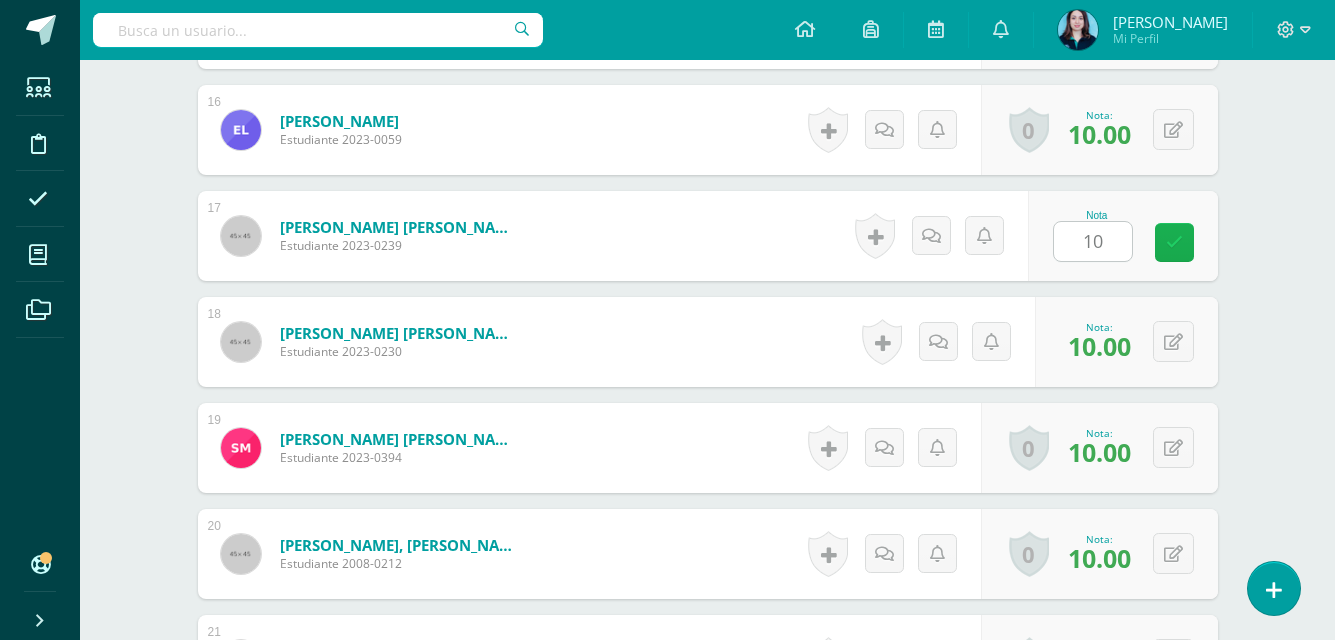 click at bounding box center (1174, 242) 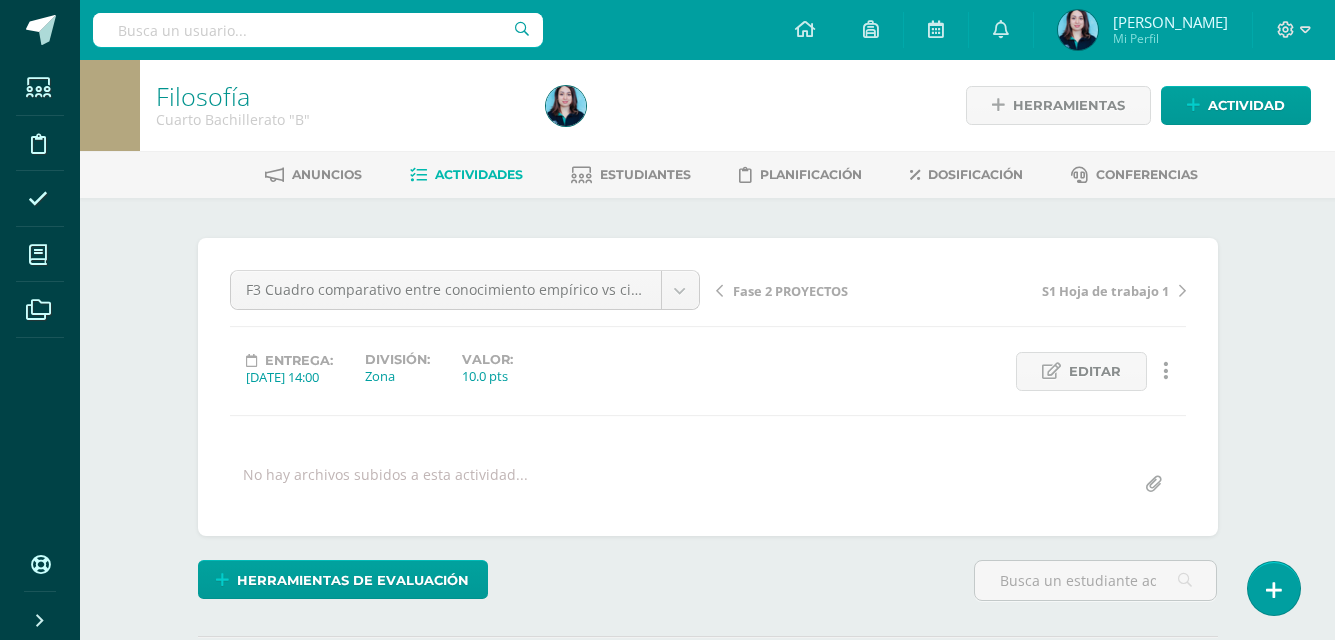 scroll, scrollTop: 0, scrollLeft: 0, axis: both 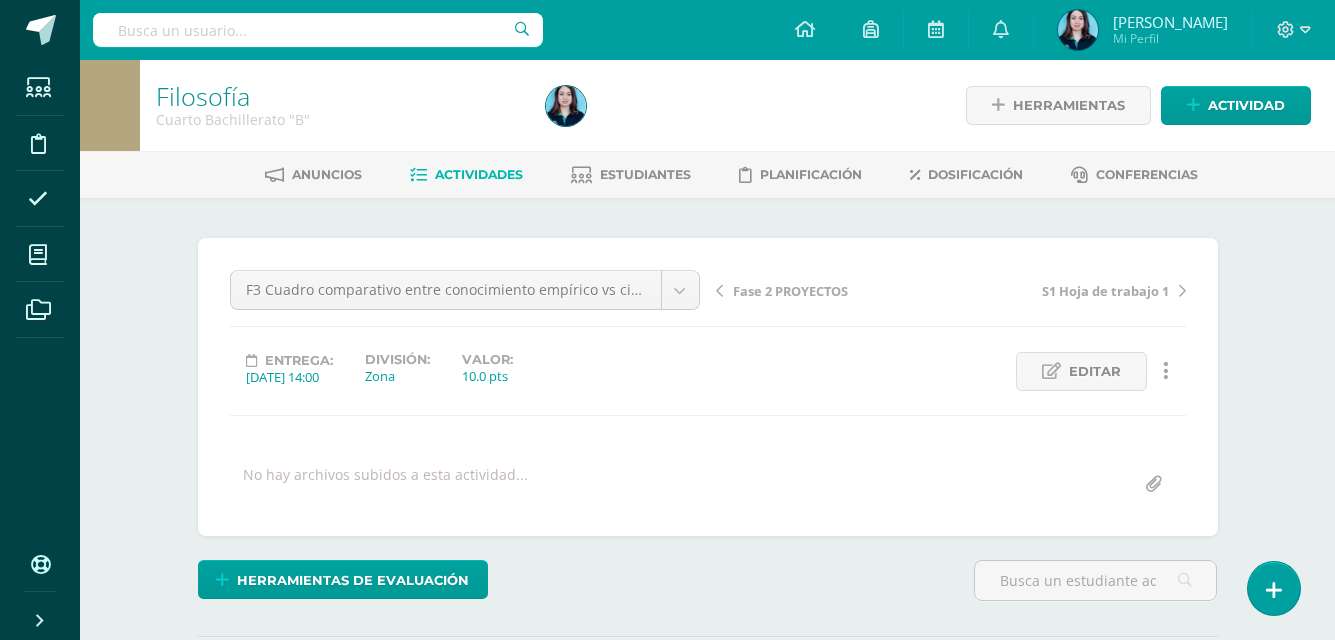 click on "¿Estás seguro que quieres  eliminar  esta actividad?
Esto borrará la actividad y cualquier nota que hayas registrado
permanentemente. Esta acción no se puede revertir. Cancelar Eliminar
Administración de escalas de valoración
escala de valoración
Aún no has creado una escala de valoración.
Cancelar Agregar nueva escala de valoración: Agrega una división a la escala de valoración  (ej. Ortografía, redacción, trabajo en equipo, etc.)
Agregar
Cancelar Crear escala de valoración
Agrega listas de cotejo
Mostrar todos                             Mostrar todos Mis listas Generales Comunicación y Lenguaje Matemática Ciencia Estudios Sociales Arte Emociones" at bounding box center (708, 495) 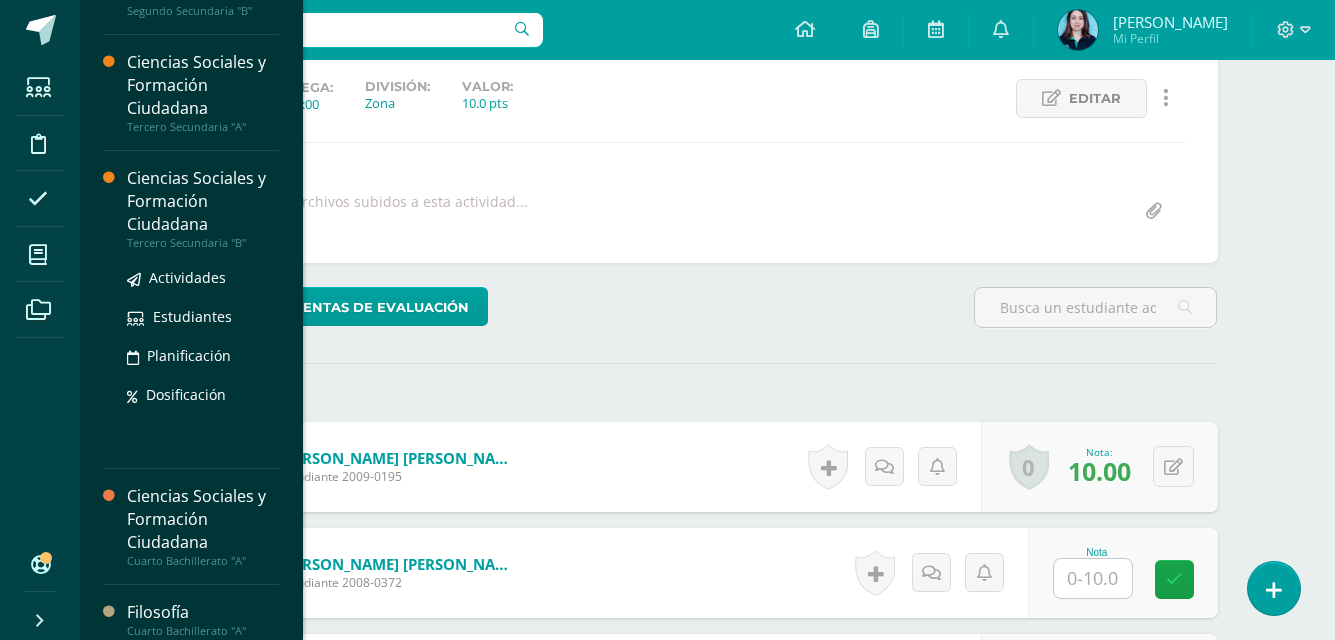 scroll, scrollTop: 200, scrollLeft: 0, axis: vertical 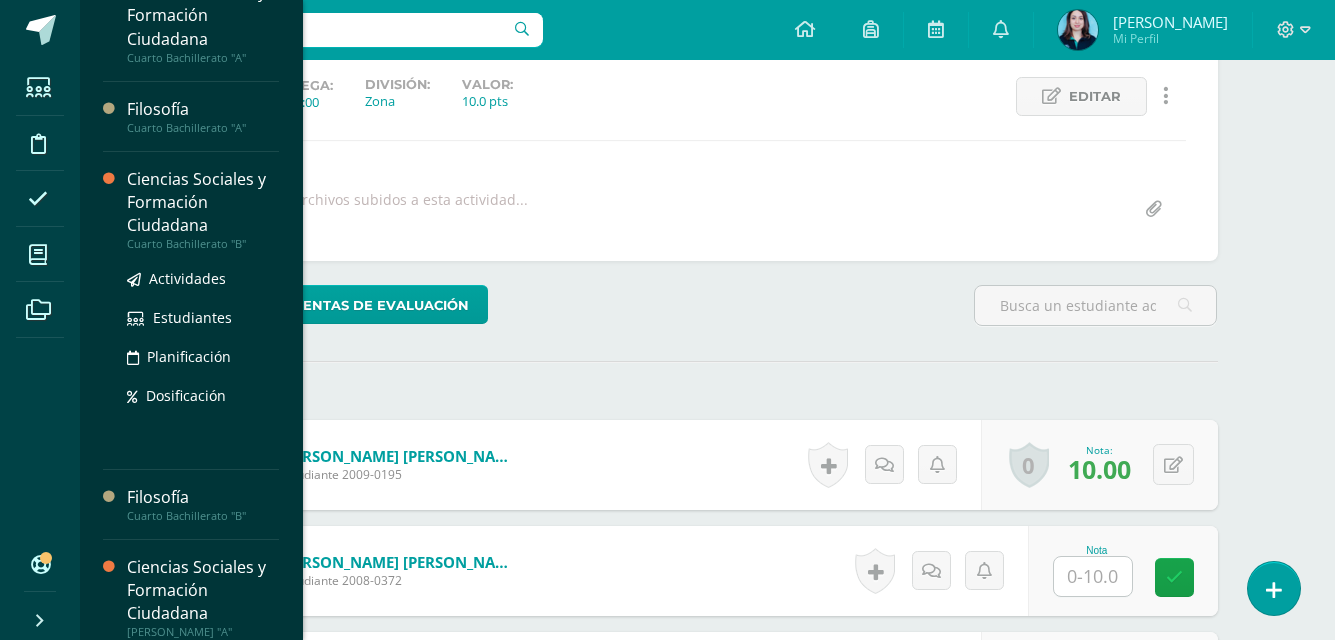 click on "Ciencias Sociales y Formación Ciudadana" at bounding box center [203, 202] 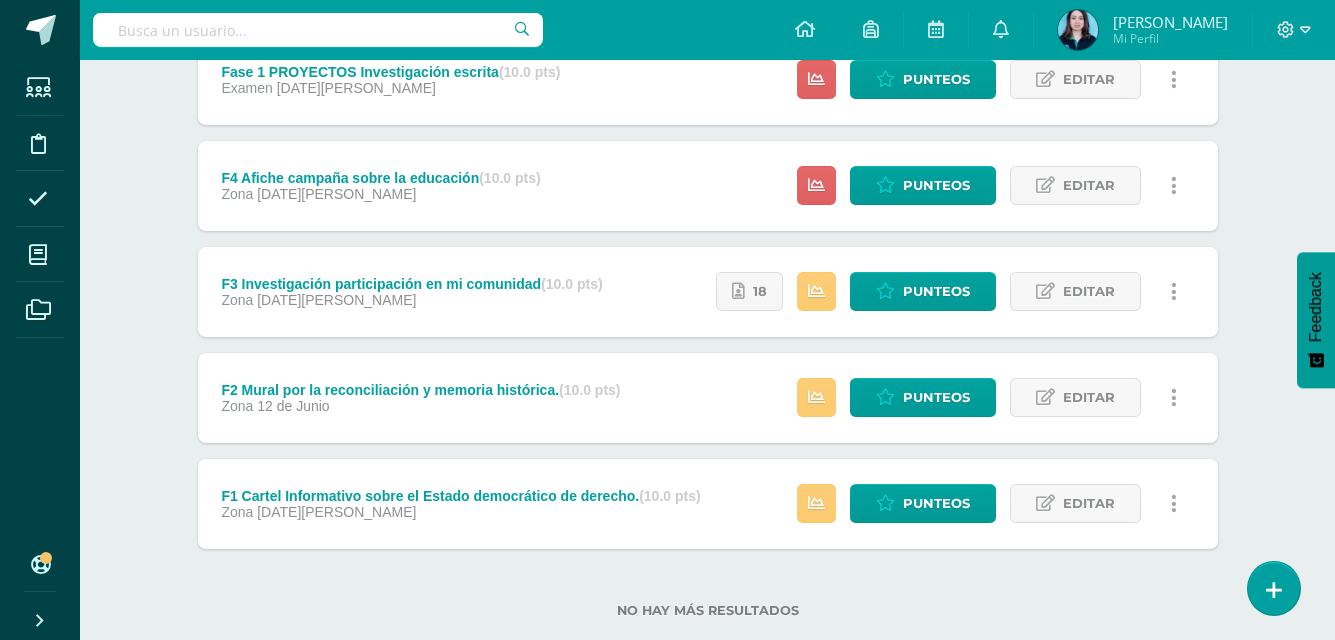 scroll, scrollTop: 863, scrollLeft: 0, axis: vertical 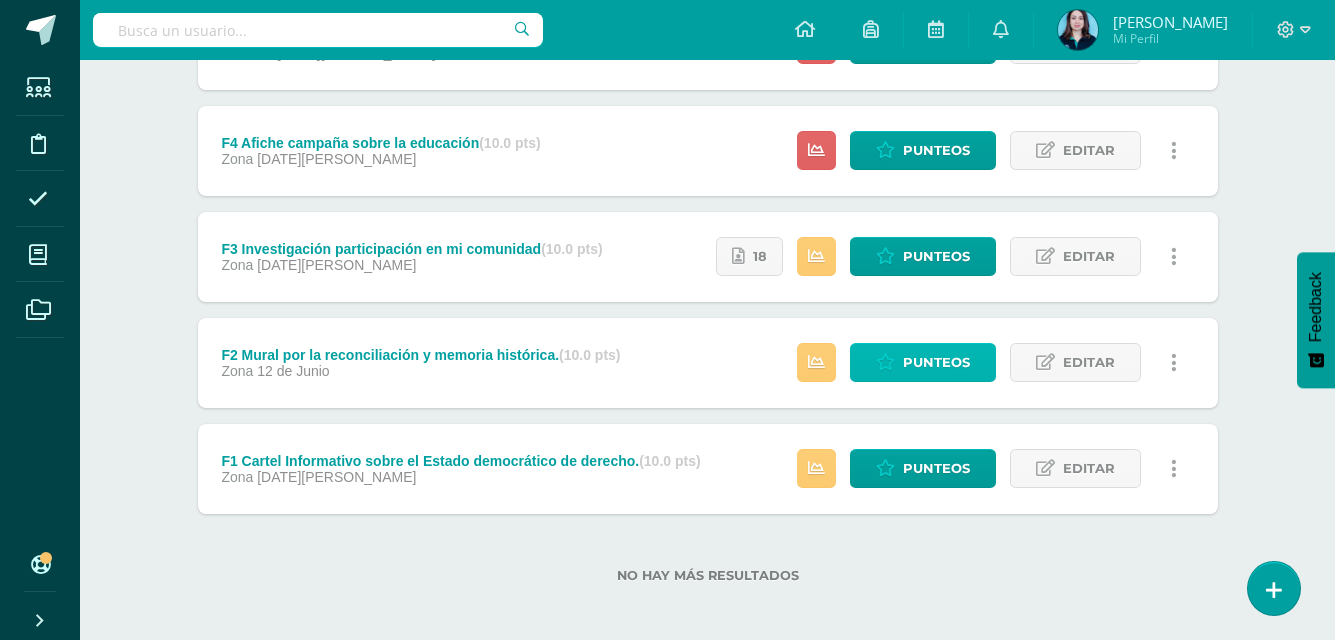 click on "Punteos" at bounding box center (936, 362) 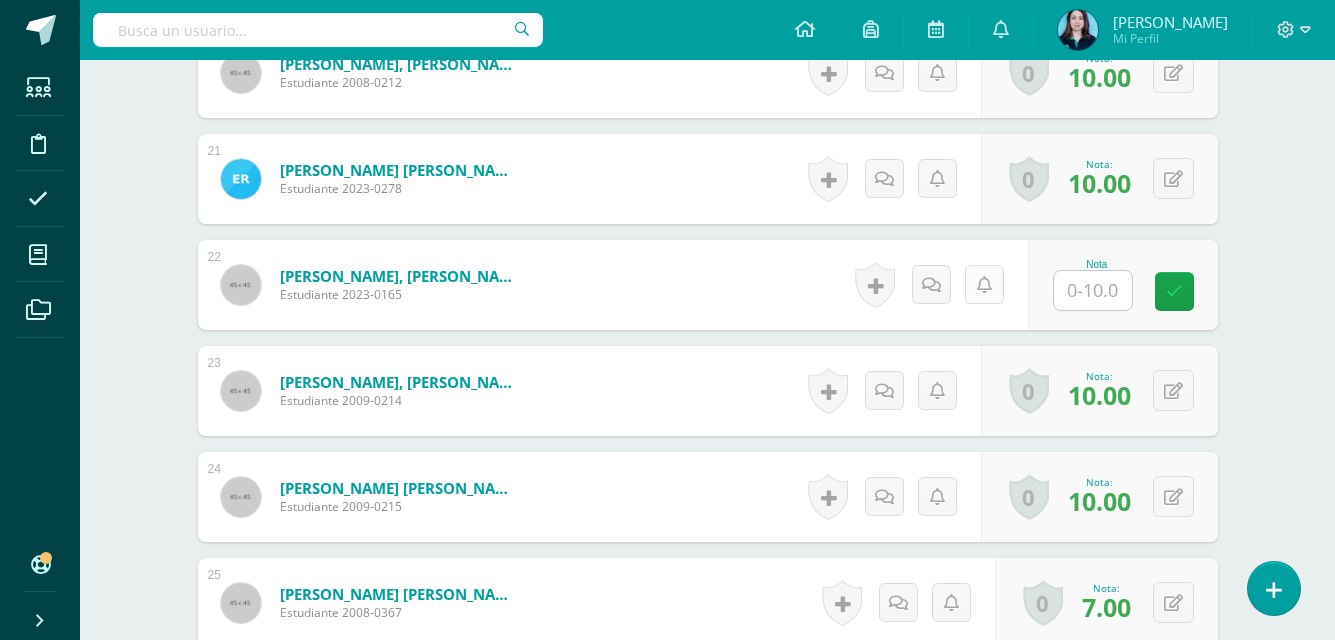 scroll, scrollTop: 2682, scrollLeft: 0, axis: vertical 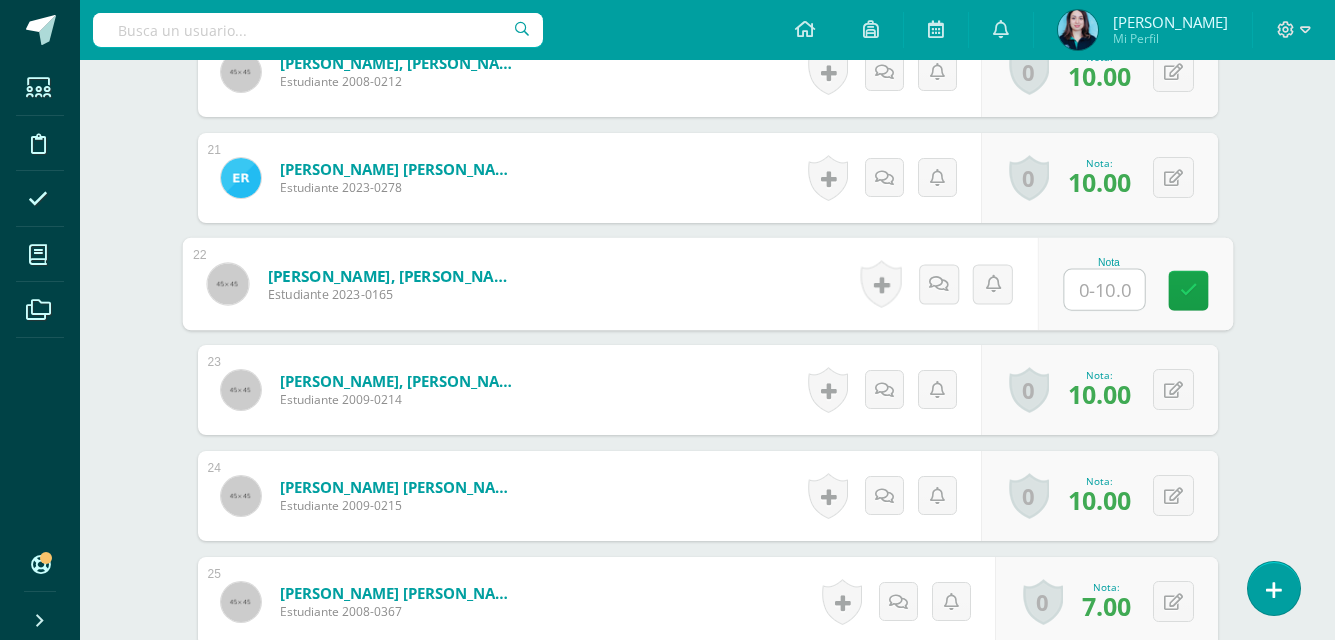click at bounding box center (1104, 290) 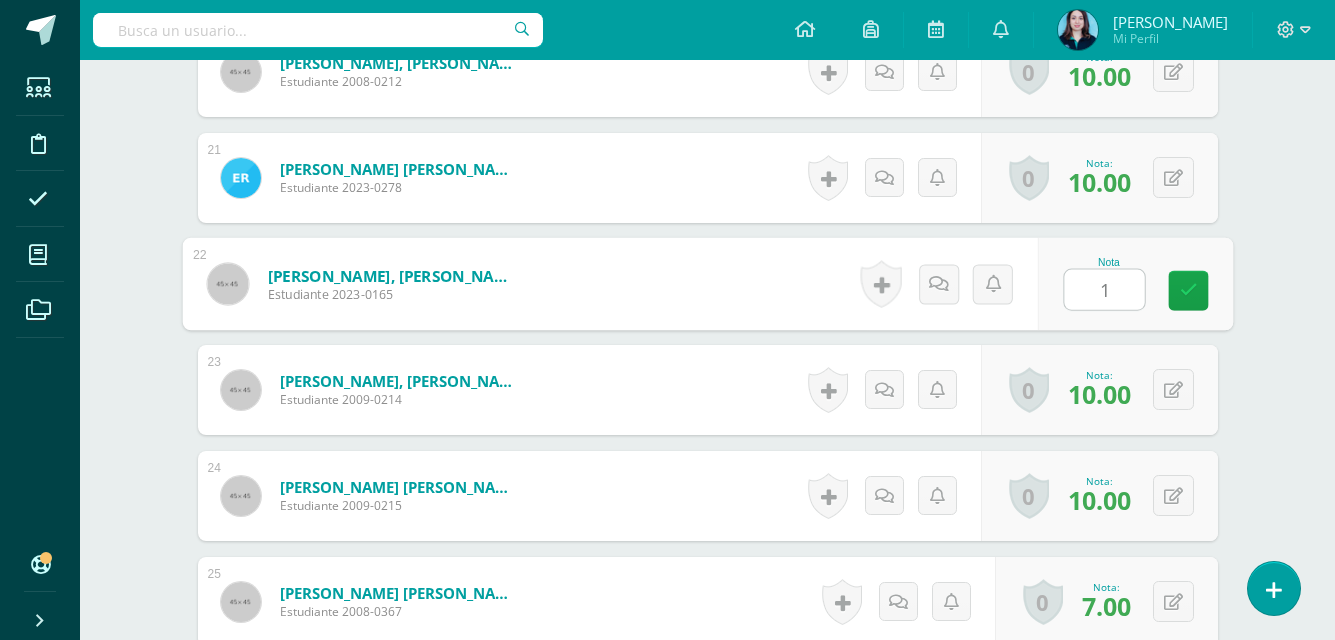 type on "10" 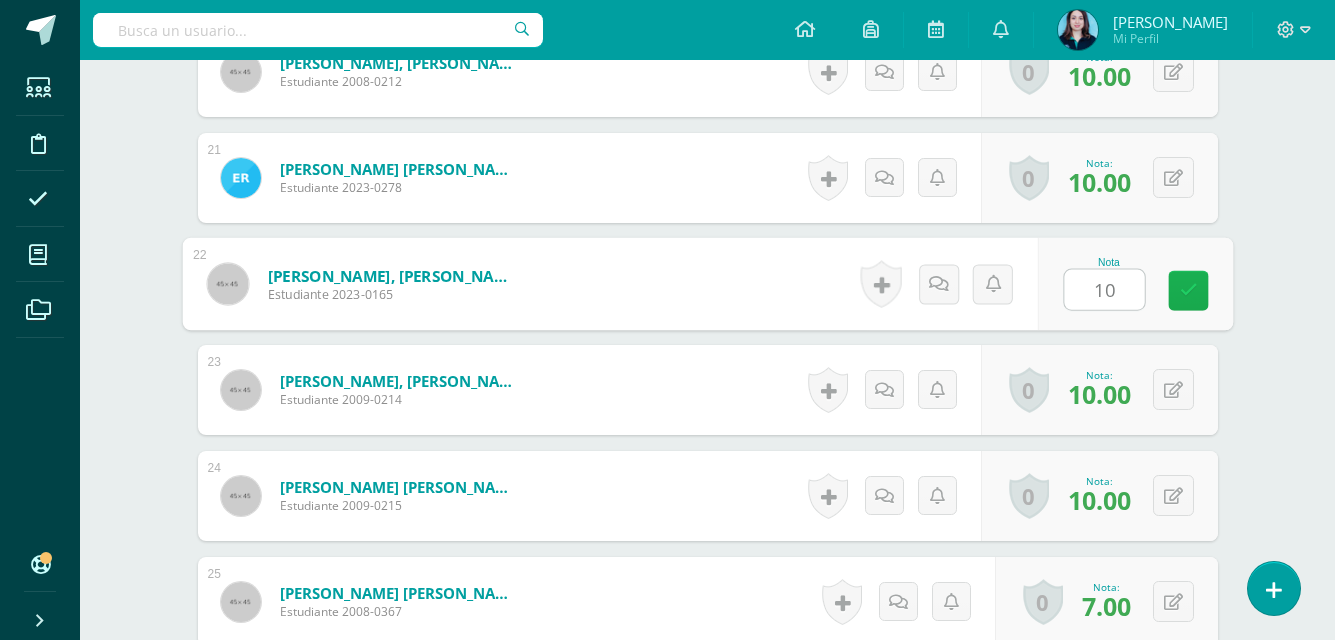 click at bounding box center [1188, 291] 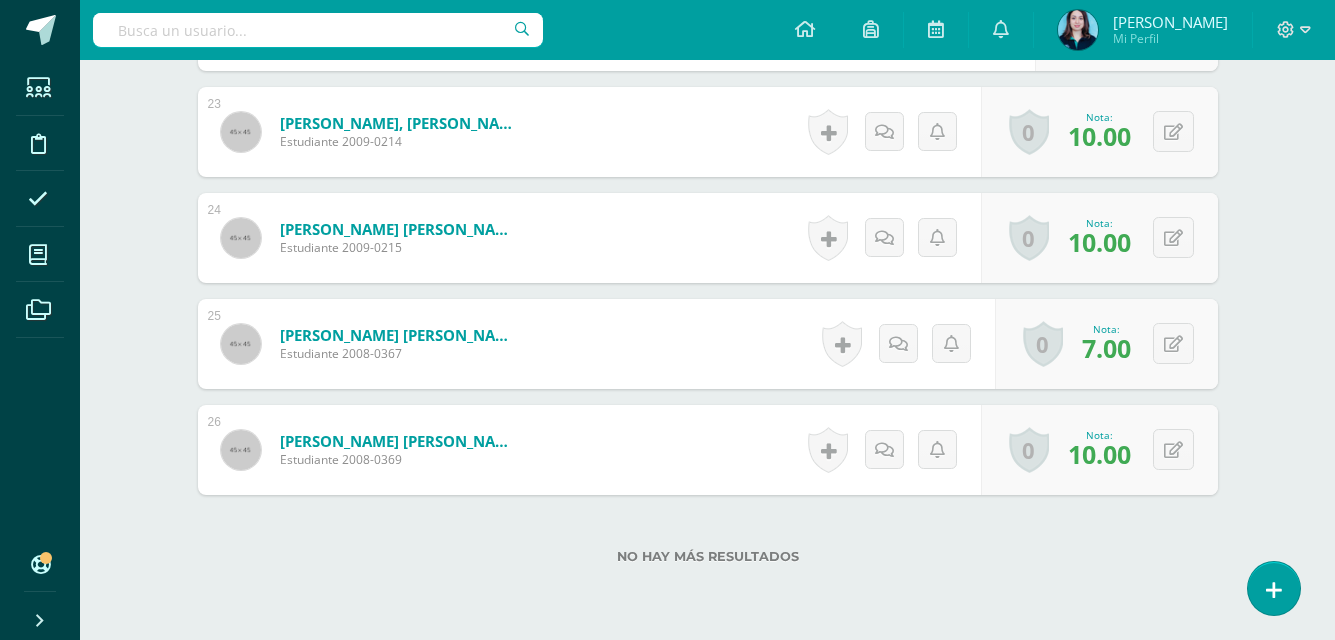 scroll, scrollTop: 2824, scrollLeft: 0, axis: vertical 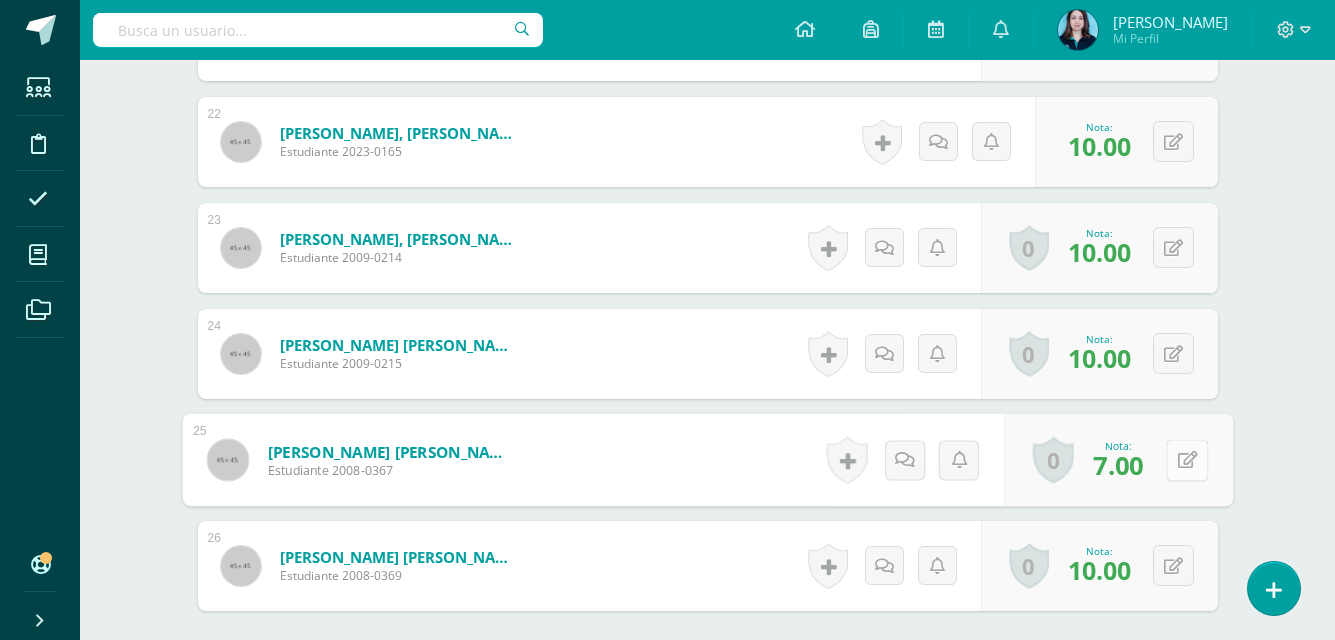 click at bounding box center [1187, 460] 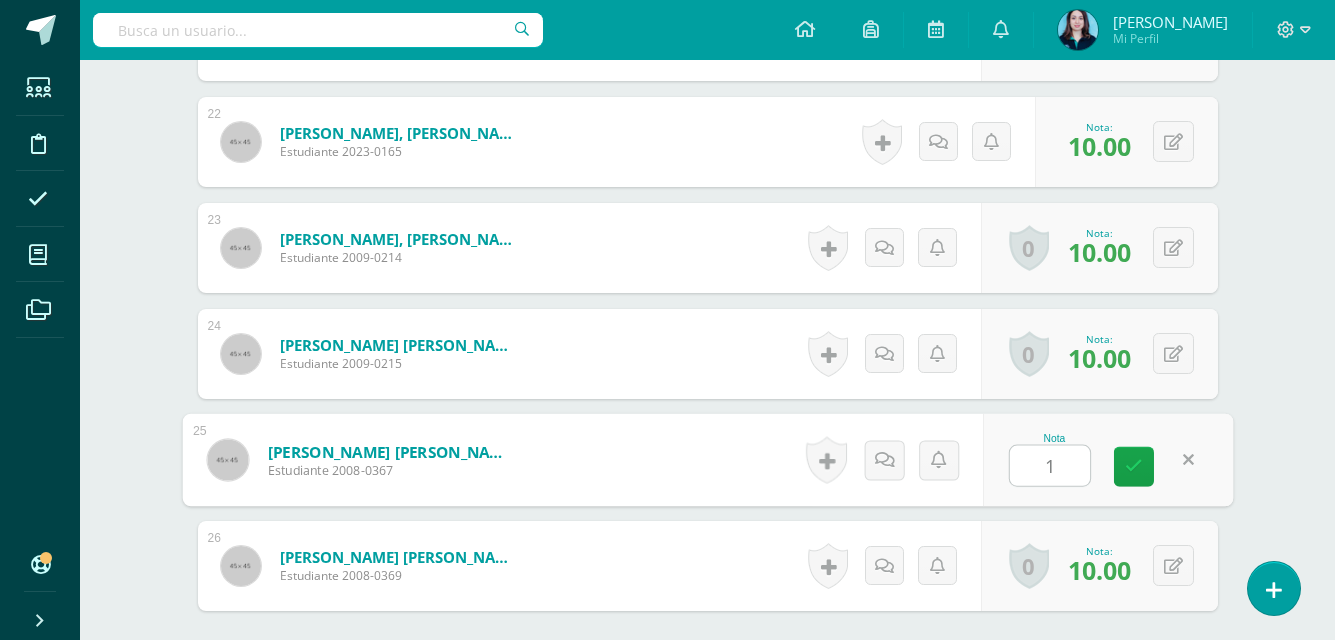 type on "10" 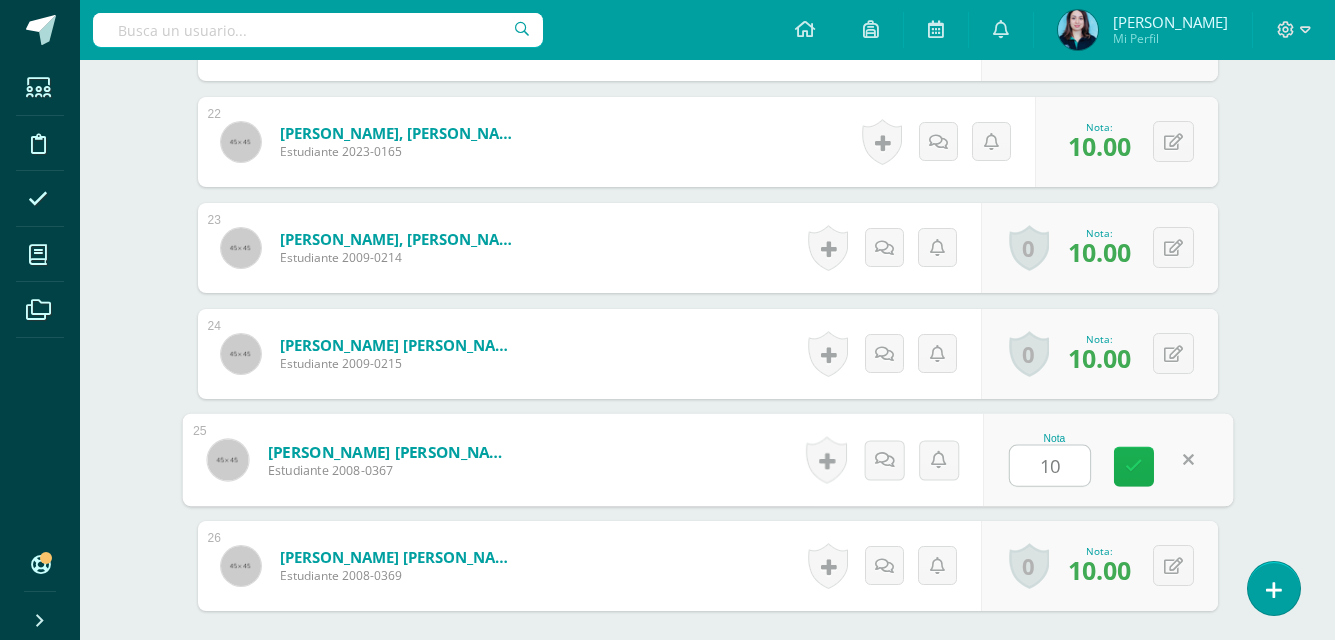 click at bounding box center [1134, 466] 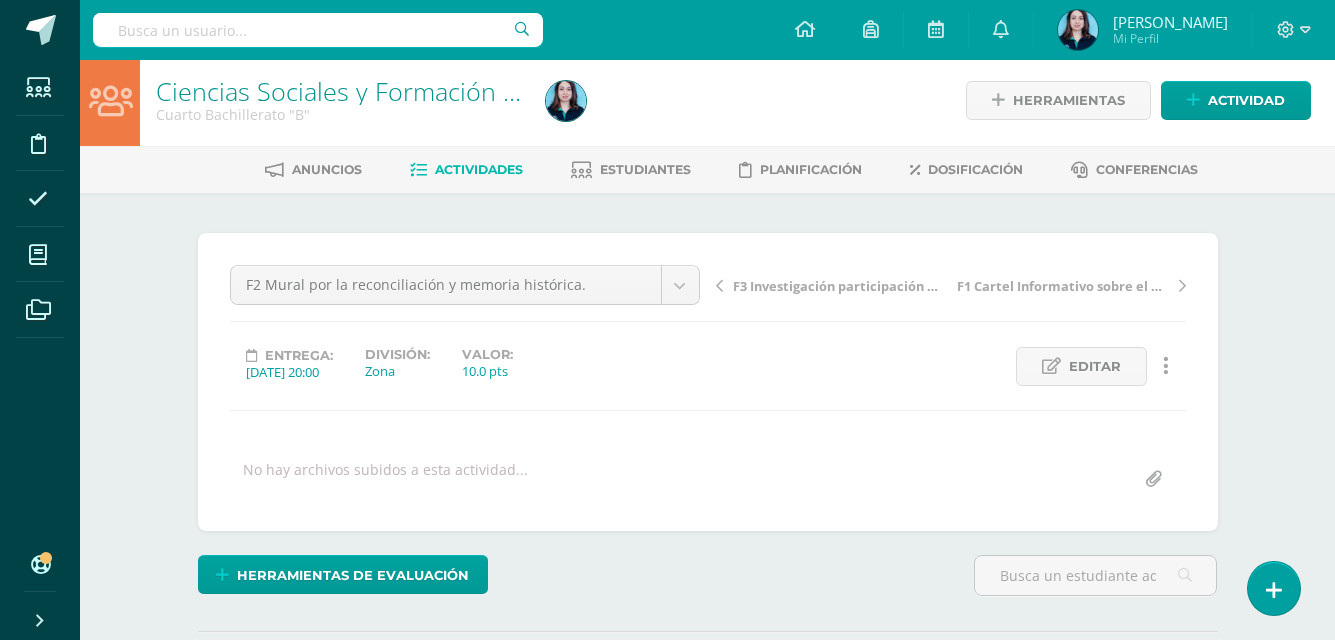 scroll, scrollTop: 0, scrollLeft: 0, axis: both 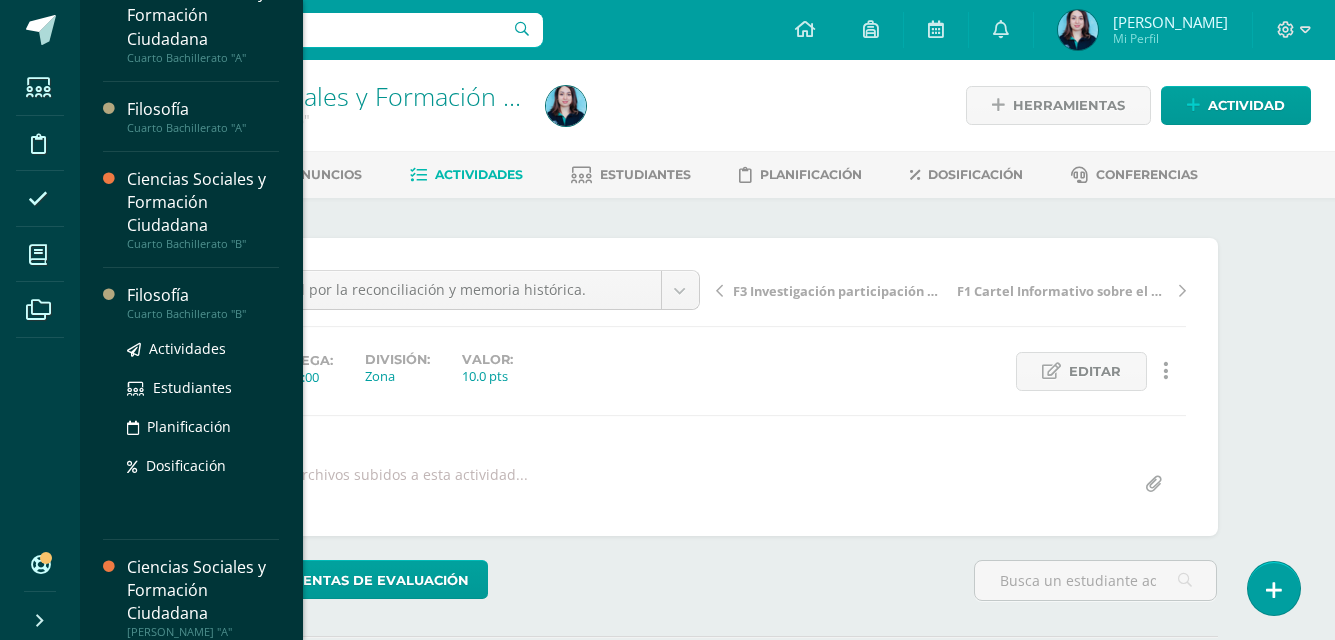 click on "Cuarto
Bachillerato
"B"" at bounding box center [203, 314] 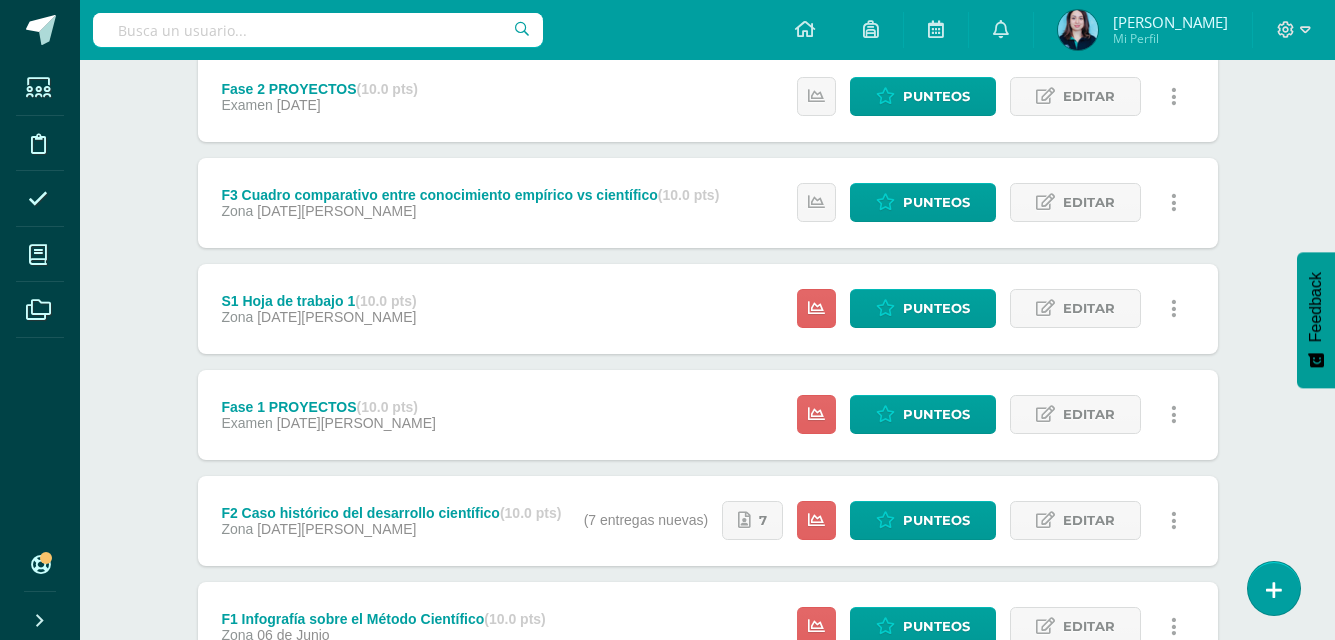 scroll, scrollTop: 670, scrollLeft: 0, axis: vertical 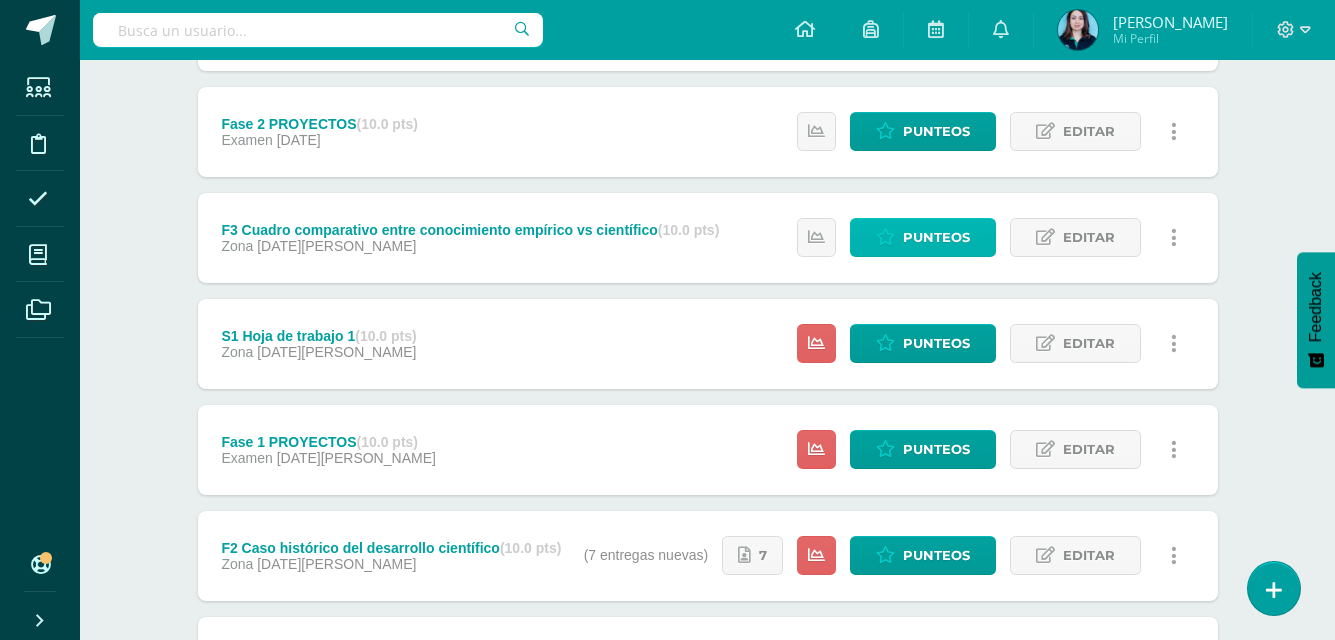 click at bounding box center (885, 237) 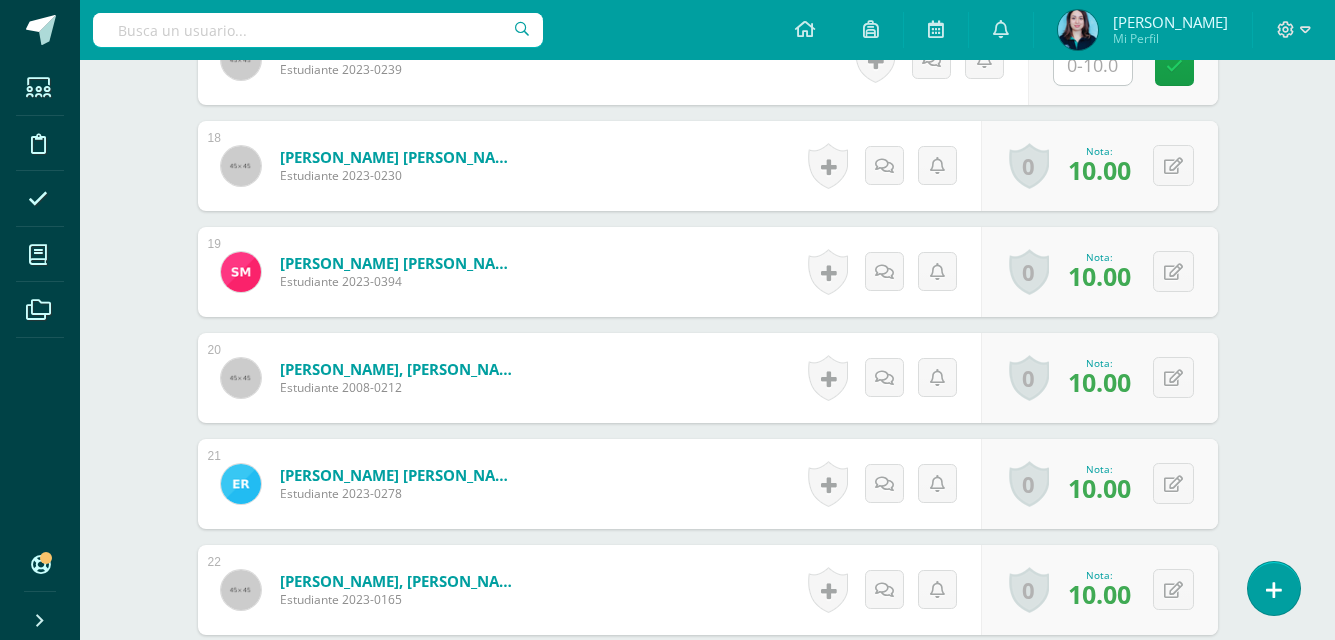 scroll, scrollTop: 1976, scrollLeft: 0, axis: vertical 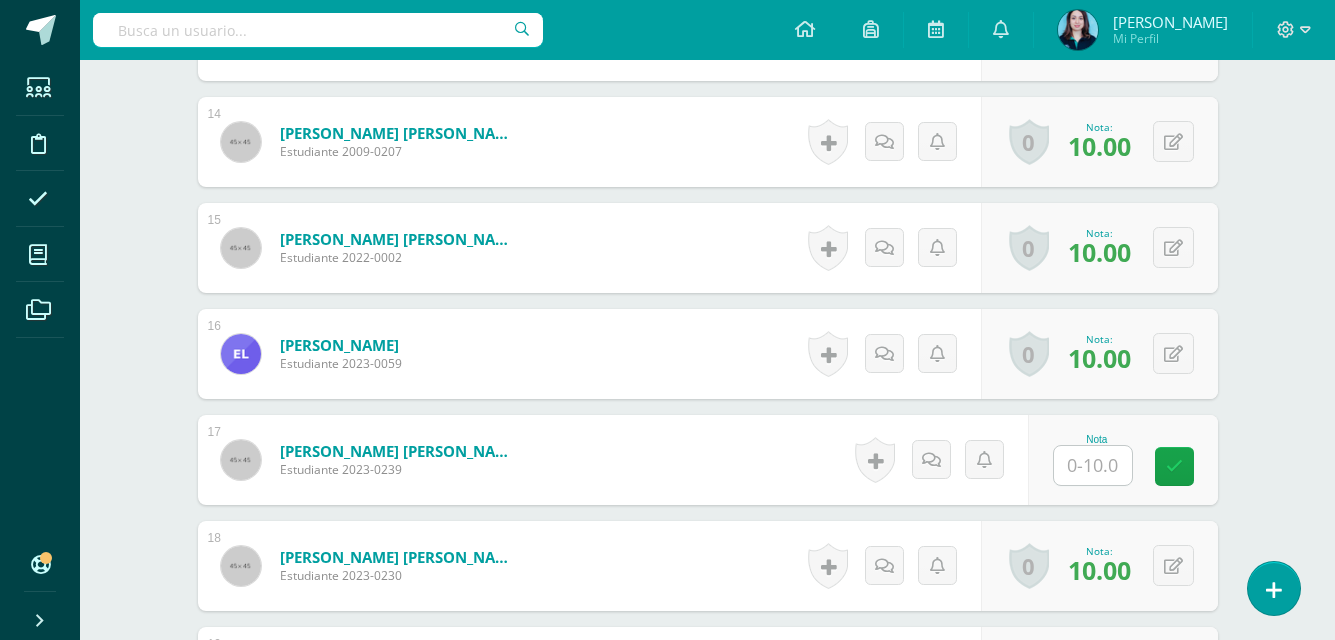 click on "Nota" at bounding box center [1097, 439] 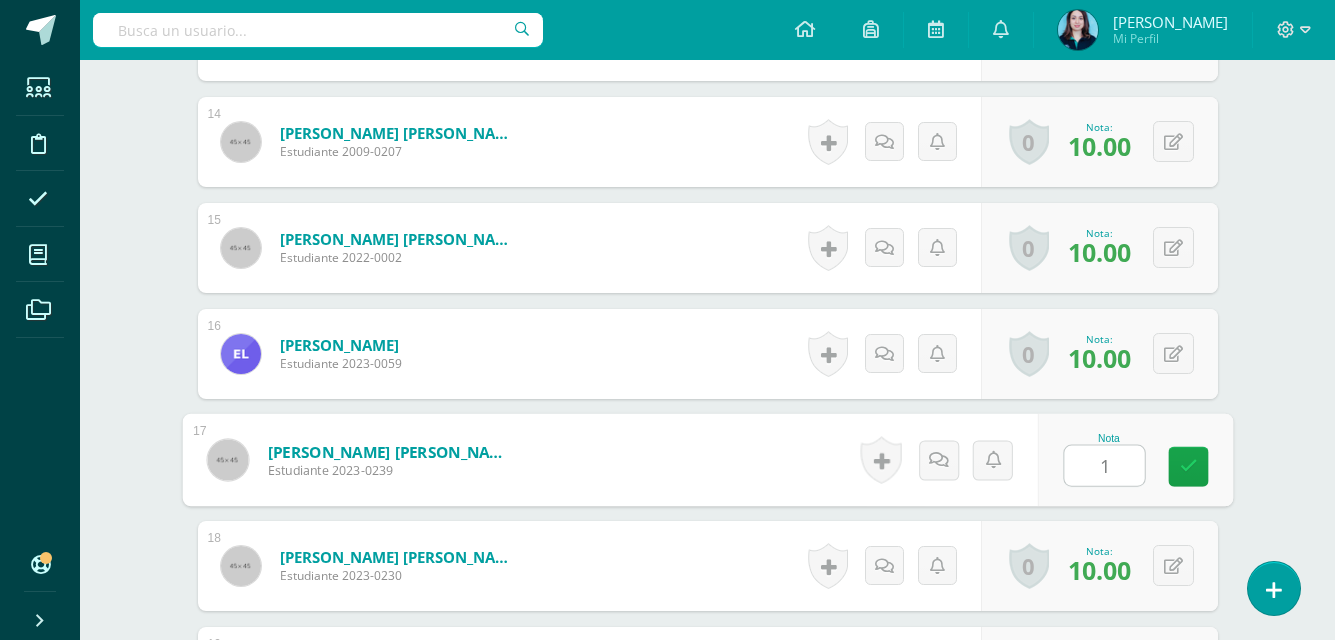 type on "10" 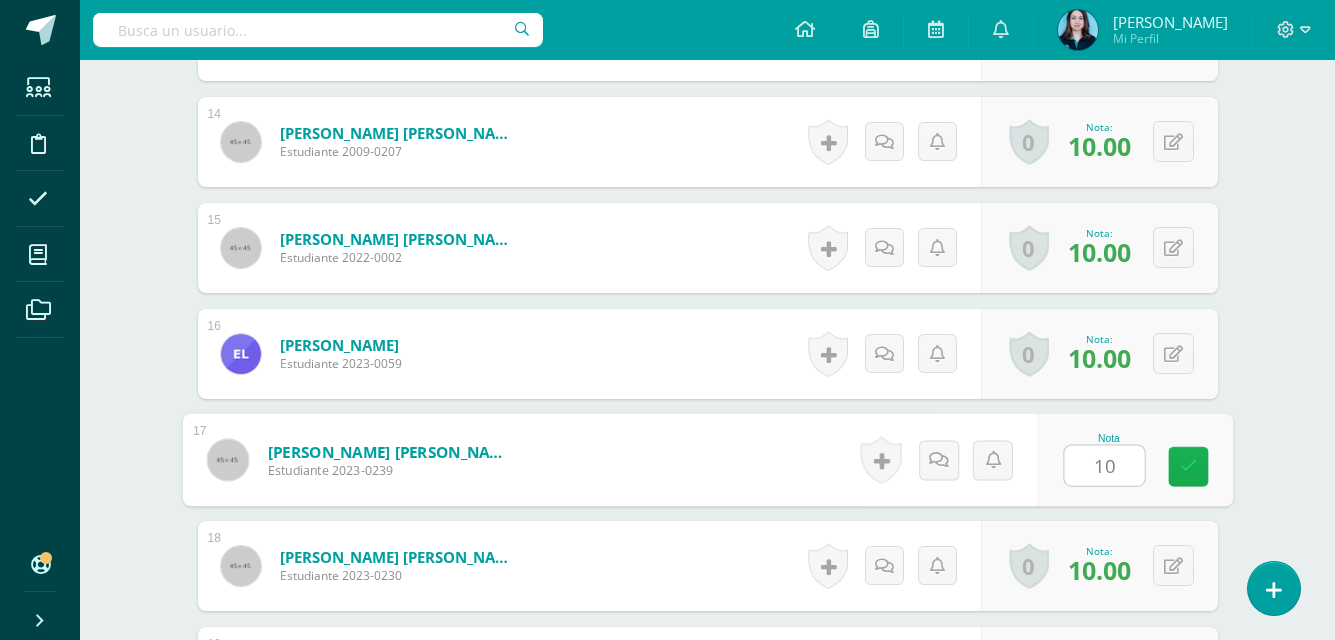 click at bounding box center [1188, 467] 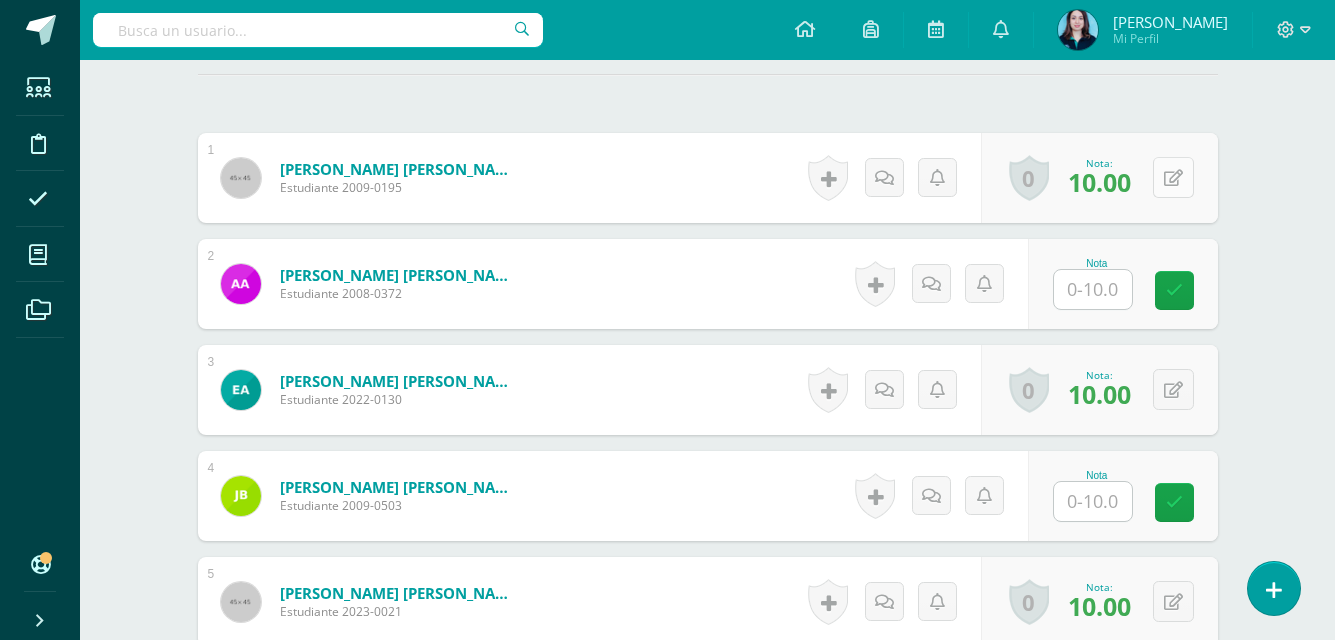 scroll, scrollTop: 600, scrollLeft: 0, axis: vertical 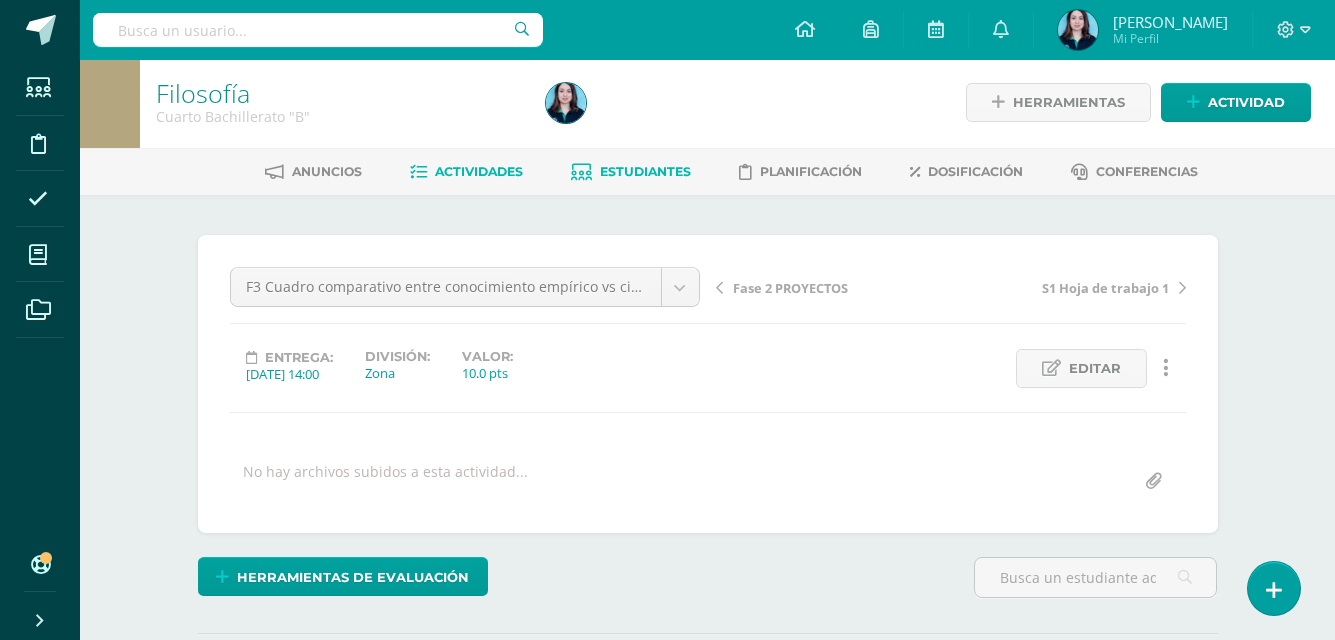 click at bounding box center (581, 172) 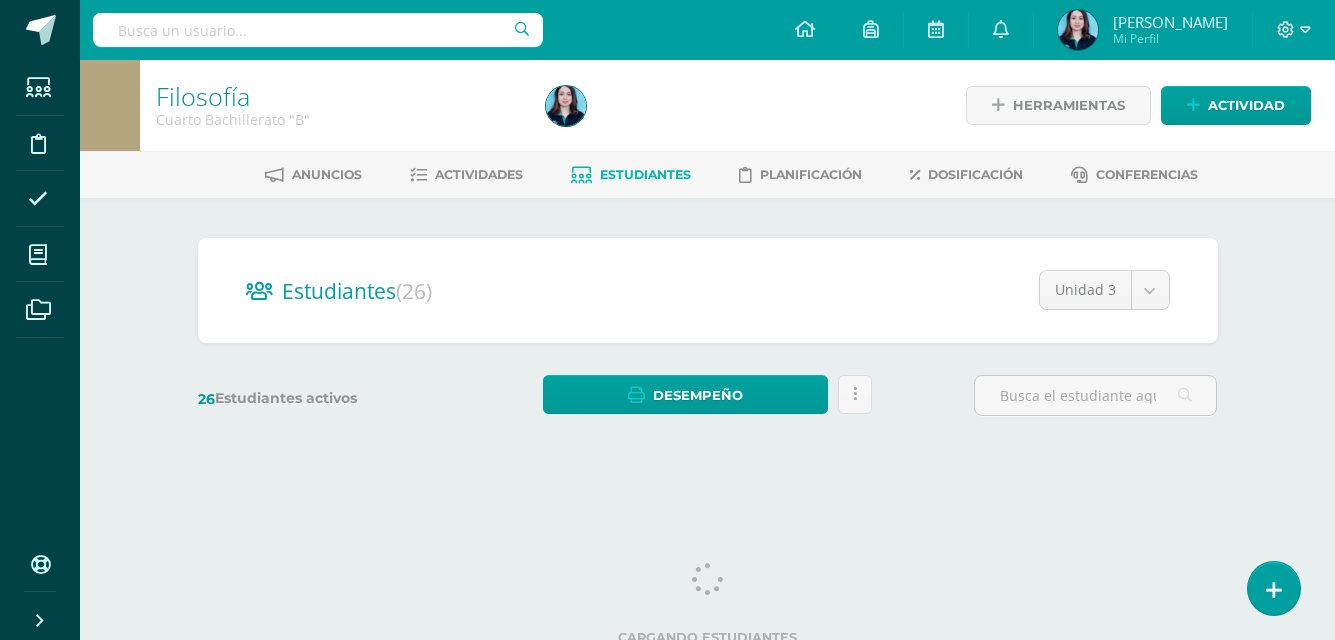 scroll, scrollTop: 0, scrollLeft: 0, axis: both 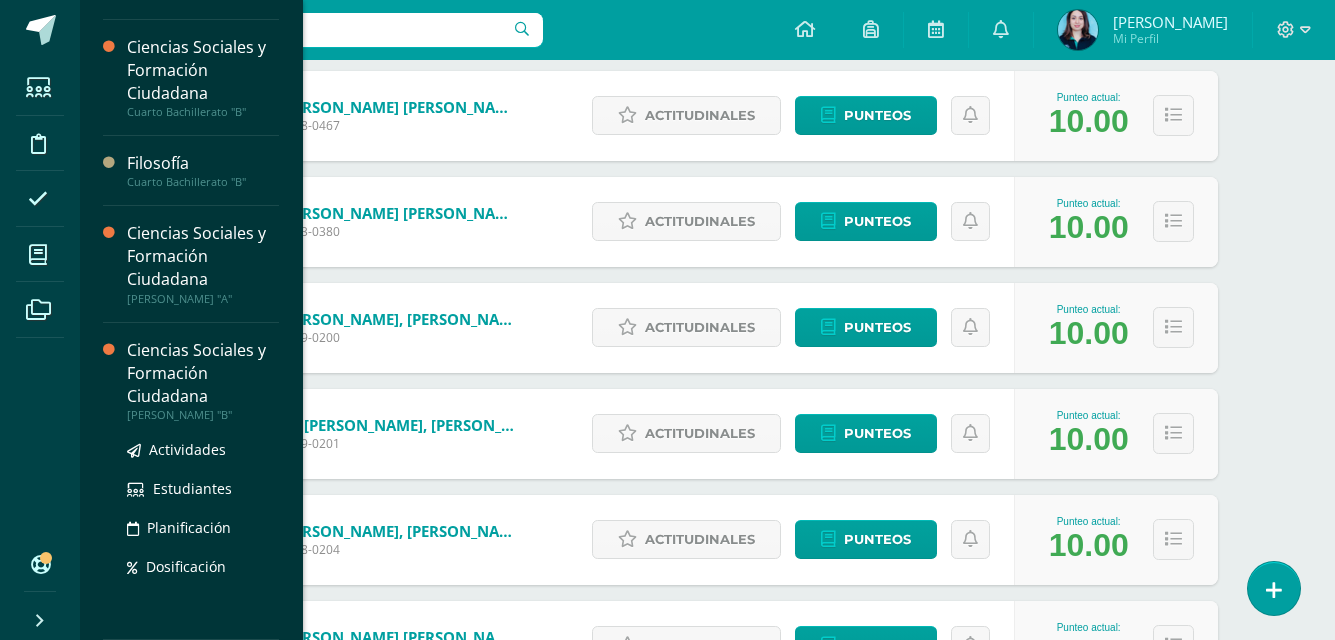 click on "Ciencias Sociales y Formación Ciudadana" at bounding box center (203, 373) 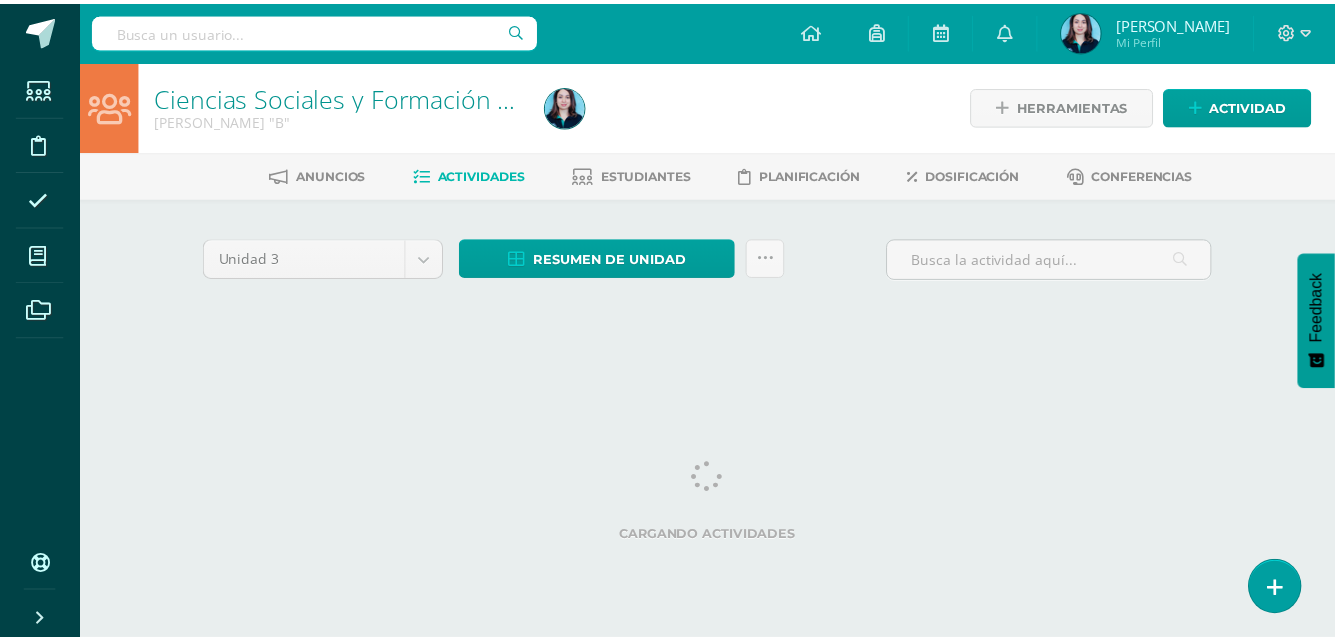 scroll, scrollTop: 0, scrollLeft: 0, axis: both 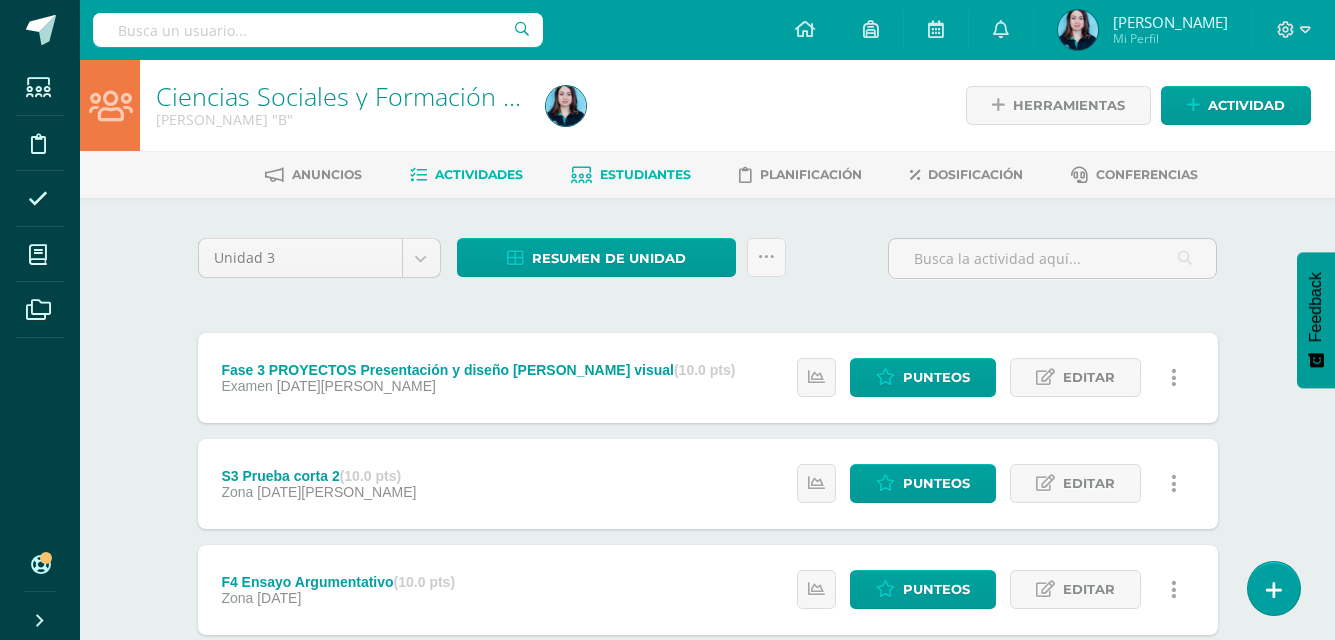 click on "Estudiantes" at bounding box center [645, 174] 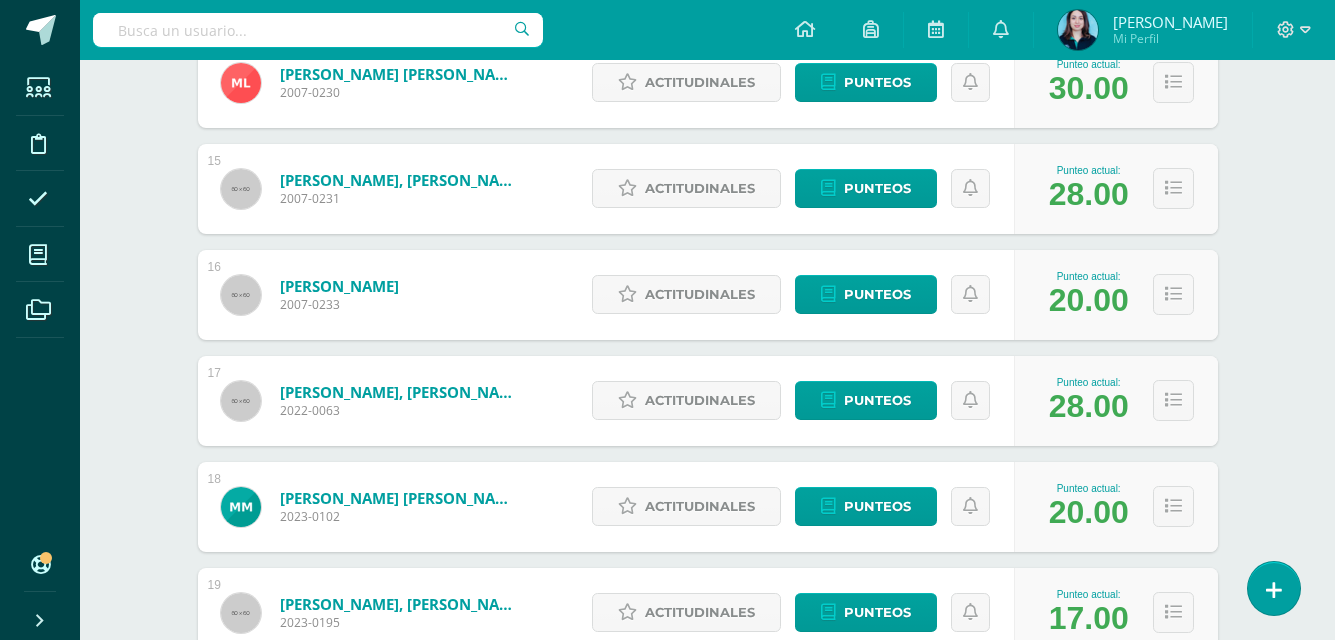 scroll, scrollTop: 1525, scrollLeft: 0, axis: vertical 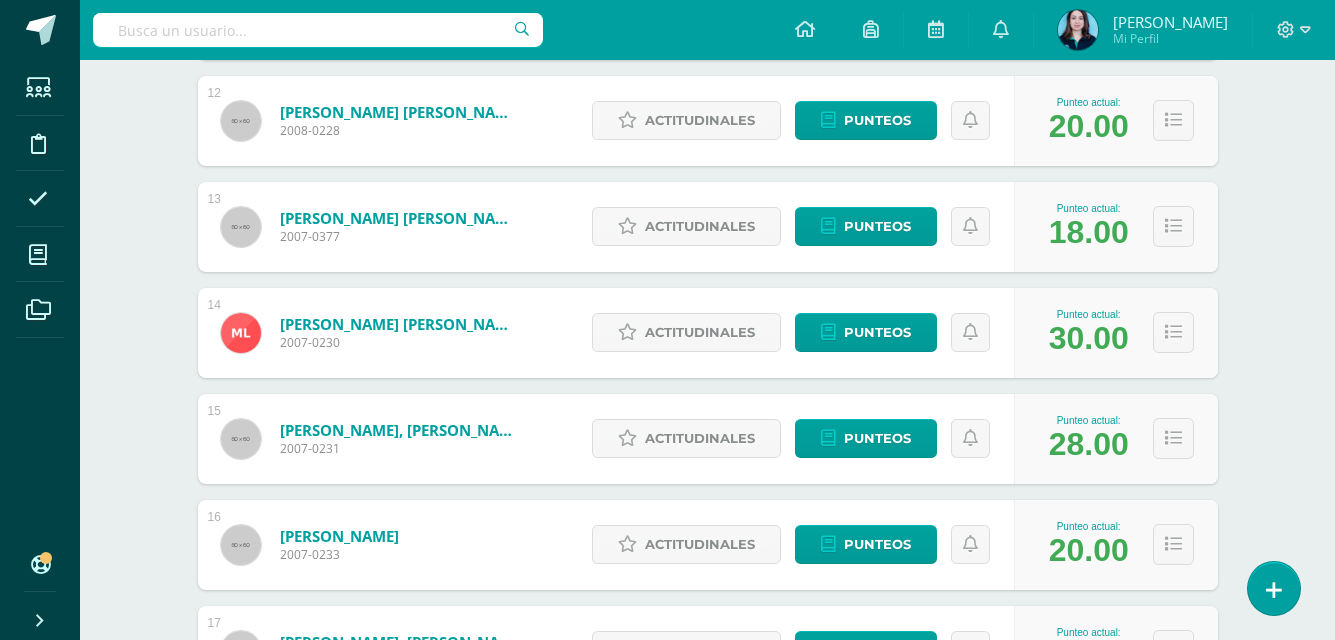 click on "Ciencias Sociales y Formación Ciudadana
Quinto Bachillerato "B"
Herramientas
Detalle de asistencias
Actividad
Anuncios
Actividades
Estudiantes
Planificación
Dosificación
Conferencias Estudiantes  (25)
Unidad 3
Unidad 1
Unidad 2
Unidad 3
25  Estudiantes activos Desempeño
Descargar como HTML
Descargar como PDF
Enviar informe de desempeño a tutores
desempeño Unidad 3
1" at bounding box center (707, 106) 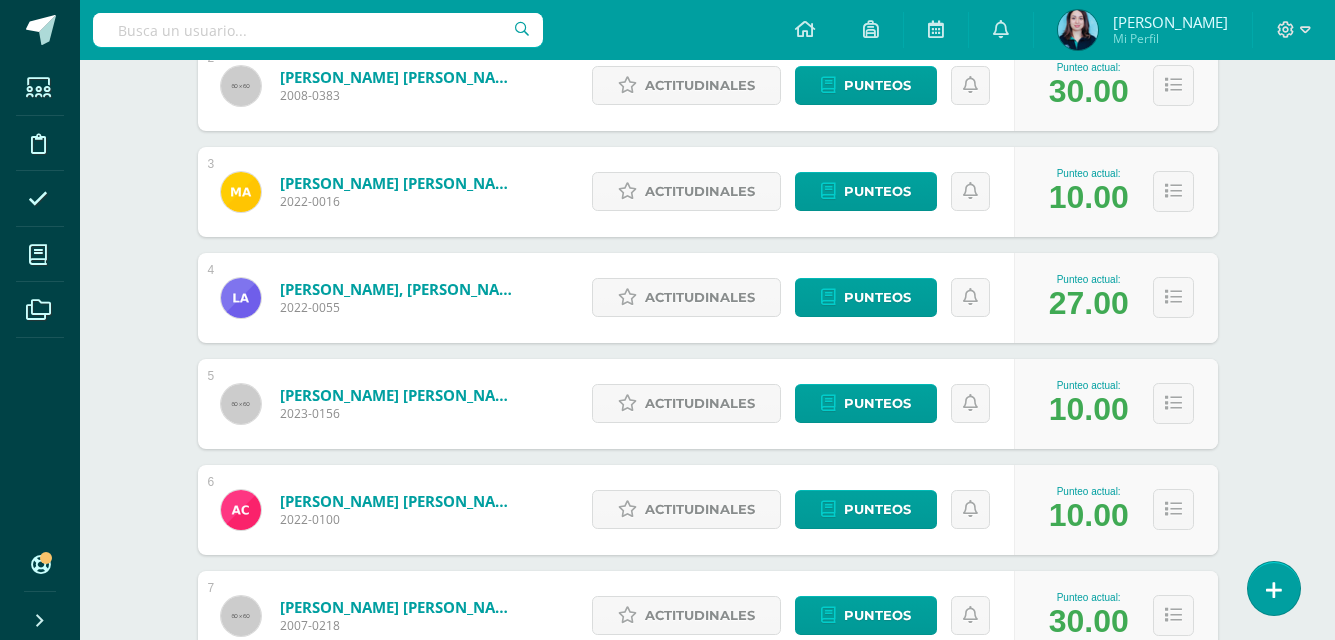 scroll, scrollTop: 0, scrollLeft: 0, axis: both 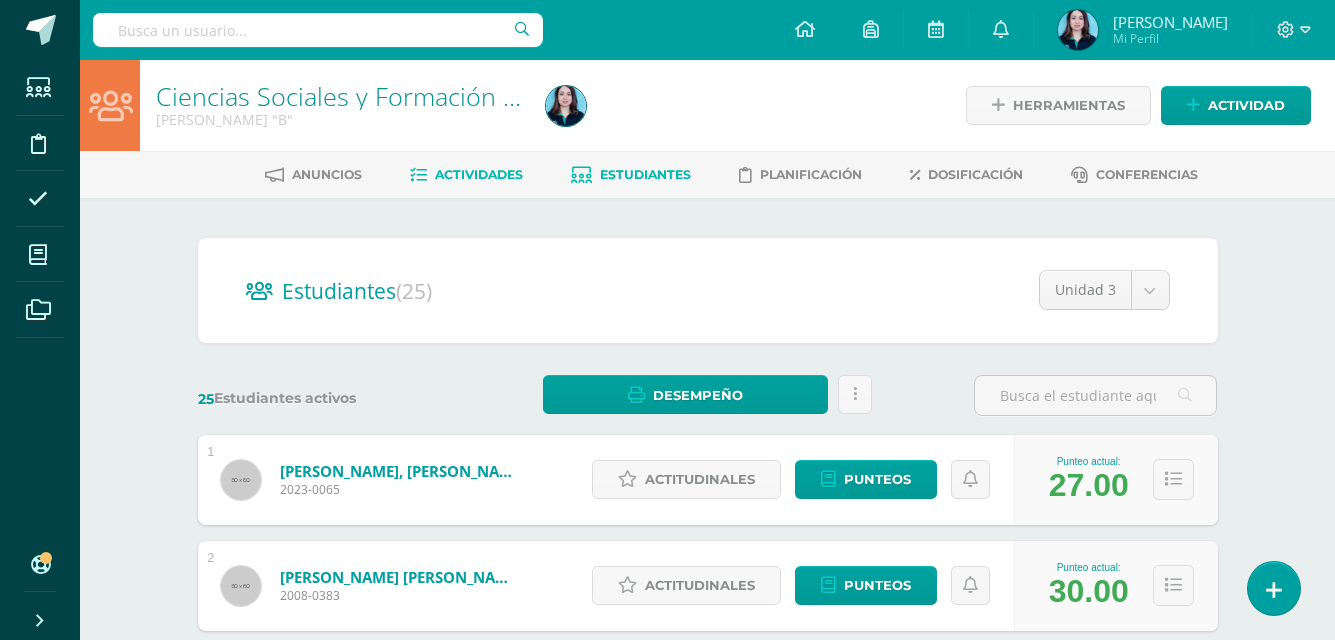 click on "Actividades" at bounding box center (479, 174) 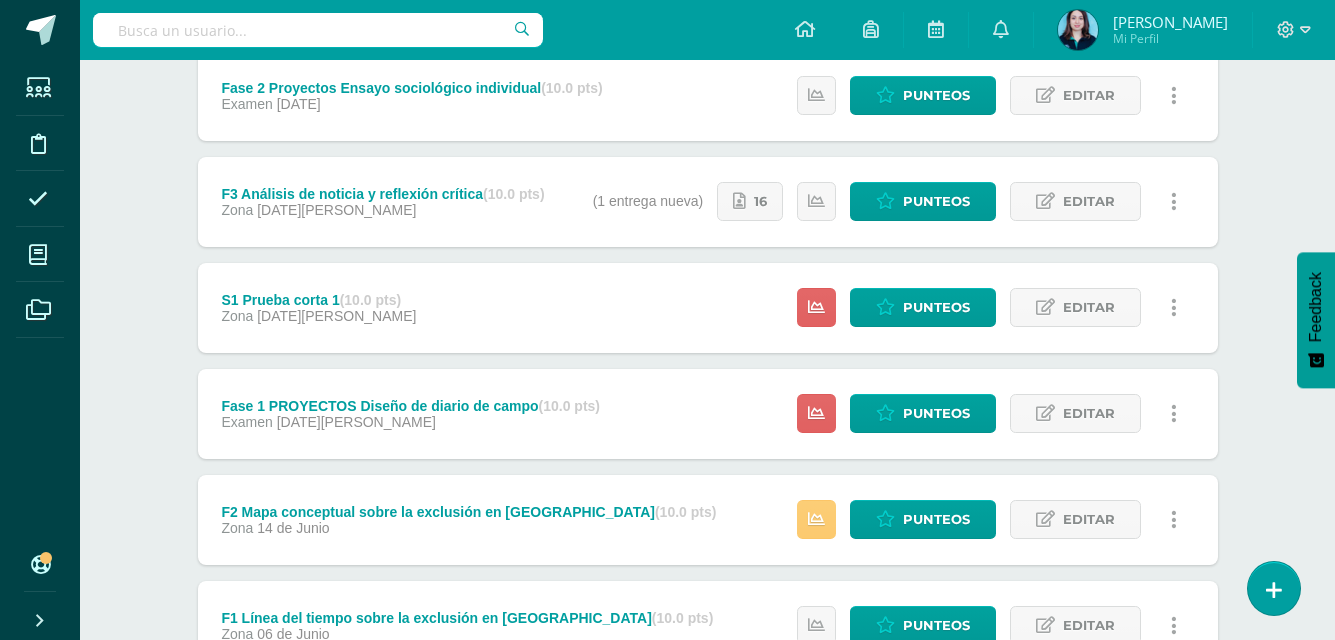 scroll, scrollTop: 670, scrollLeft: 0, axis: vertical 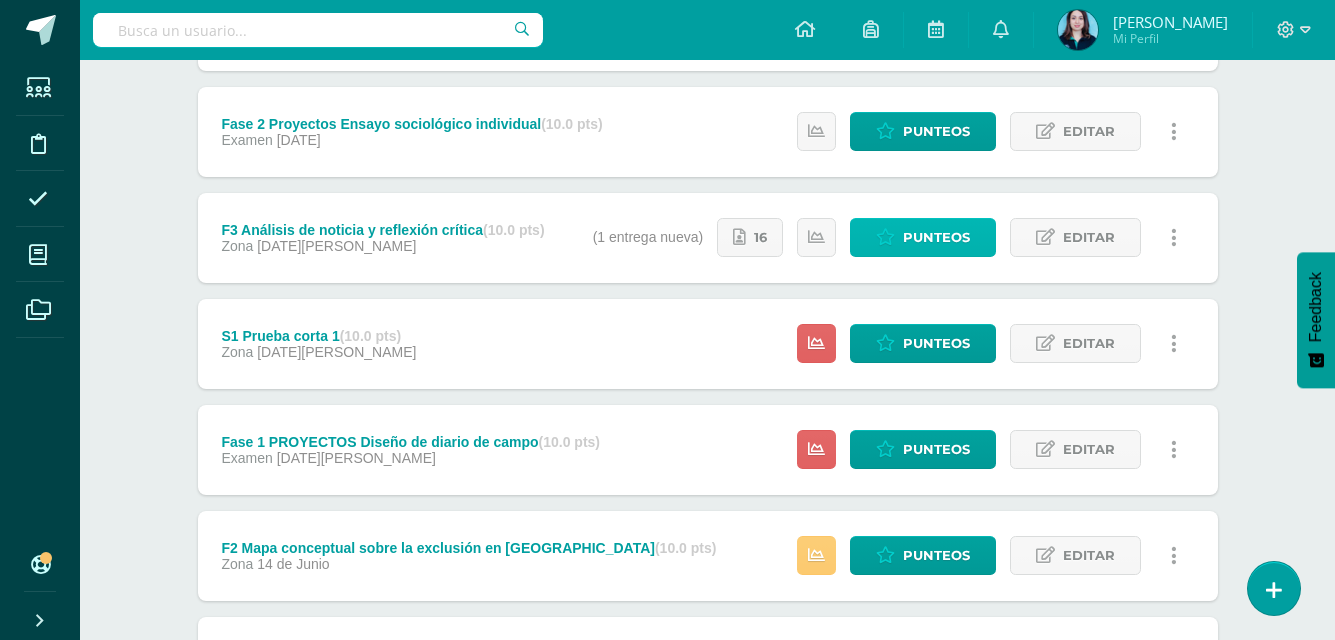 click on "Punteos" at bounding box center [923, 237] 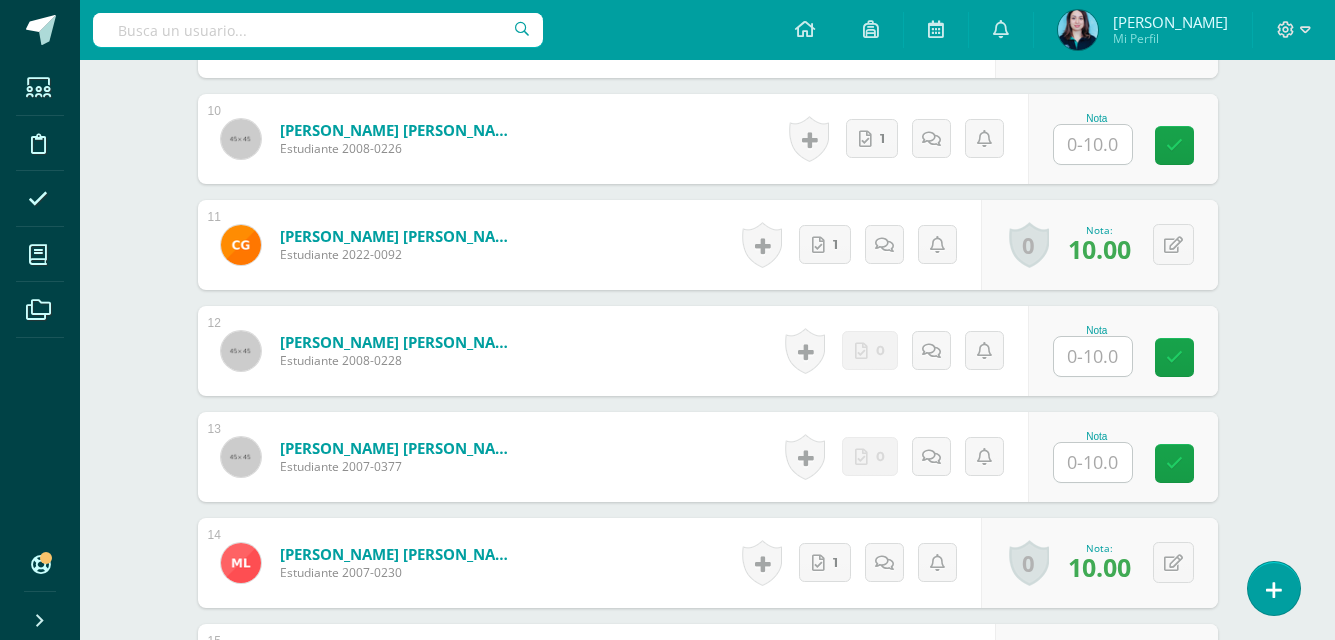 scroll, scrollTop: 1651, scrollLeft: 0, axis: vertical 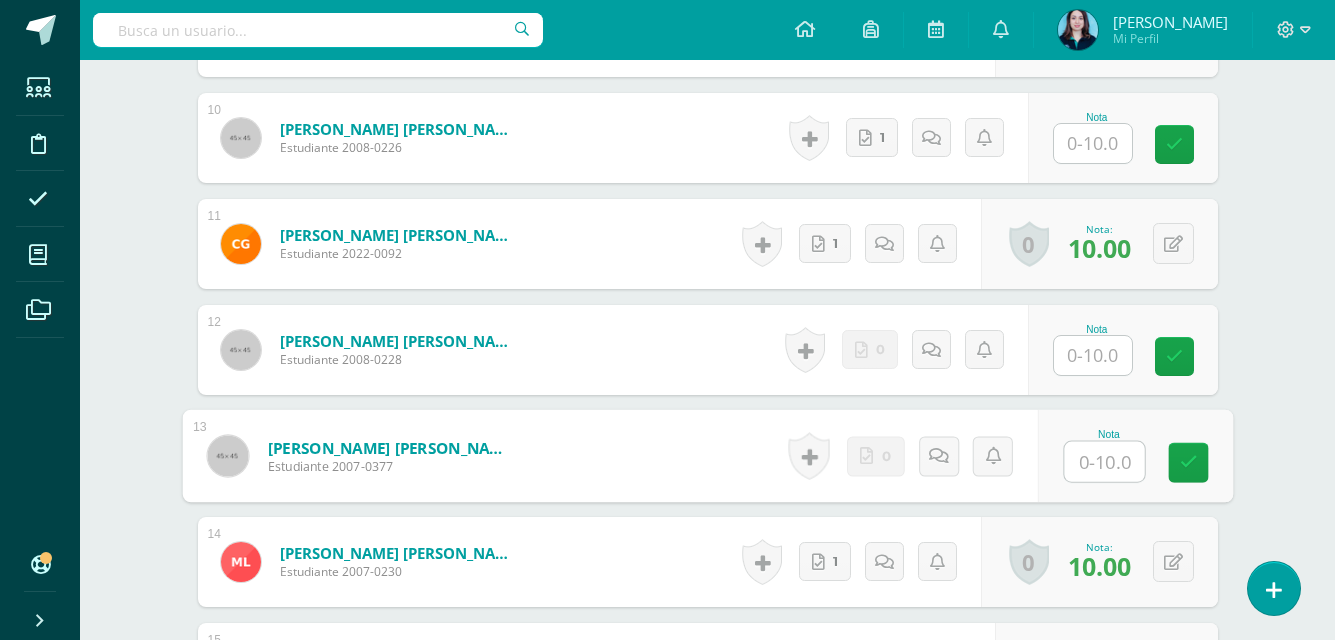 click at bounding box center [1104, 462] 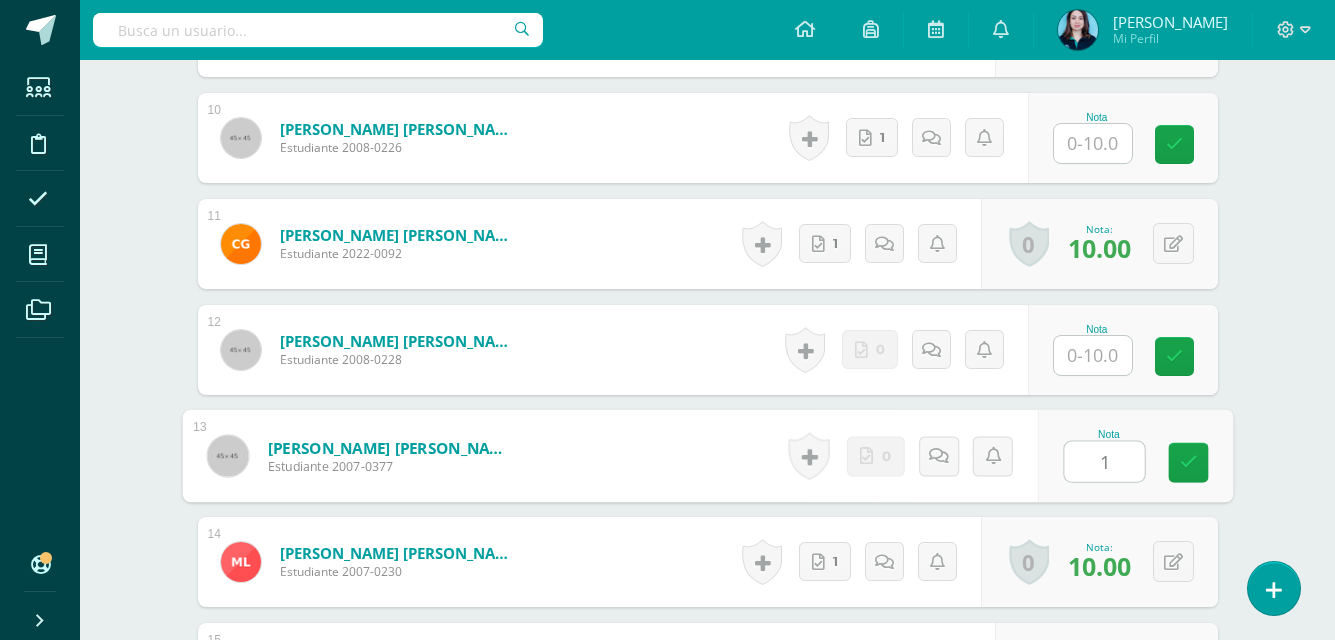 type on "10" 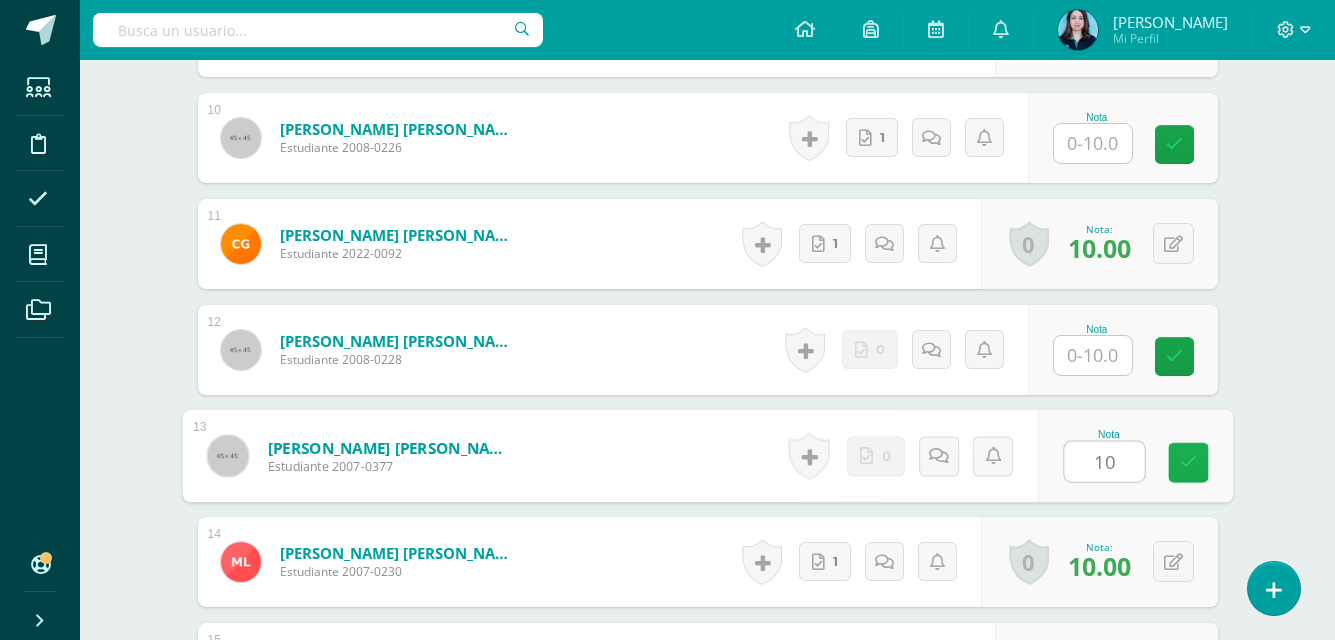 click at bounding box center [1188, 462] 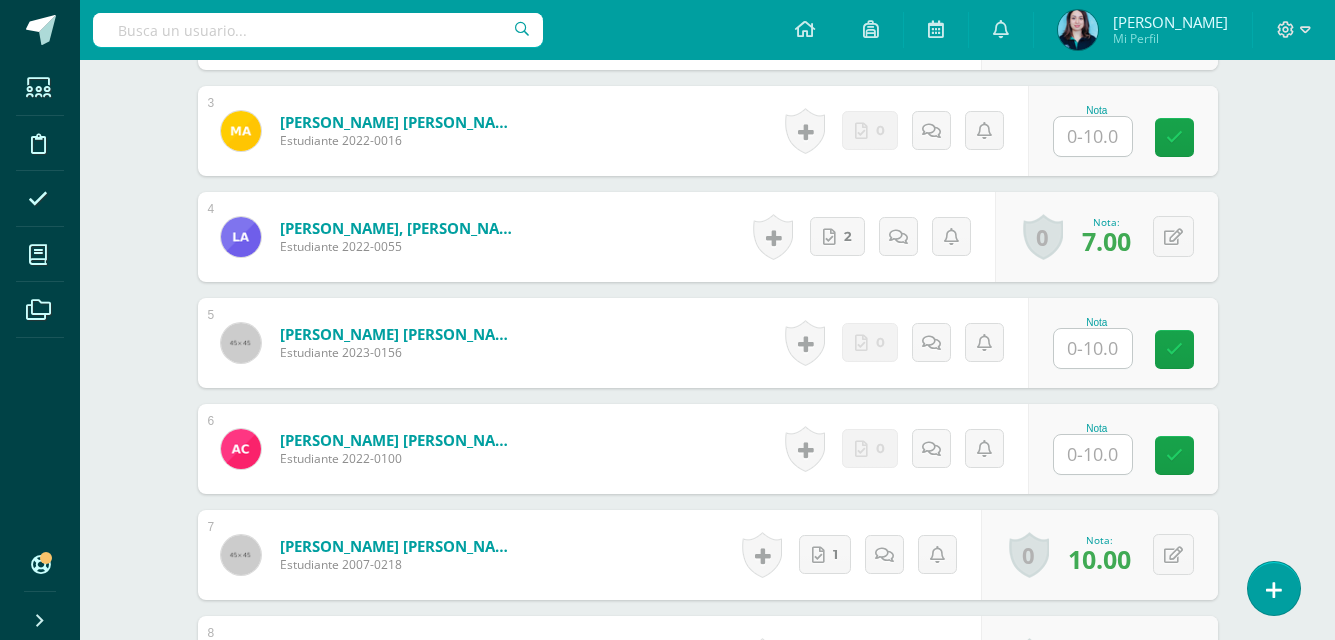 scroll, scrollTop: 951, scrollLeft: 0, axis: vertical 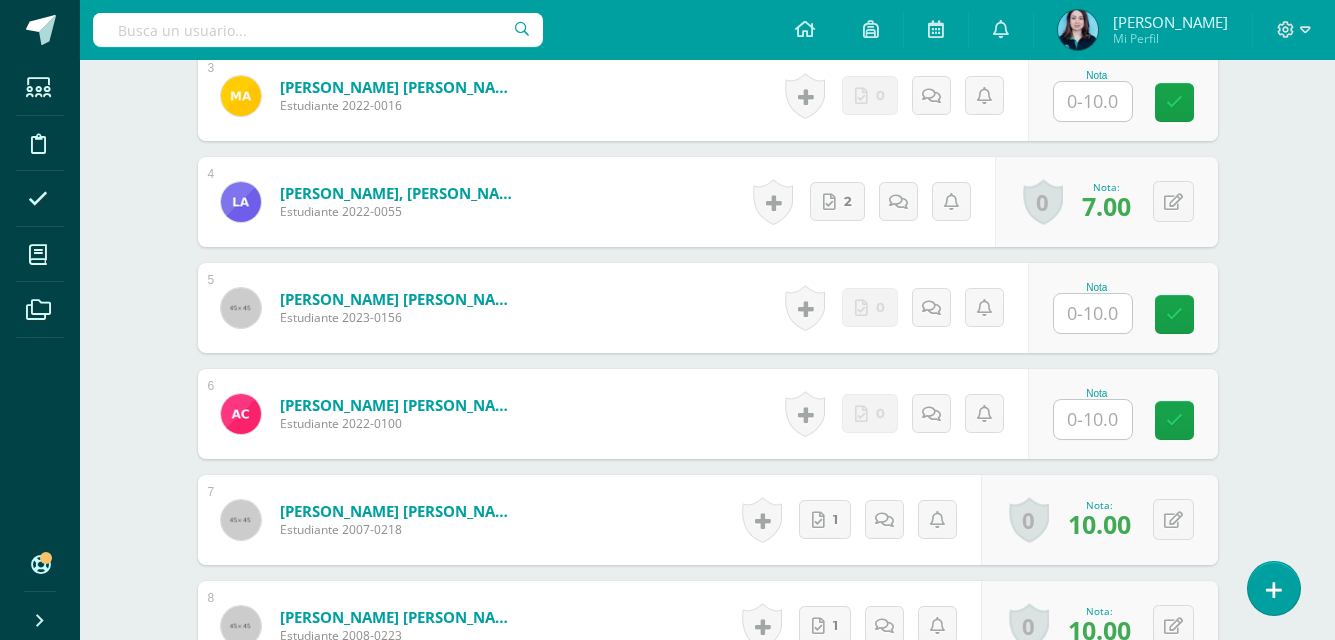 click at bounding box center (1093, 313) 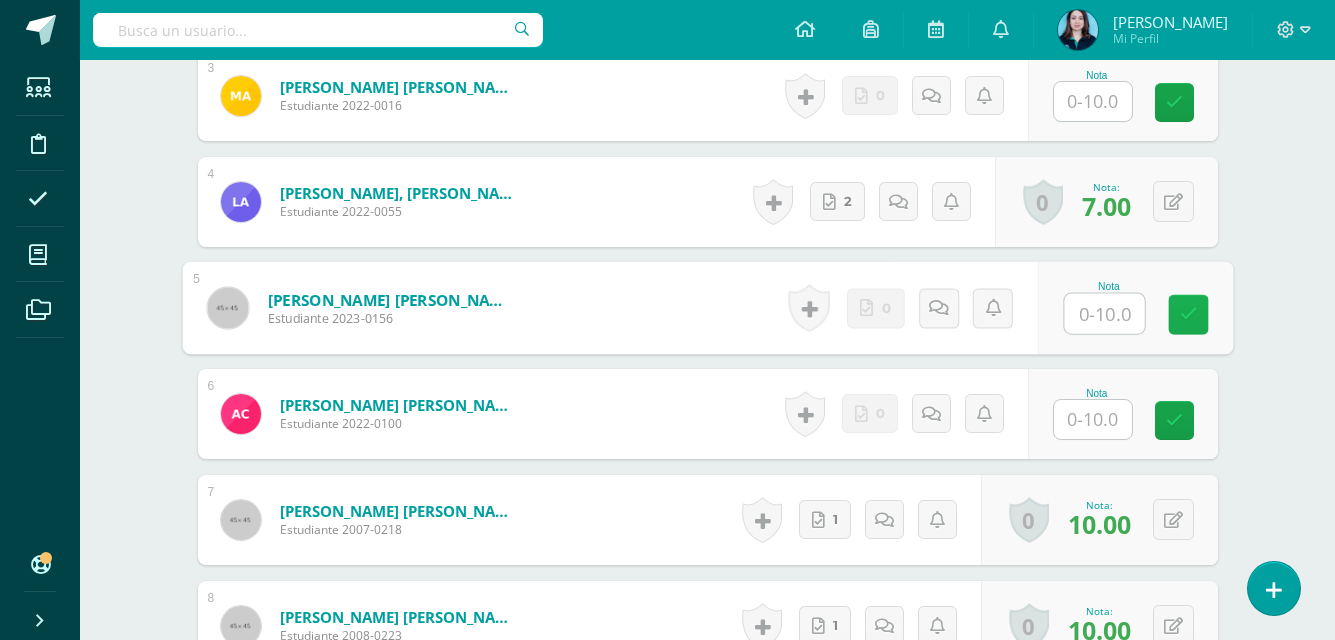 type on "9" 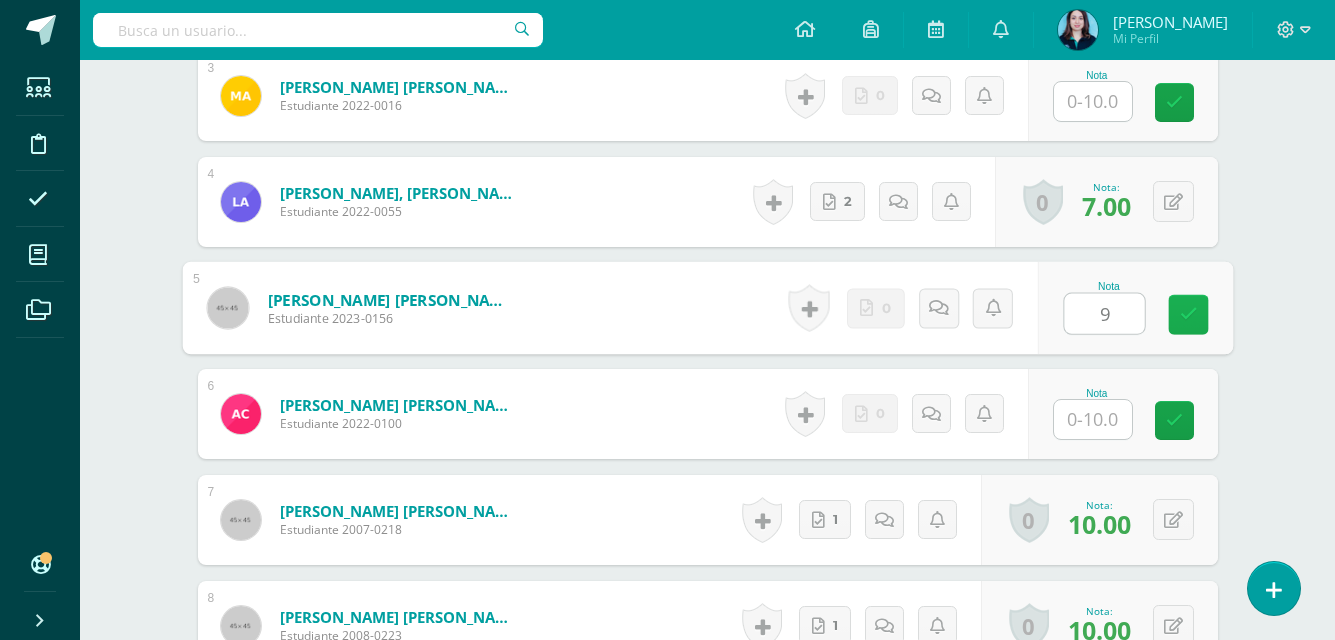 click at bounding box center [1188, 315] 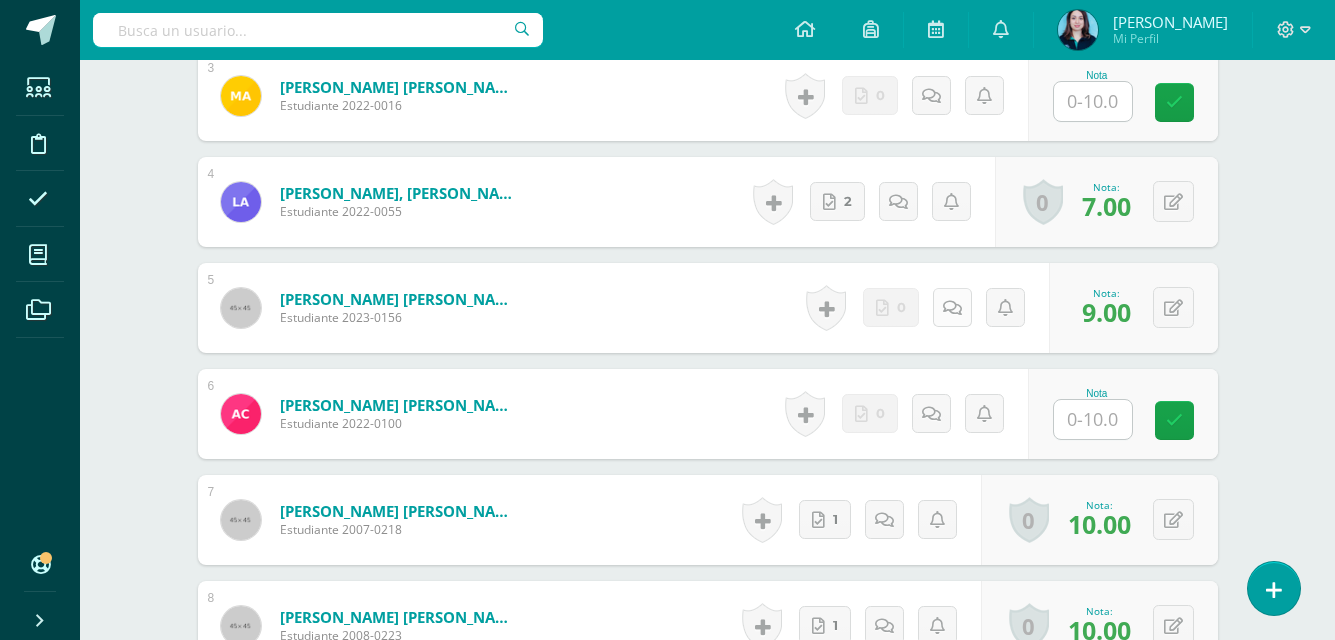click at bounding box center [952, 308] 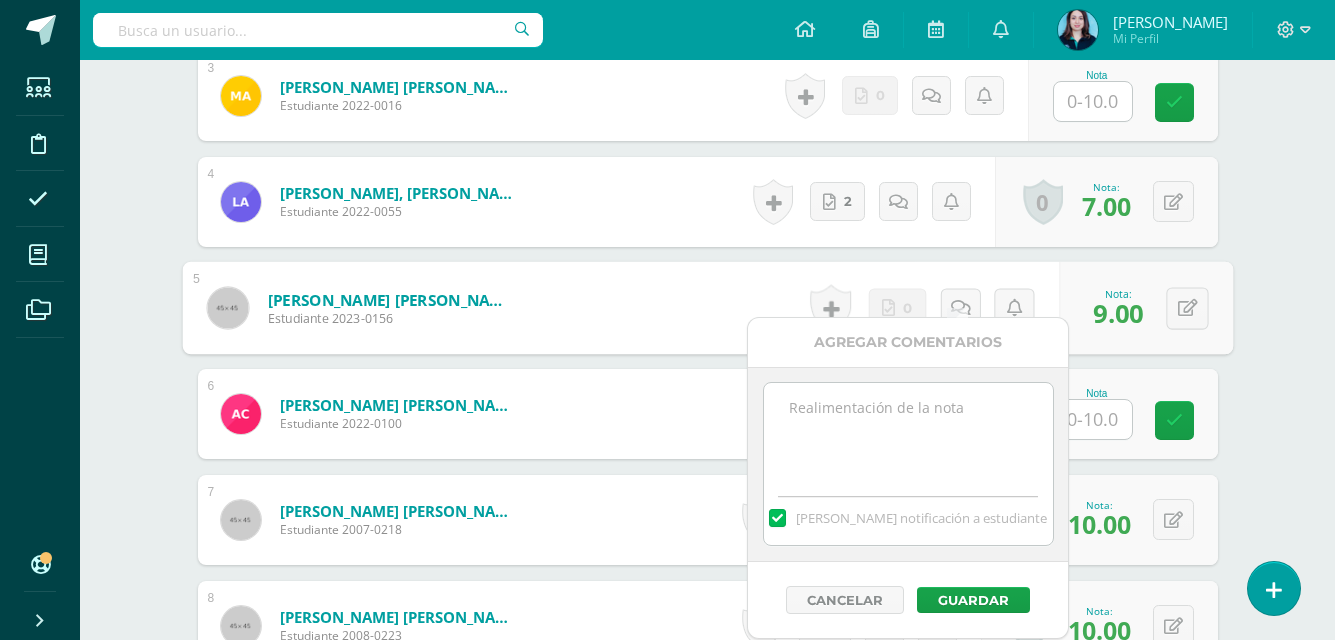 click at bounding box center (908, 433) 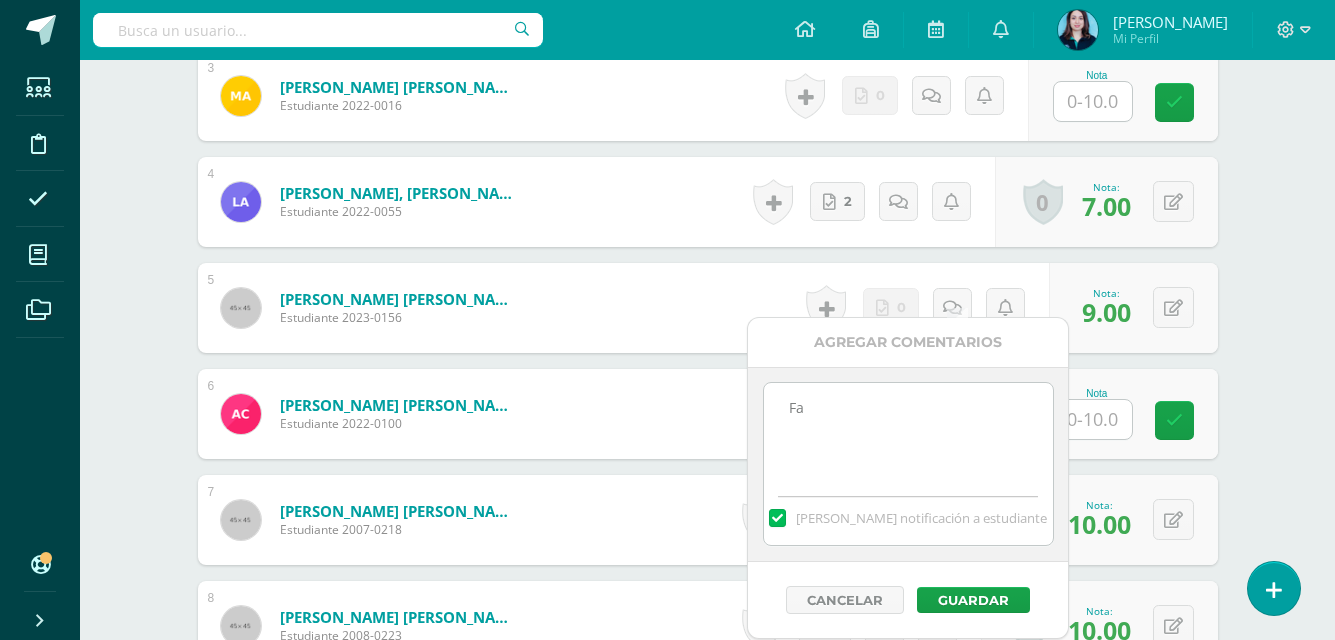 type on "F" 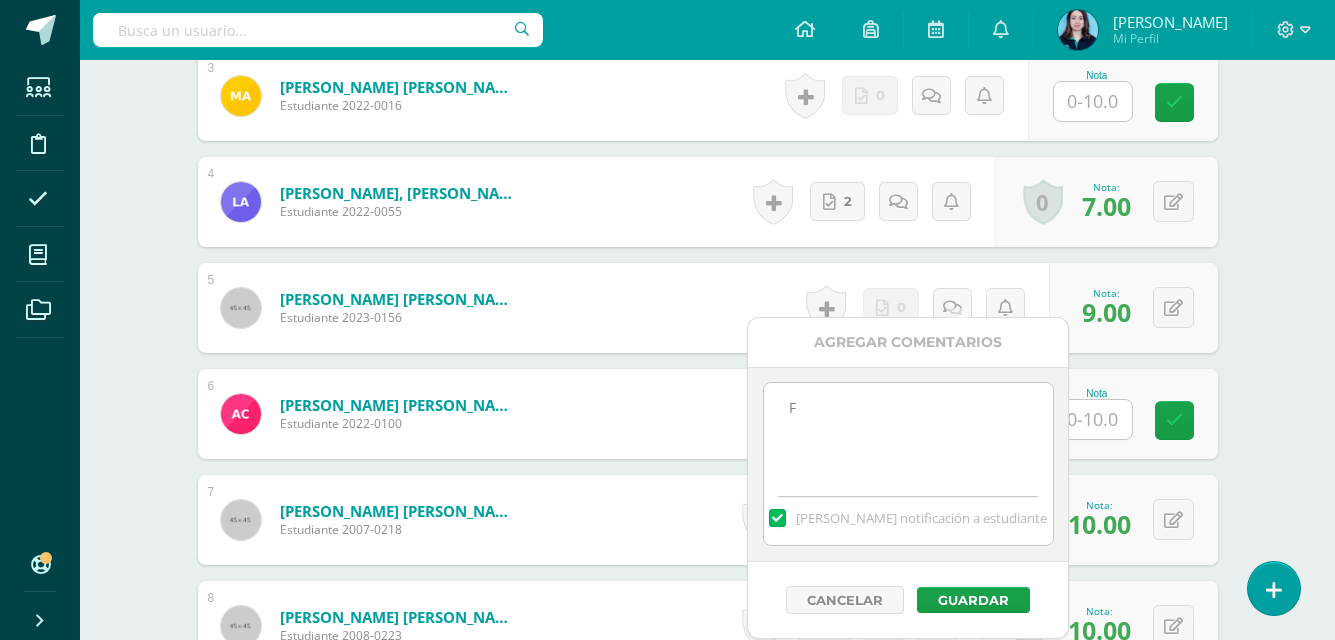 type 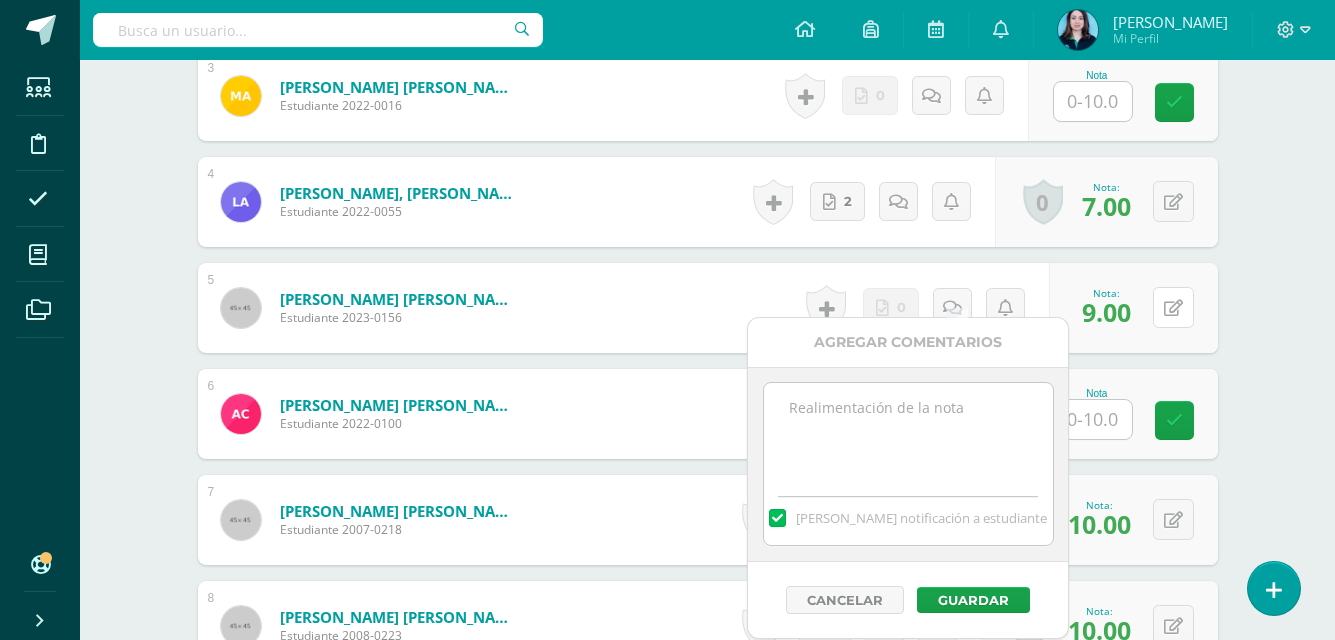 click on "0
Logros
Logros obtenidos
Aún no hay logros agregados
Nota:
9.00" at bounding box center [1133, 308] 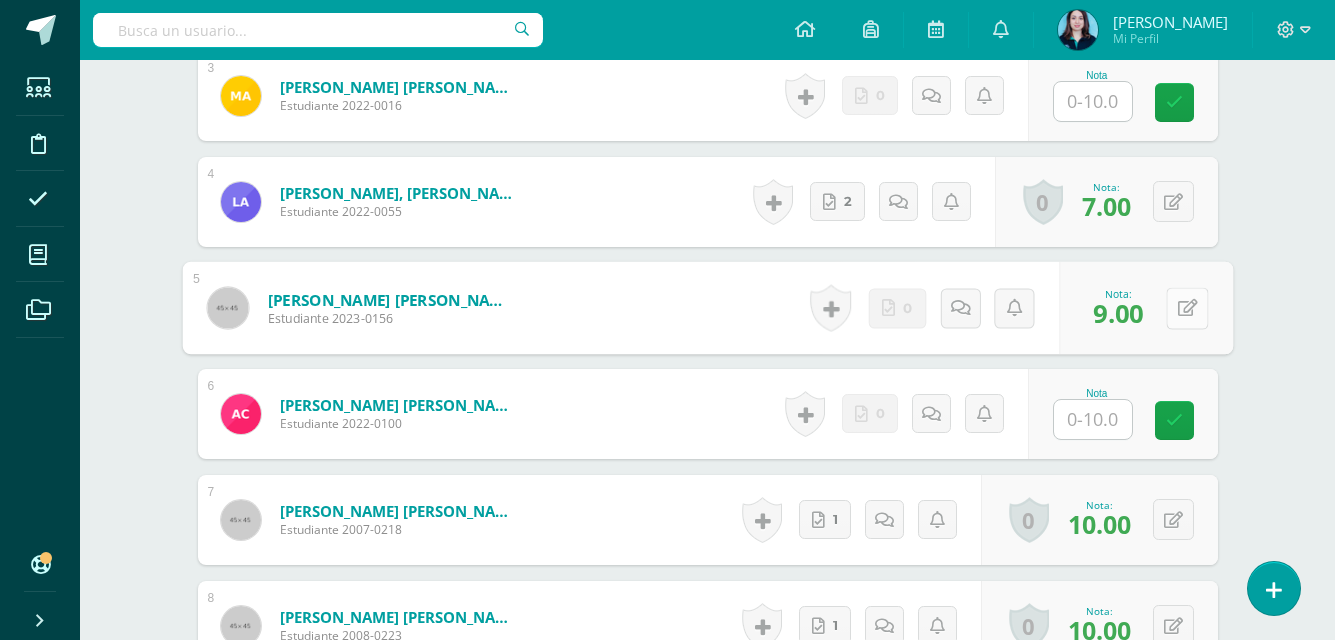 click at bounding box center (1187, 308) 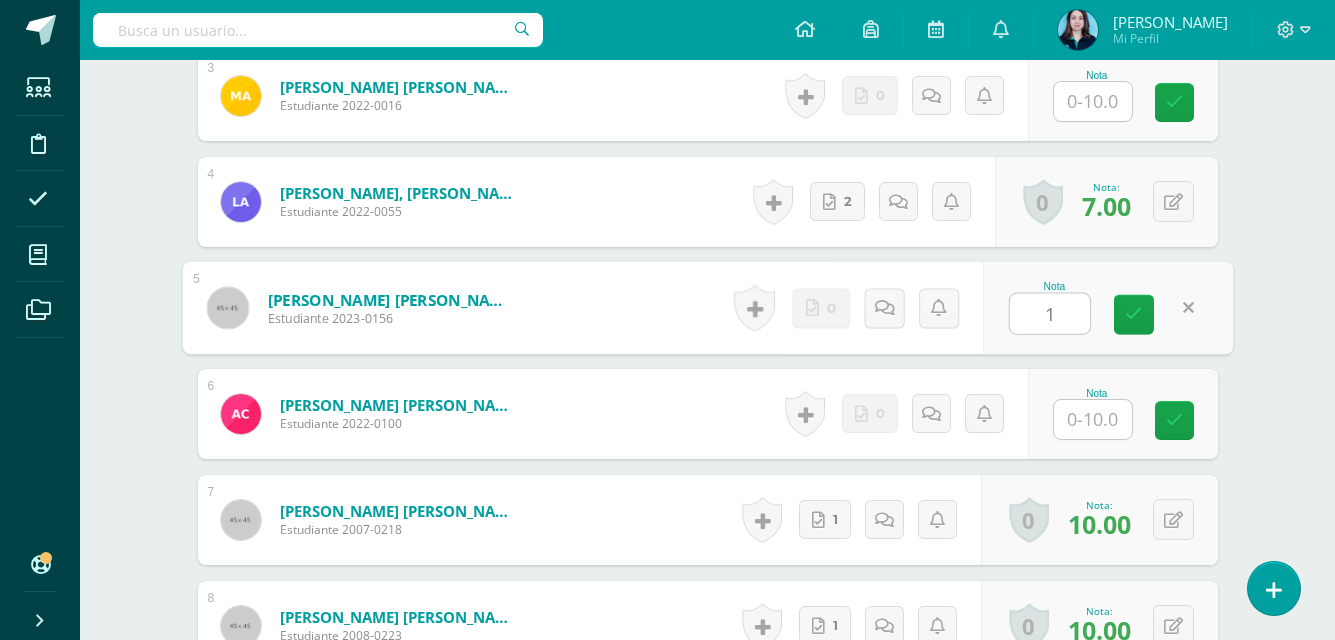 type on "10" 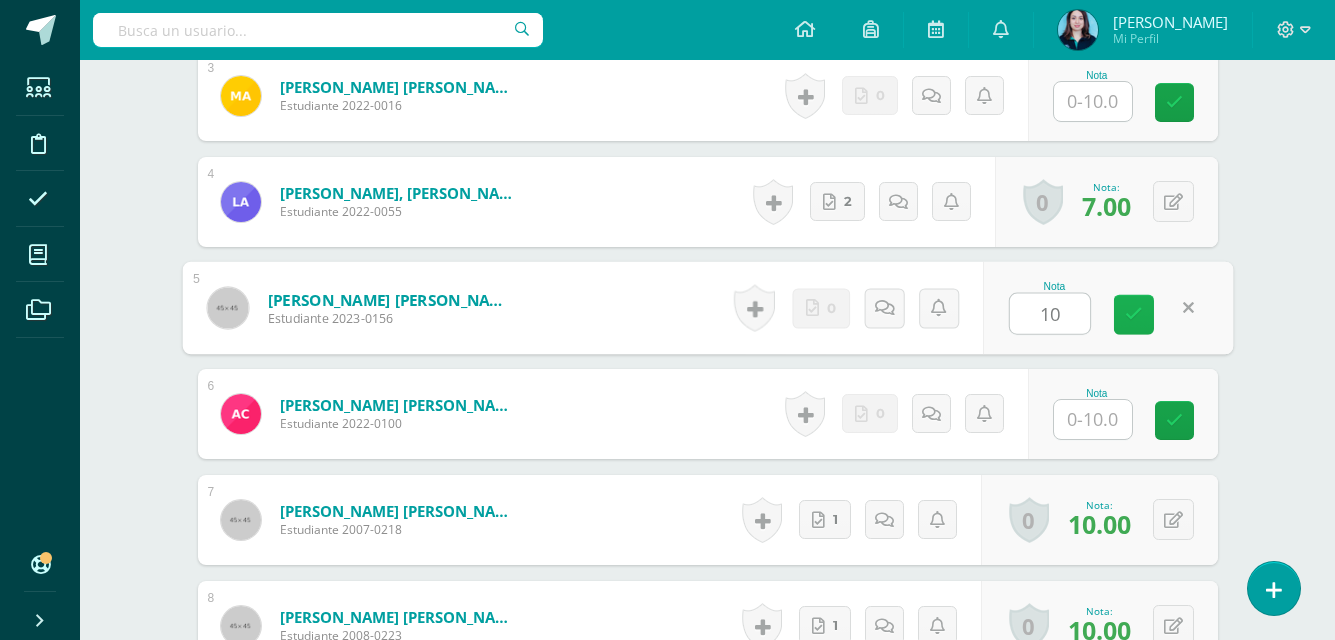 click at bounding box center (1134, 315) 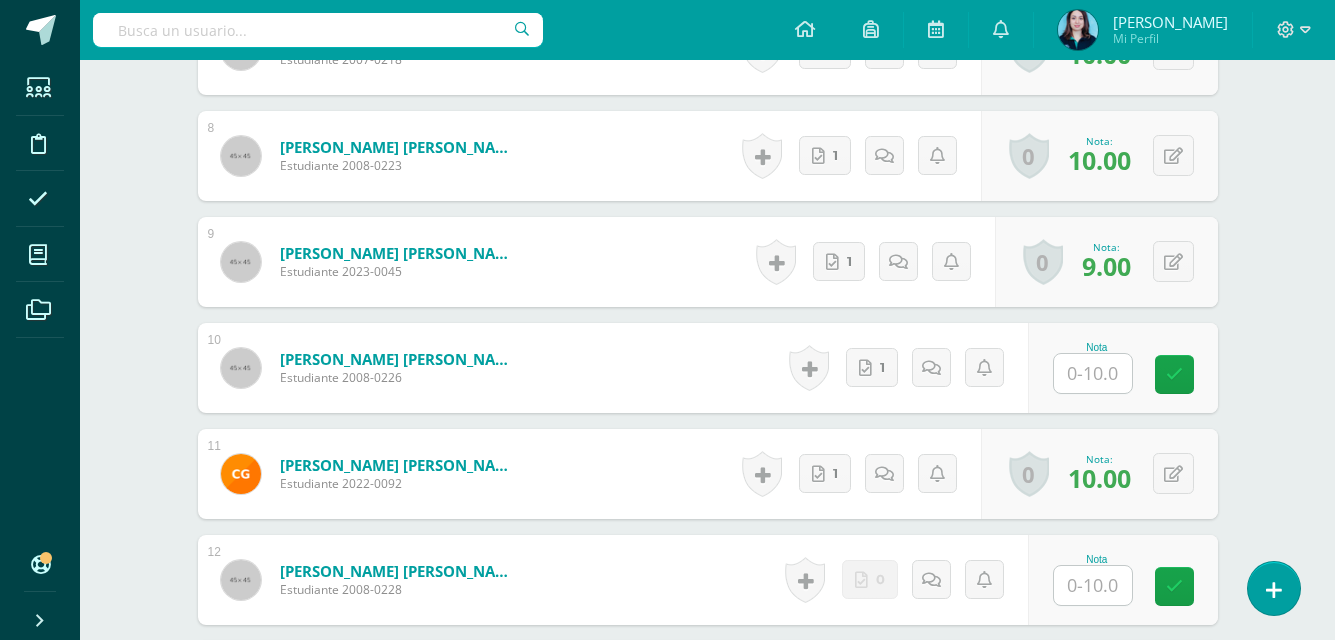 scroll, scrollTop: 1451, scrollLeft: 0, axis: vertical 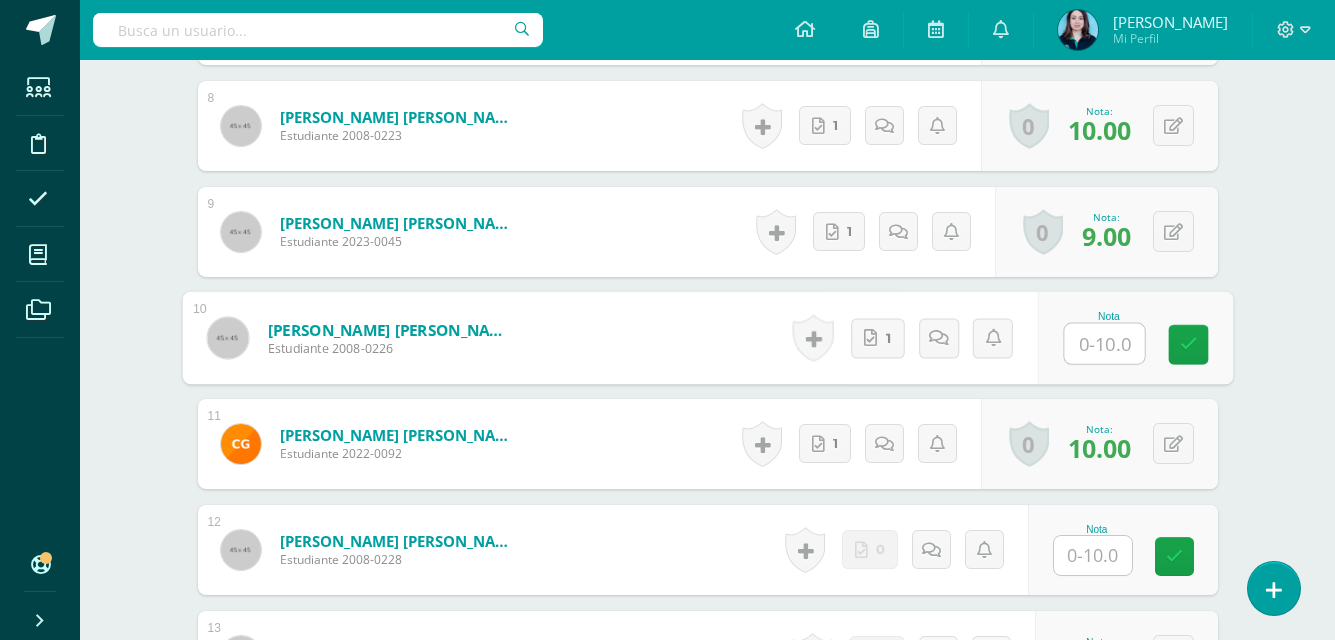 click at bounding box center (1104, 344) 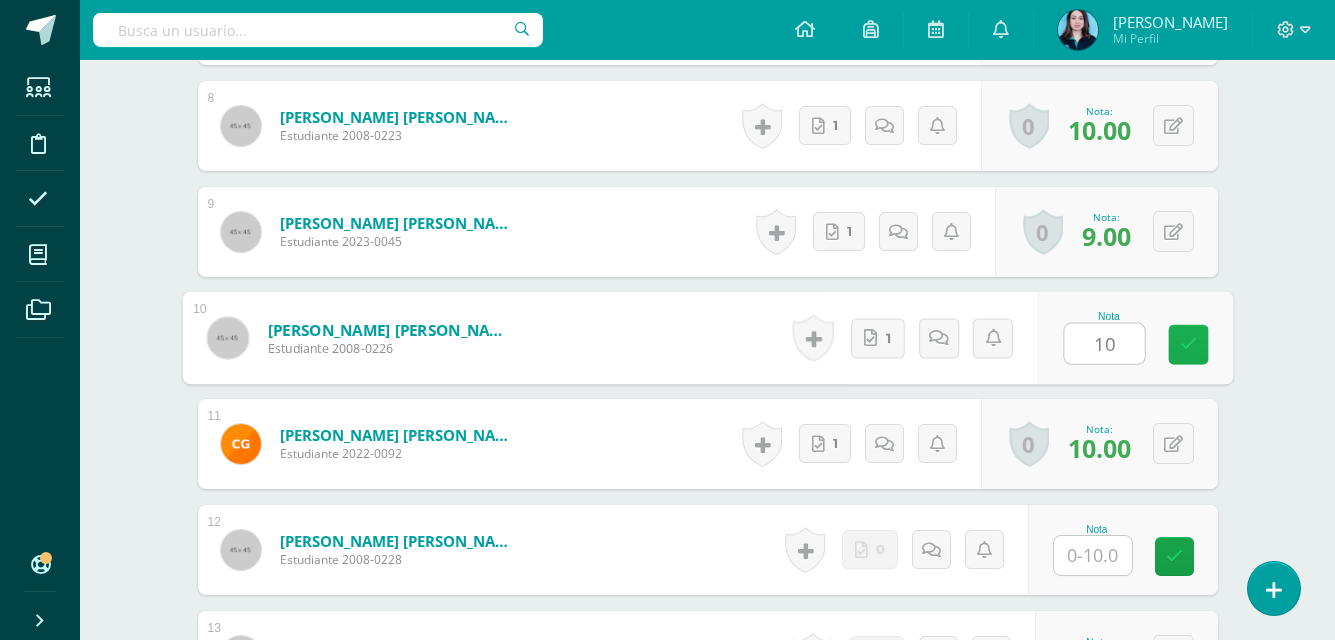 click at bounding box center [1188, 345] 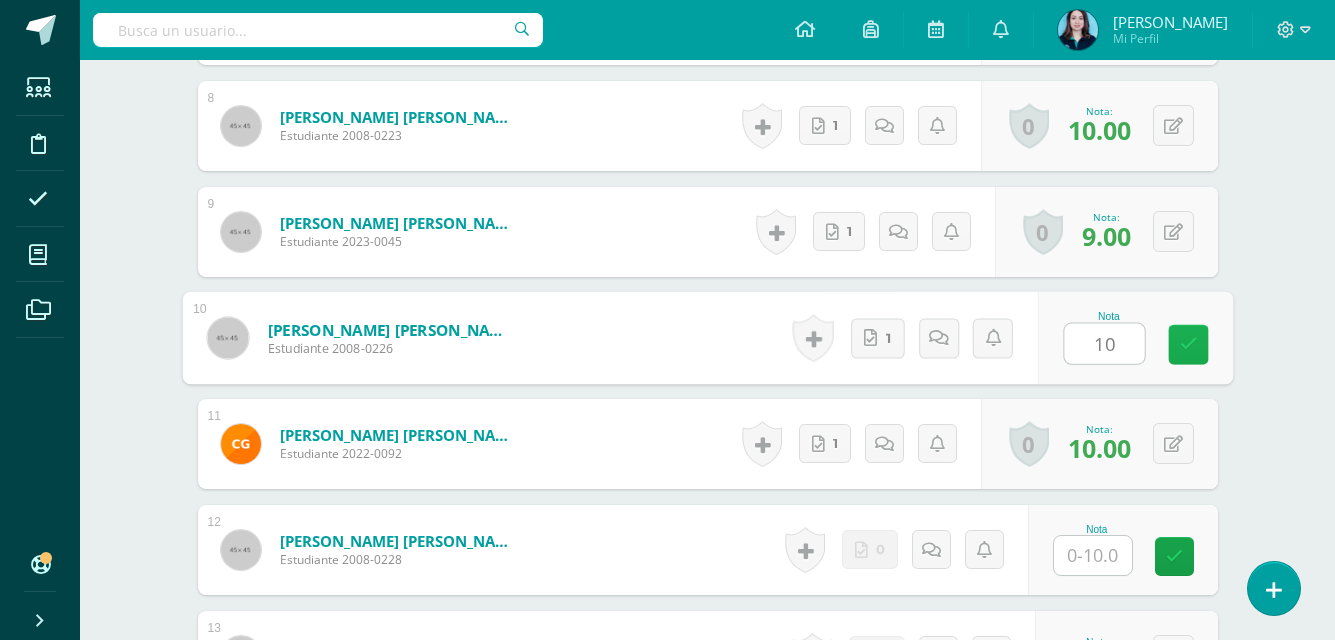 click at bounding box center [1188, 345] 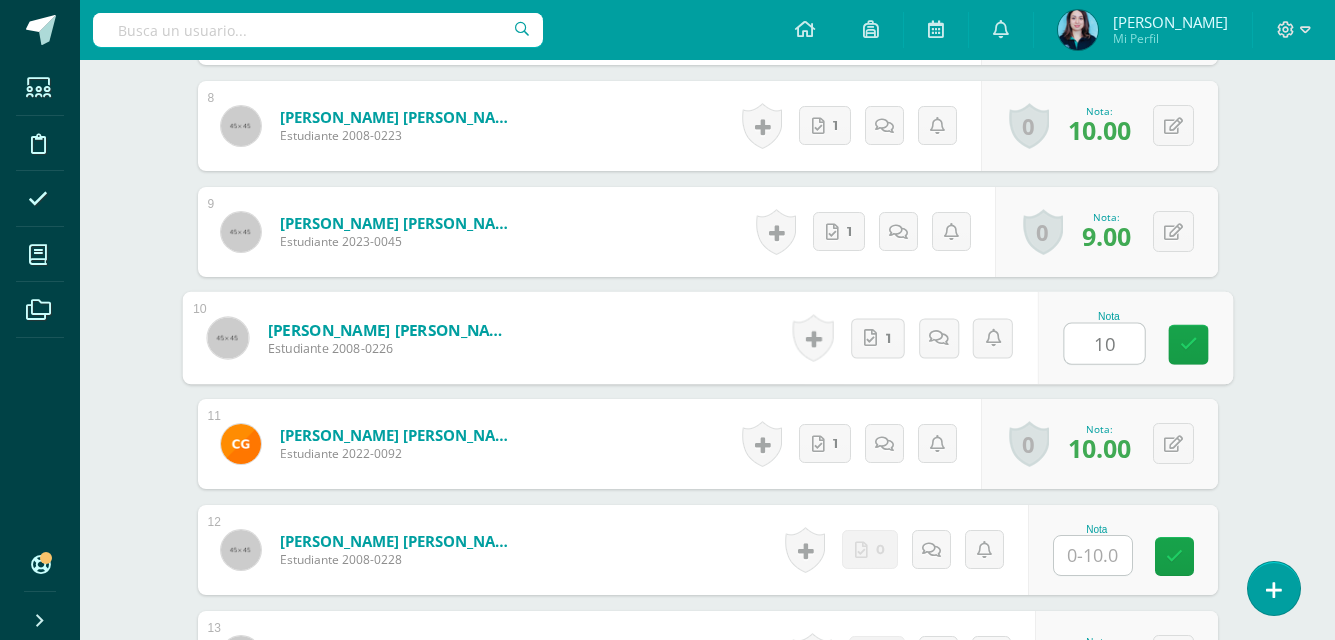 type on "10" 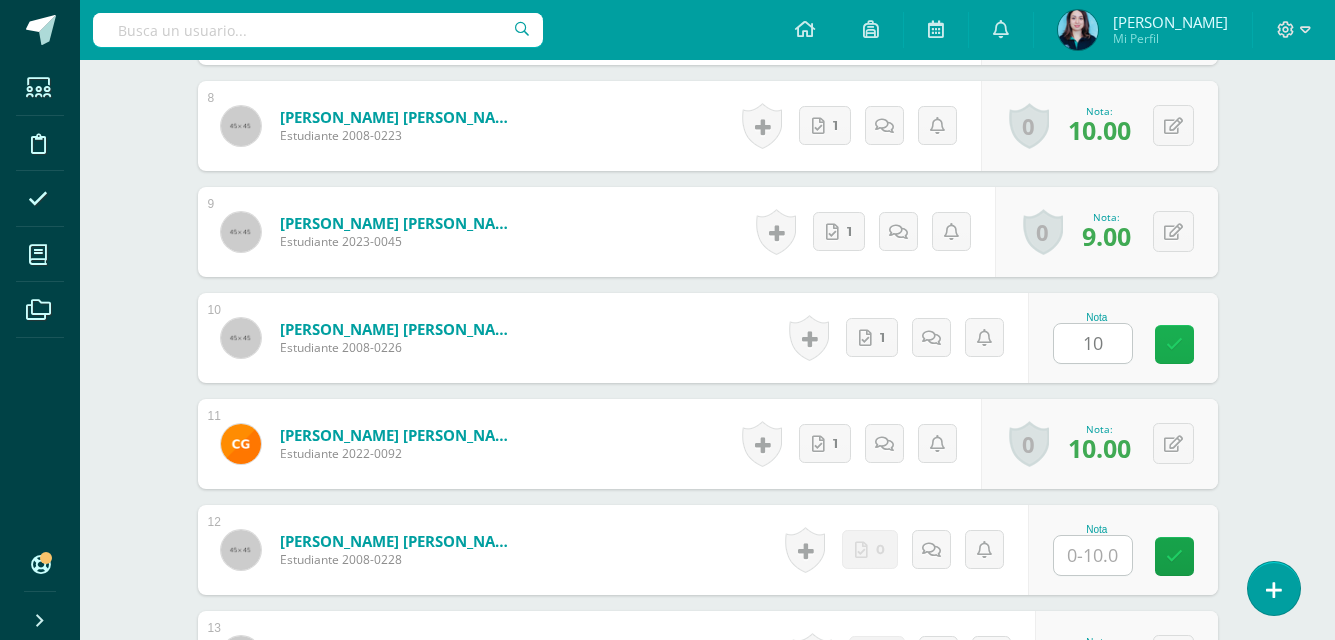 click at bounding box center (1174, 344) 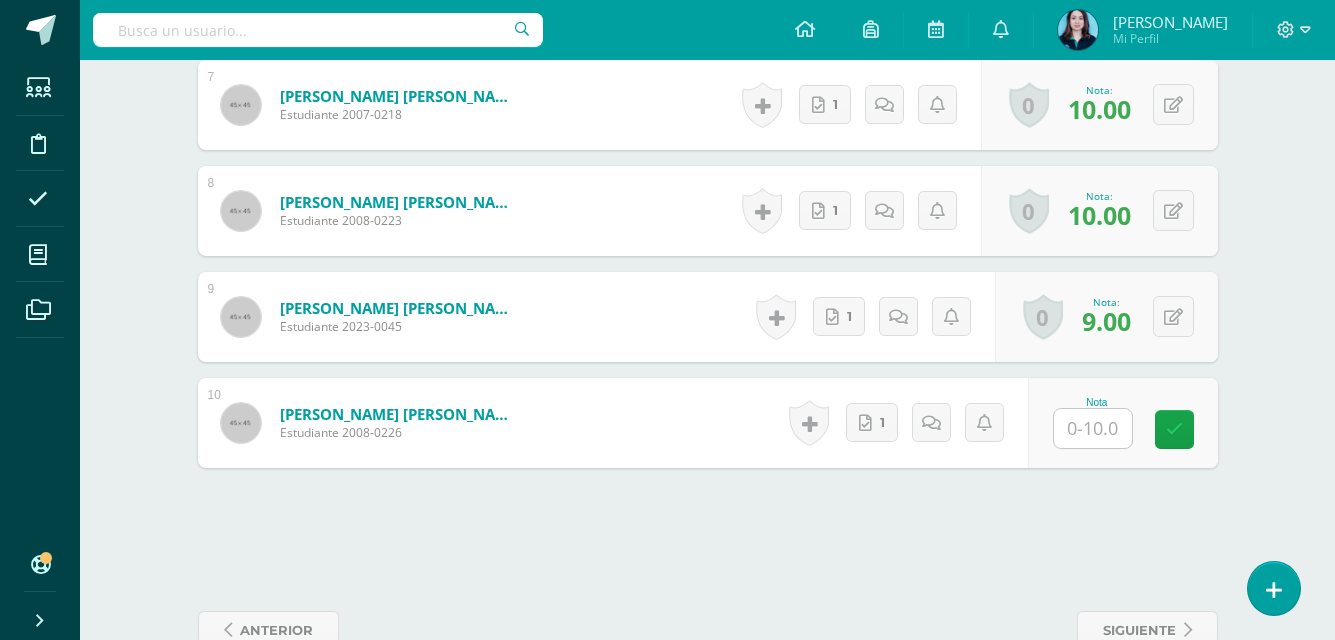 scroll, scrollTop: 1397, scrollLeft: 0, axis: vertical 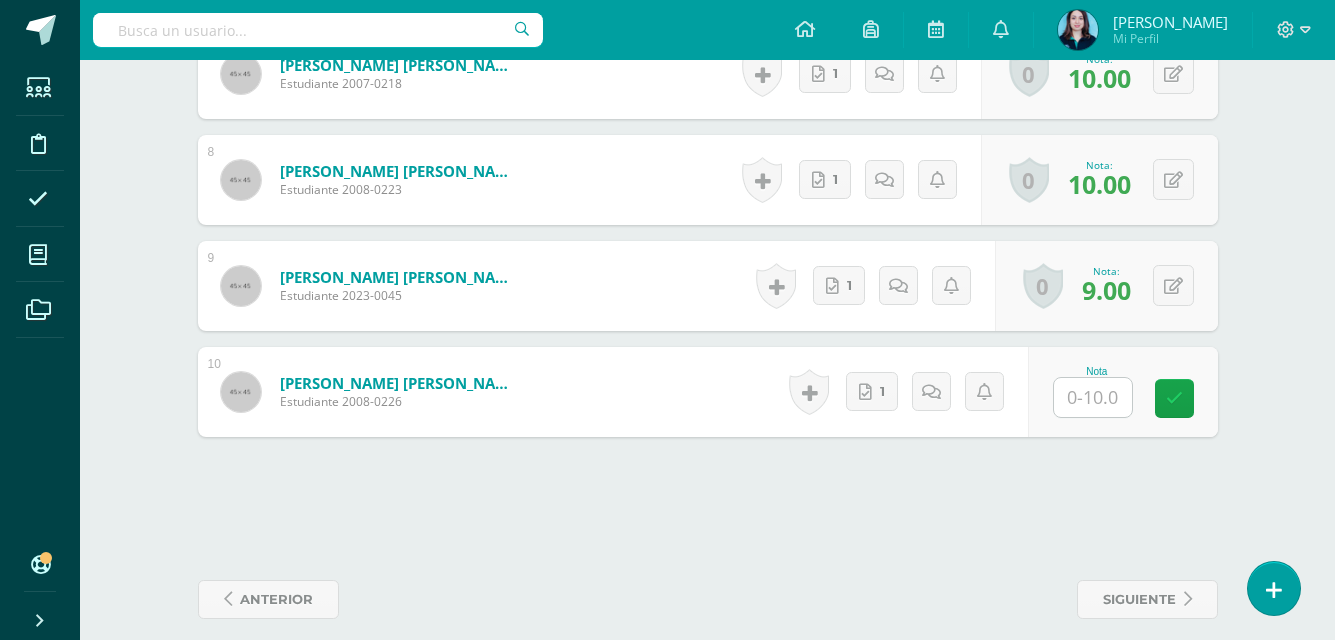 click at bounding box center [1093, 397] 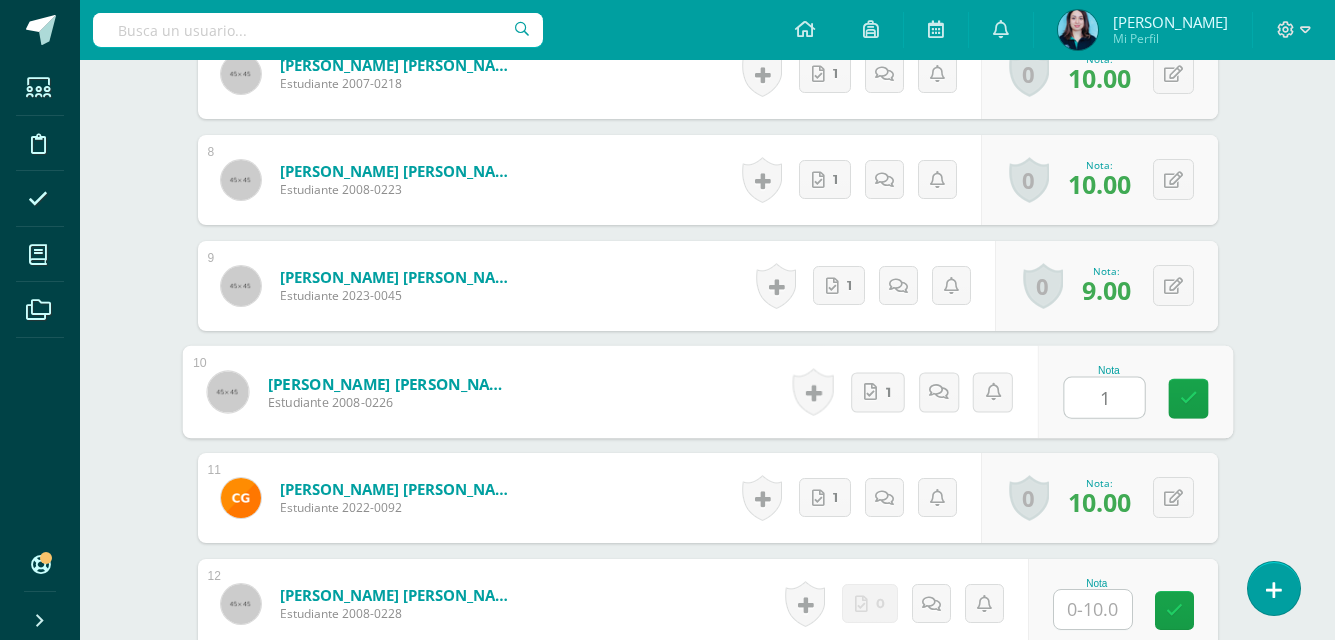 scroll, scrollTop: 1398, scrollLeft: 0, axis: vertical 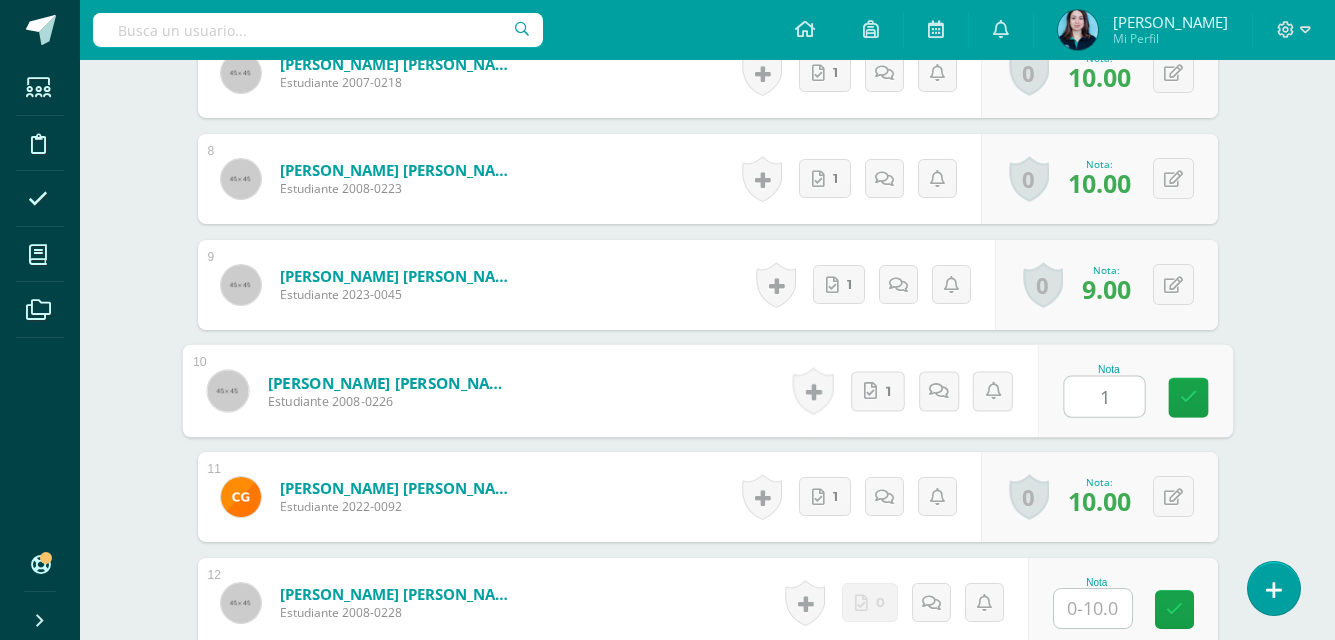 type on "10" 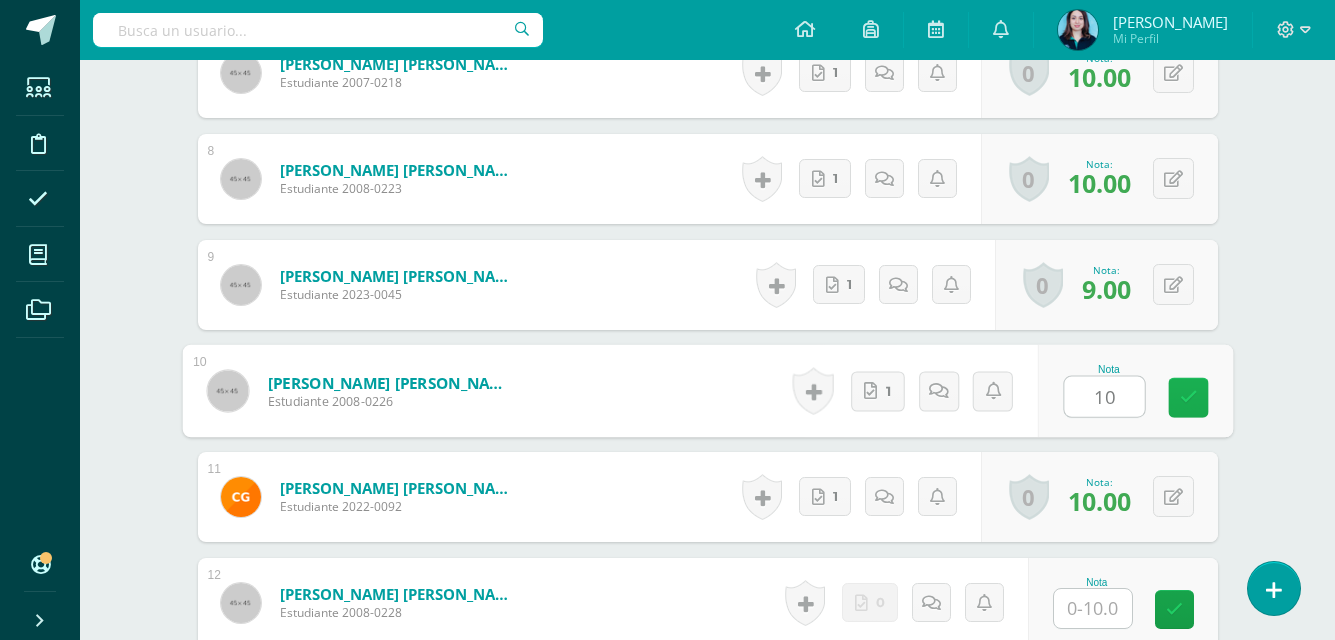 click at bounding box center [1188, 398] 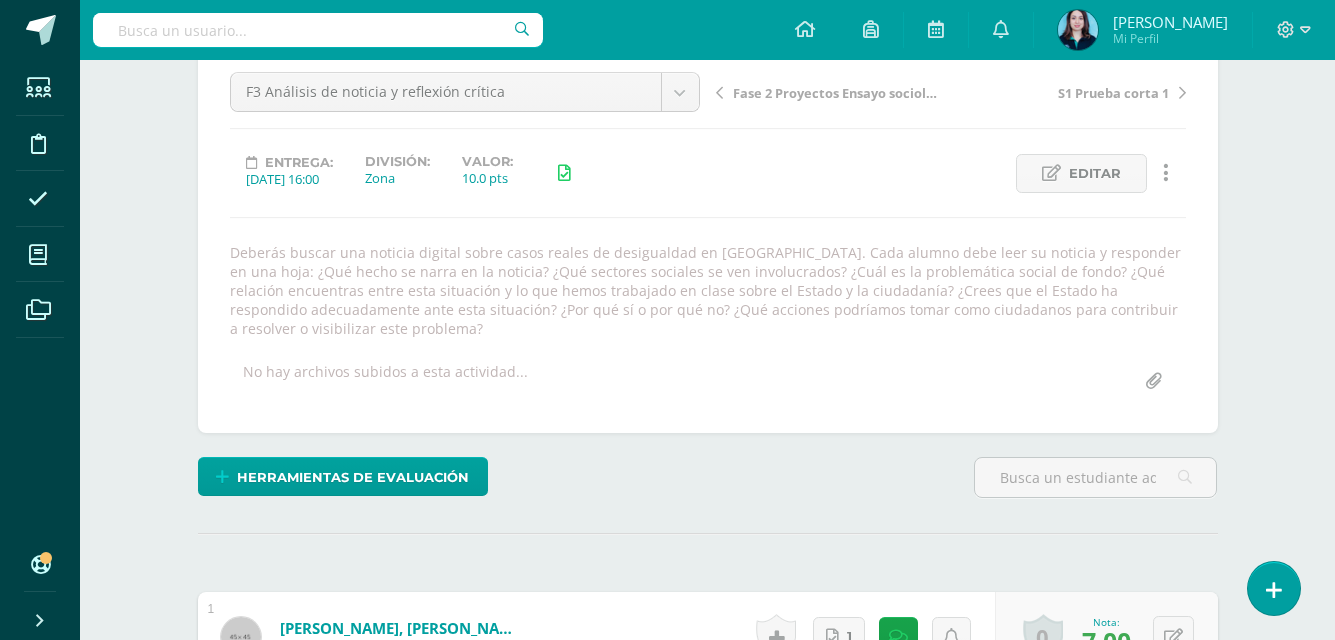 scroll, scrollTop: 200, scrollLeft: 0, axis: vertical 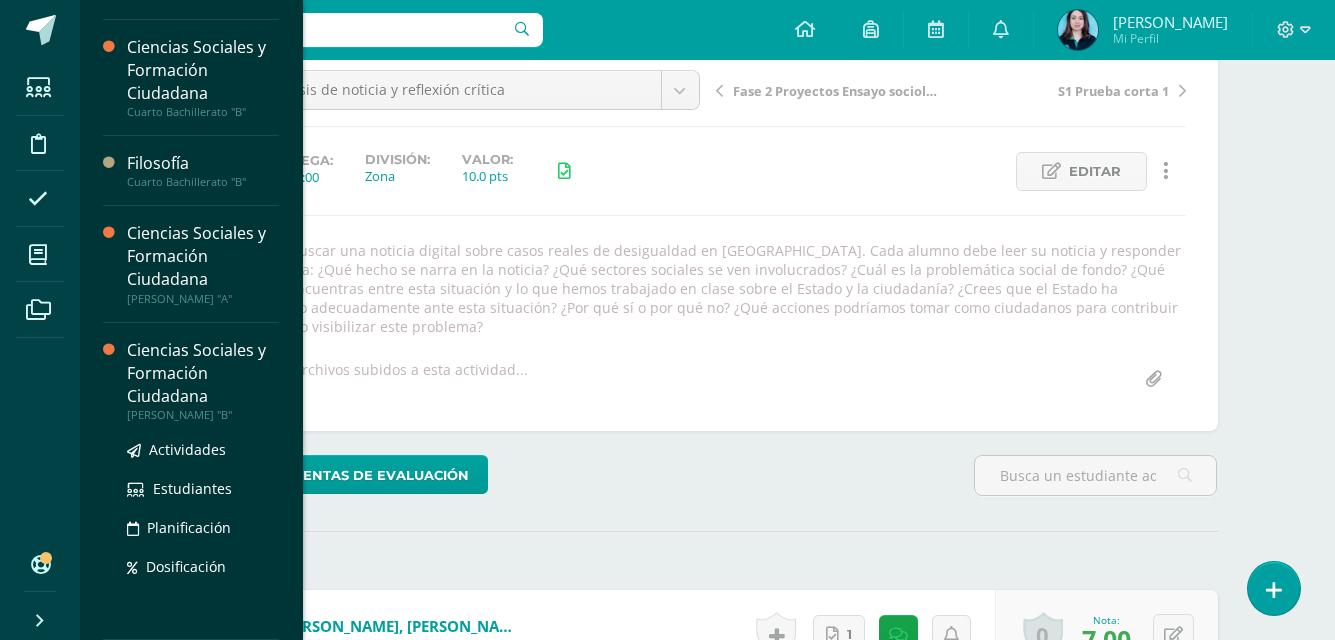 click on "Ciencias Sociales y Formación Ciudadana" at bounding box center (203, 373) 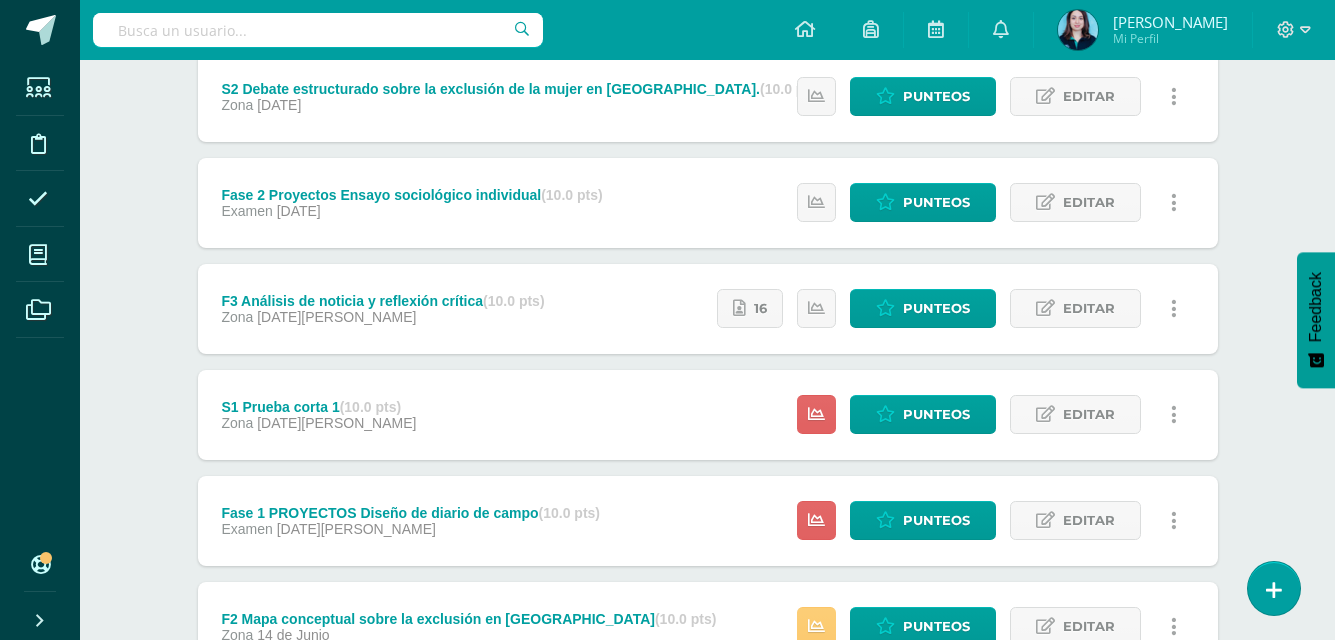 scroll, scrollTop: 663, scrollLeft: 0, axis: vertical 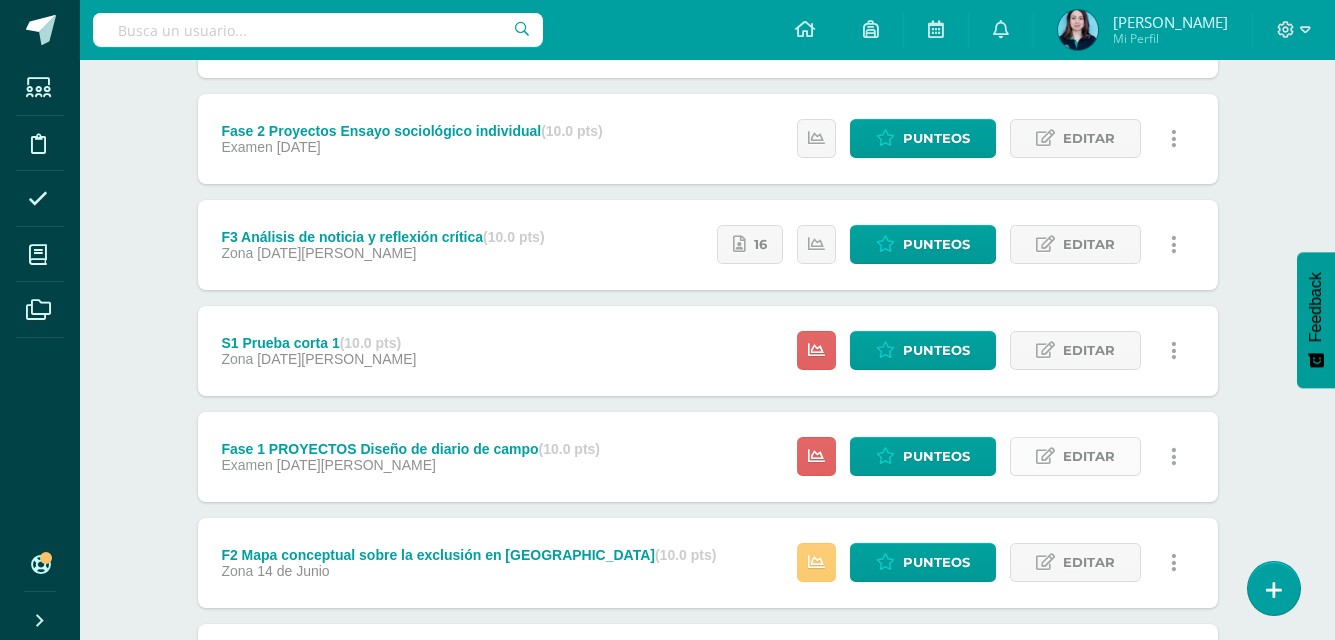 click on "Editar" at bounding box center [1089, 456] 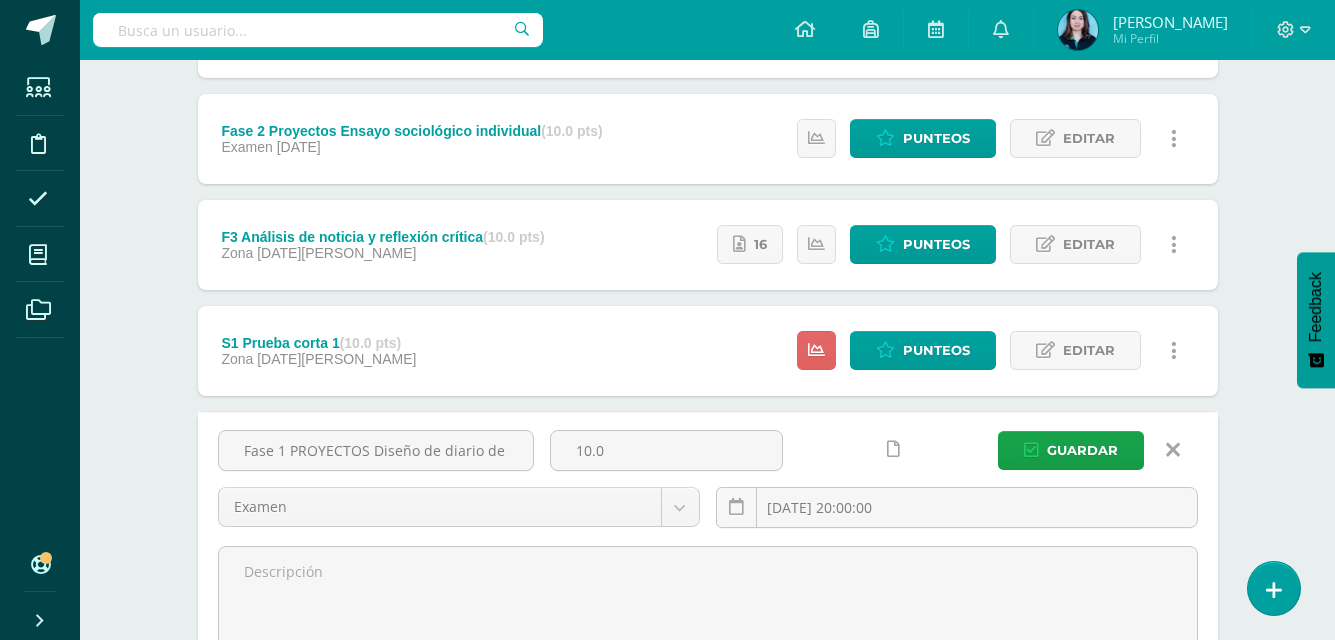 click at bounding box center [893, 449] 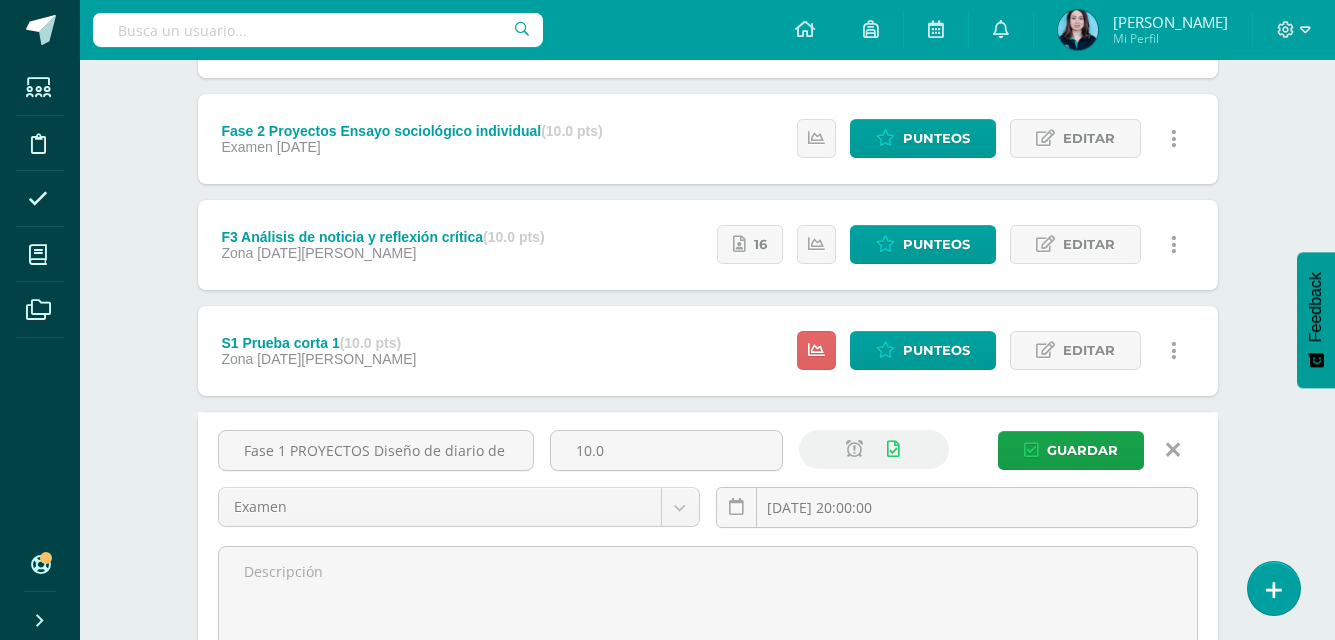 scroll, scrollTop: 763, scrollLeft: 0, axis: vertical 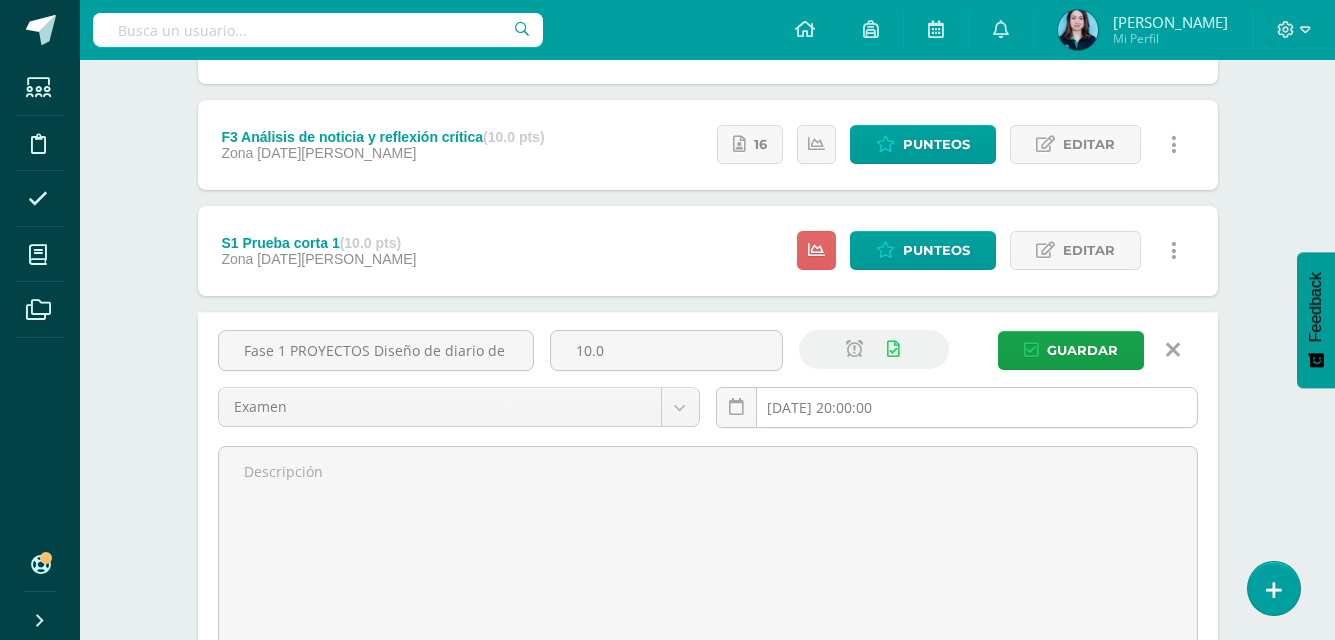 click on "[DATE] 20:00:00" at bounding box center [957, 407] 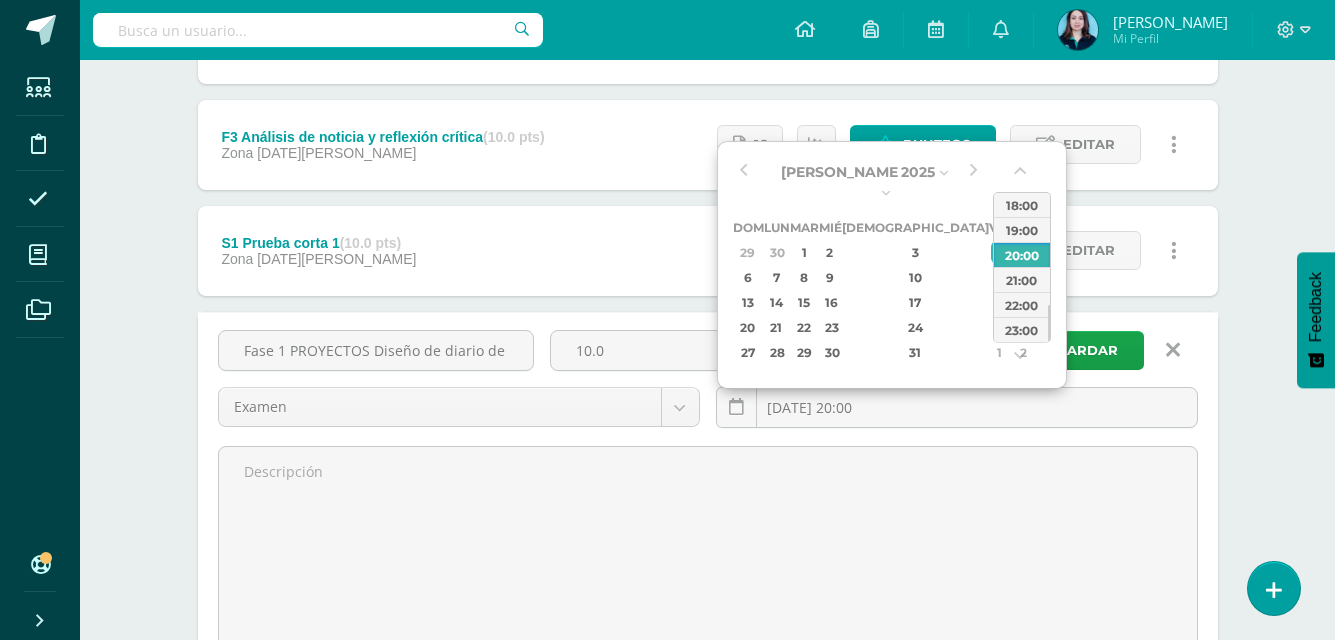 click on "Ciencias Sociales y Formación Ciudadana
Quinto Bachillerato "B"
Herramientas
Detalle de asistencias
Actividad
Anuncios
Actividades
Estudiantes
Planificación
Dosificación
Conferencias     Unidad 3                             Unidad 1 Unidad 2 Unidad 3 Resumen de unidad
Descargar como HTML
Descargar como PDF
Descargar como XLS
Subir actividades en masa
Enviar punteos a revision
Historial de actividad
¿Estás seguro que deseas  Enviar a revisión  las notas de este curso?
Cancelar y" at bounding box center (707, 165) 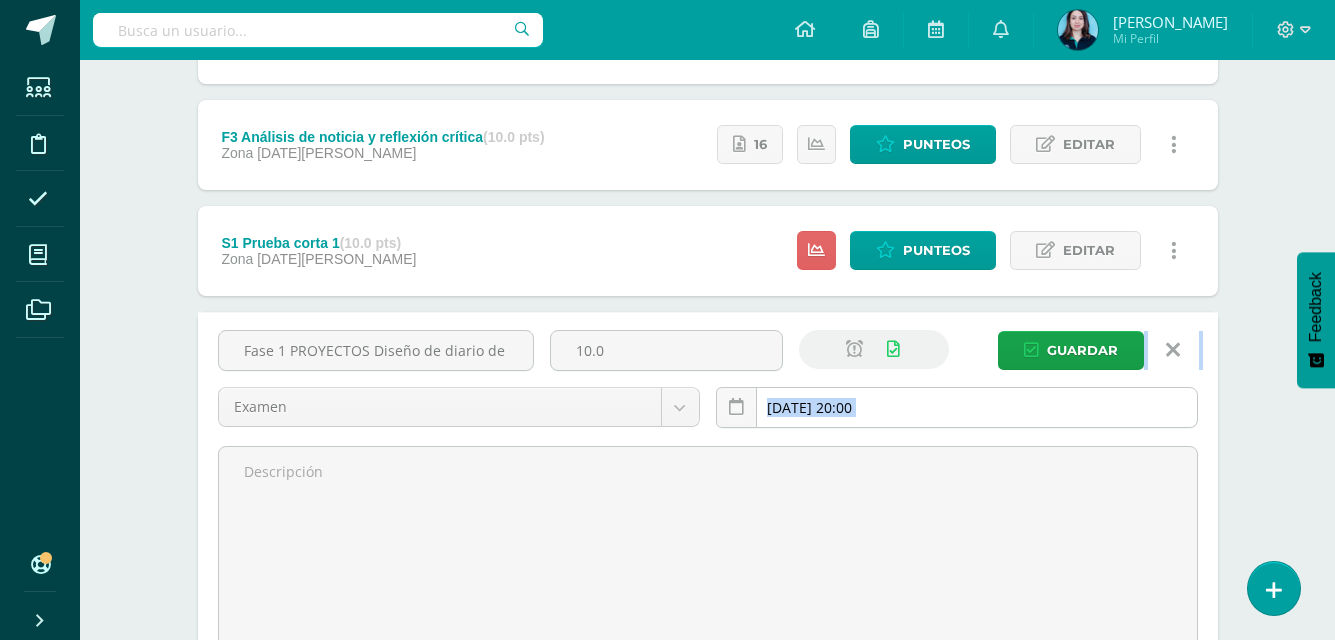 click on "2025-07-04 20:00" at bounding box center [957, 407] 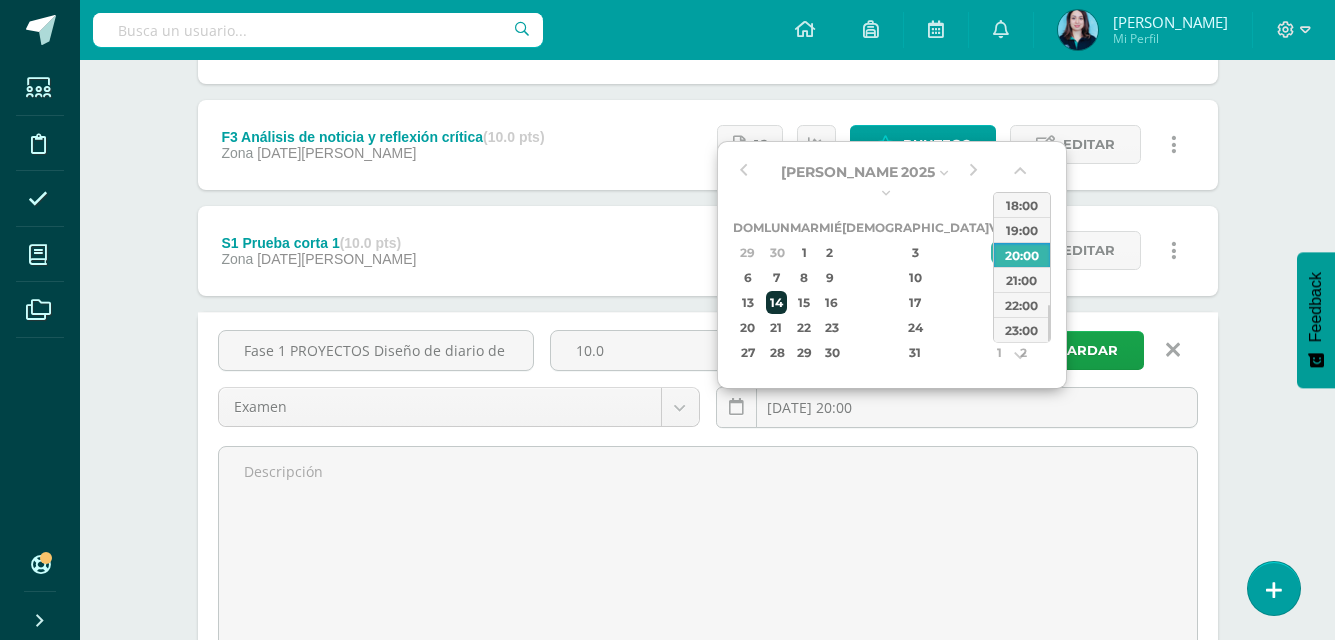 click on "14" at bounding box center (776, 302) 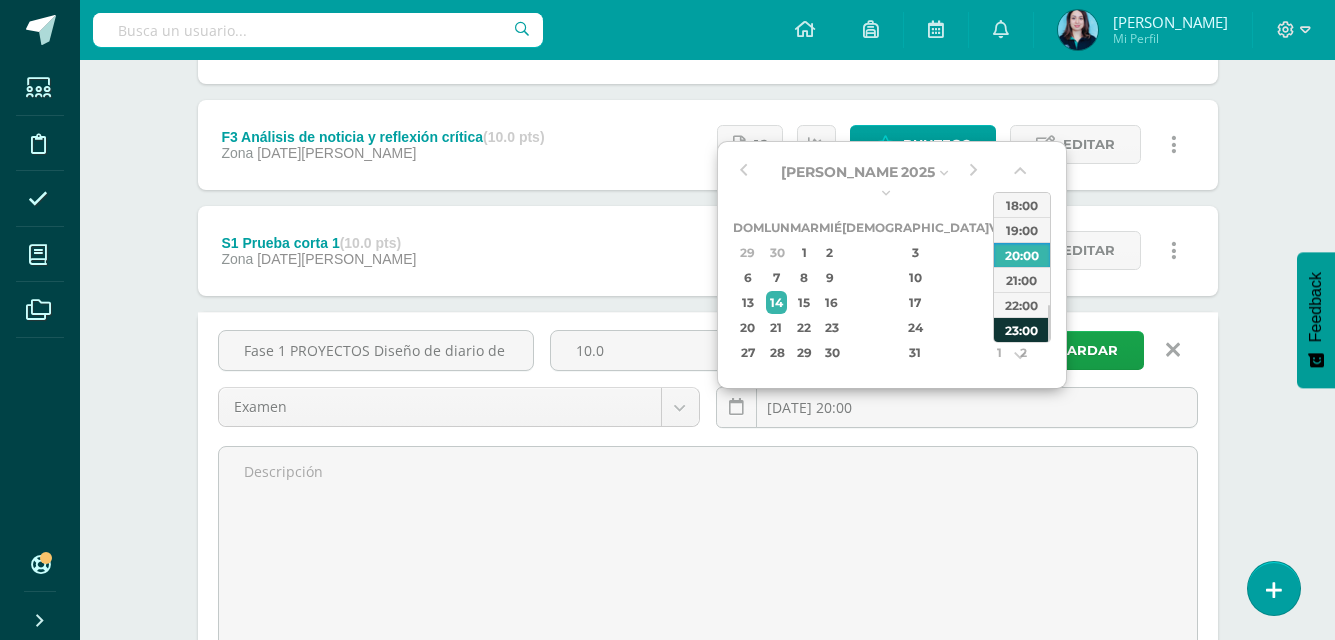 click on "23:00" at bounding box center (1022, 329) 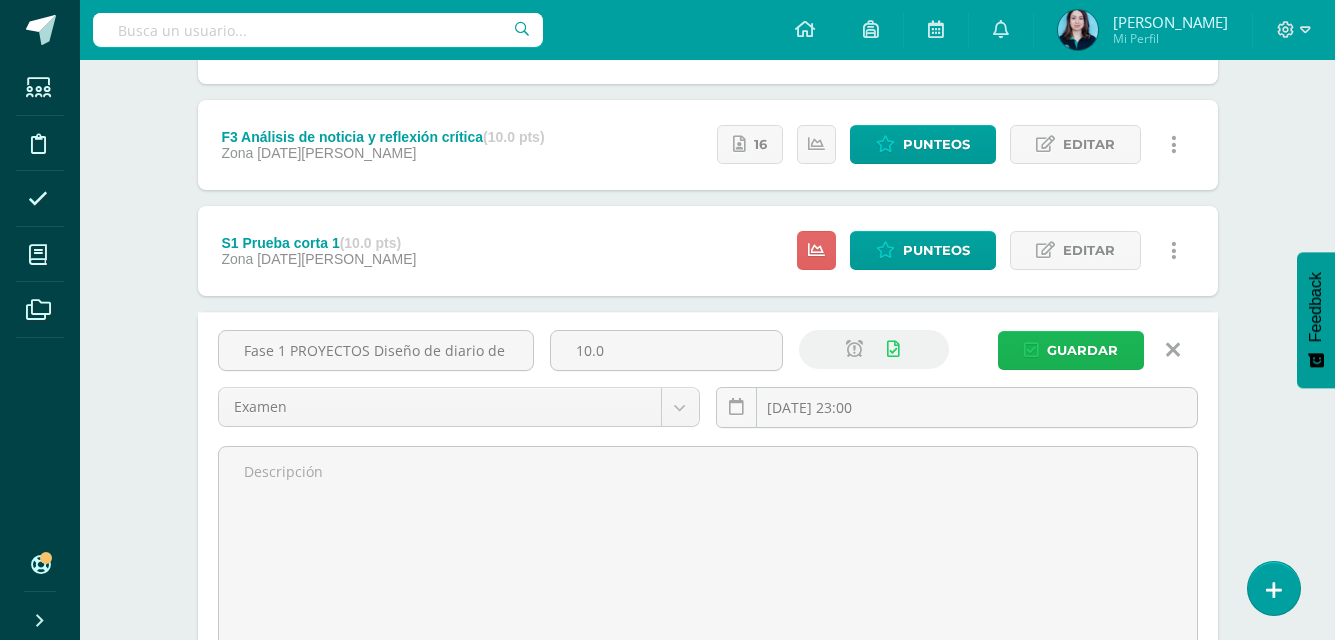 click on "Guardar" at bounding box center (1082, 350) 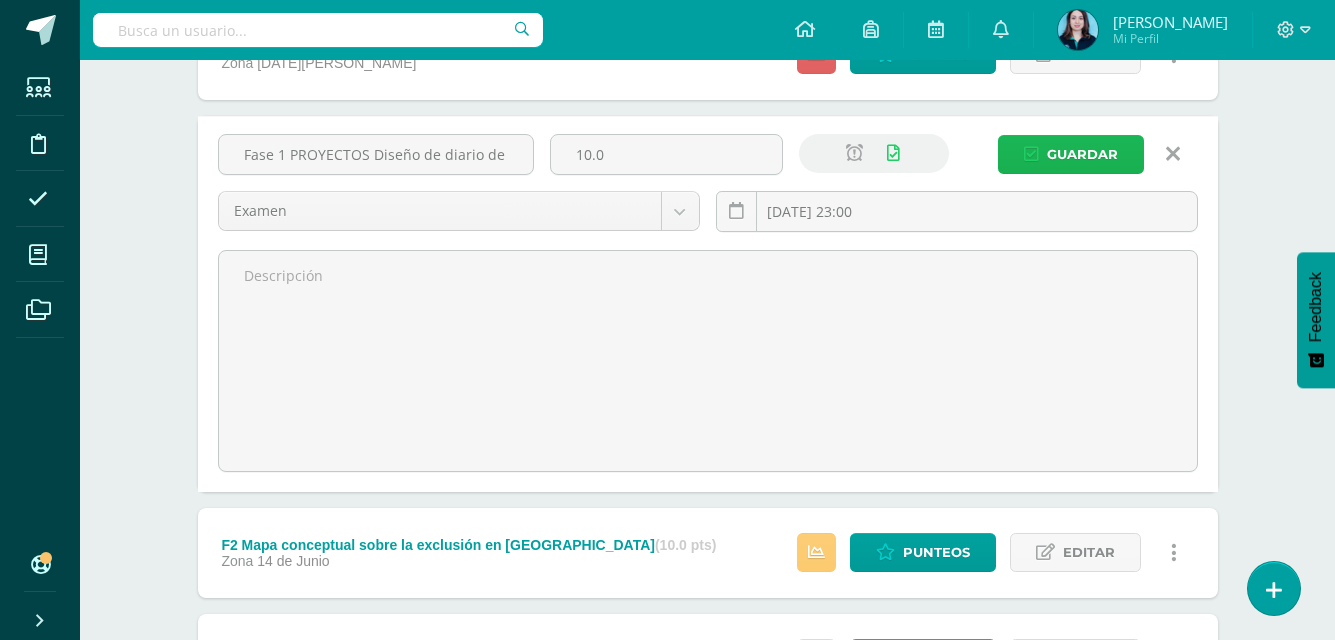 scroll, scrollTop: 963, scrollLeft: 0, axis: vertical 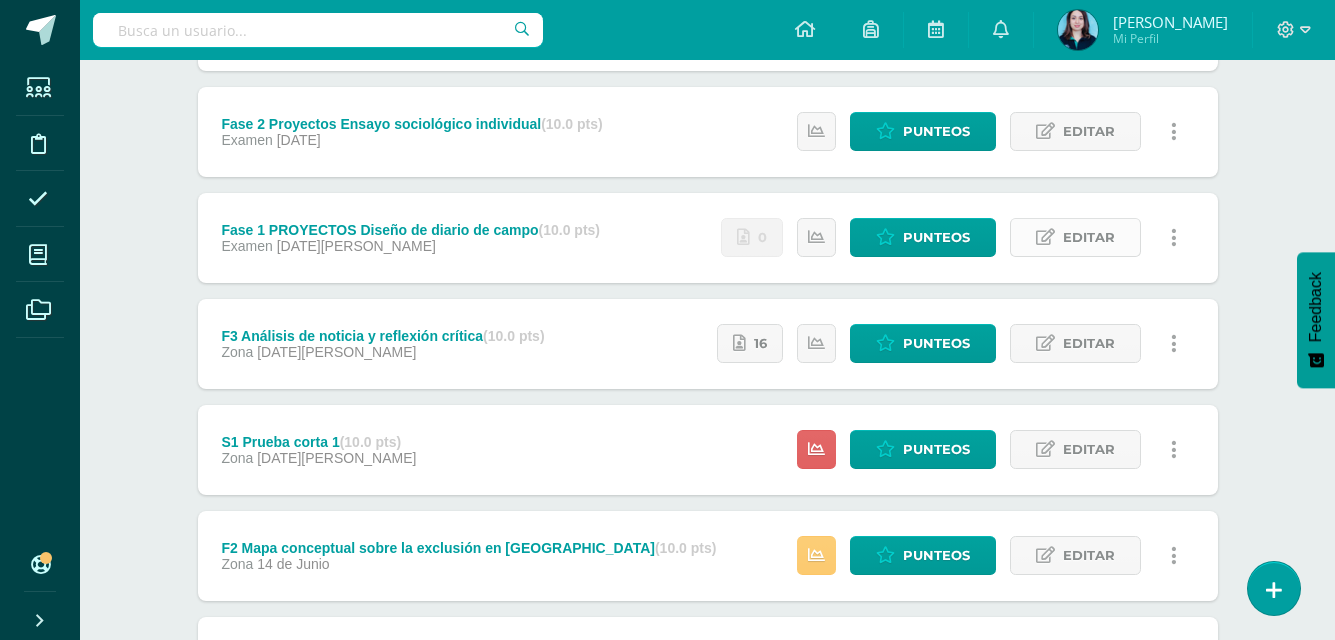 click at bounding box center (1045, 237) 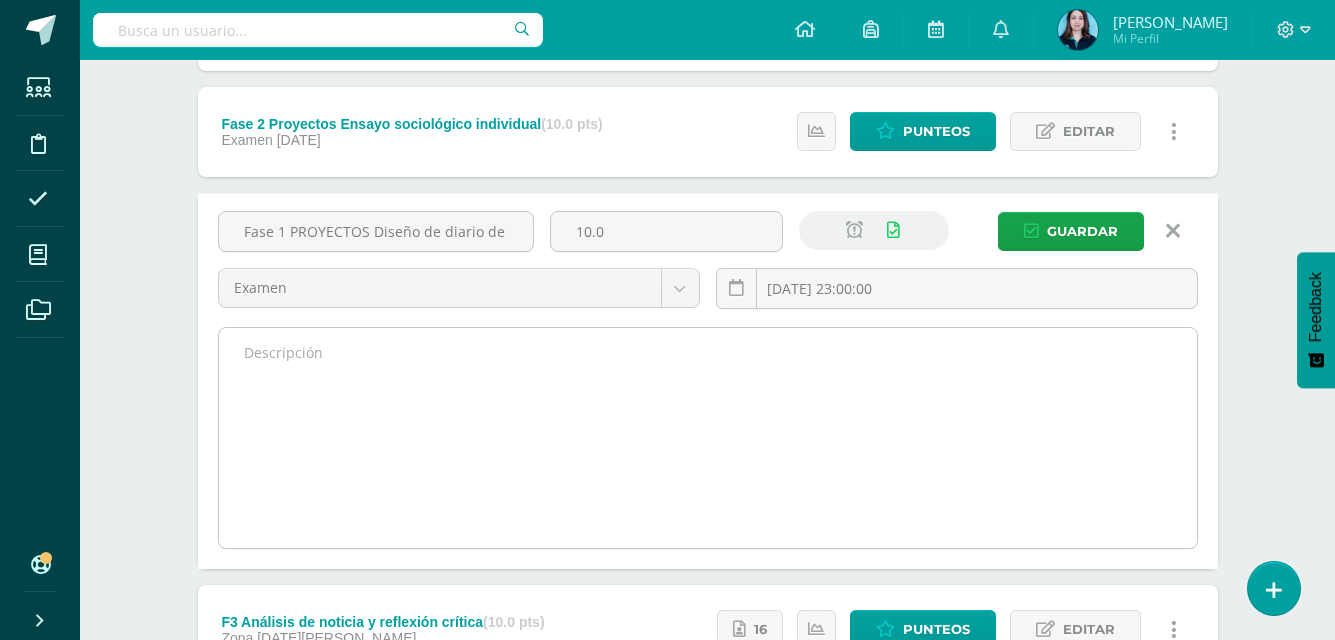 click at bounding box center [708, 438] 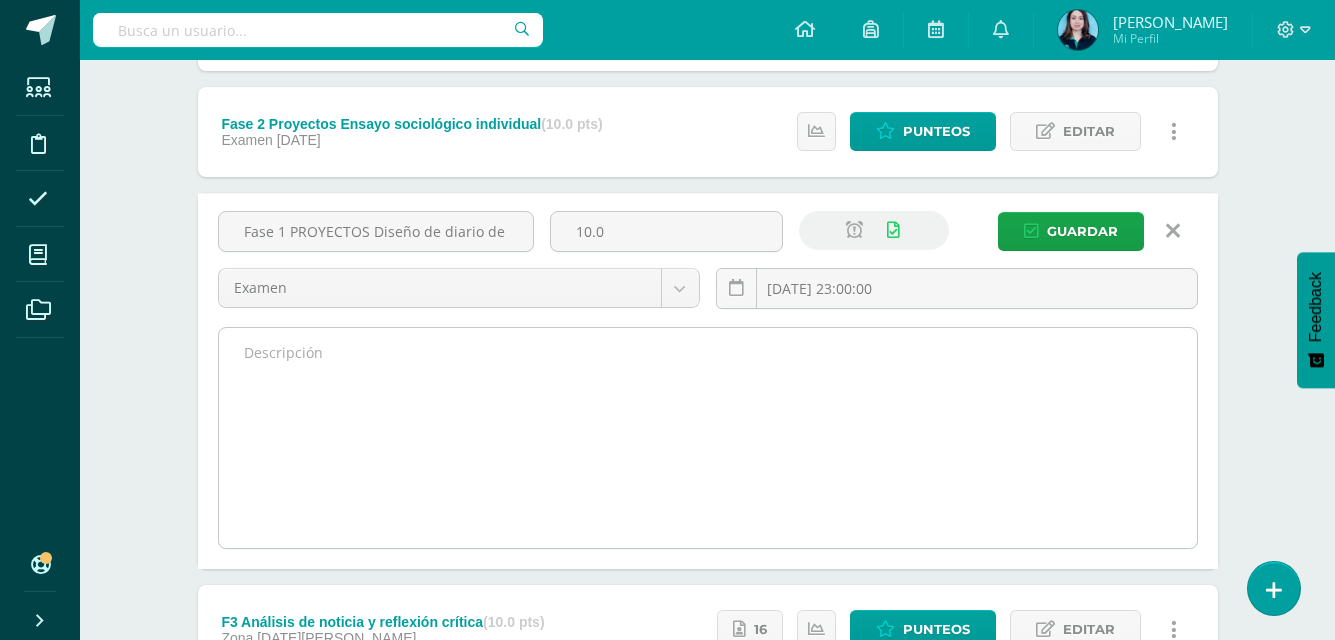 paste on "[URL][DOMAIN_NAME]" 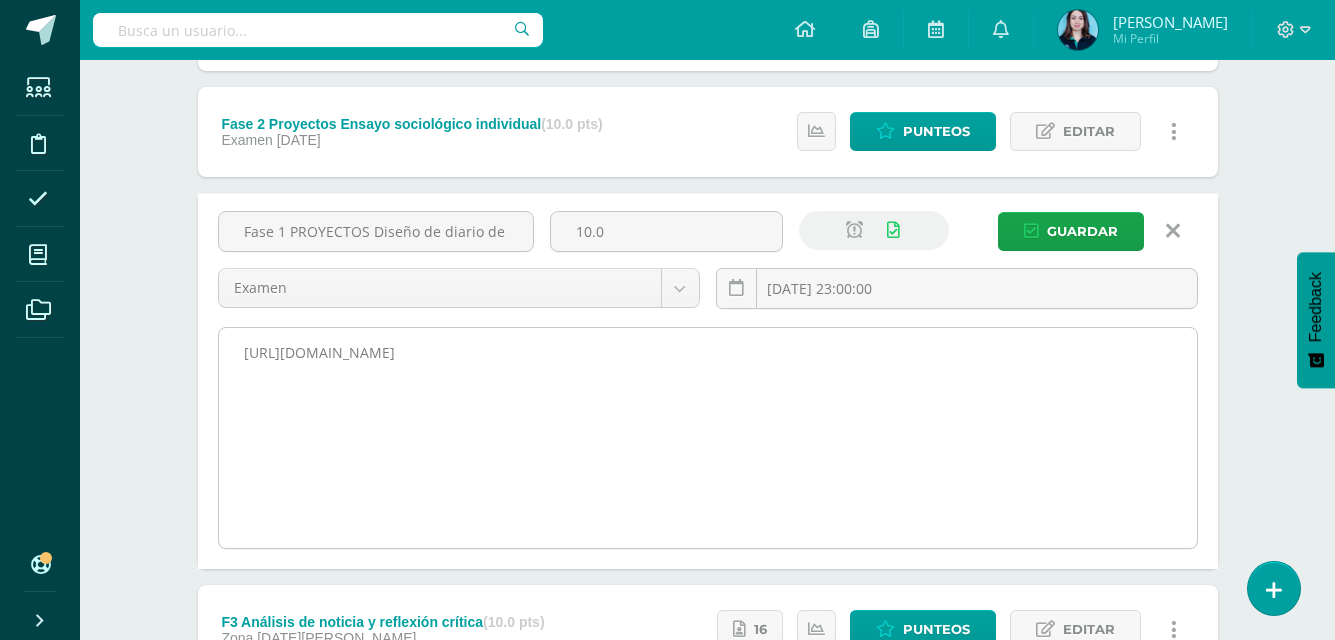 scroll, scrollTop: 770, scrollLeft: 0, axis: vertical 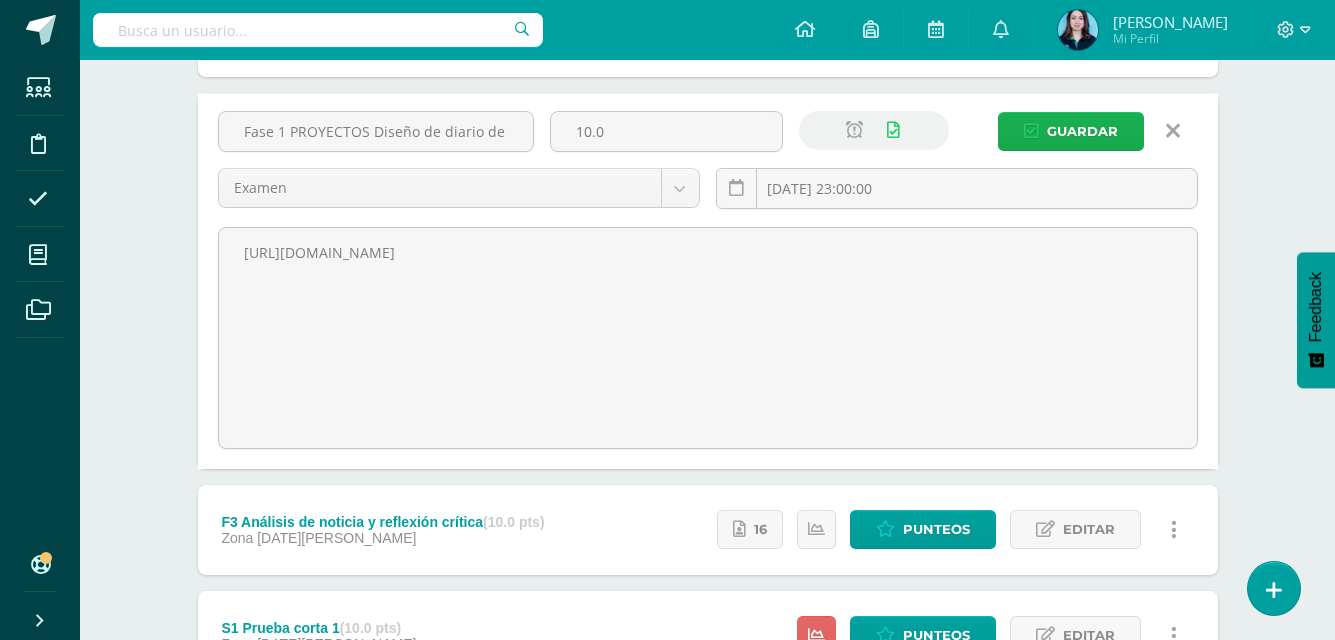 type on "[URL][DOMAIN_NAME]" 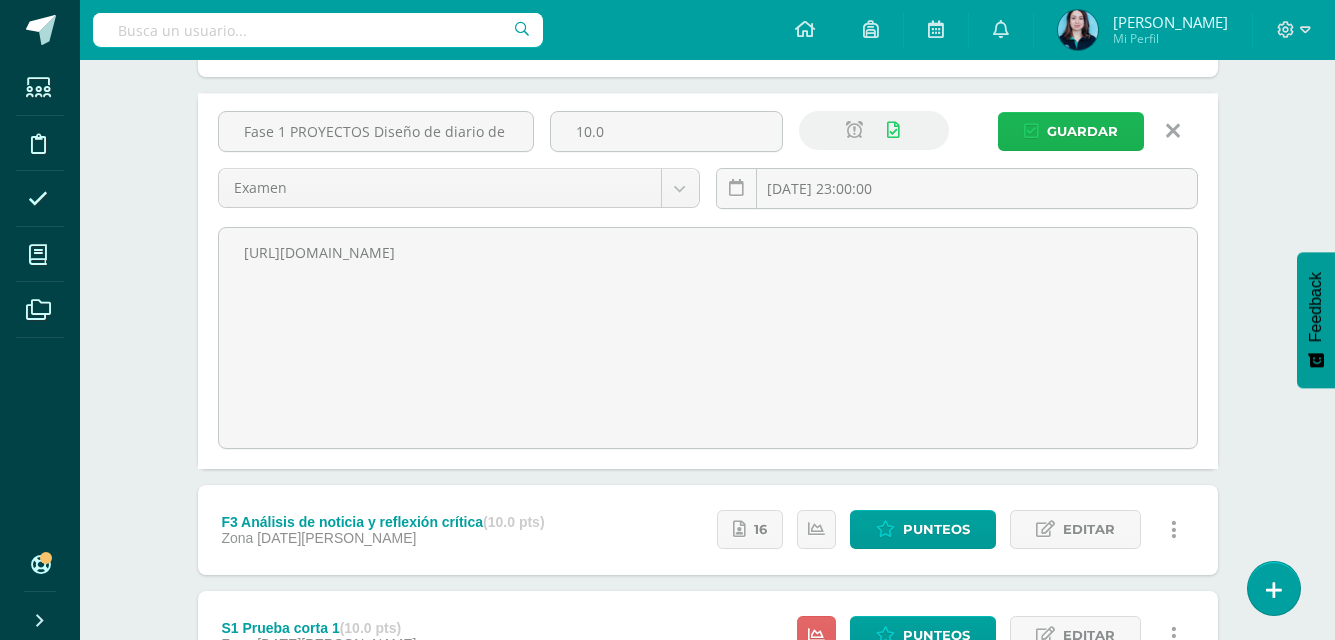 click on "Guardar" at bounding box center [1082, 131] 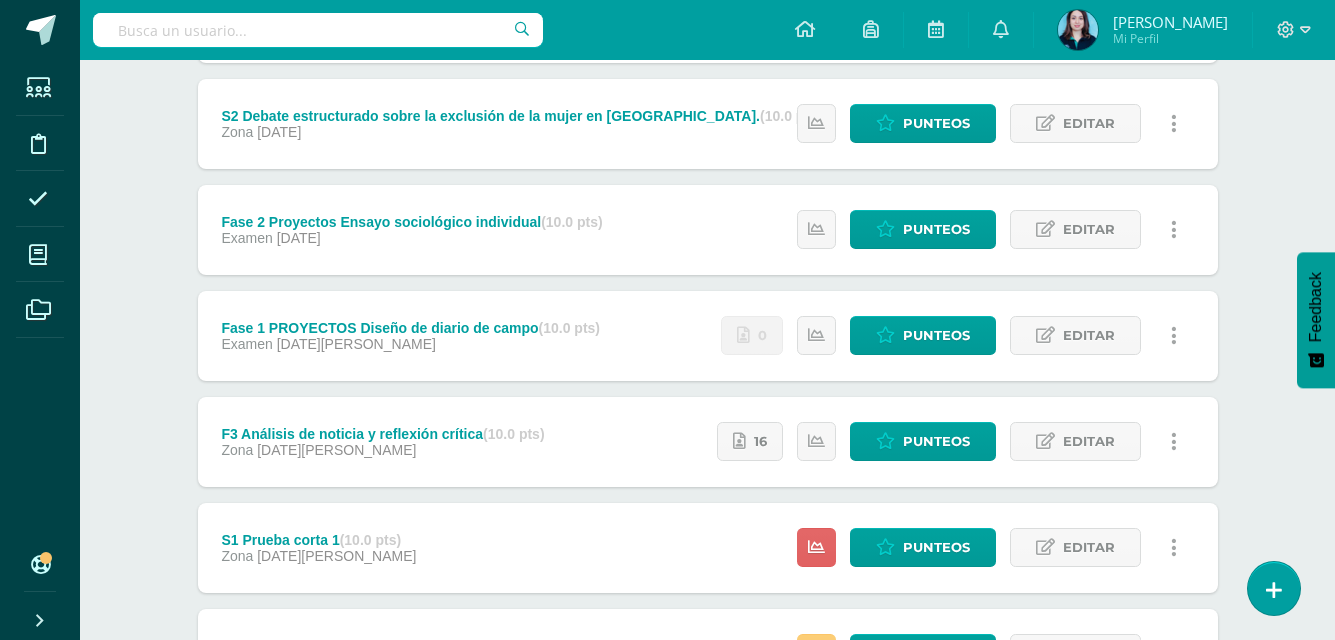 scroll, scrollTop: 763, scrollLeft: 0, axis: vertical 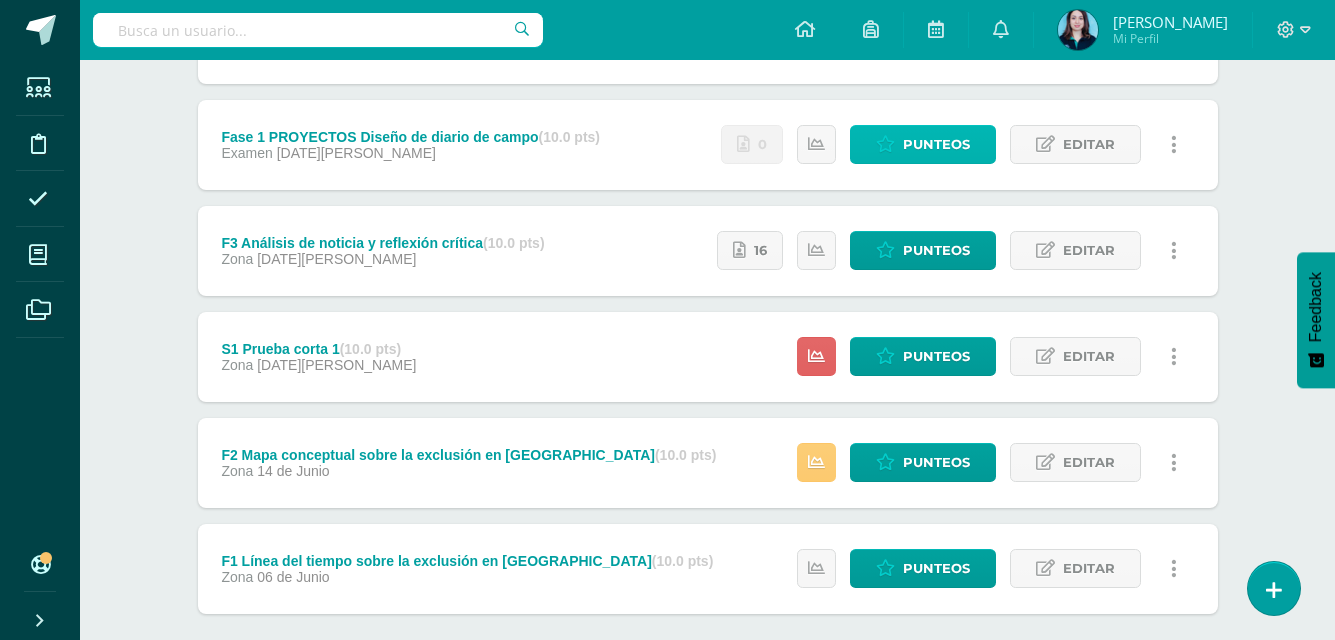 click on "Punteos" at bounding box center [923, 144] 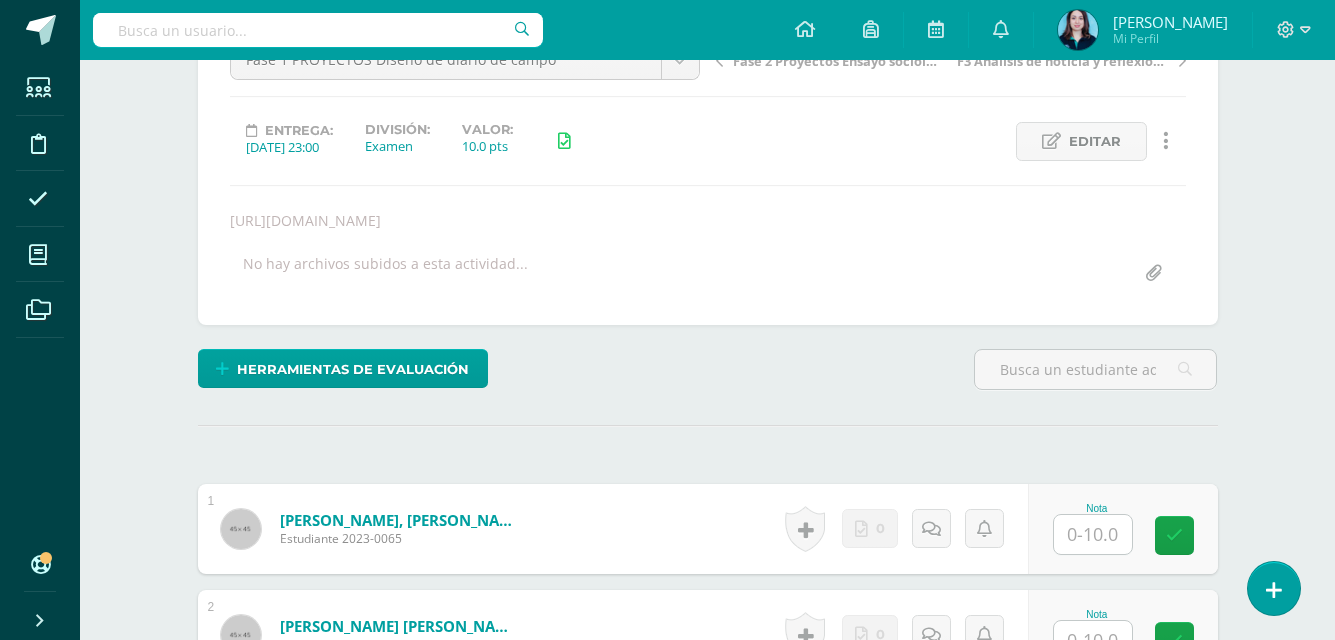 scroll, scrollTop: 0, scrollLeft: 0, axis: both 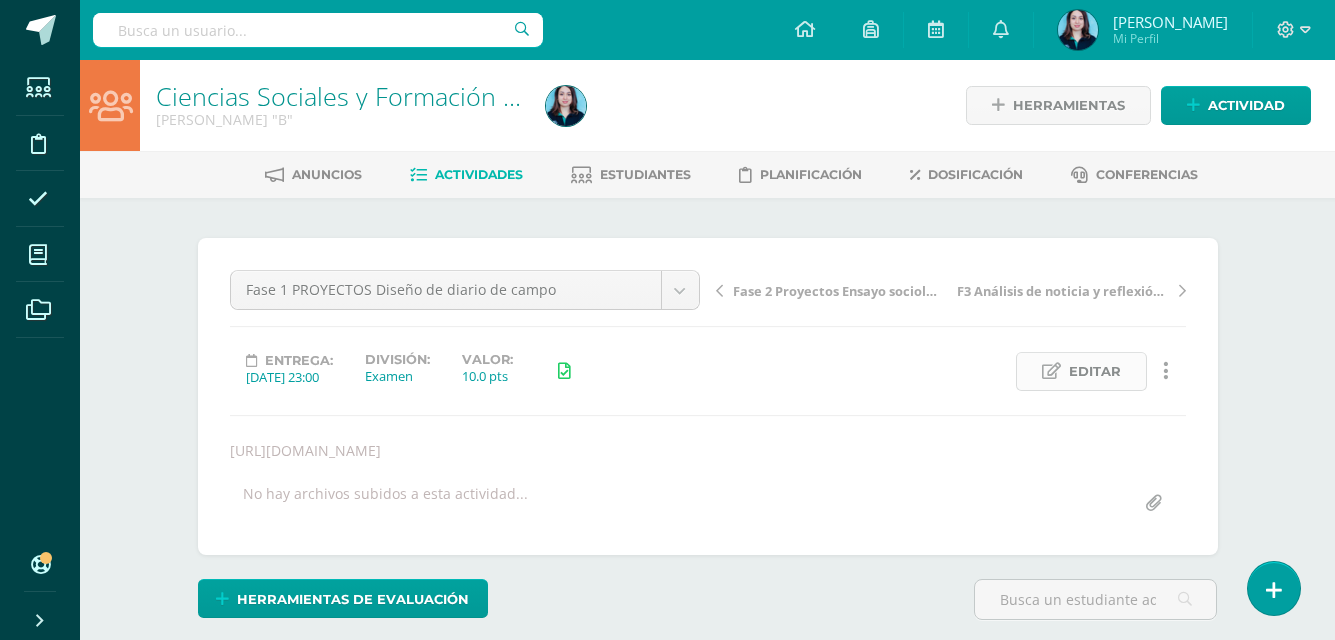 click on "Editar" at bounding box center [1081, 371] 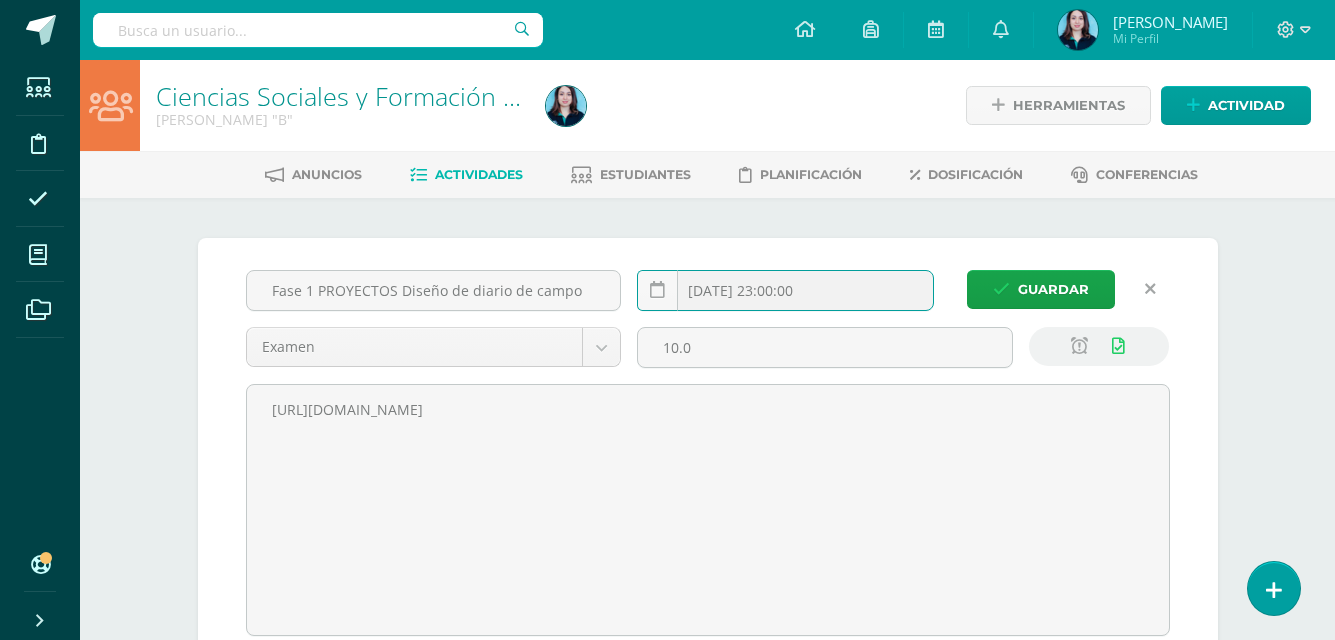 click on "2025-07-14 23:00:00" at bounding box center (785, 290) 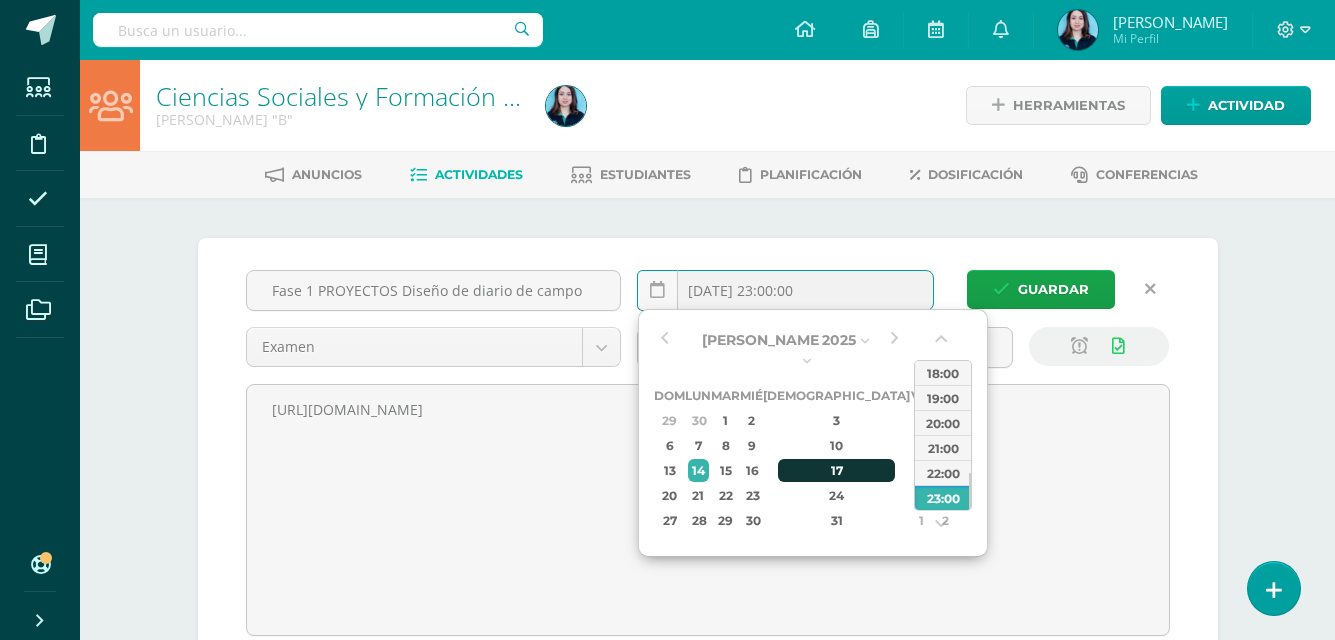 click on "17" at bounding box center [837, 470] 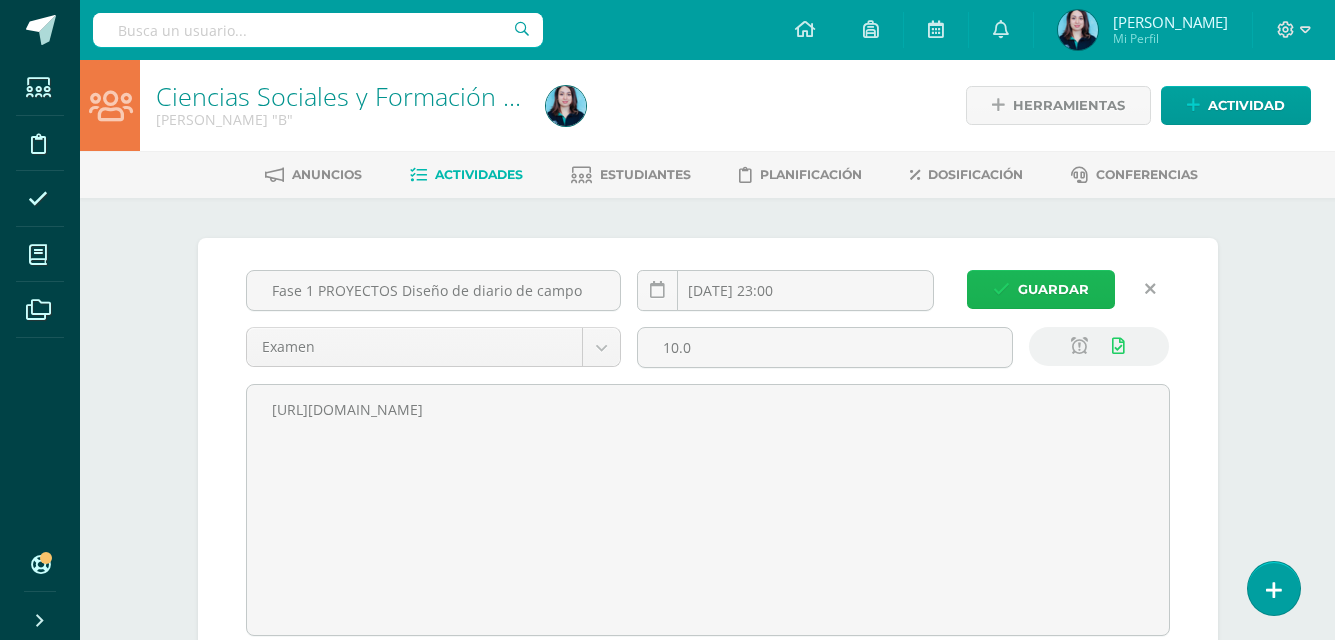 click on "Guardar" at bounding box center [1041, 289] 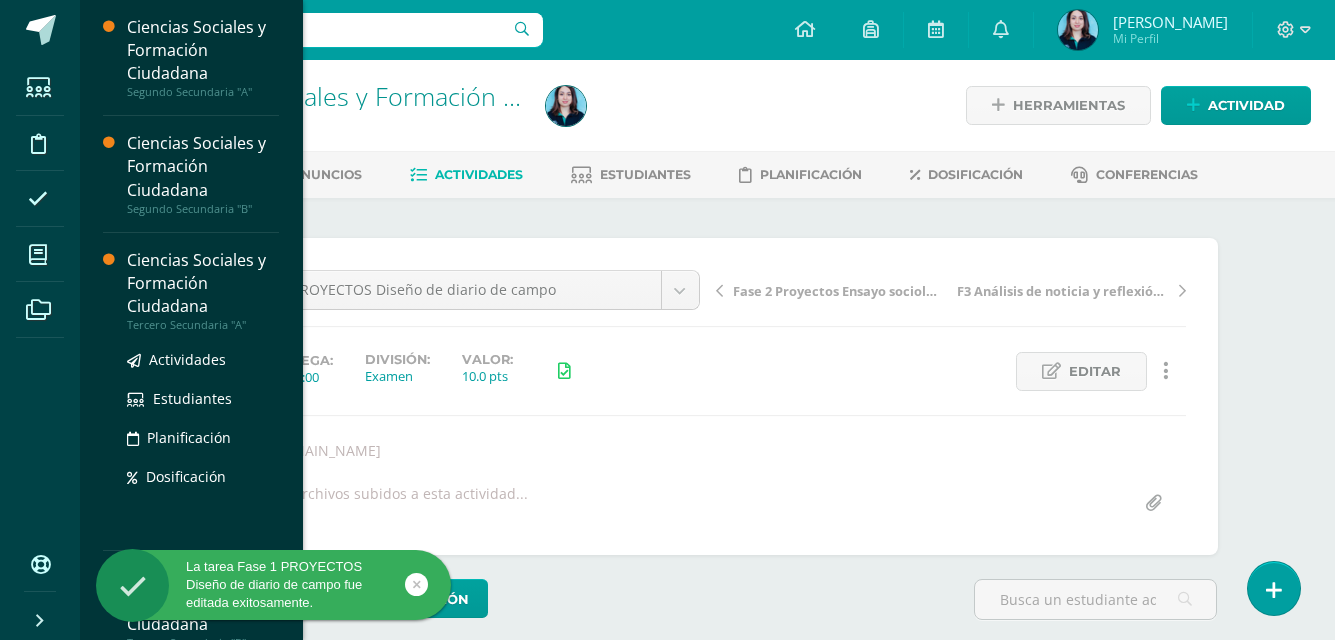 scroll, scrollTop: 0, scrollLeft: 0, axis: both 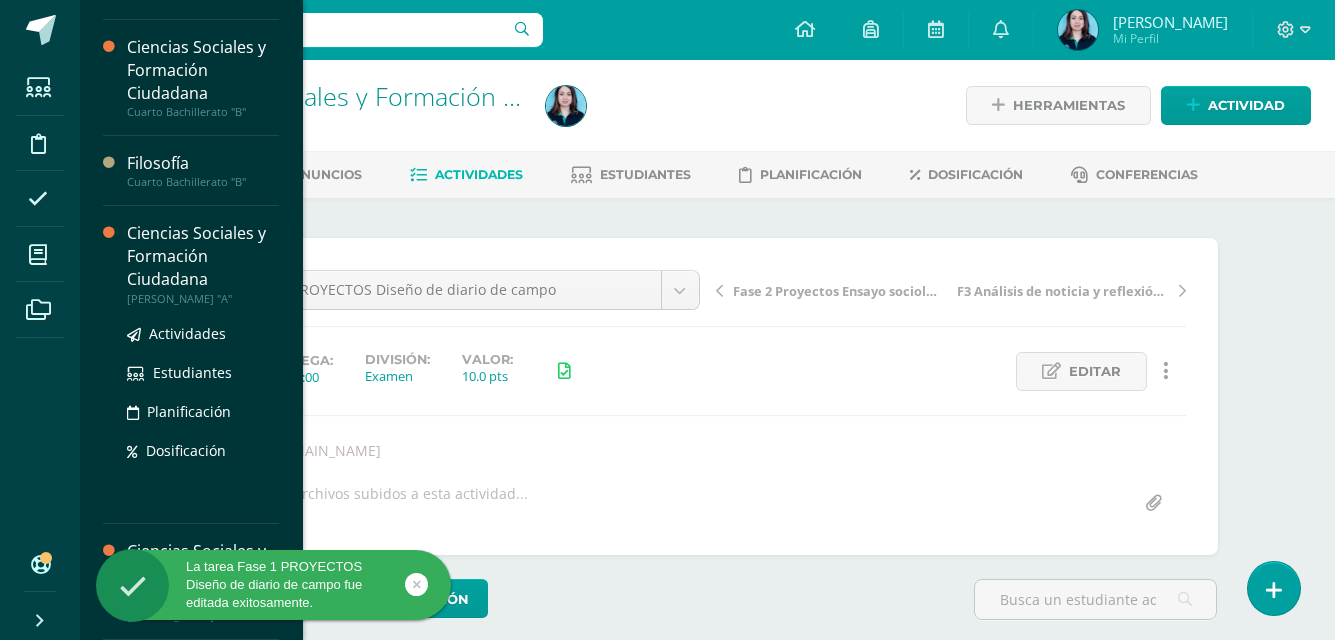 click on "Ciencias Sociales y Formación Ciudadana" at bounding box center [203, 256] 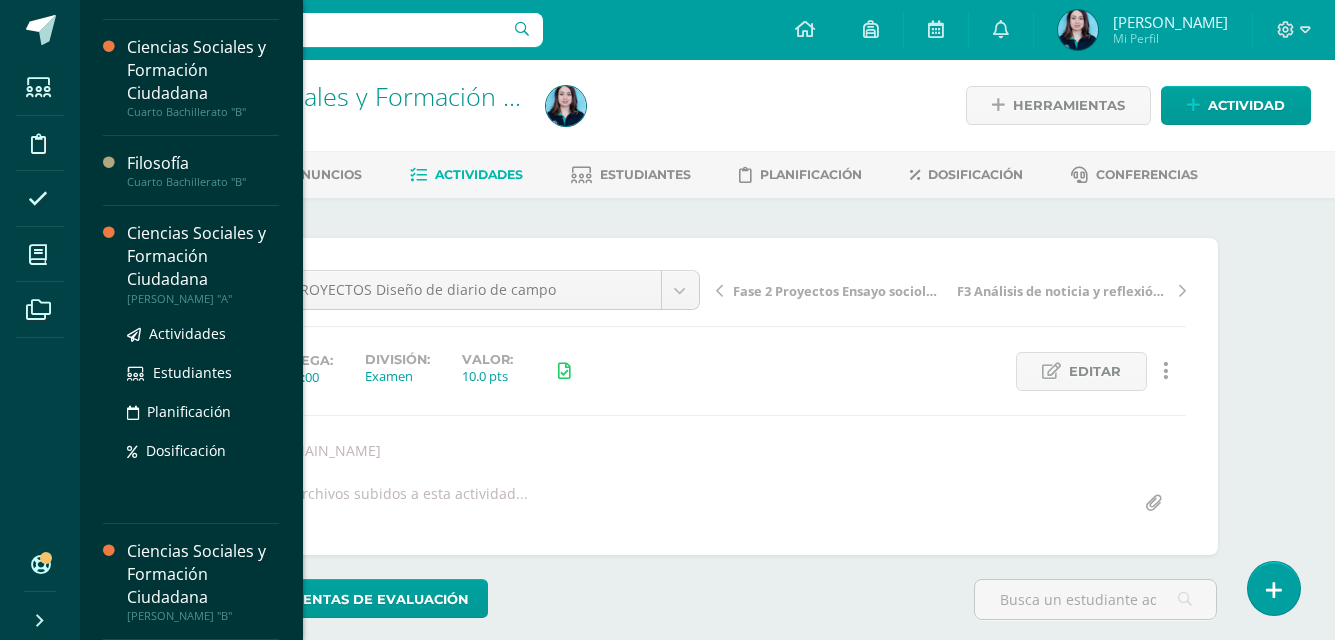 scroll, scrollTop: 1, scrollLeft: 0, axis: vertical 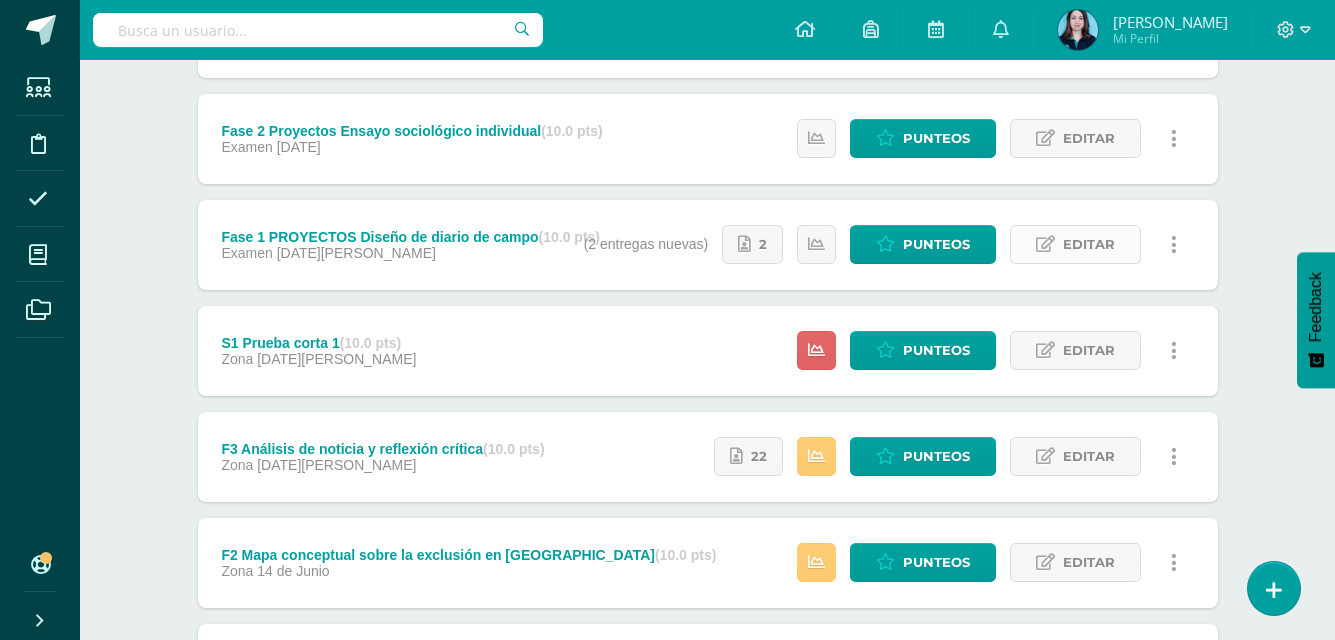click on "Editar" at bounding box center (1075, 244) 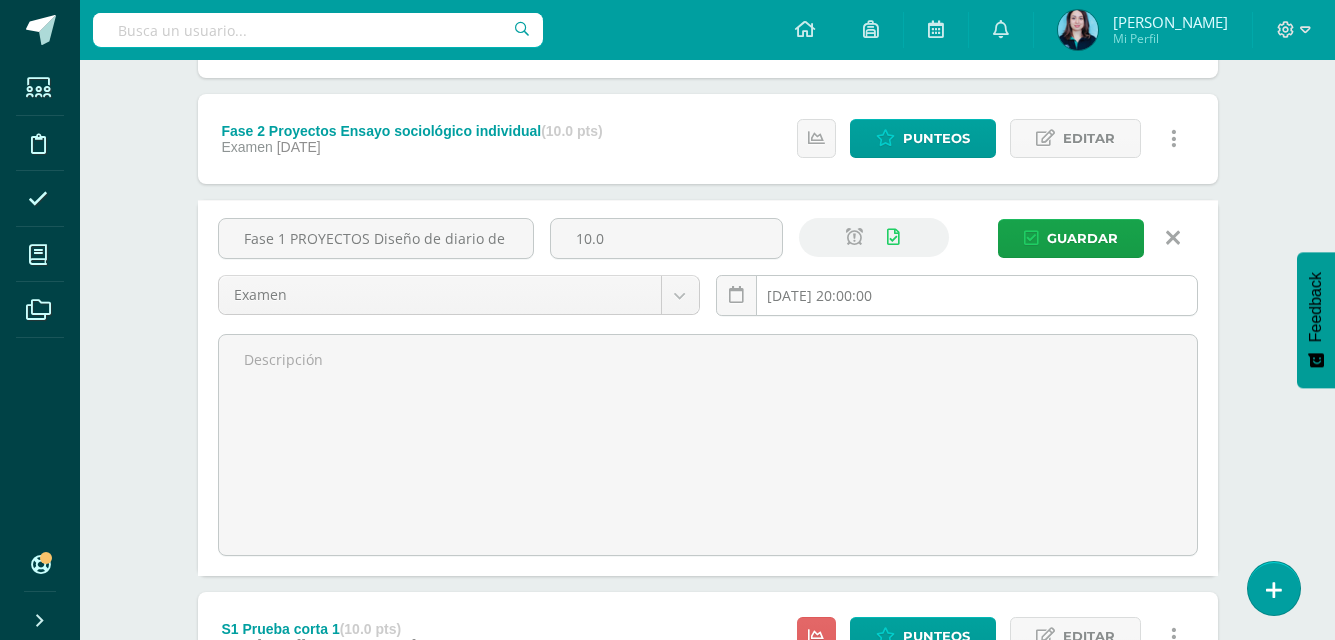 click on "[DATE] 20:00:00" at bounding box center [957, 295] 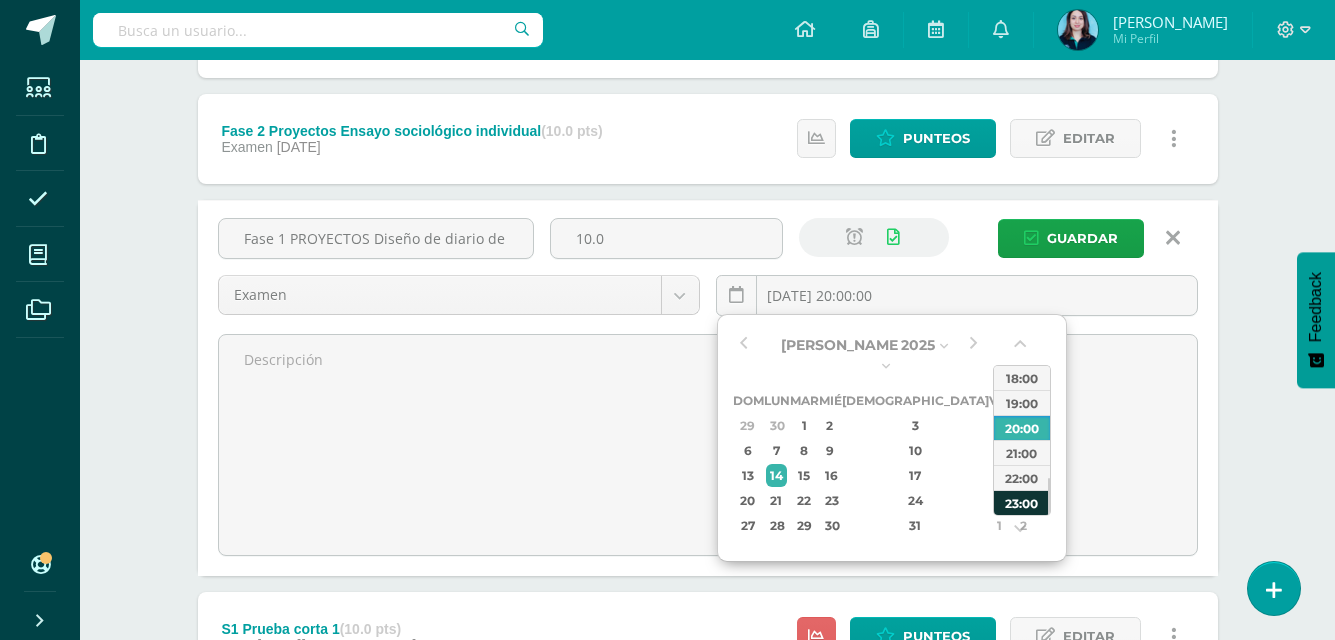 click on "23:00" at bounding box center (1022, 502) 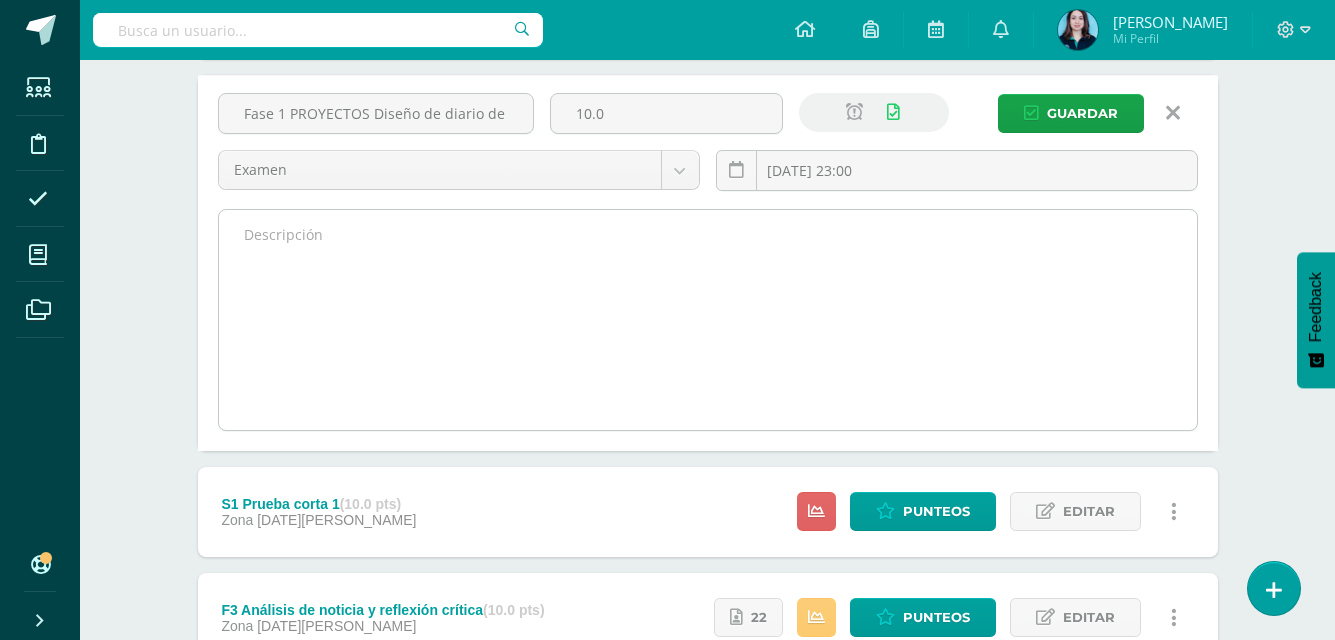 scroll, scrollTop: 763, scrollLeft: 0, axis: vertical 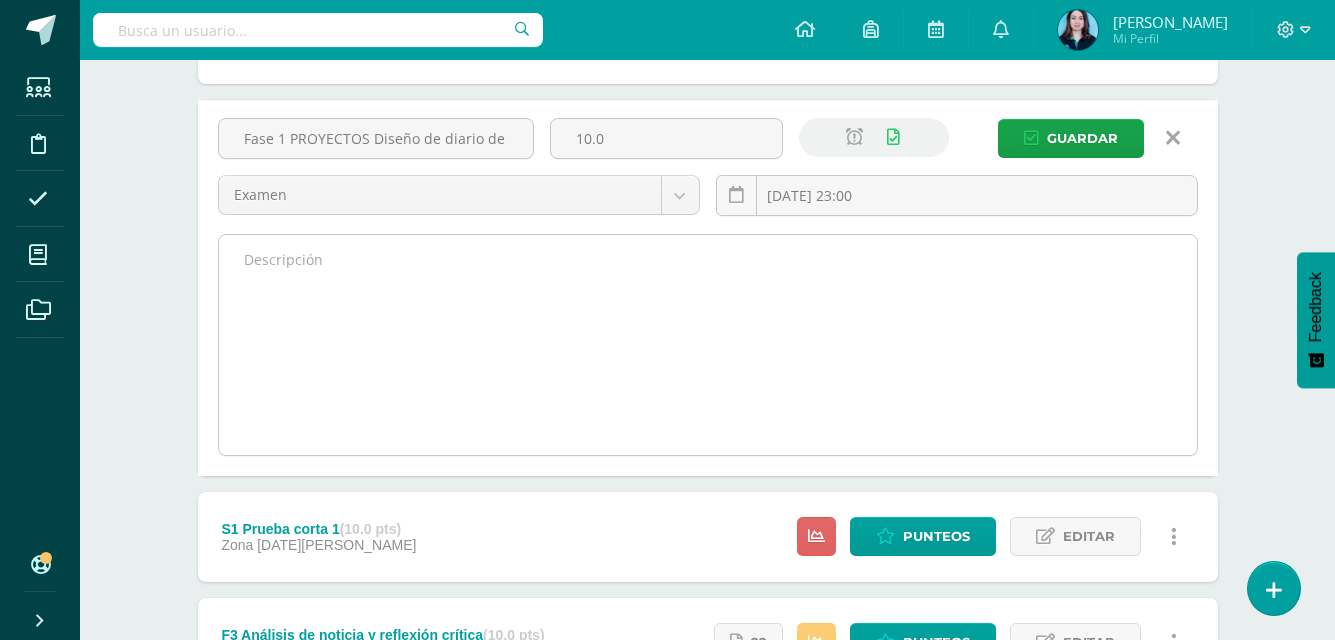 paste on "[URL][DOMAIN_NAME]" 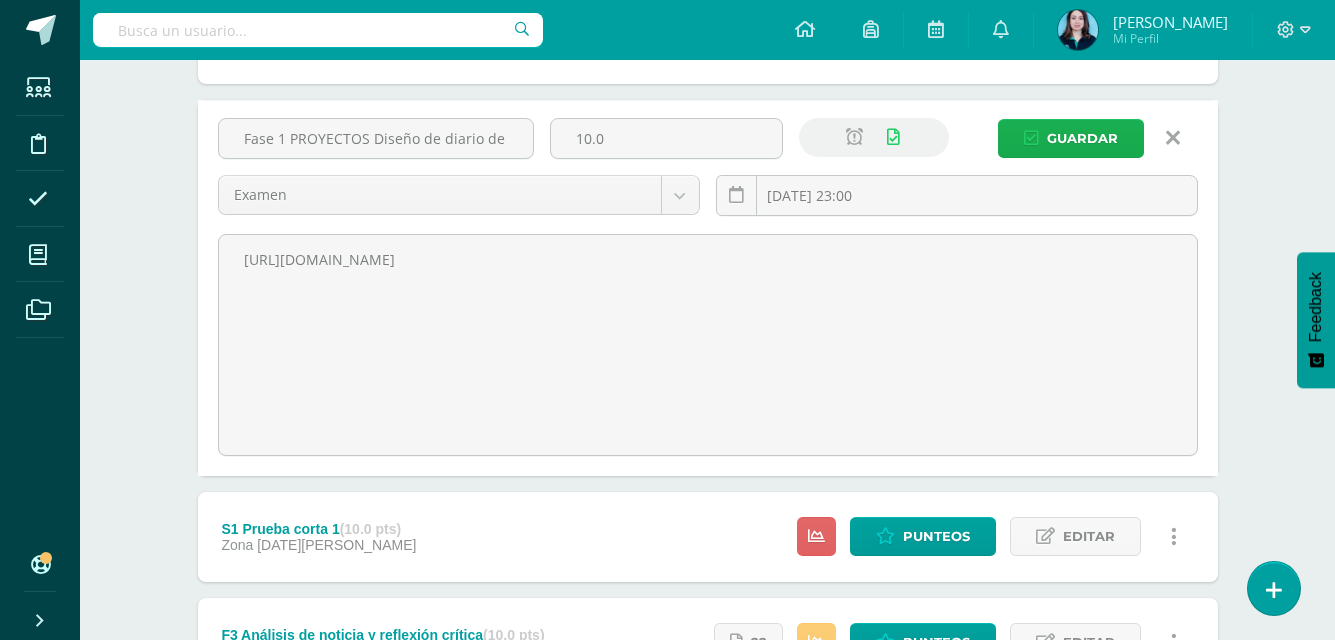 type on "[URL][DOMAIN_NAME]" 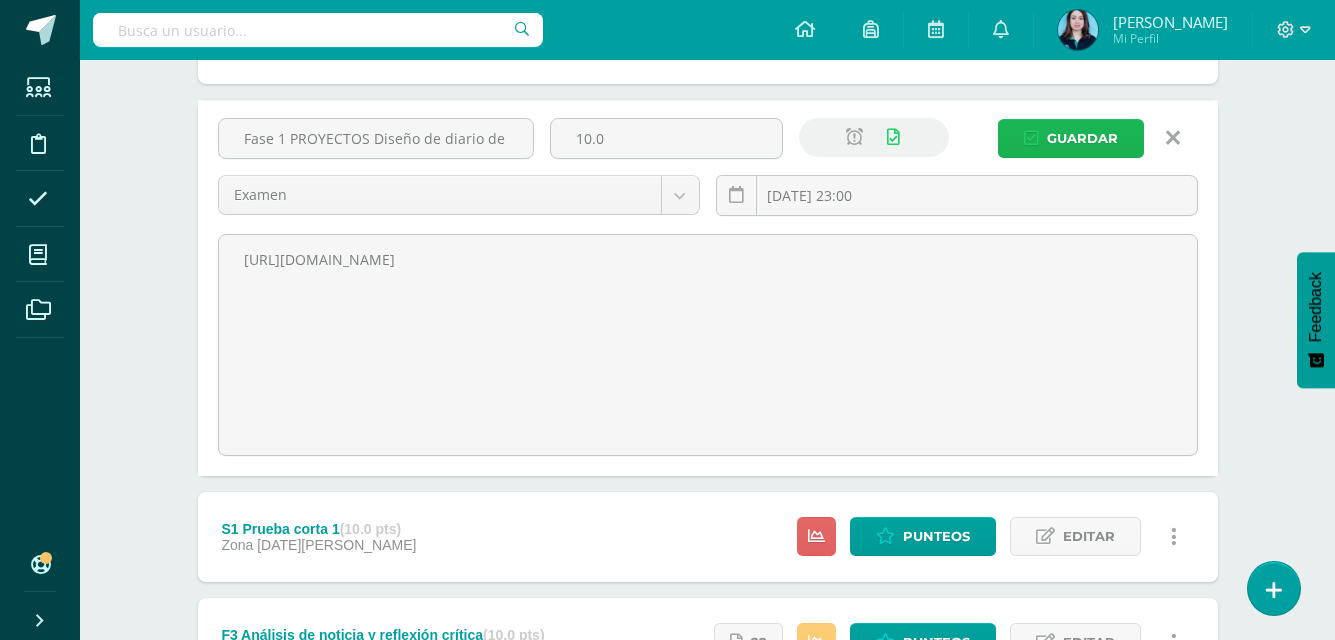 click on "Guardar" at bounding box center (1082, 138) 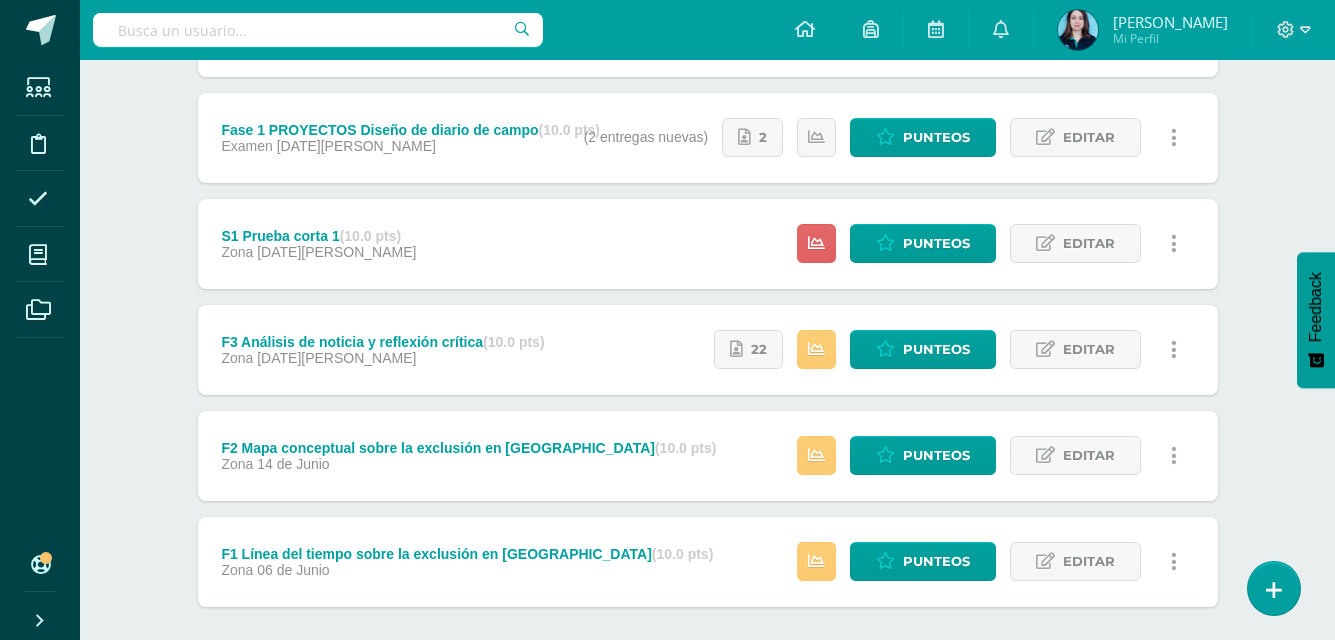 scroll, scrollTop: 670, scrollLeft: 0, axis: vertical 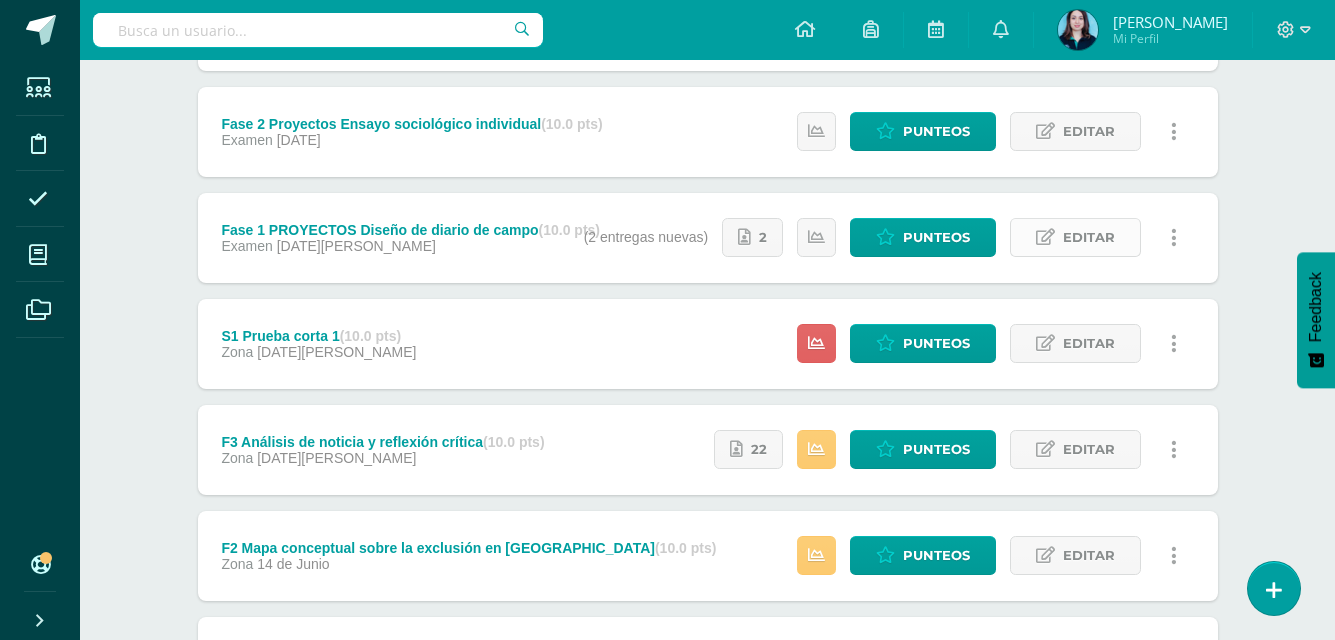 click at bounding box center [1045, 237] 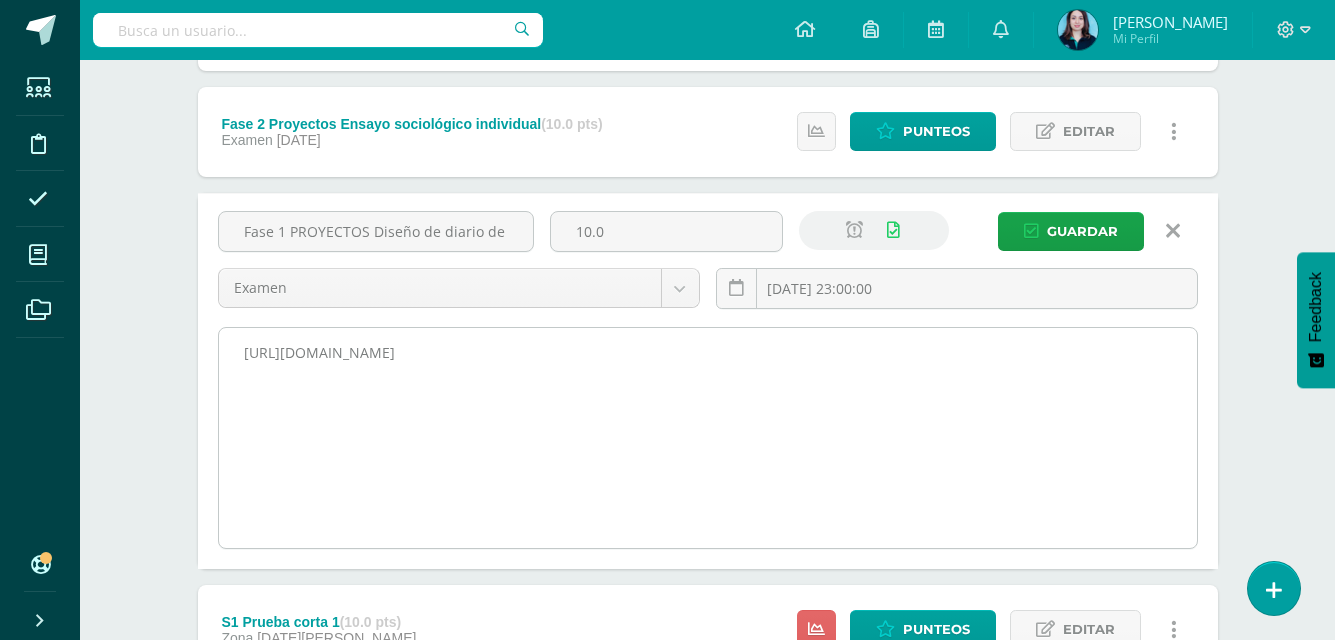 click on "[URL][DOMAIN_NAME]" at bounding box center [708, 438] 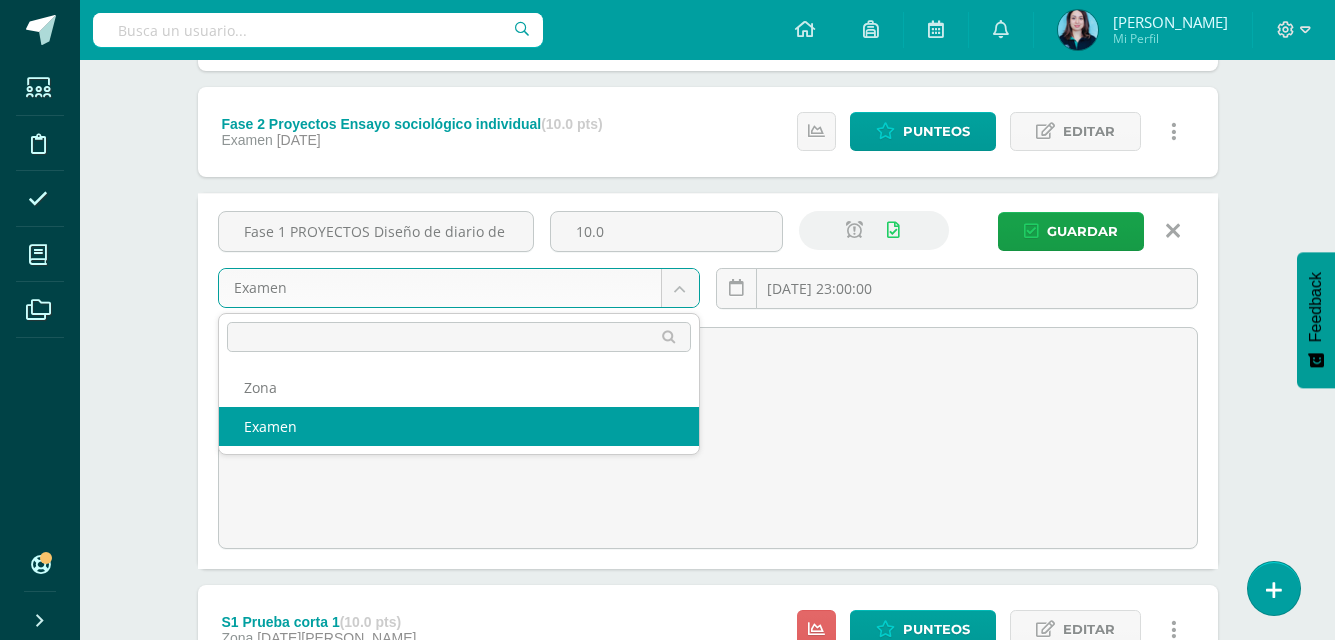 click on "La tarea Fase 1 PROYECTOS Diseño de diario de campo fue editada exitosamente.         Estudiantes Disciplina Asistencia Mis cursos Archivos Soporte
Centro de ayuda
Últimas actualizaciones
10+ Cerrar panel
Ciencias Sociales y Formación Ciudadana
Segundo
Secundaria
"A"
Actividades Estudiantes Planificación Dosificación
Ciencias Sociales y Formación Ciudadana
Segundo
Secundaria
"B"
Actividades Estudiantes Planificación Dosificación
Ciencias Sociales y Formación Ciudadana
Tercero
Secundaria
"A"" at bounding box center [667, 228] 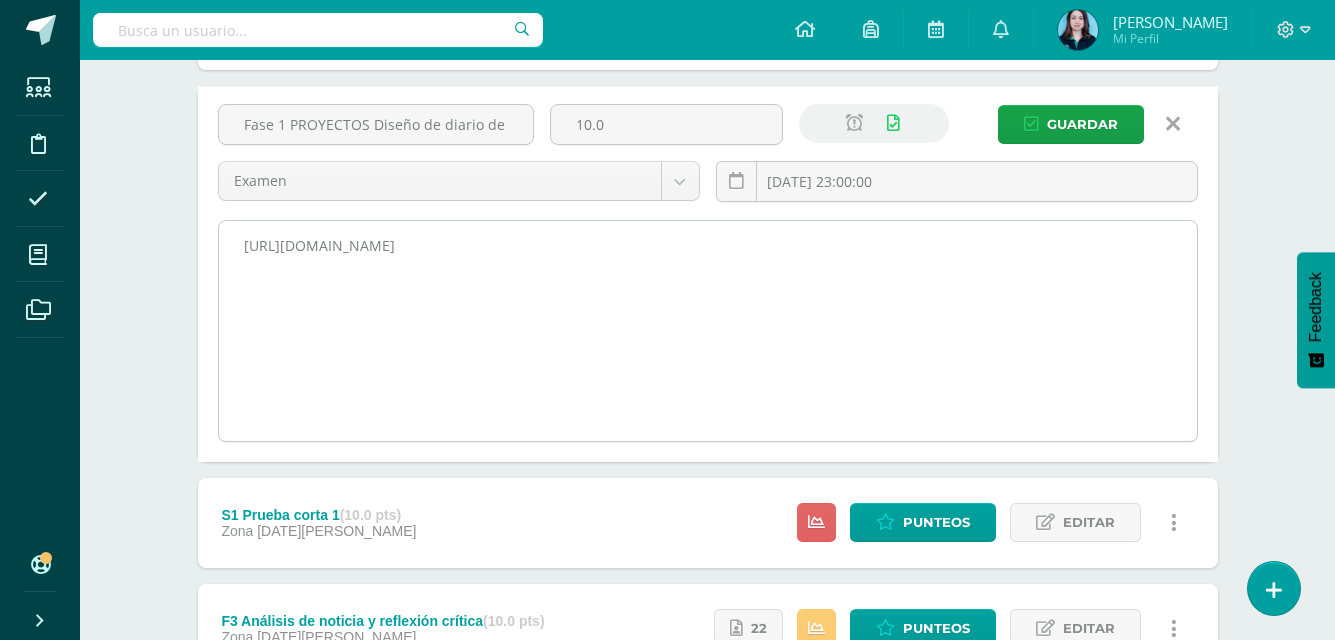 scroll, scrollTop: 670, scrollLeft: 0, axis: vertical 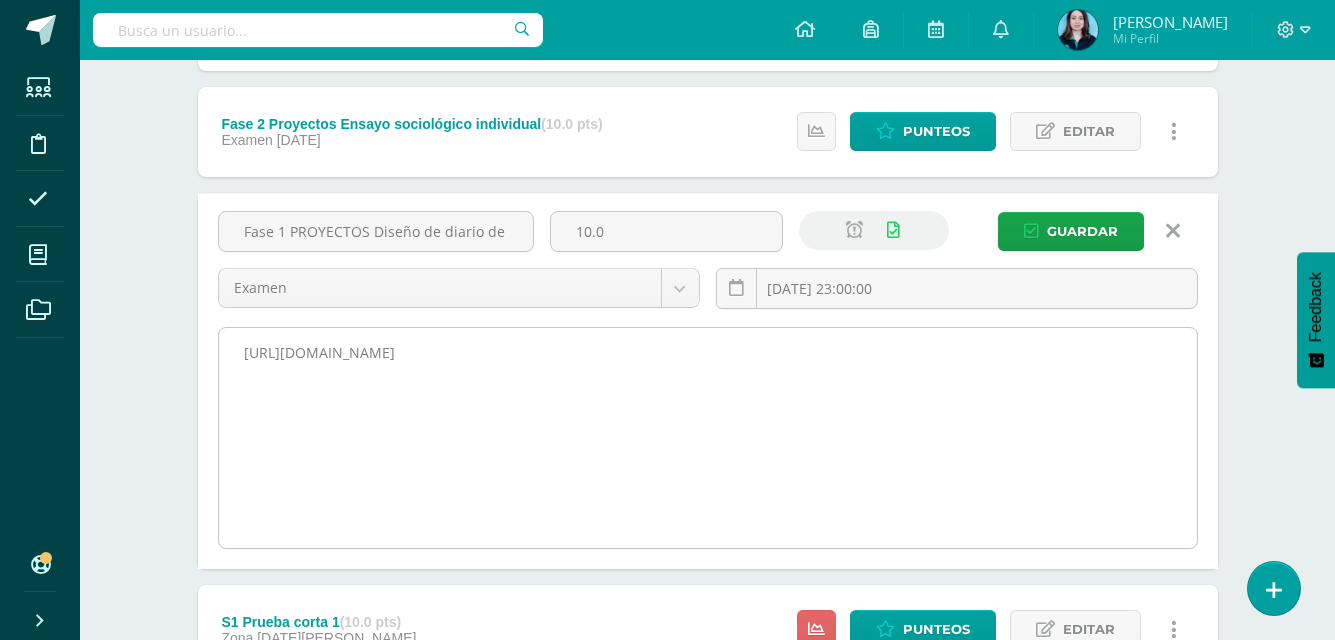 click on "[URL][DOMAIN_NAME]" at bounding box center (708, 438) 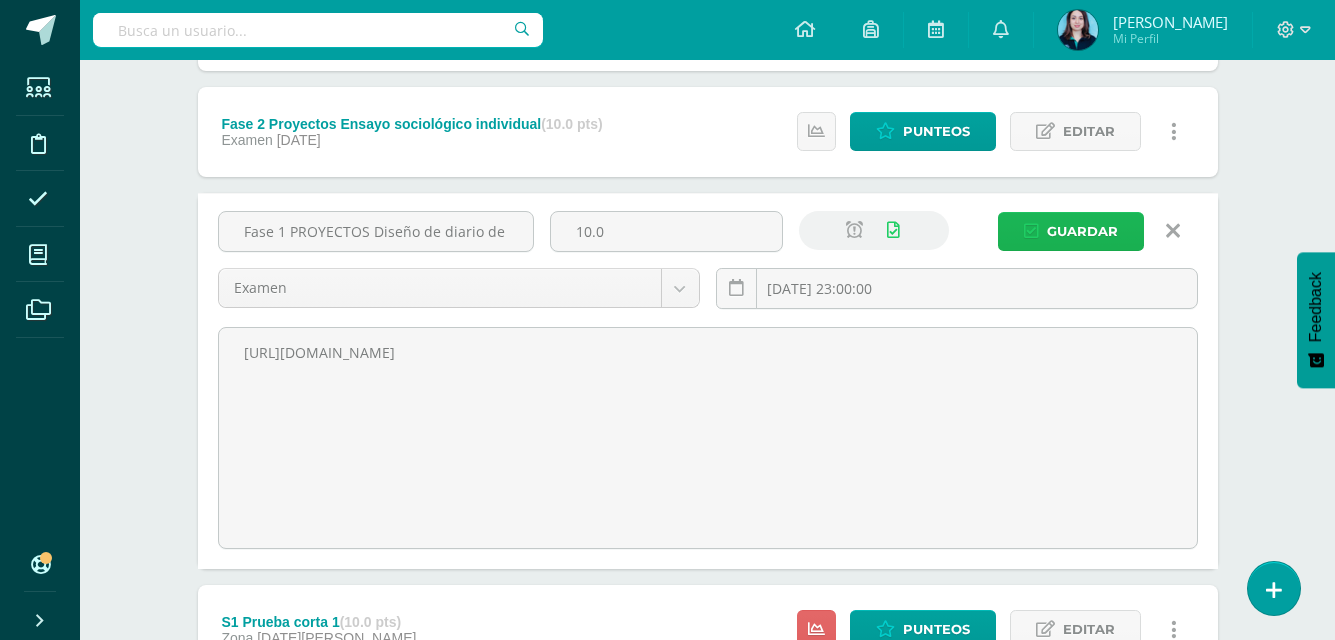 click on "Guardar" at bounding box center [1082, 231] 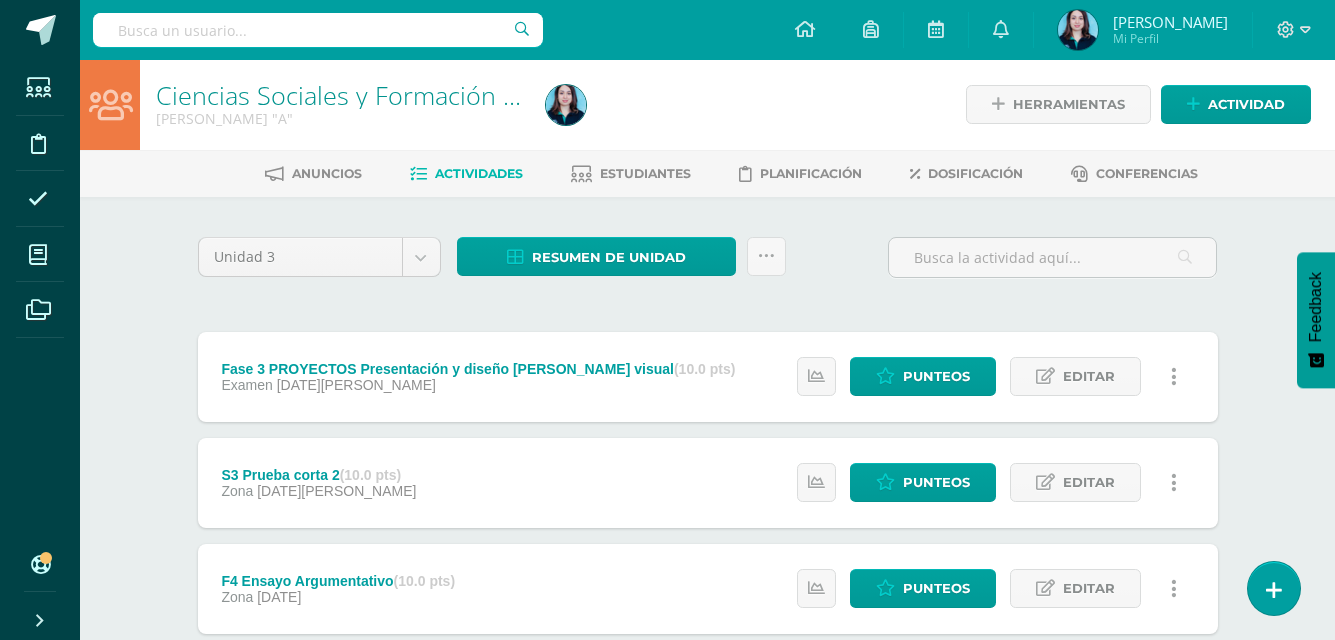 scroll, scrollTop: 0, scrollLeft: 0, axis: both 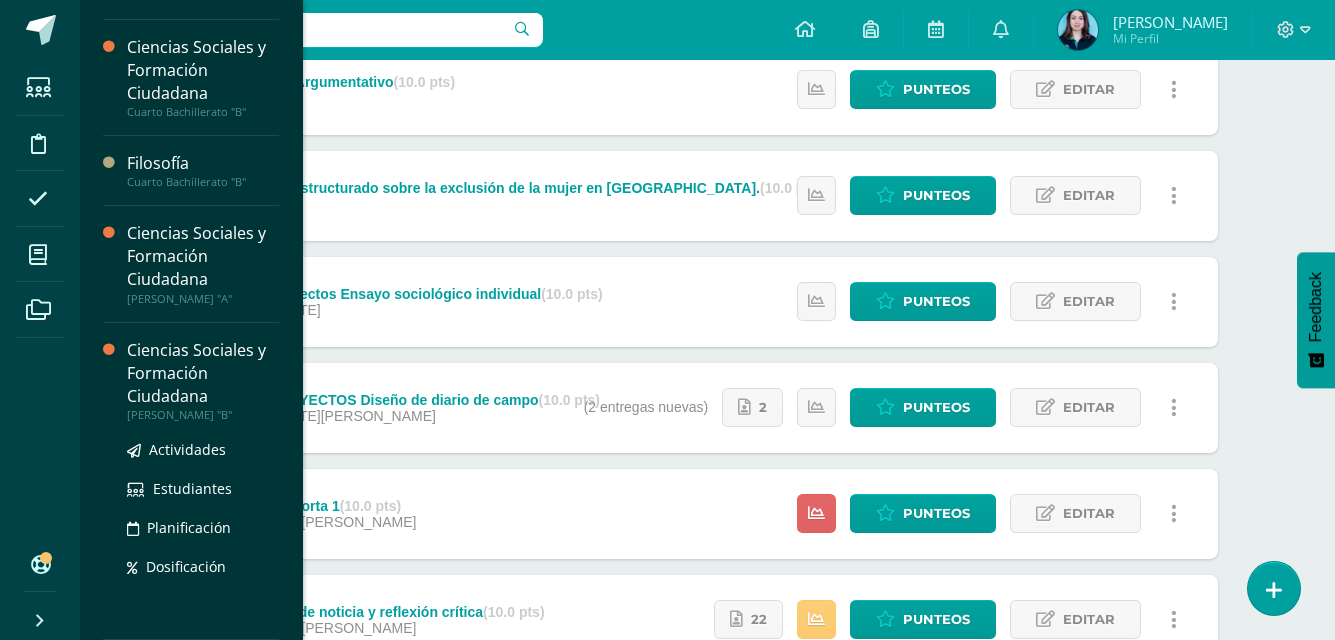 click on "Ciencias Sociales y Formación Ciudadana" at bounding box center (203, 373) 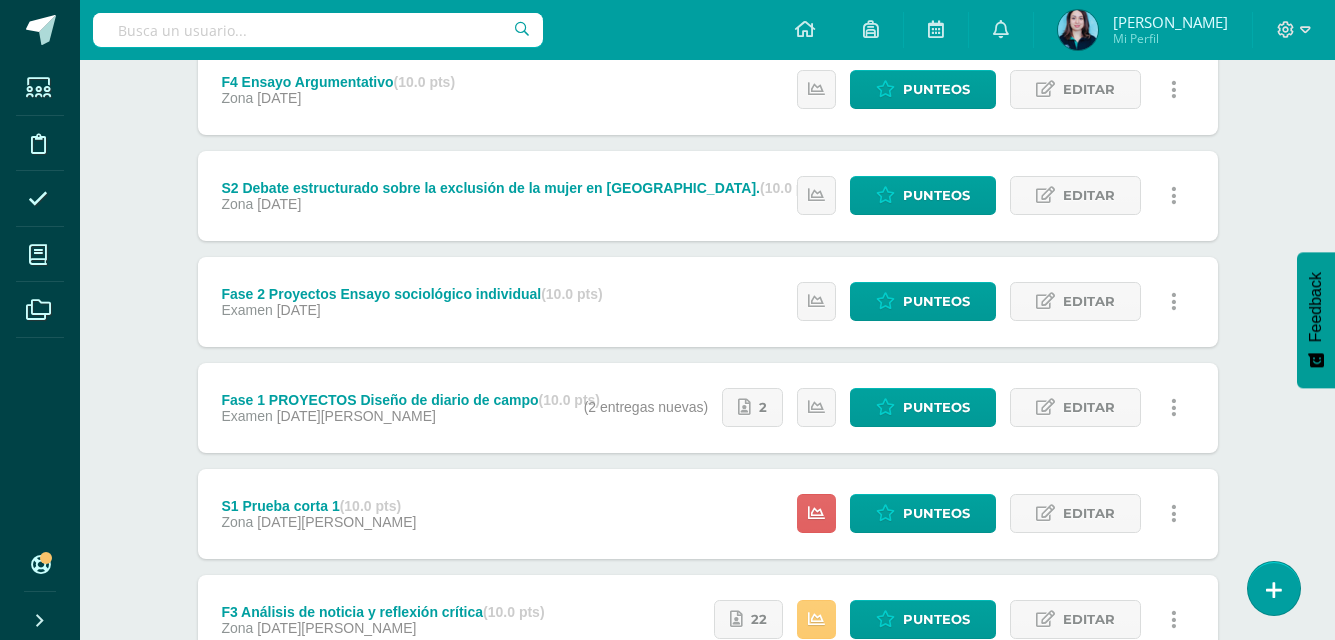 scroll, scrollTop: 431, scrollLeft: 0, axis: vertical 